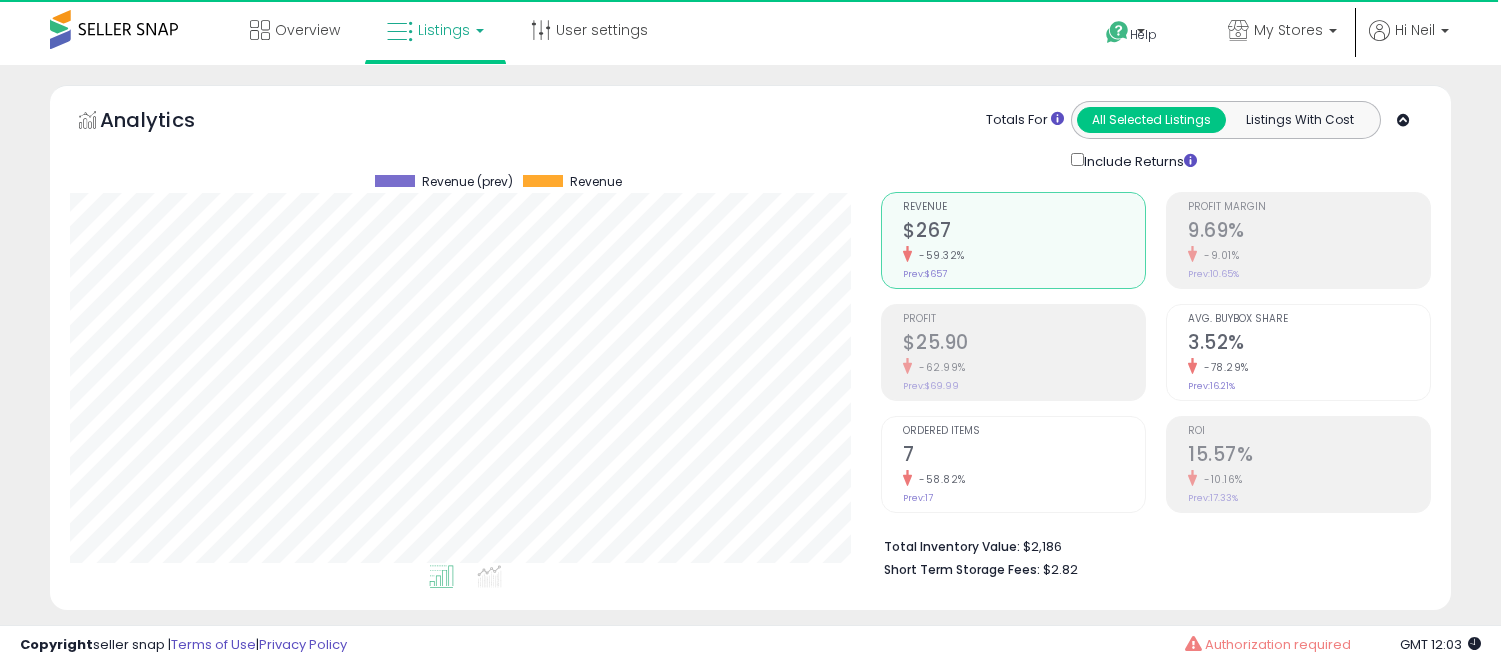 select on "**" 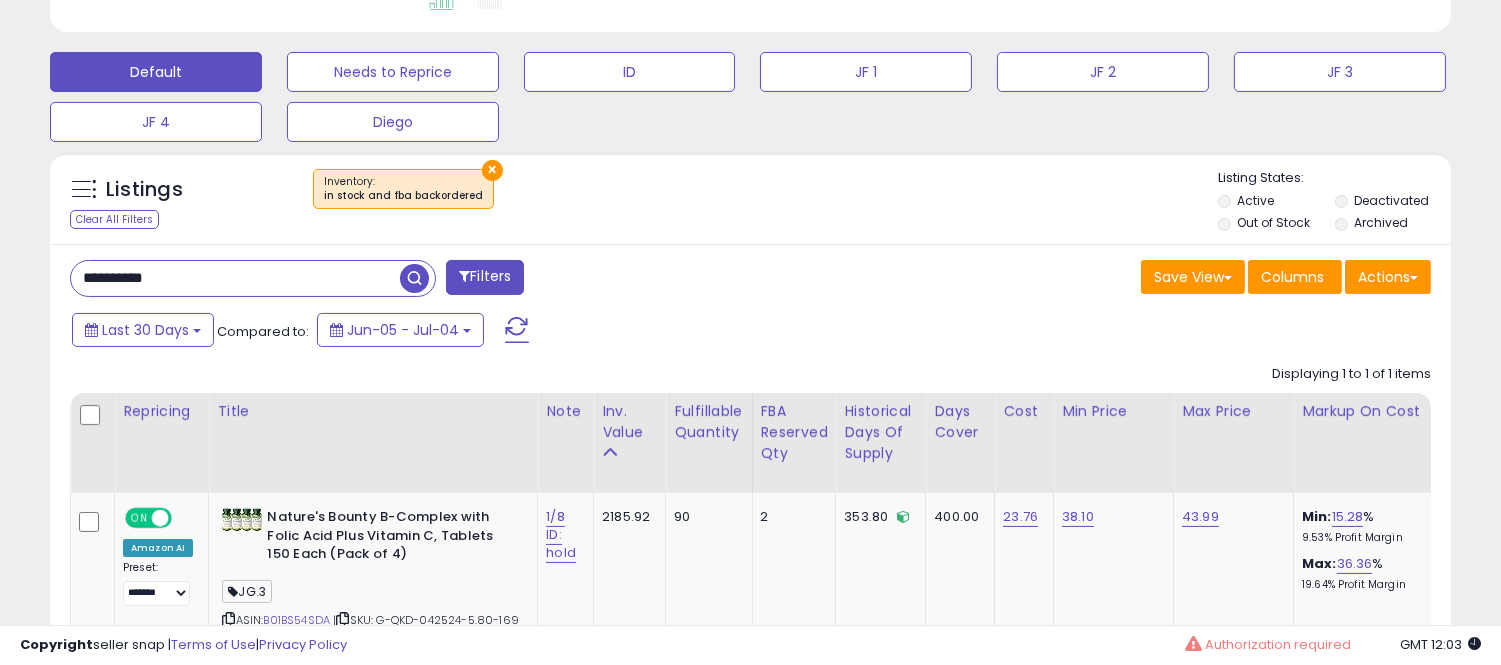 scroll, scrollTop: 578, scrollLeft: 0, axis: vertical 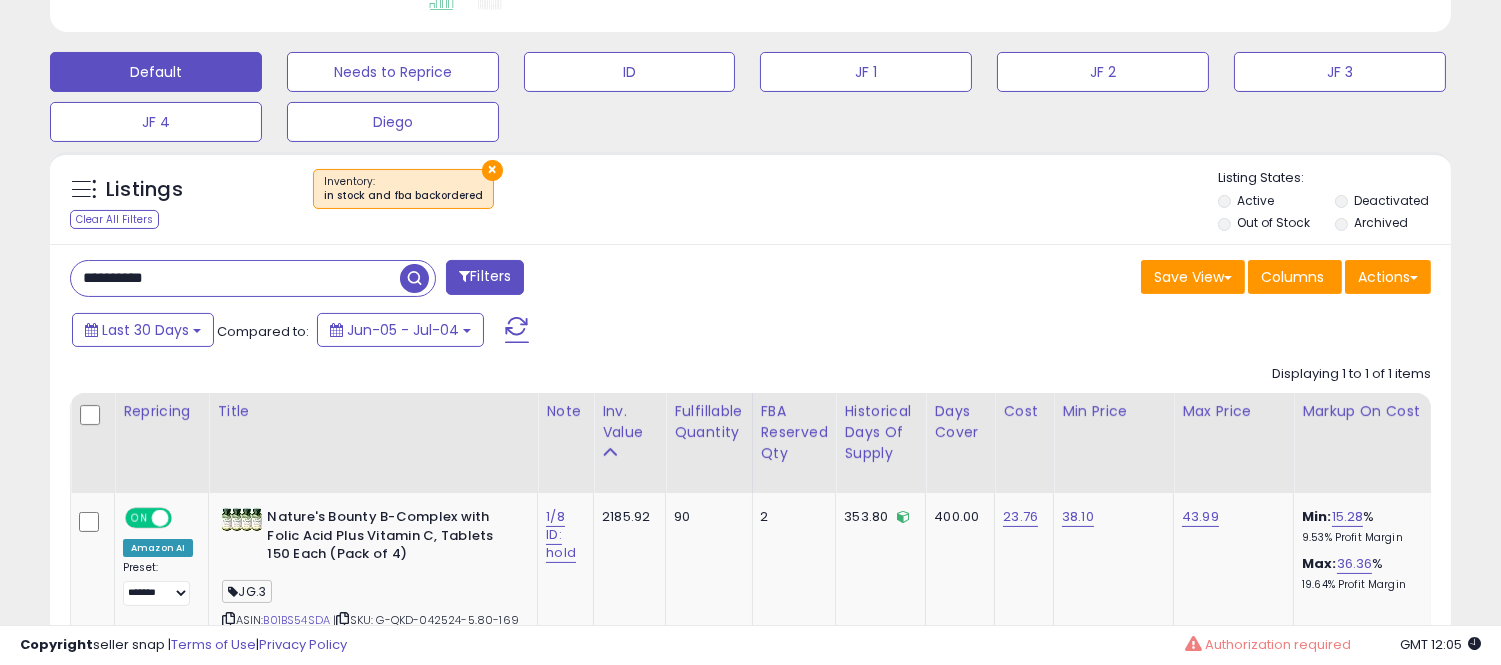 click on "Listings
Clear All Filters
× Inventory" at bounding box center [750, 203] 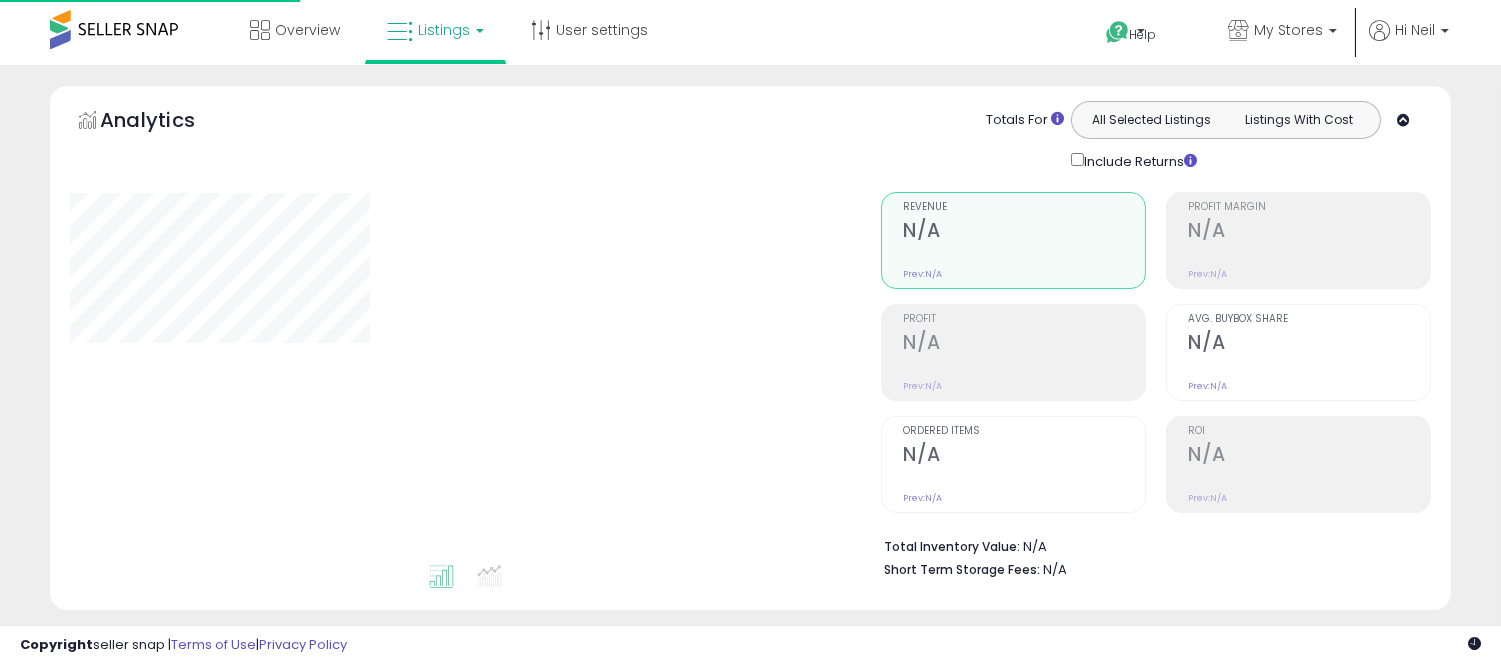 scroll, scrollTop: 578, scrollLeft: 0, axis: vertical 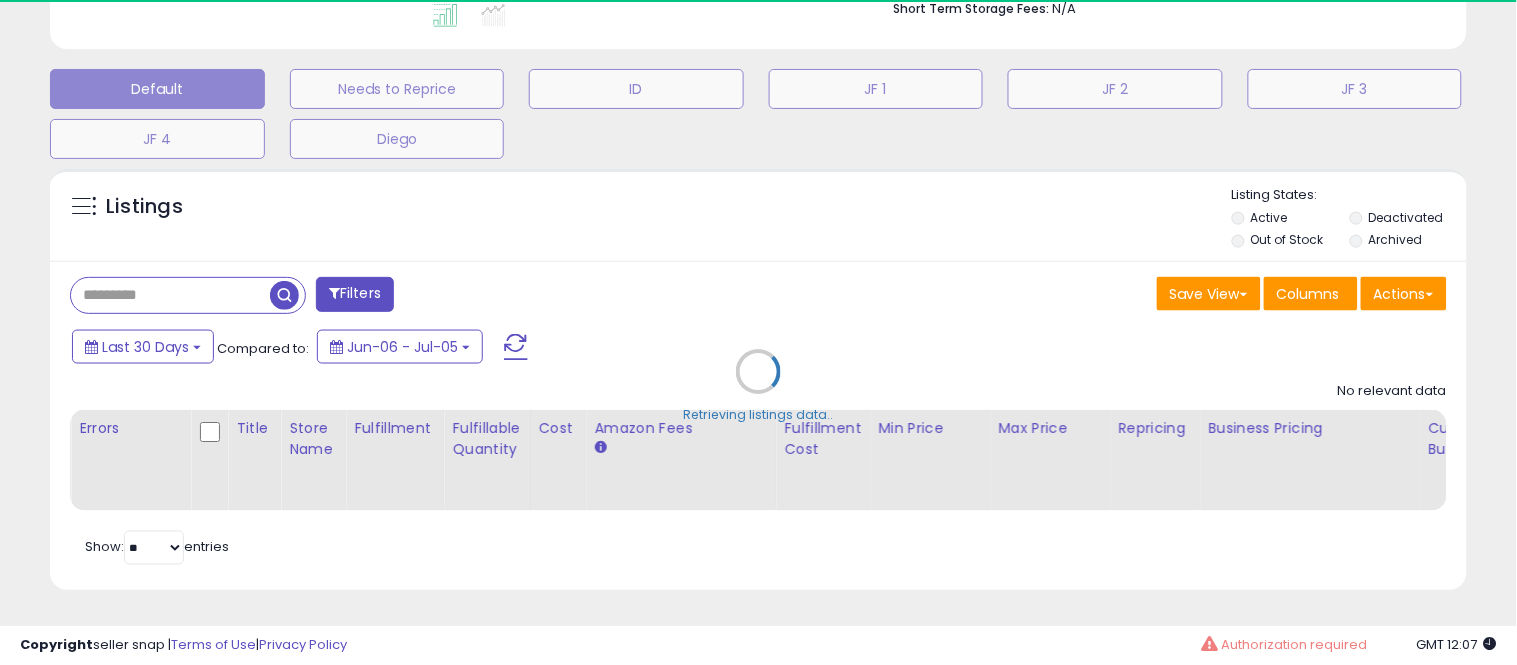 select on "**" 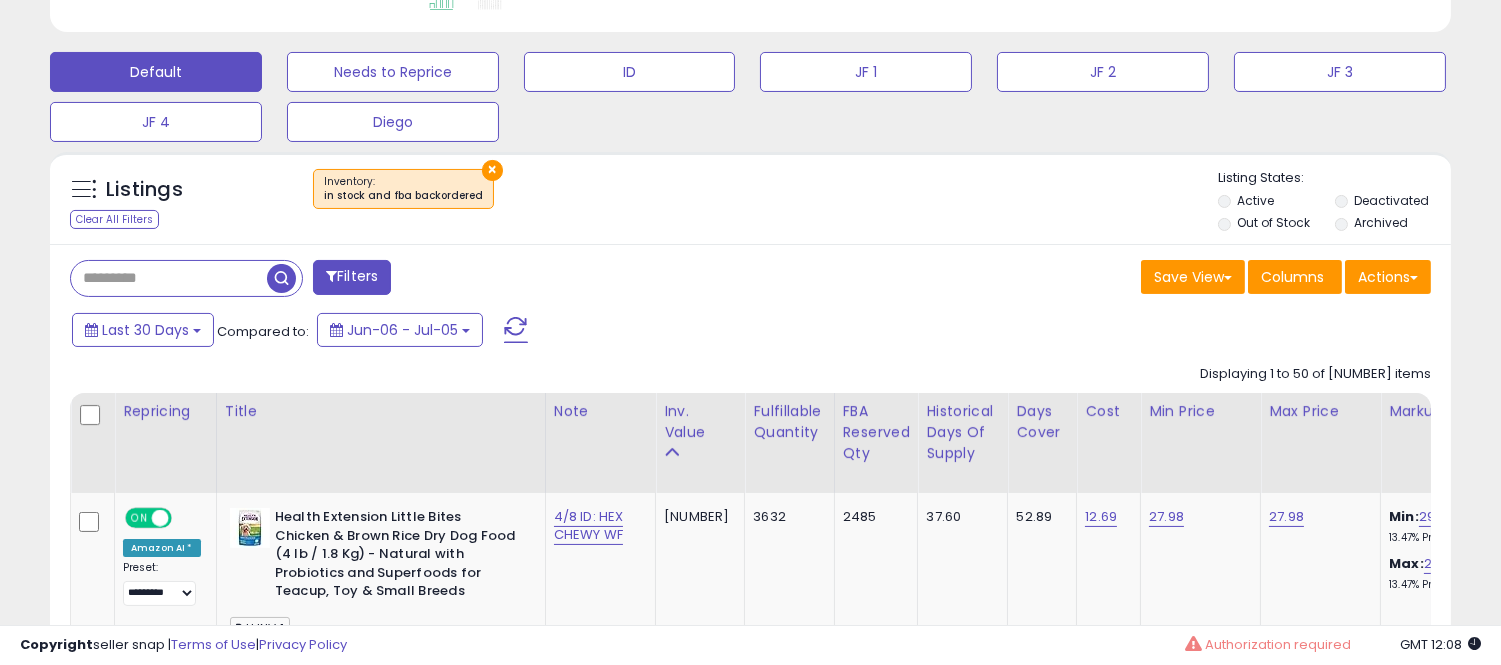 scroll, scrollTop: 999590, scrollLeft: 999188, axis: both 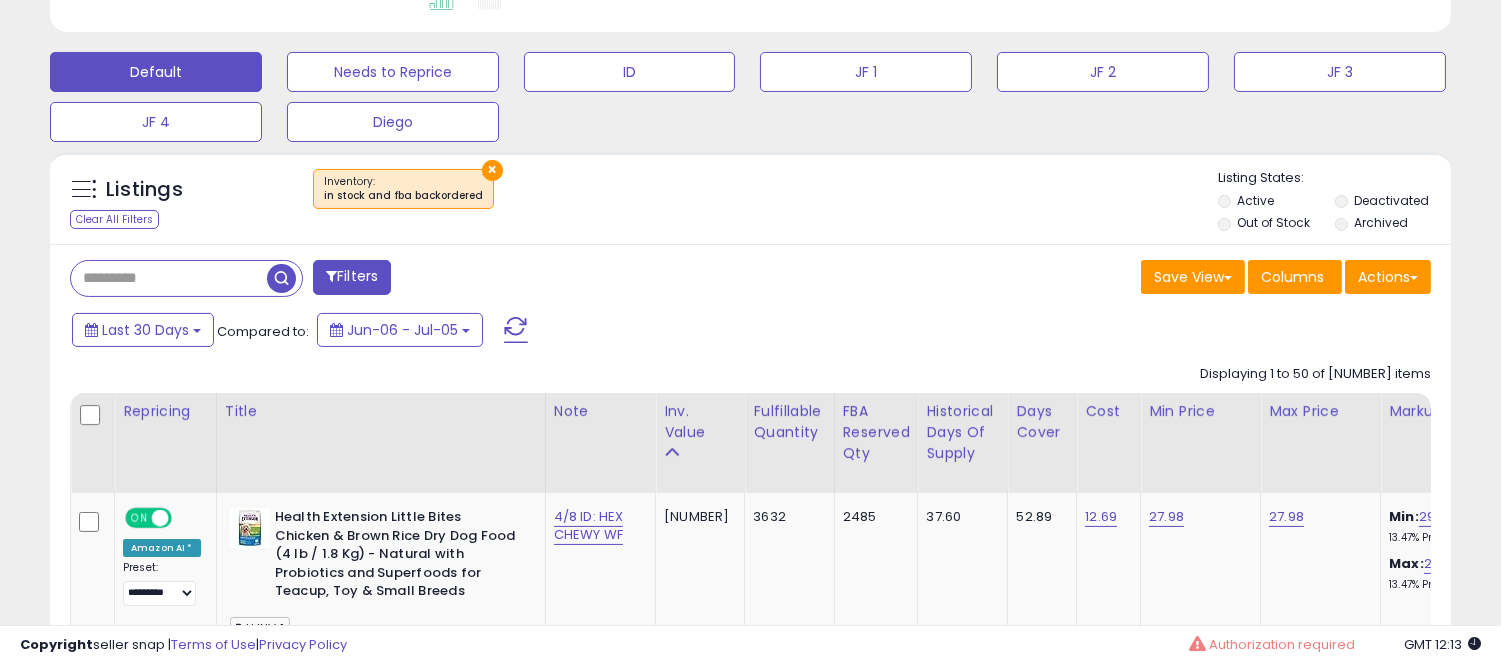 click at bounding box center [169, 278] 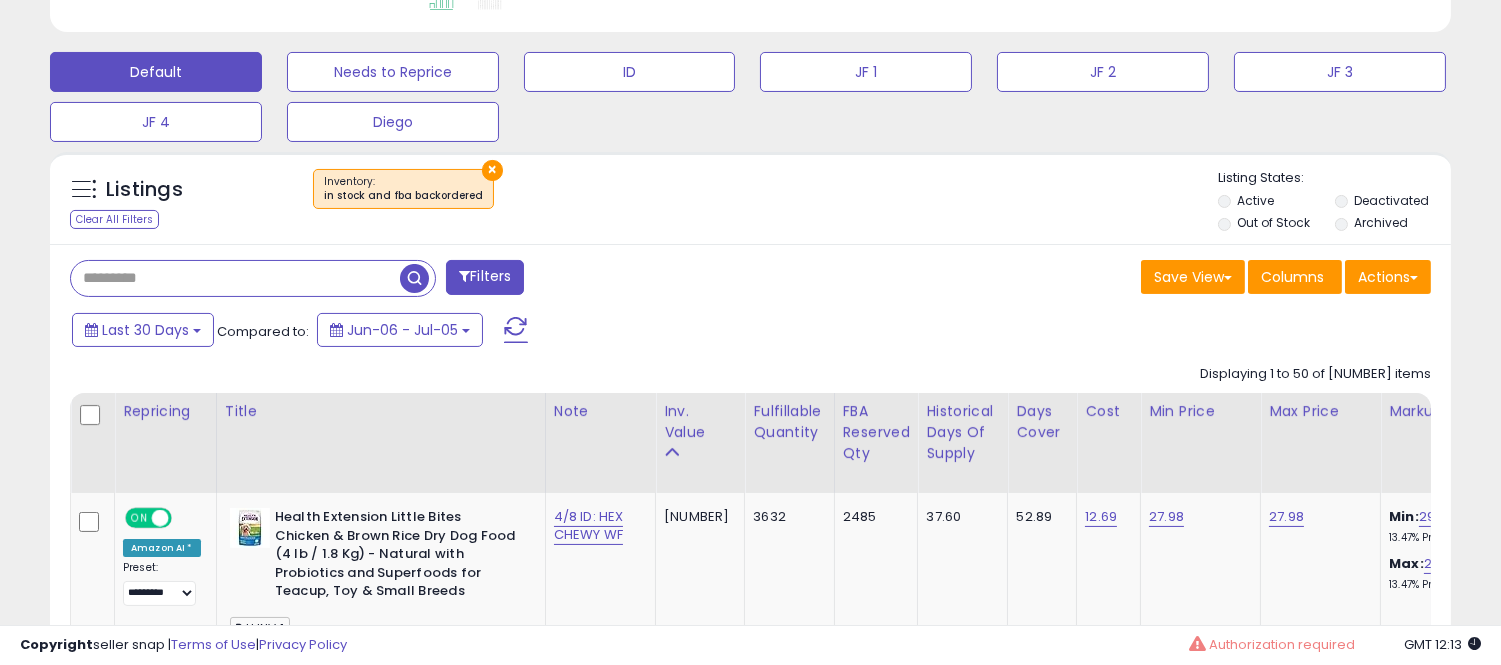 paste on "**********" 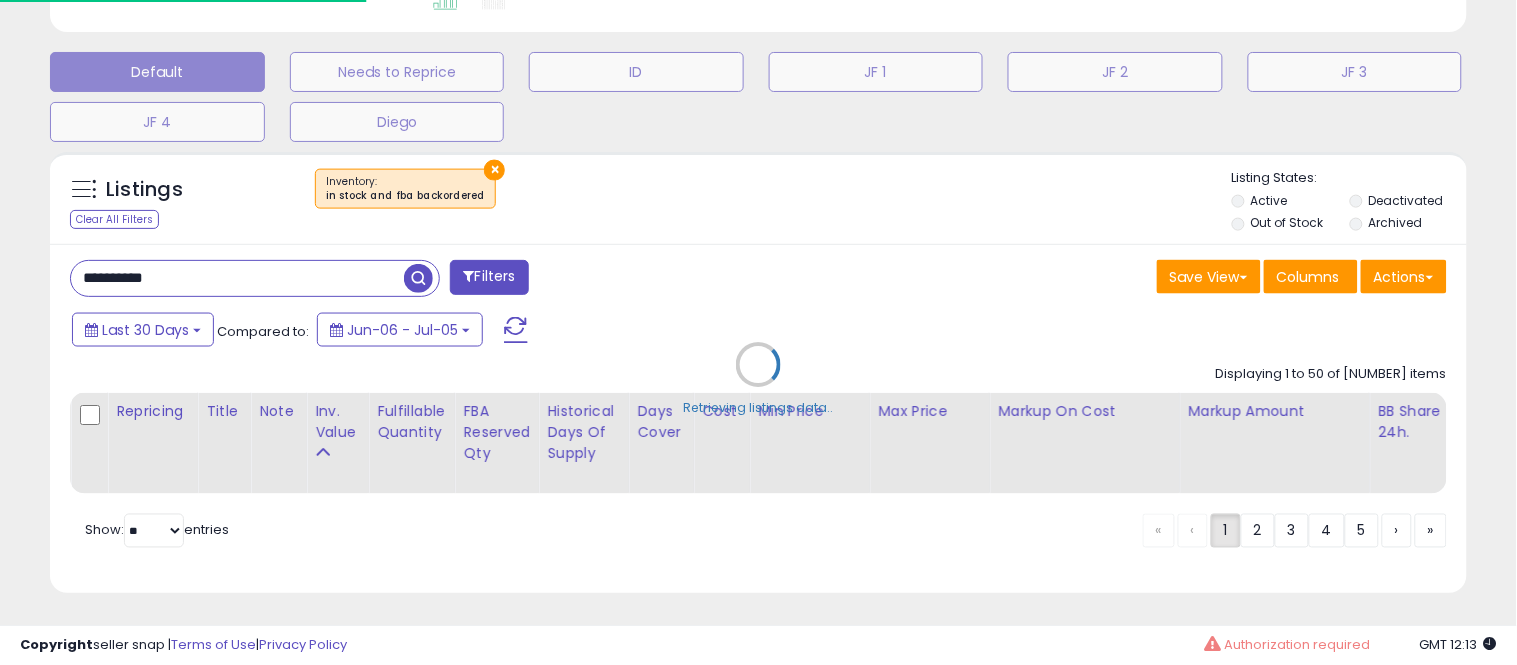 scroll, scrollTop: 999590, scrollLeft: 999178, axis: both 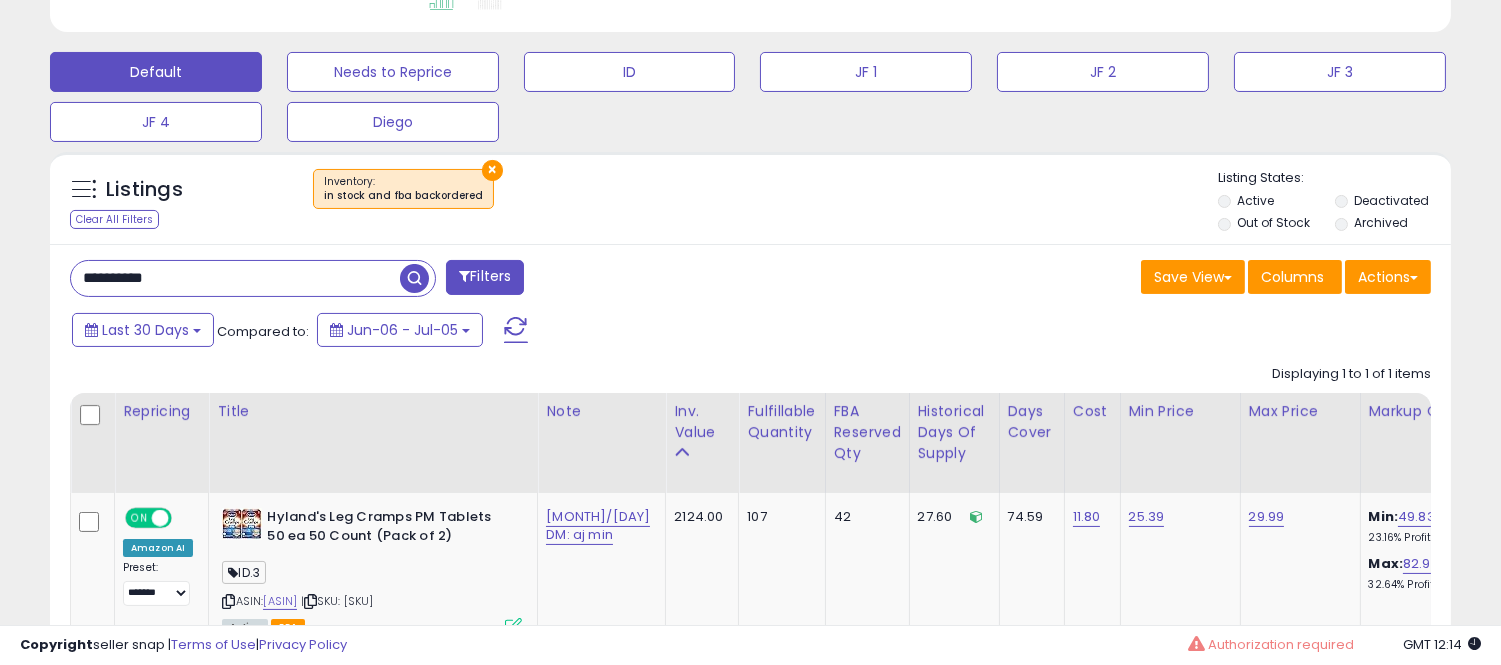 type on "**********" 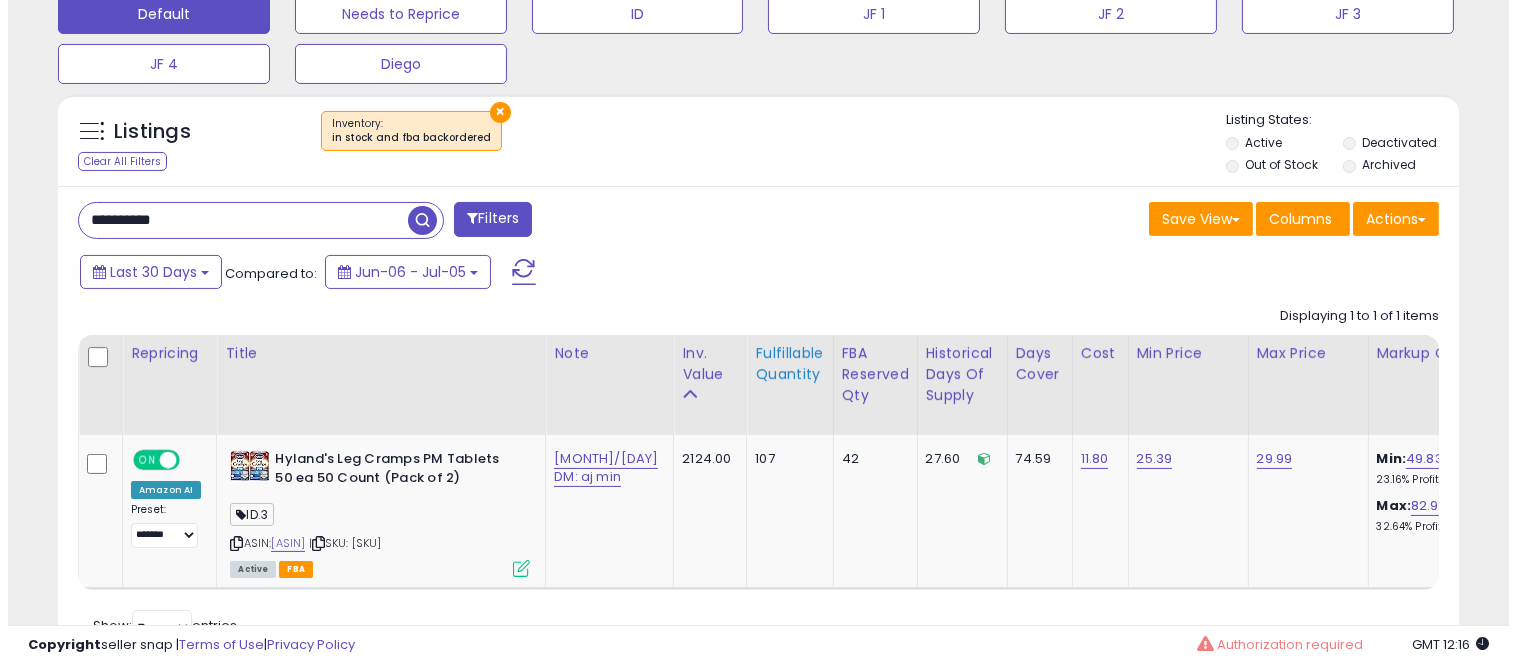scroll, scrollTop: 637, scrollLeft: 0, axis: vertical 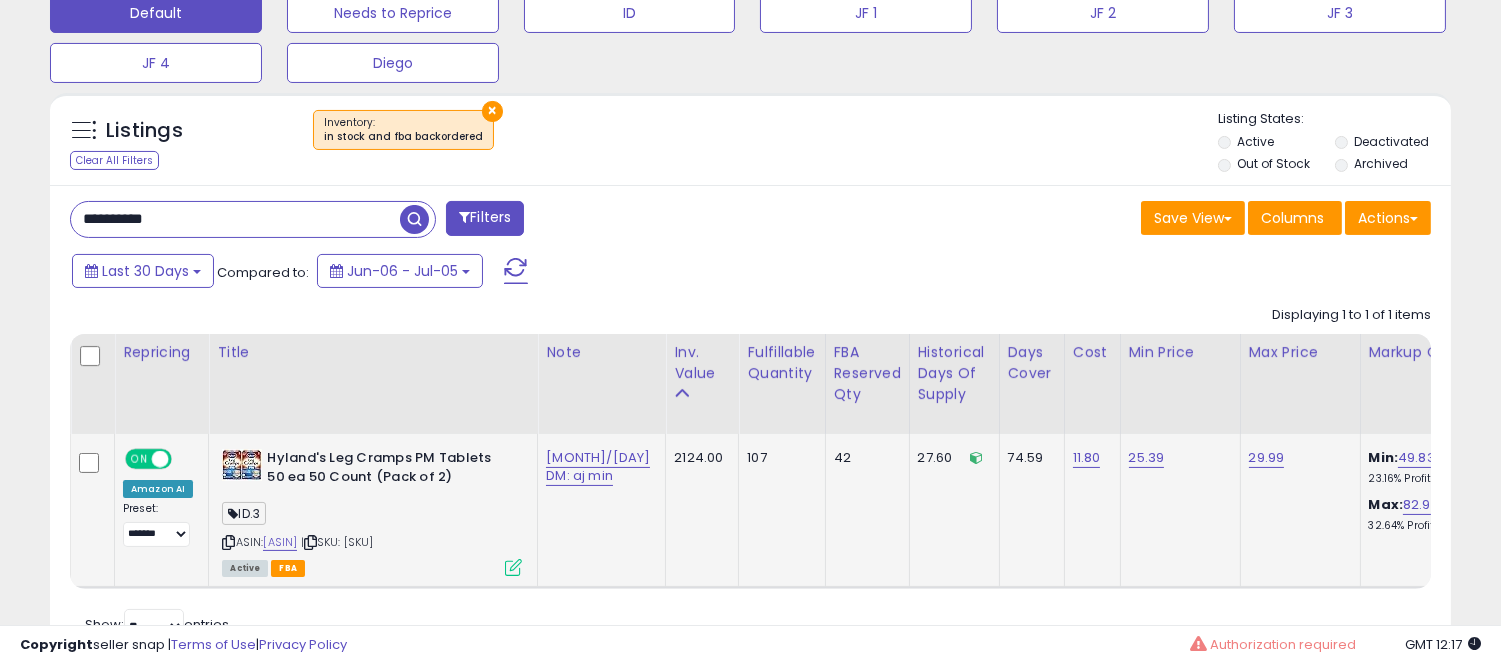 click on "FBA" at bounding box center (288, 568) 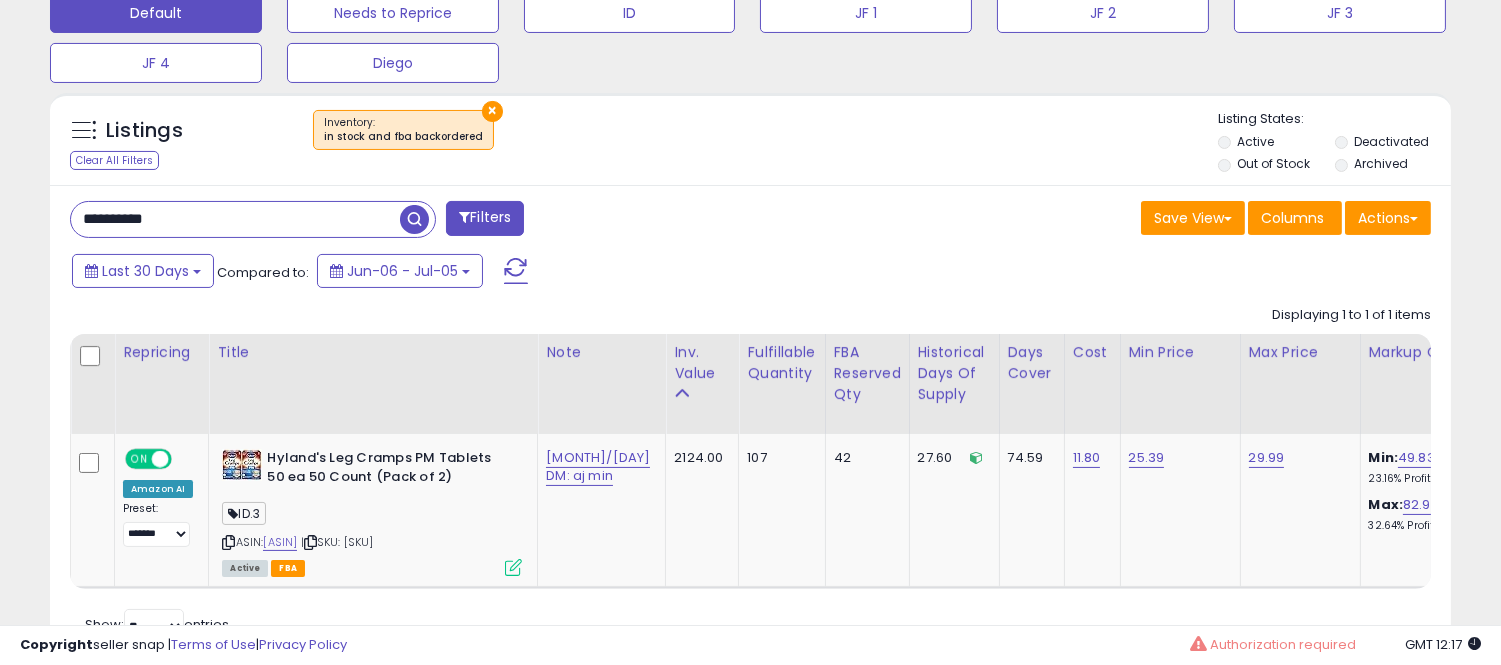 click on "**********" at bounding box center [750, 85] 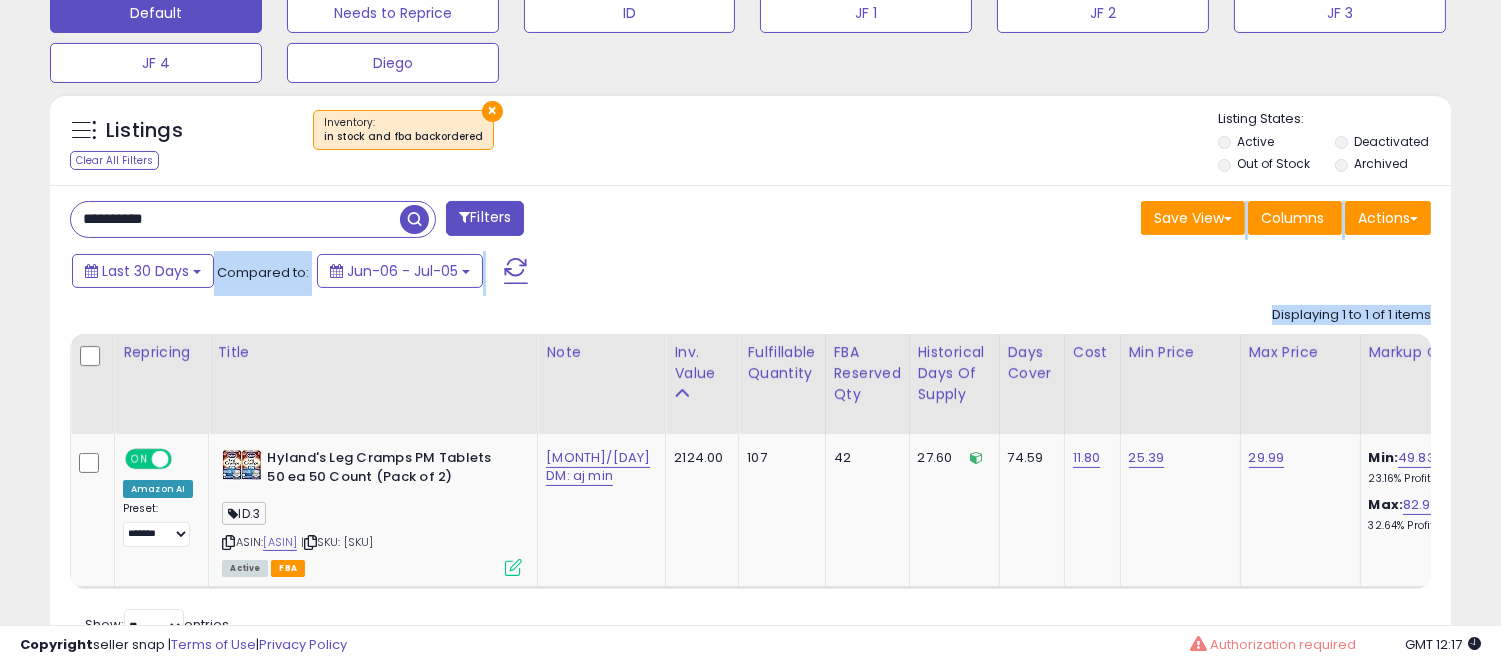 drag, startPoint x: 0, startPoint y: 238, endPoint x: 0, endPoint y: 340, distance: 102 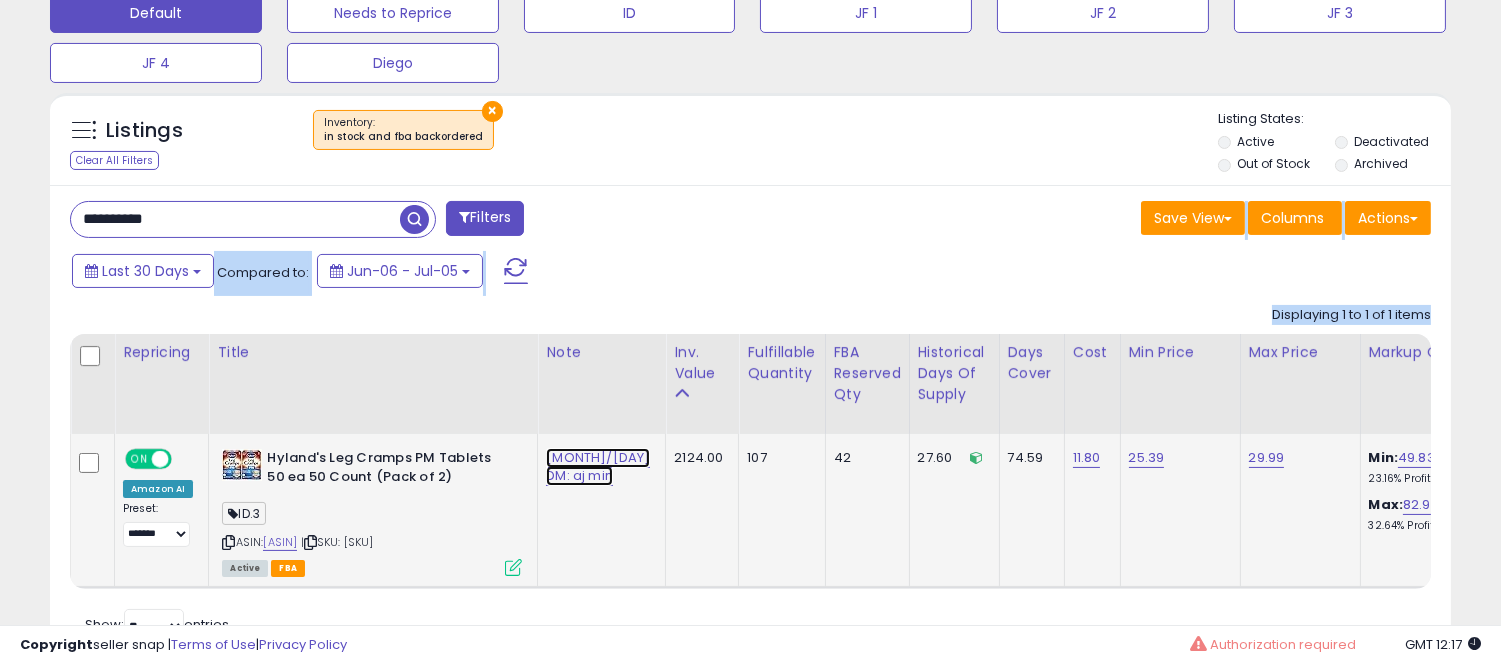 click on "[MONTH]/[DAY] DM:  aj min" at bounding box center (598, 467) 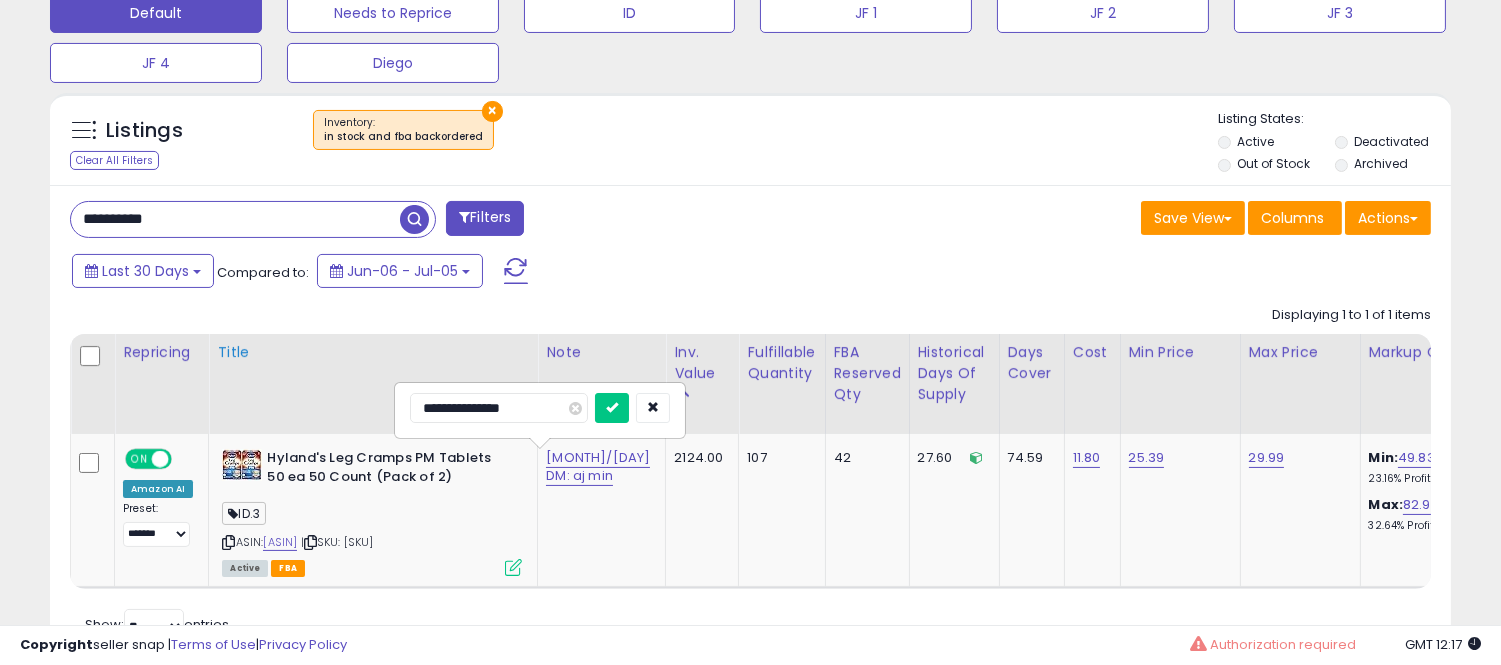 drag, startPoint x: 467, startPoint y: 406, endPoint x: 388, endPoint y: 400, distance: 79.22752 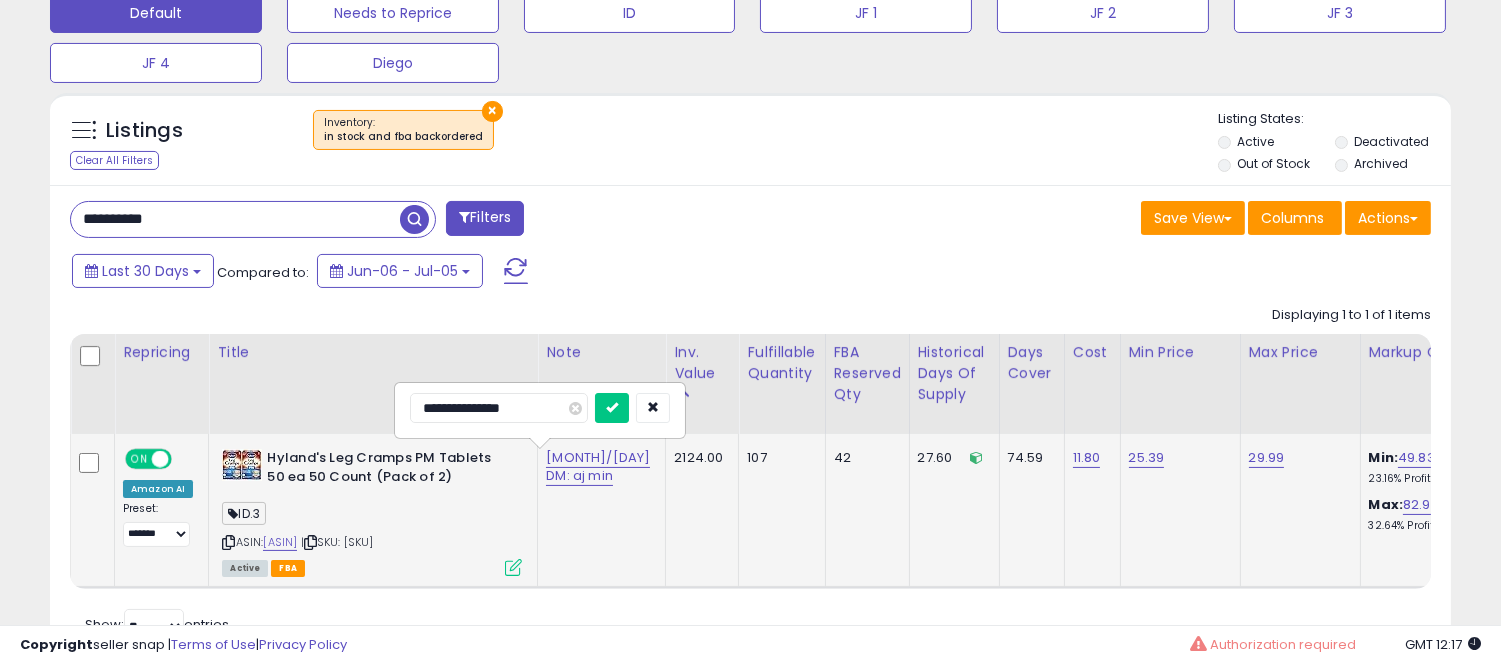 click at bounding box center [513, 567] 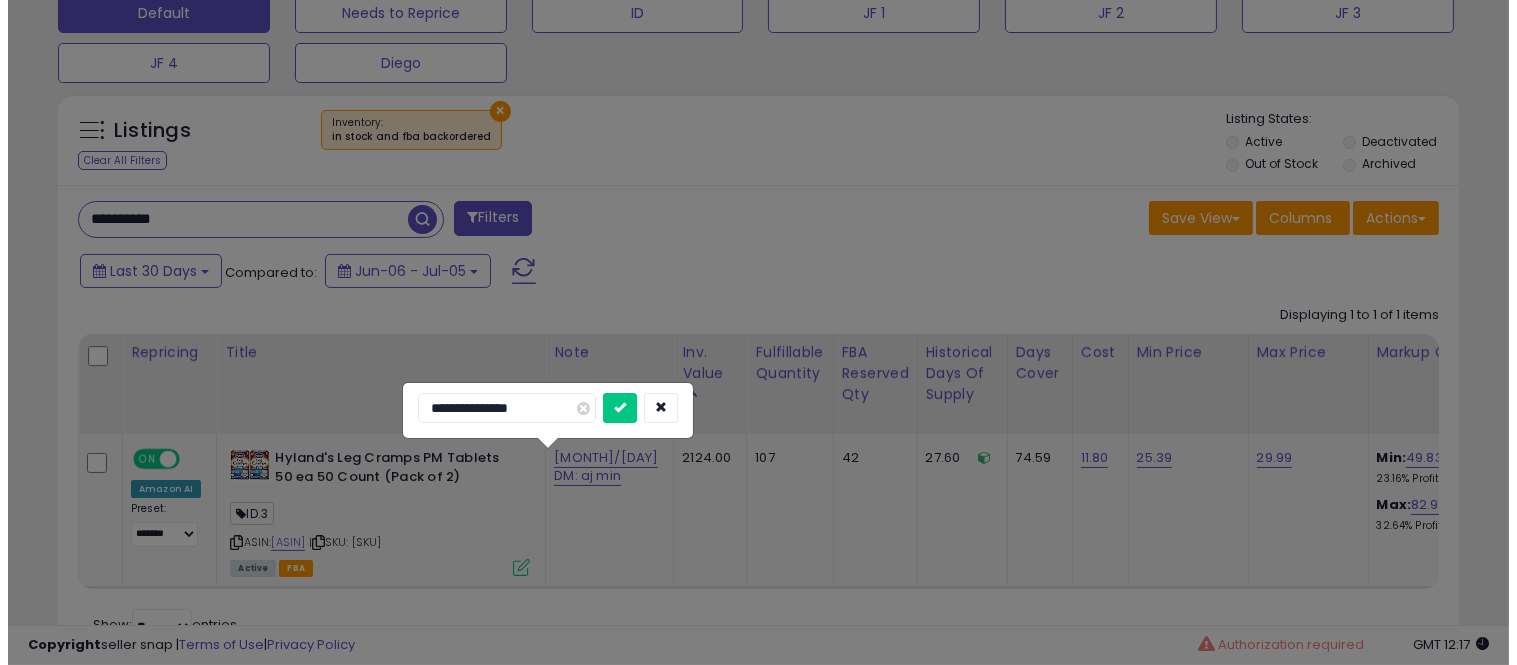 scroll, scrollTop: 999590, scrollLeft: 999178, axis: both 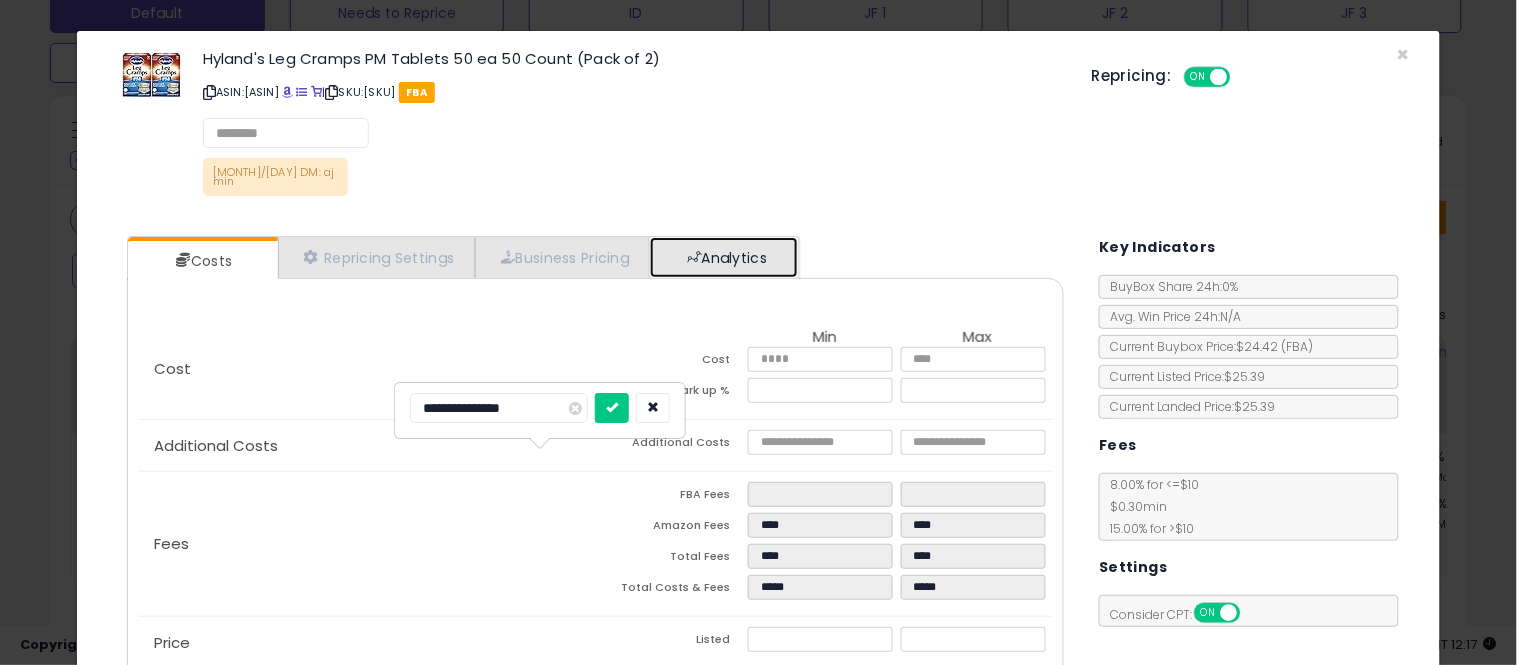 click on "Analytics" at bounding box center [724, 257] 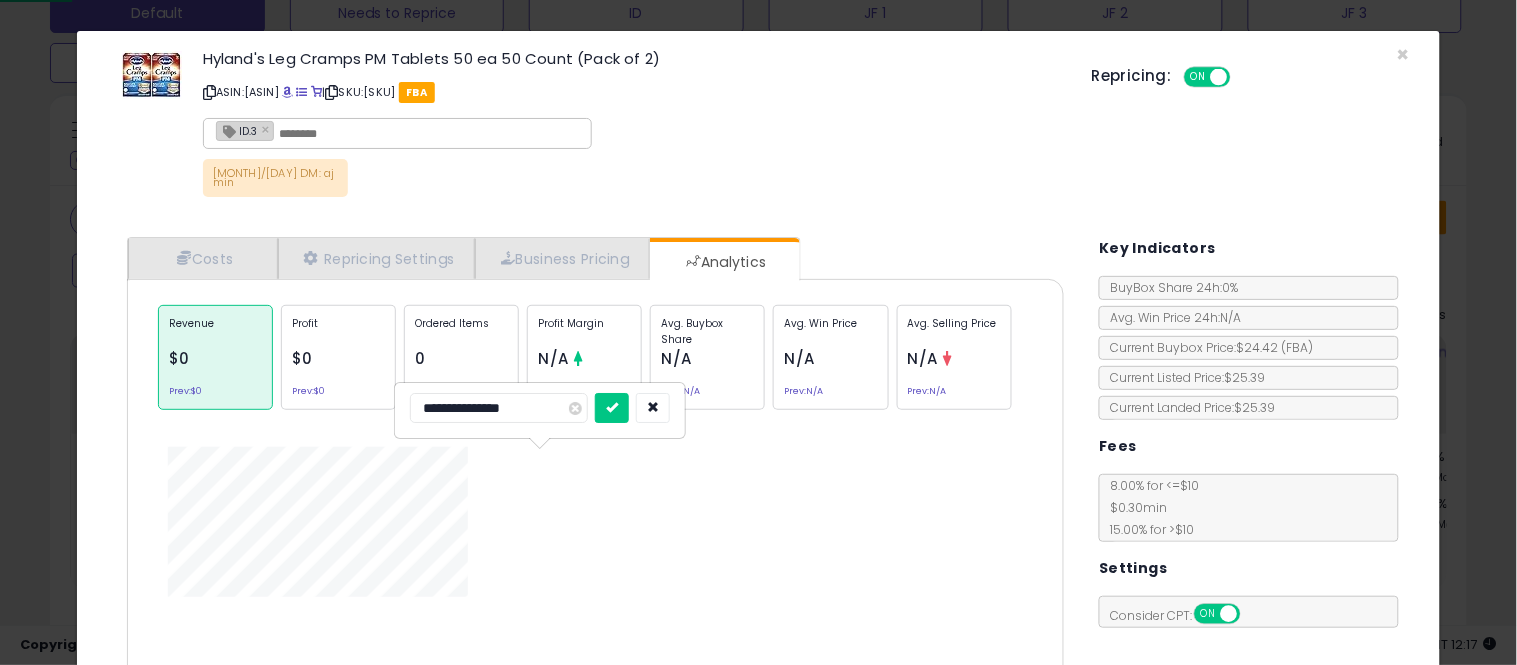 click on "Avg. Buybox Share" at bounding box center [707, 331] 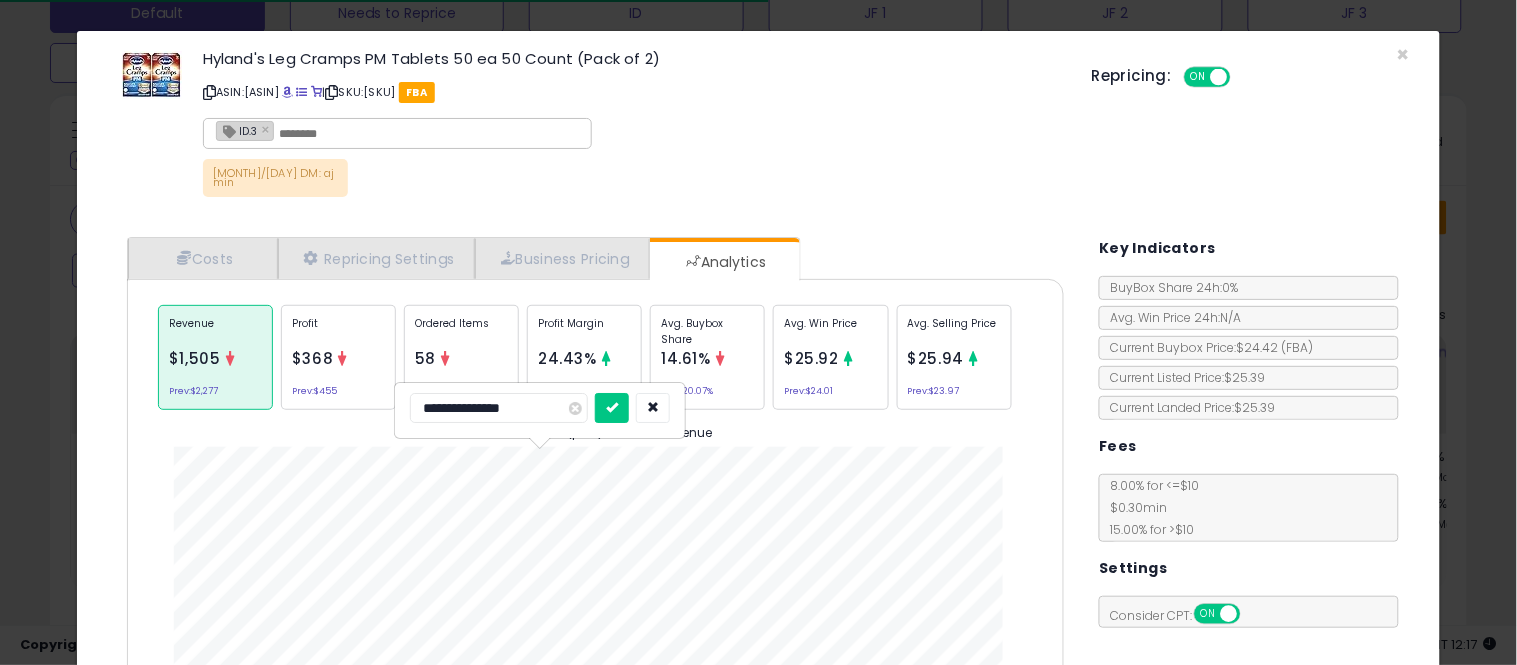 scroll, scrollTop: 999384, scrollLeft: 999033, axis: both 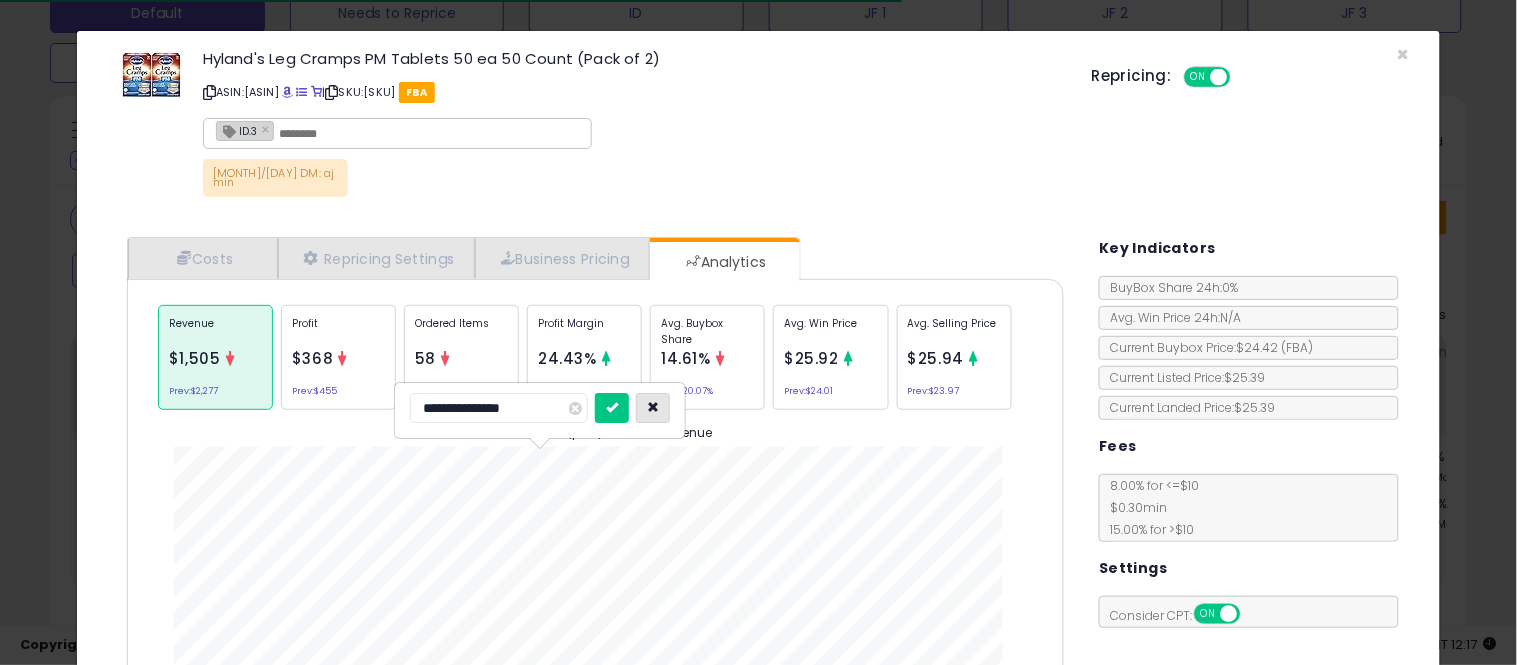 click at bounding box center [653, 407] 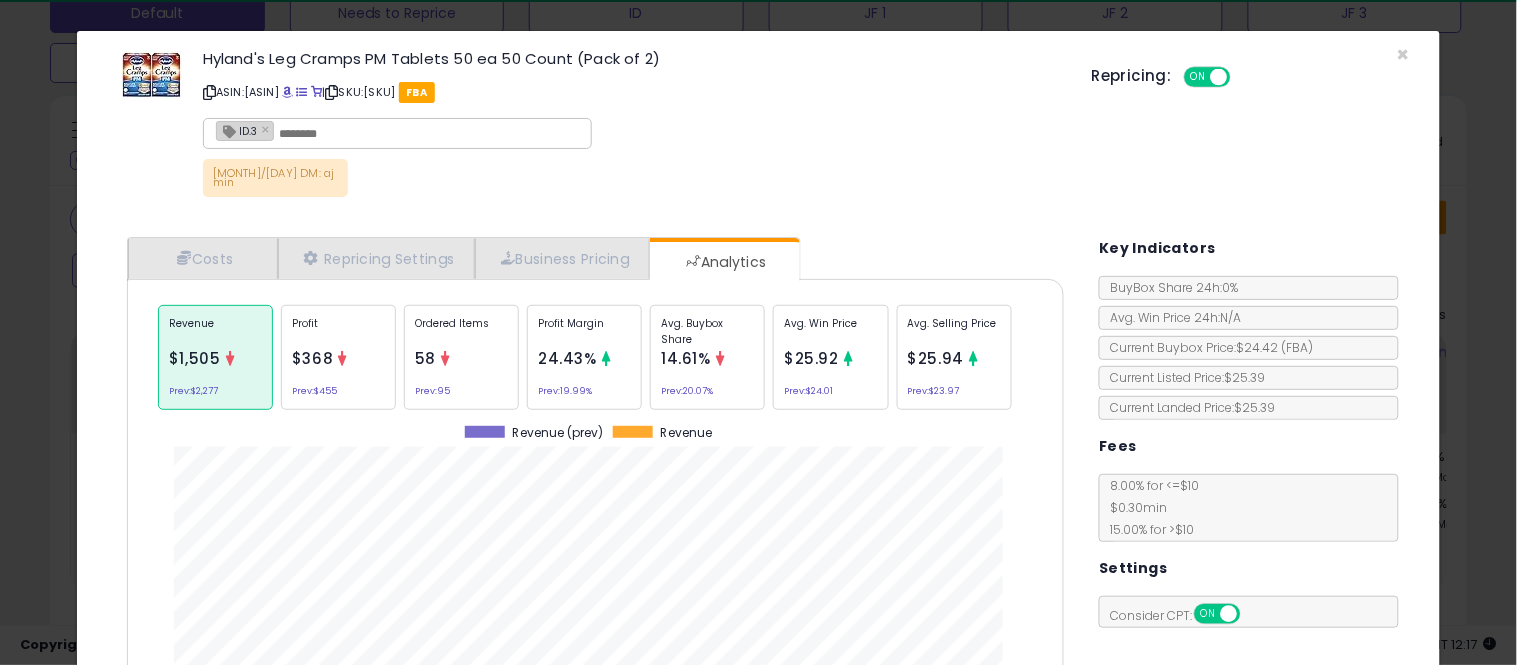 click on "Avg. Buybox Share
[PERCENTAGE]
Prev:  [PERCENTAGE]" 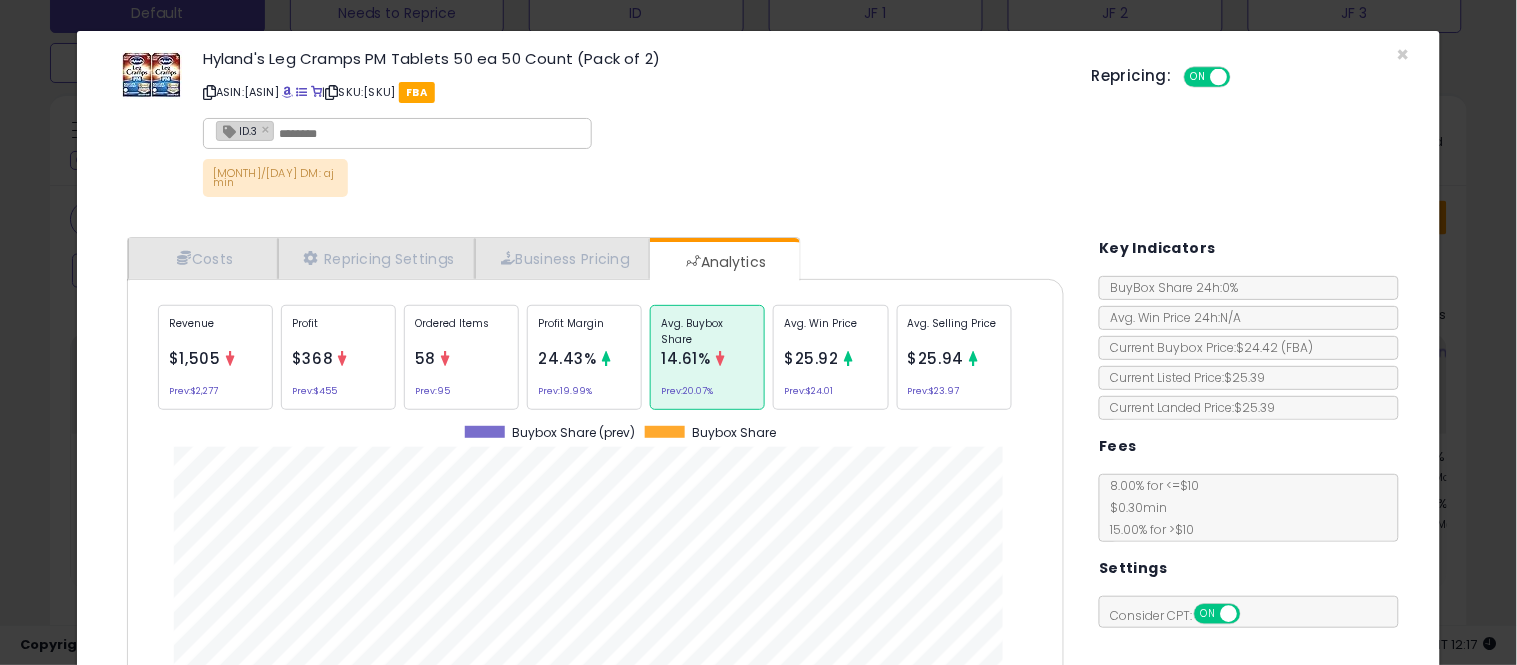 scroll, scrollTop: 999384, scrollLeft: 999033, axis: both 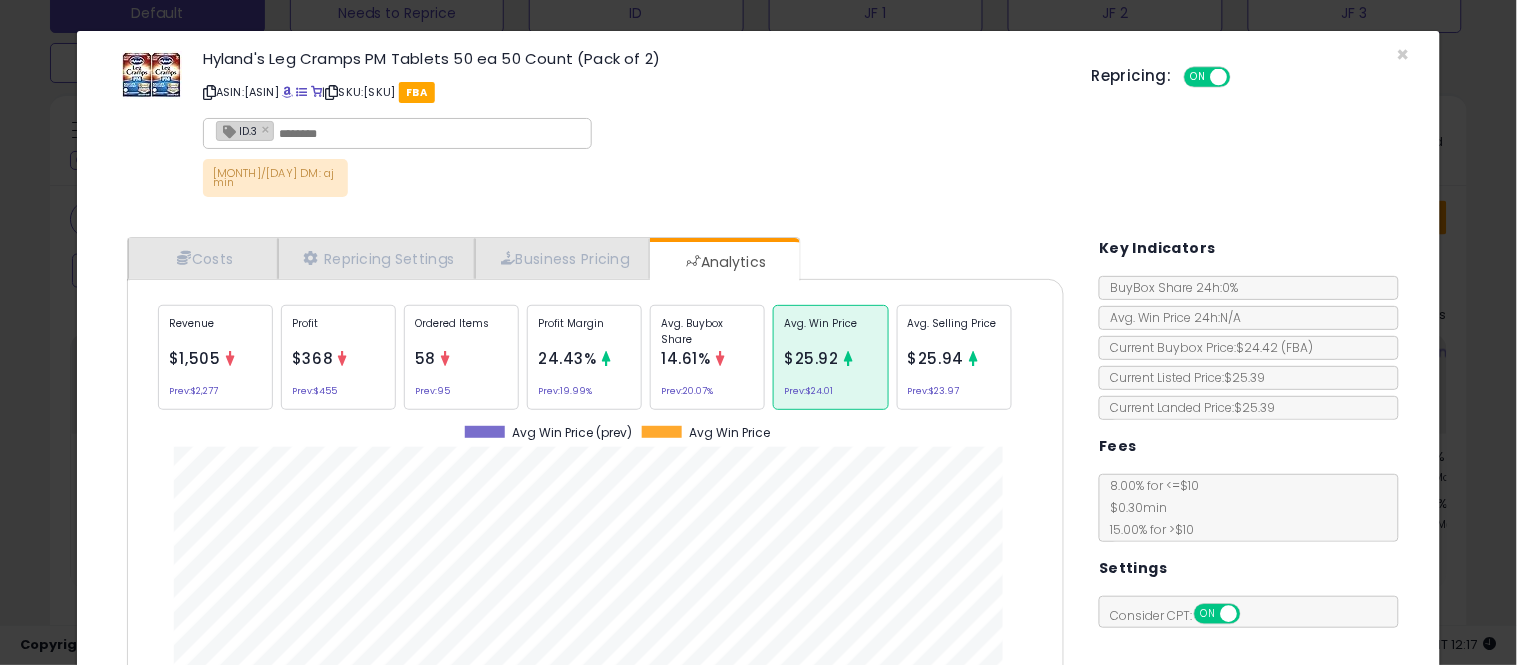 click on "Avg. Buybox Share" at bounding box center (707, 331) 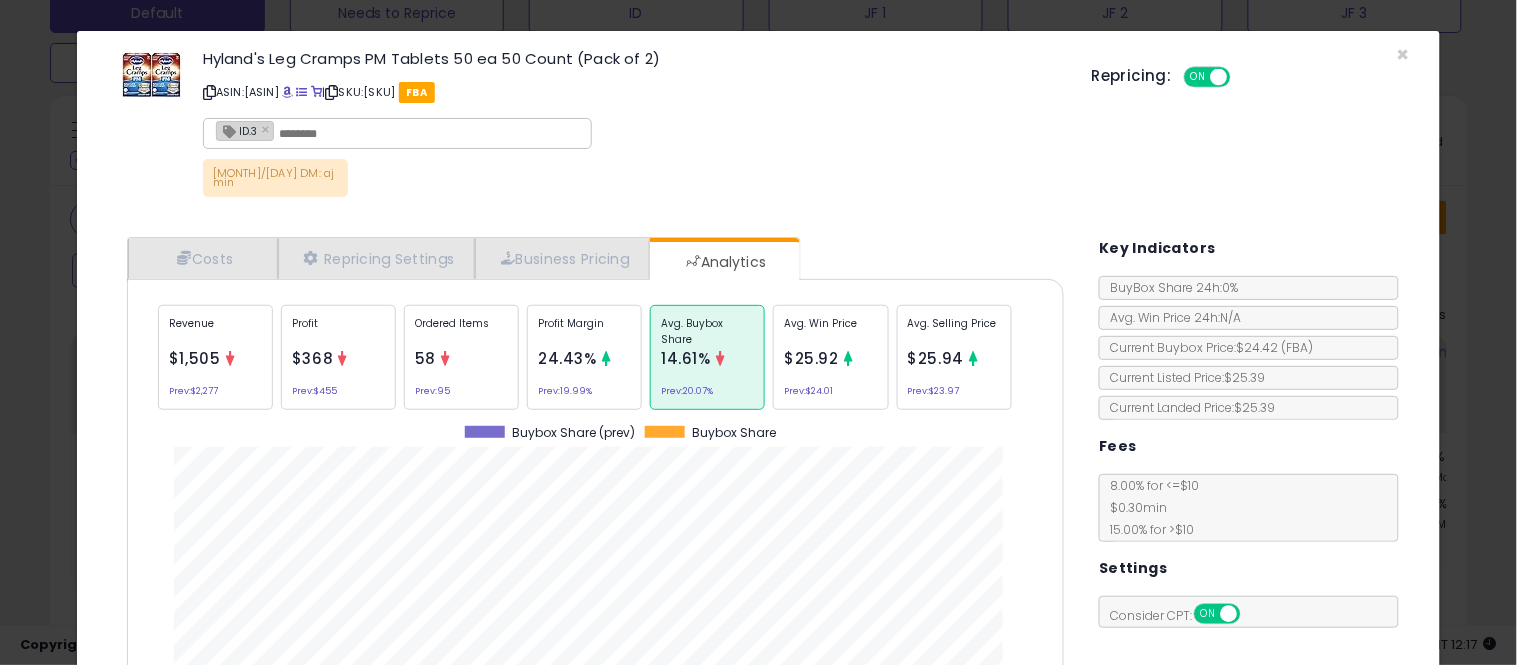 scroll, scrollTop: 999384, scrollLeft: 999033, axis: both 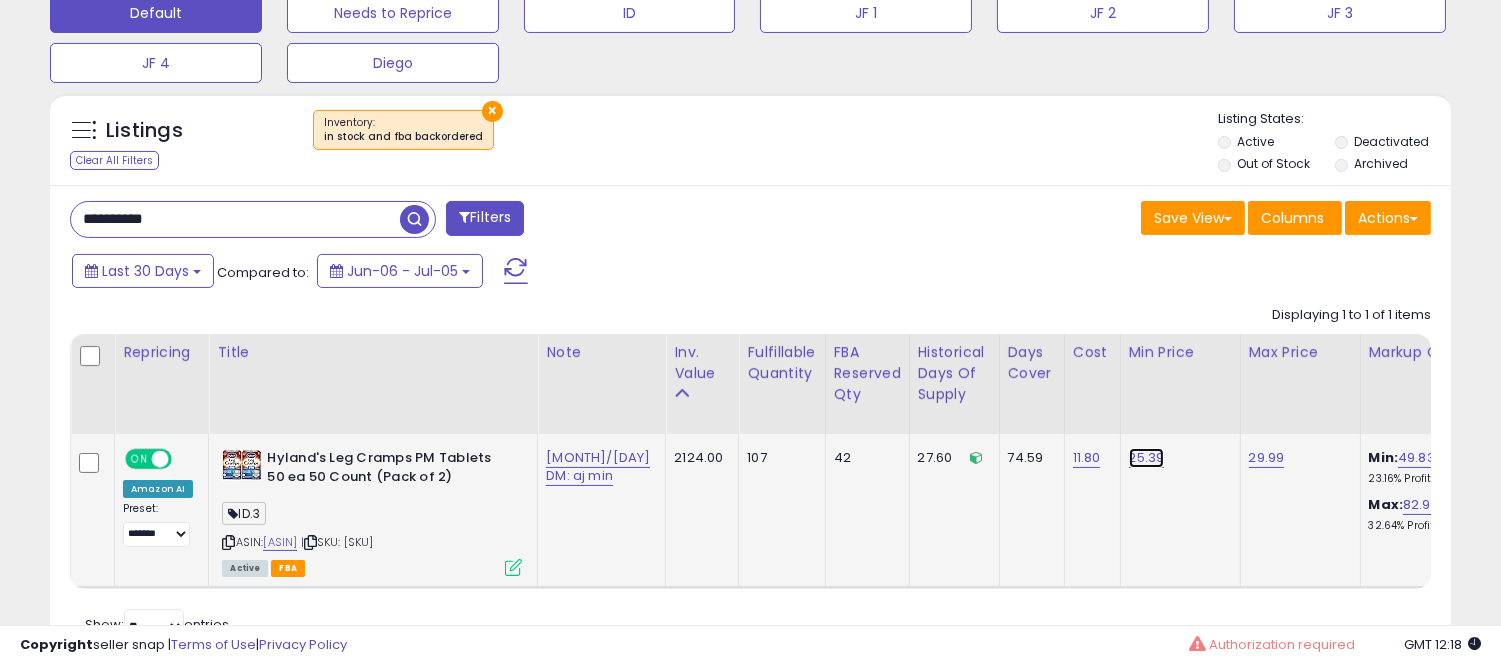 click on "25.39" at bounding box center (1147, 458) 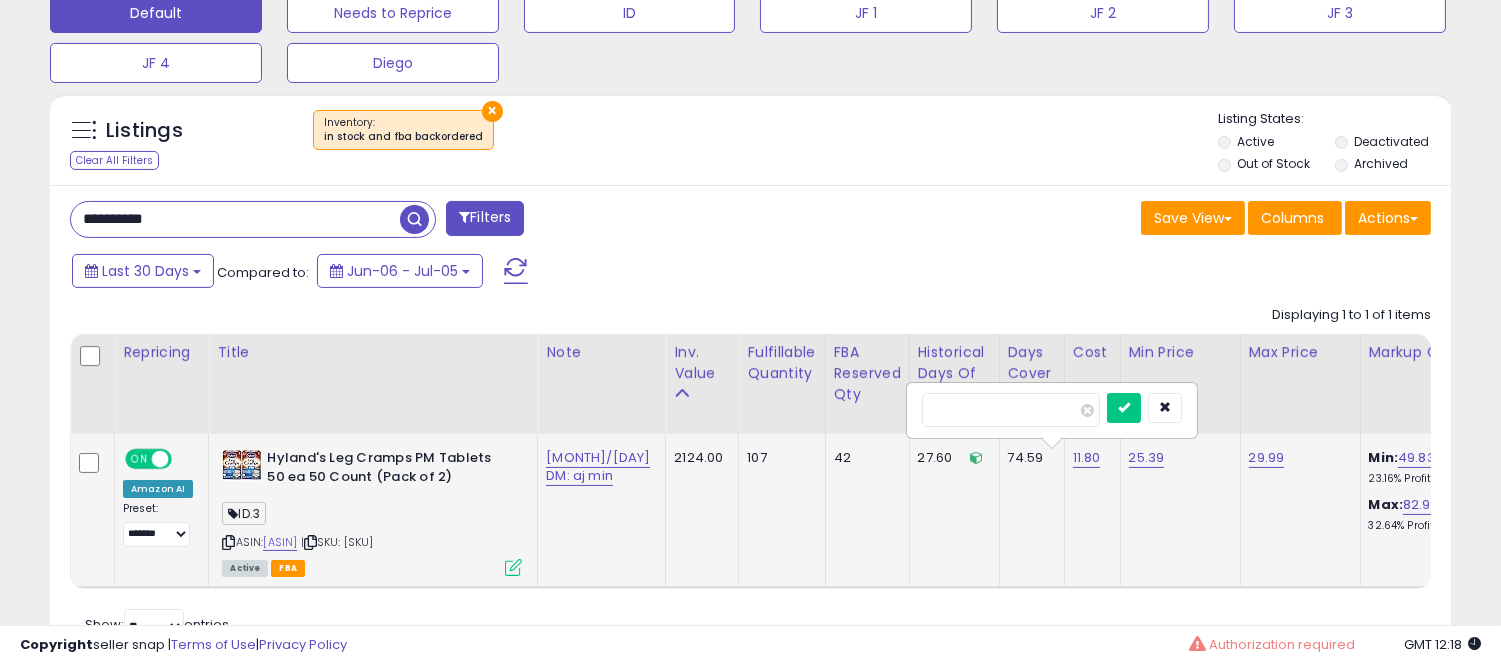 type on "**" 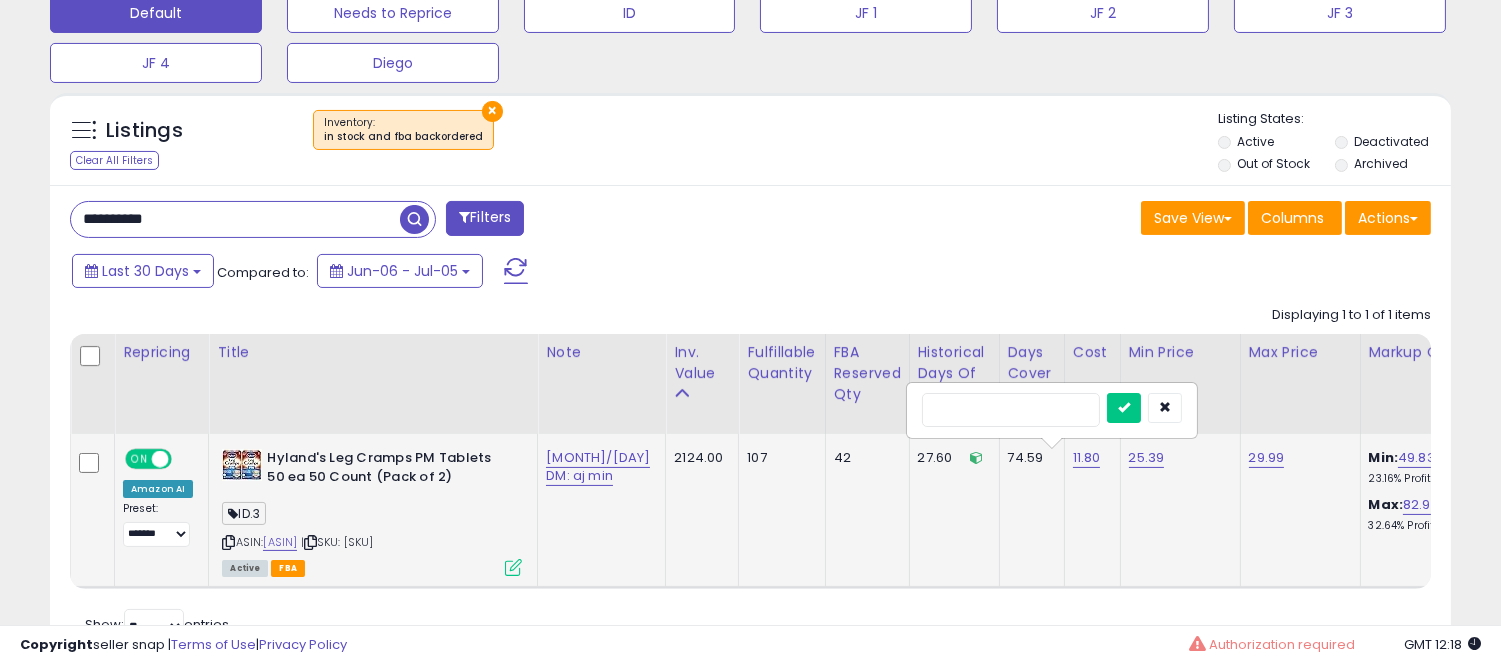 type on "*****" 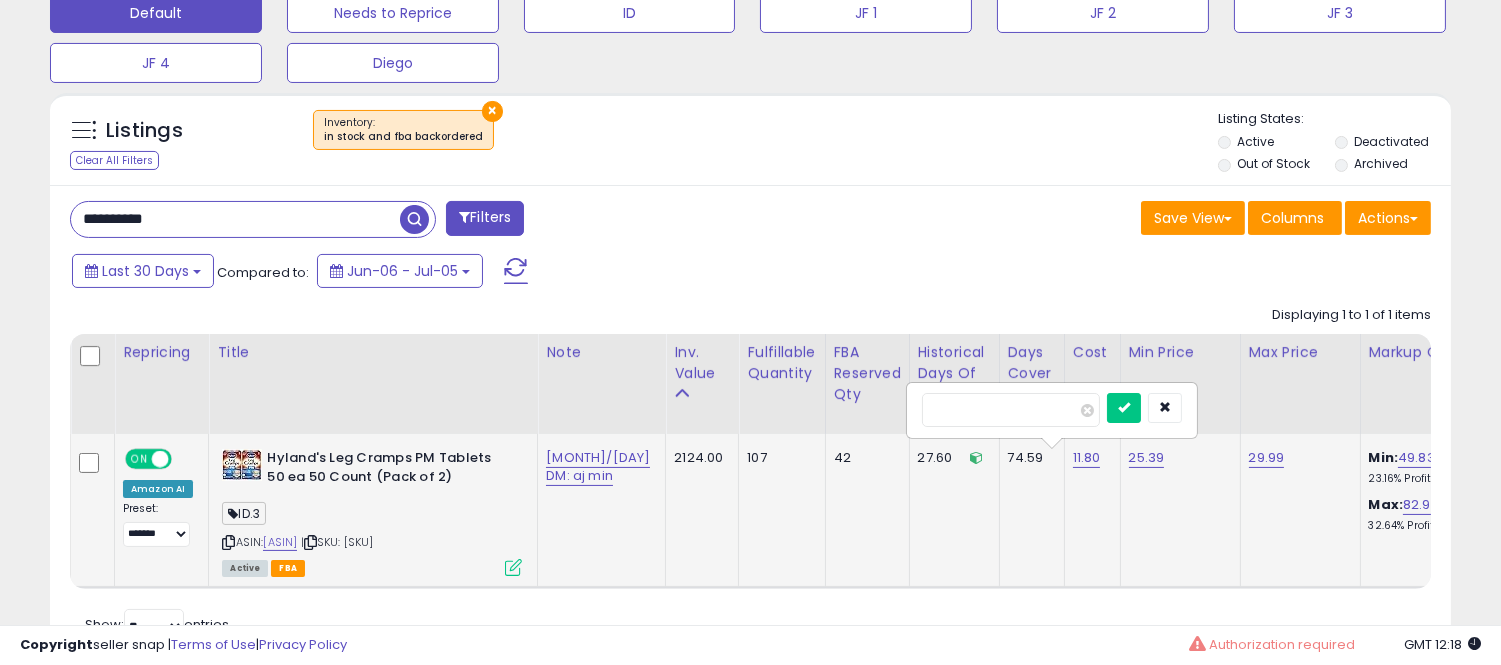 click at bounding box center [1124, 408] 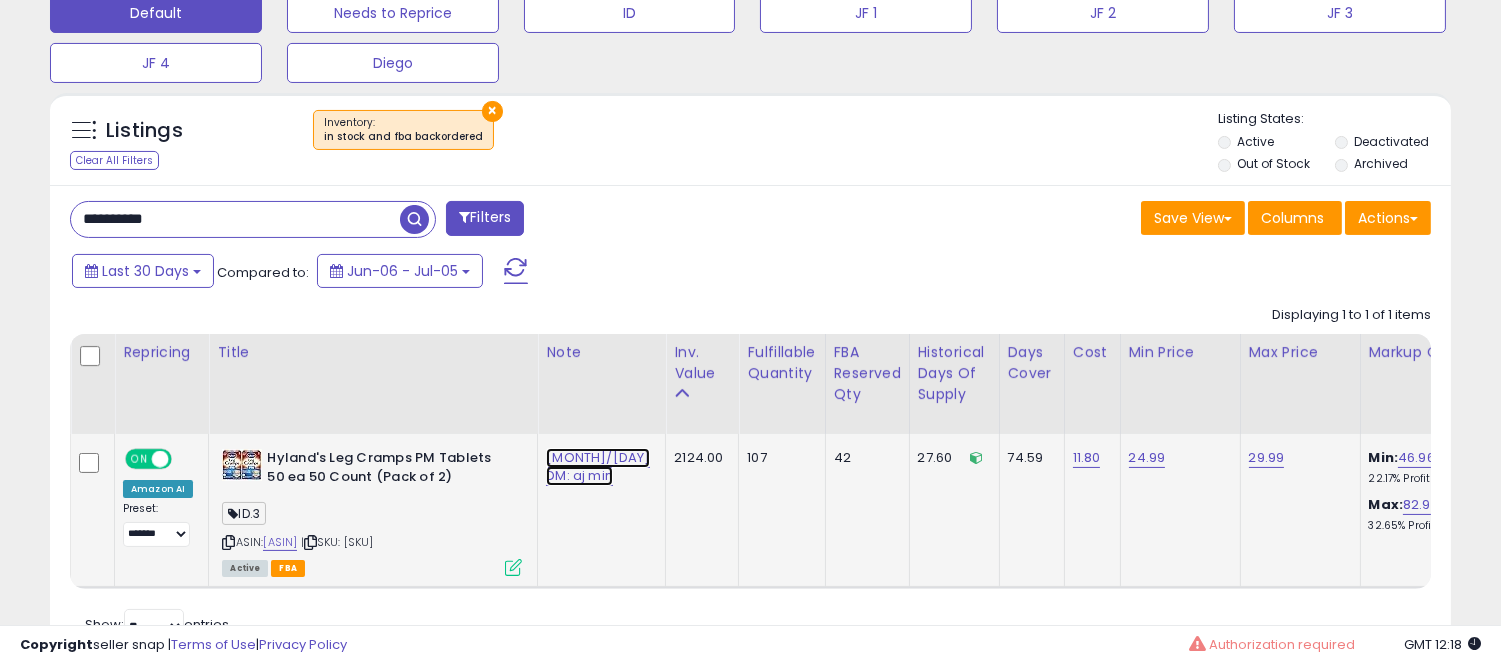 click on "[MONTH]/[DAY] DM:  aj min" at bounding box center (598, 467) 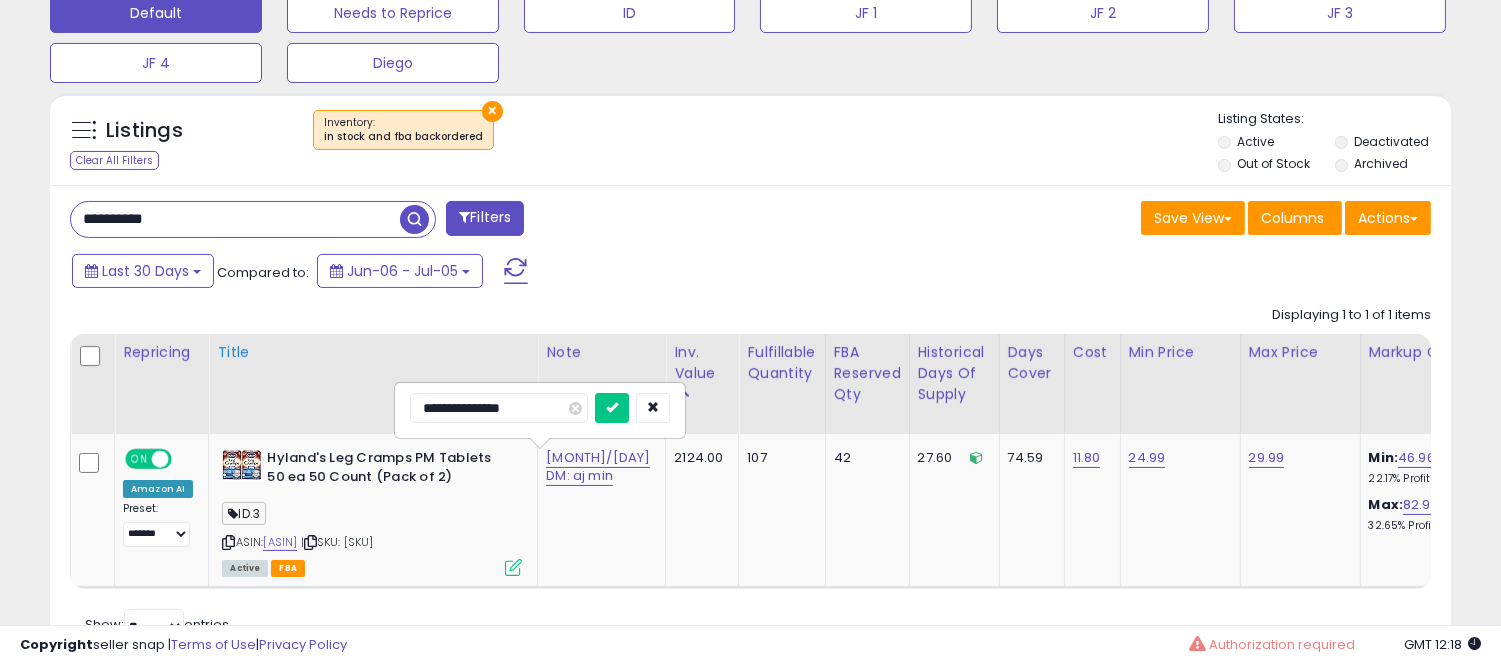 drag, startPoint x: 471, startPoint y: 406, endPoint x: 355, endPoint y: 424, distance: 117.388245 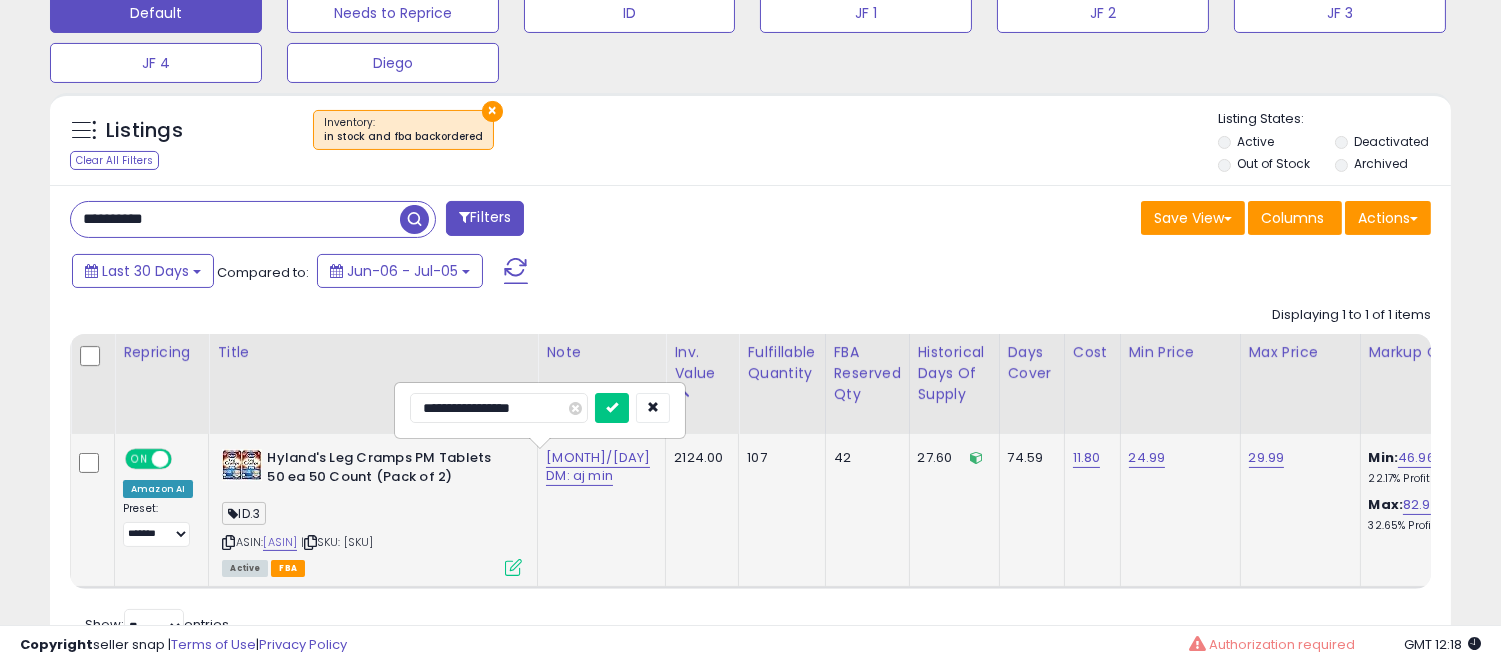 click on "**********" at bounding box center (499, 408) 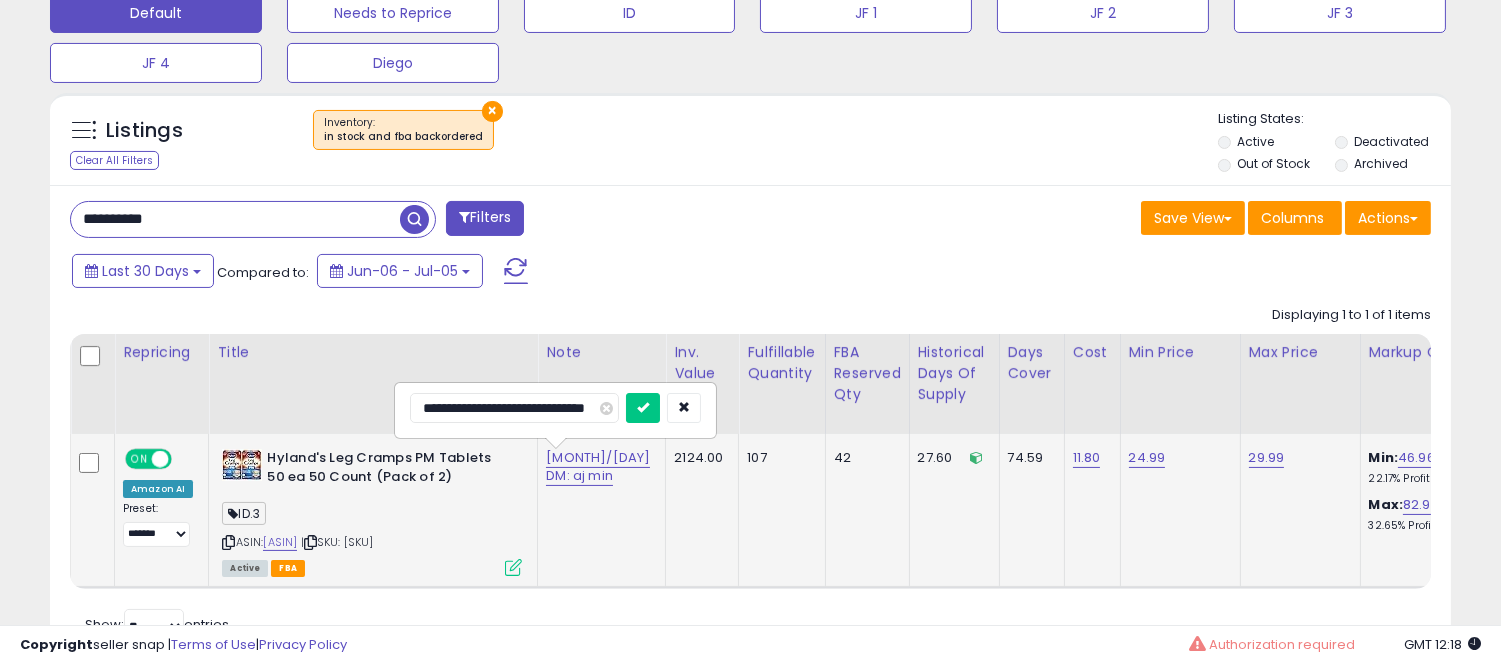 type on "**********" 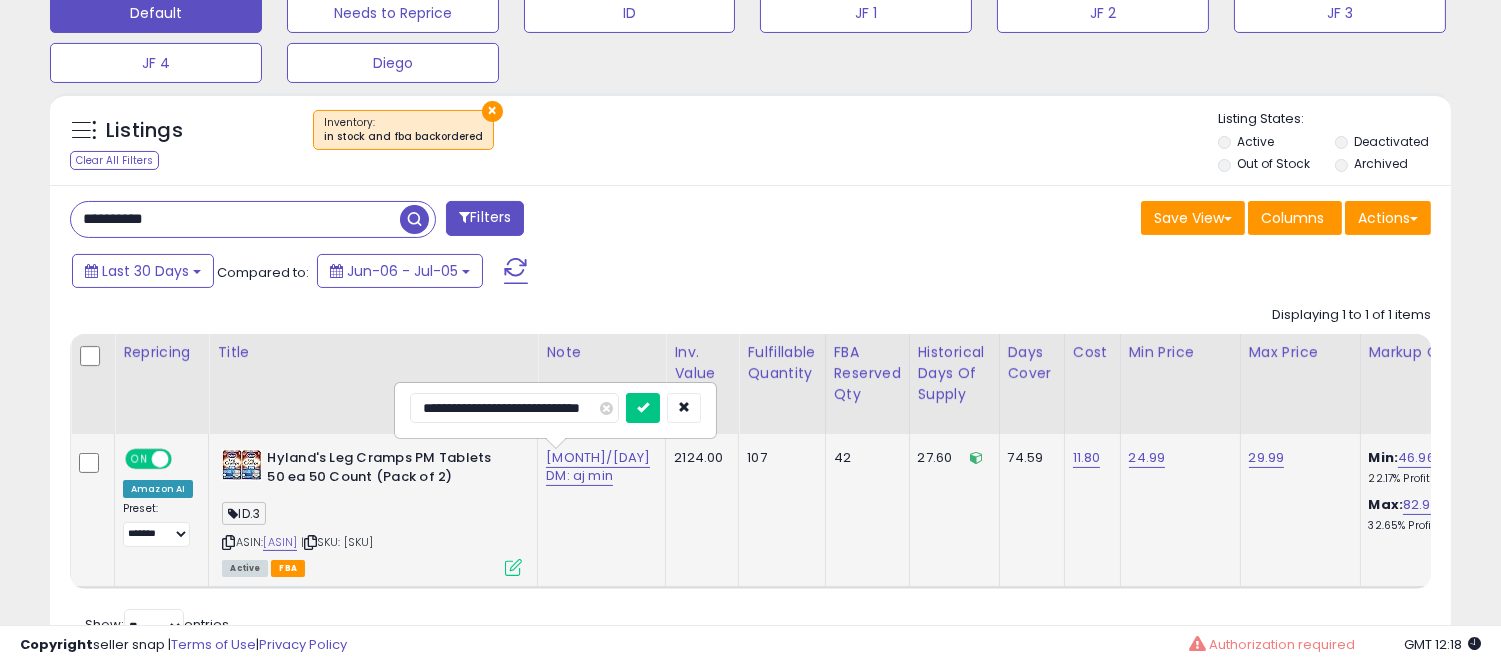 scroll, scrollTop: 0, scrollLeft: 25, axis: horizontal 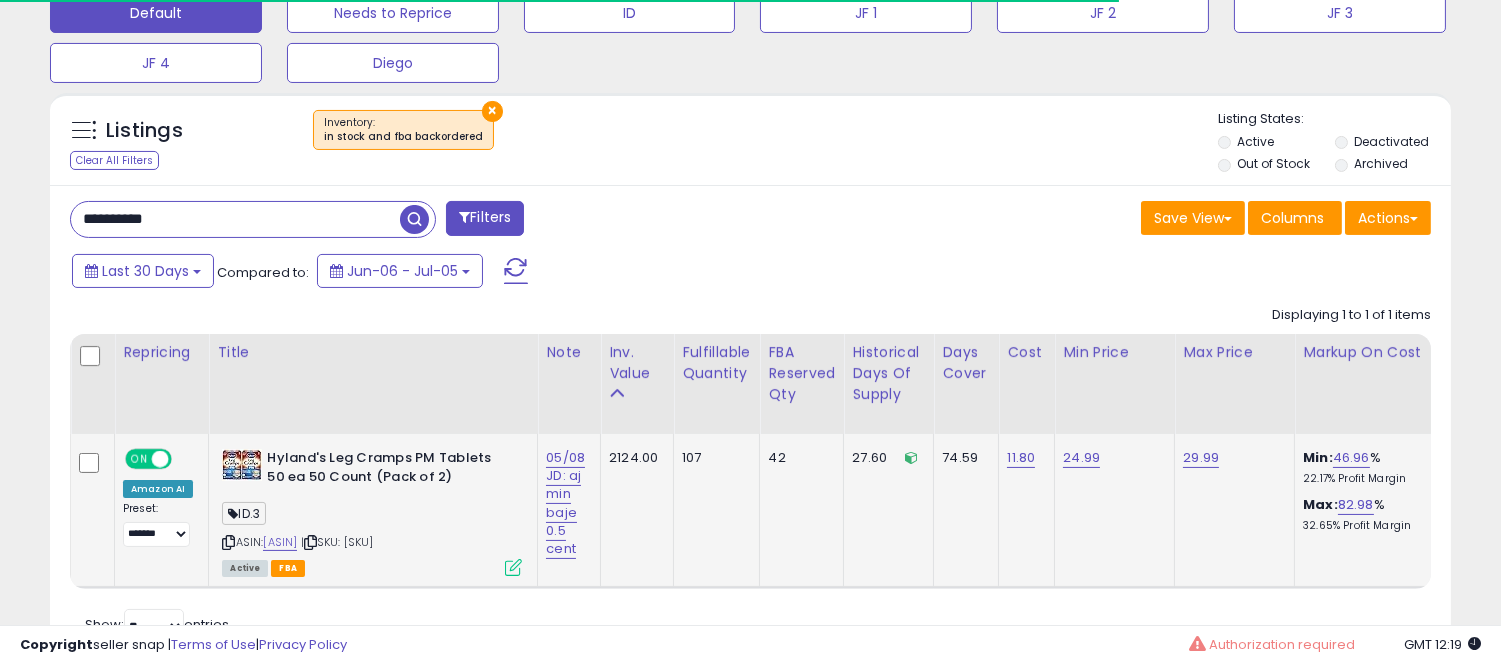 click on "**********" at bounding box center (235, 219) 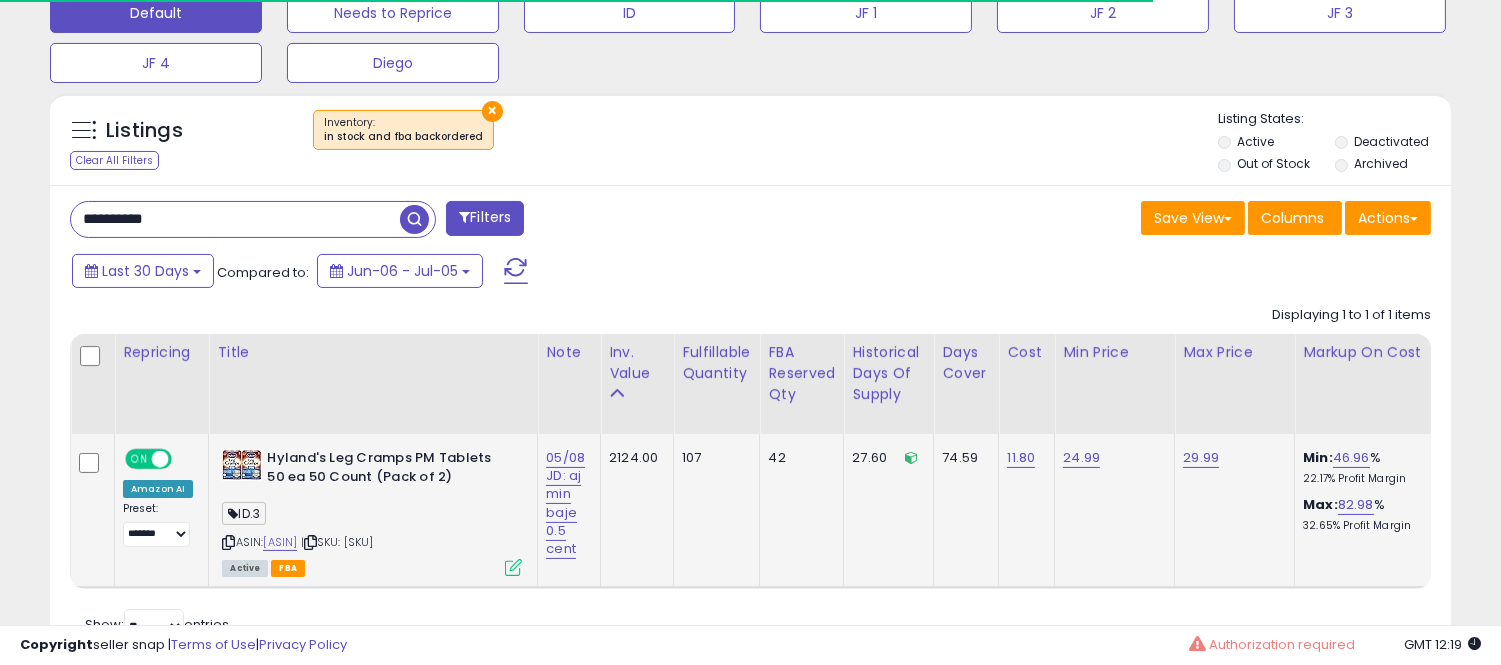 click on "**********" at bounding box center (235, 219) 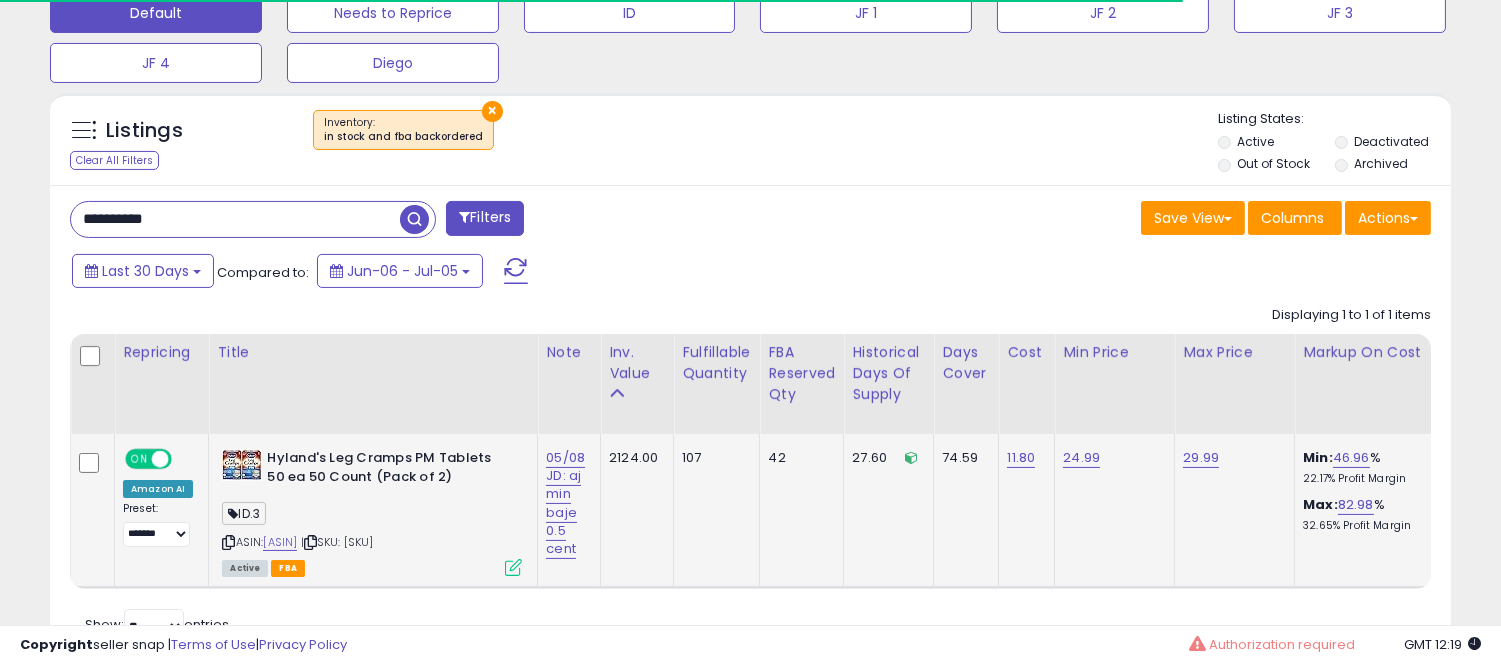 type on "**********" 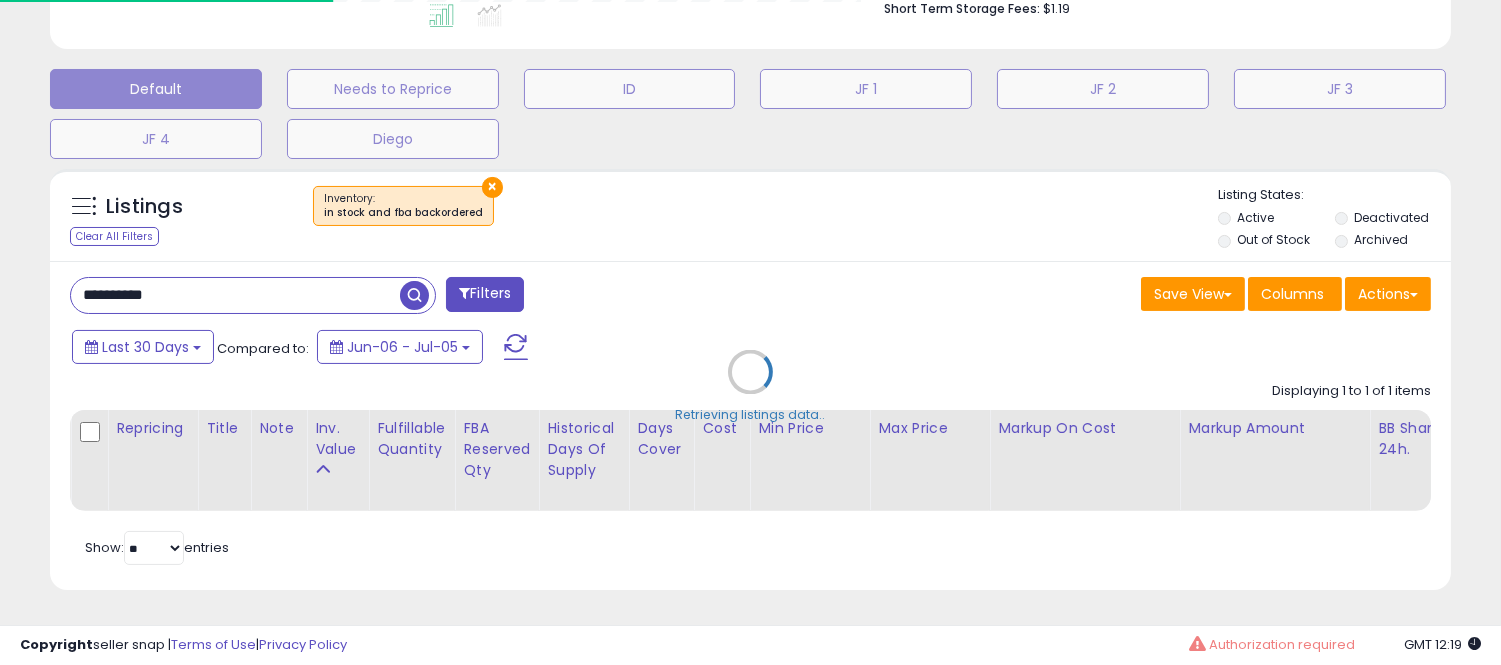 scroll, scrollTop: 999590, scrollLeft: 999178, axis: both 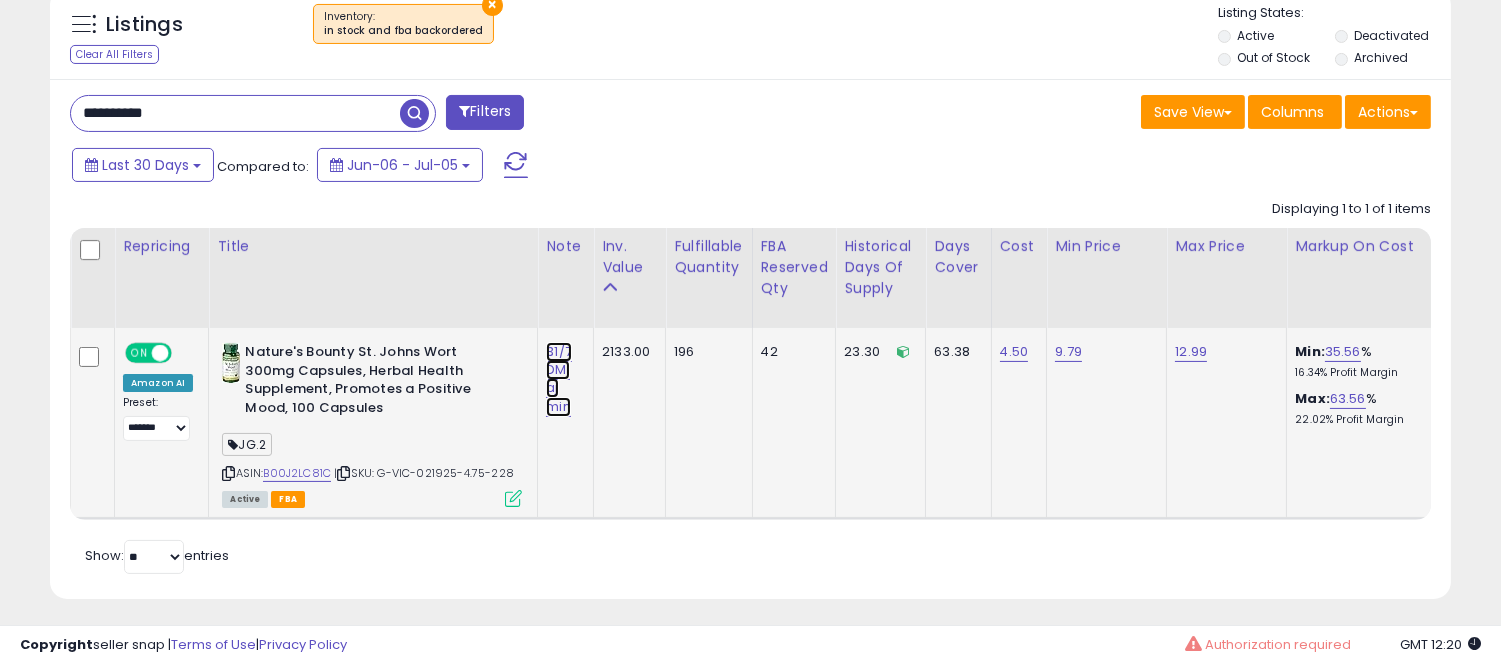 click on "31/7 DM: aj min" at bounding box center (559, 379) 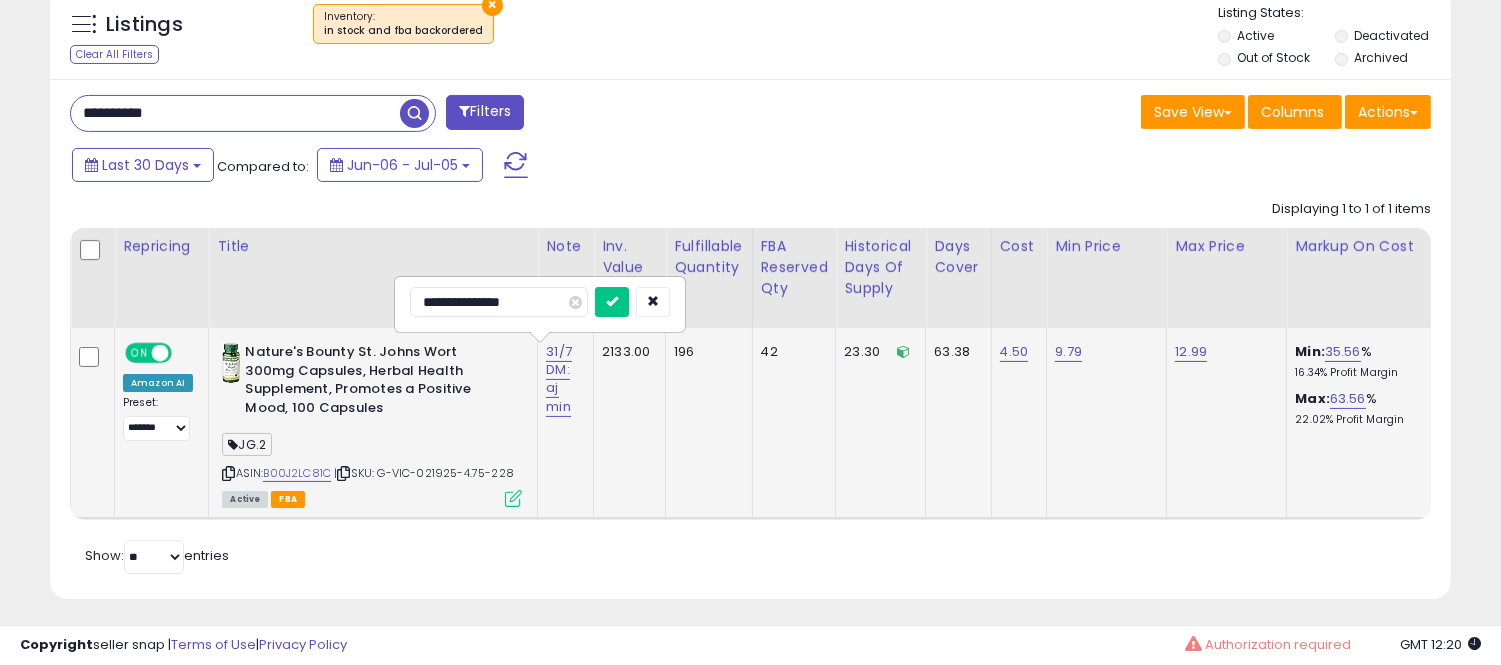 click on "**********" at bounding box center (499, 302) 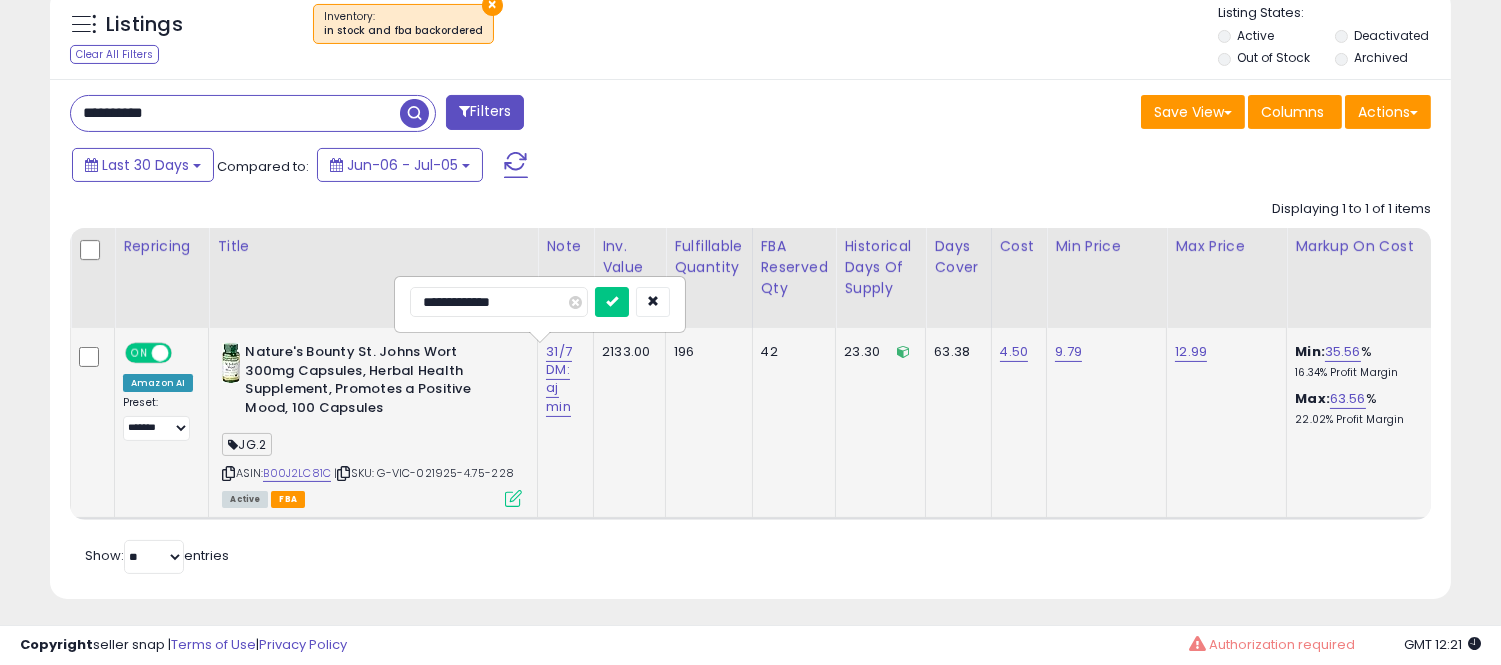 type on "**********" 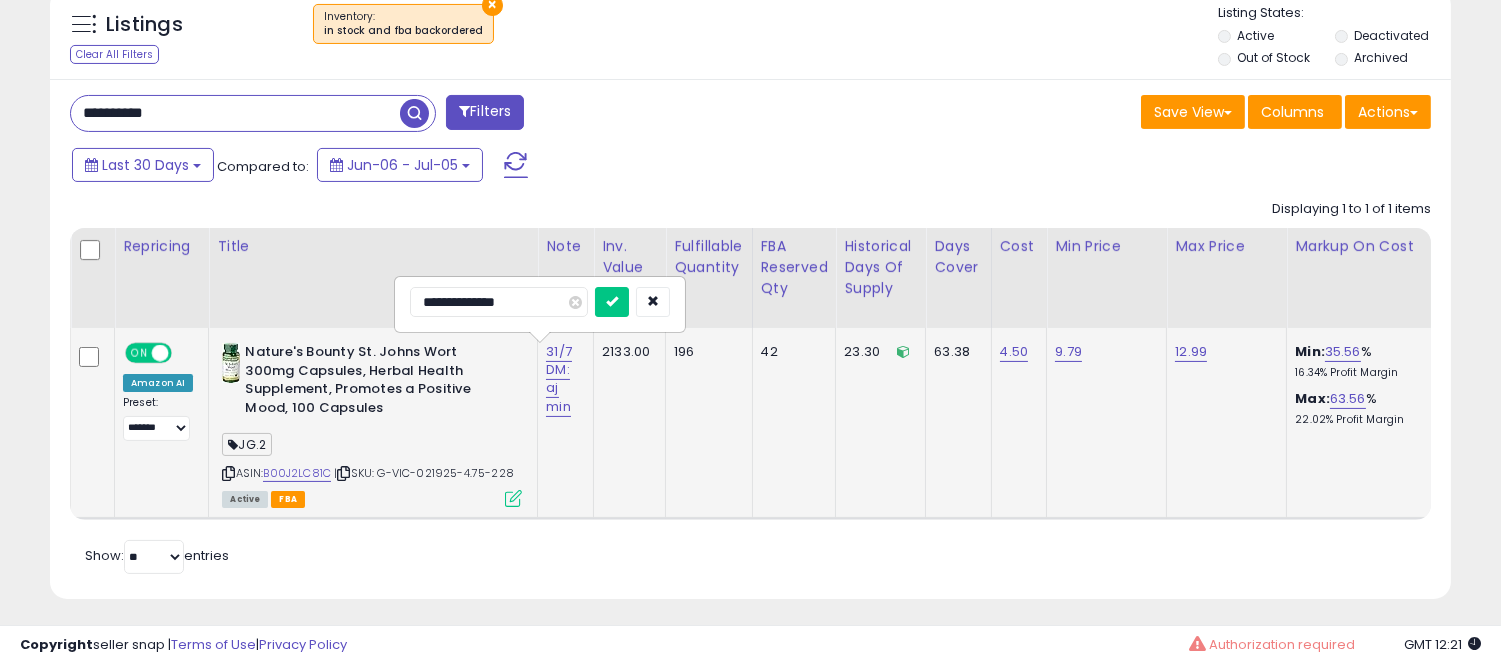 click at bounding box center [612, 302] 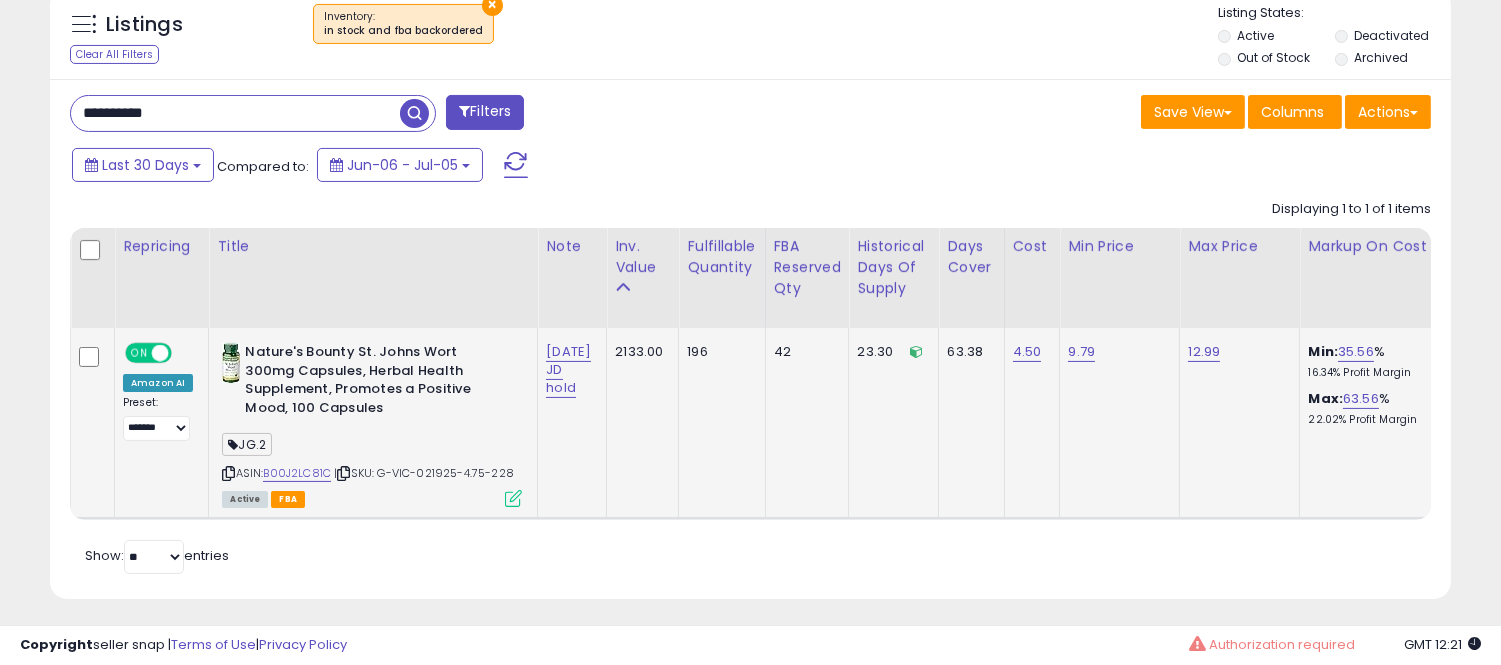 click on "**********" at bounding box center (235, 113) 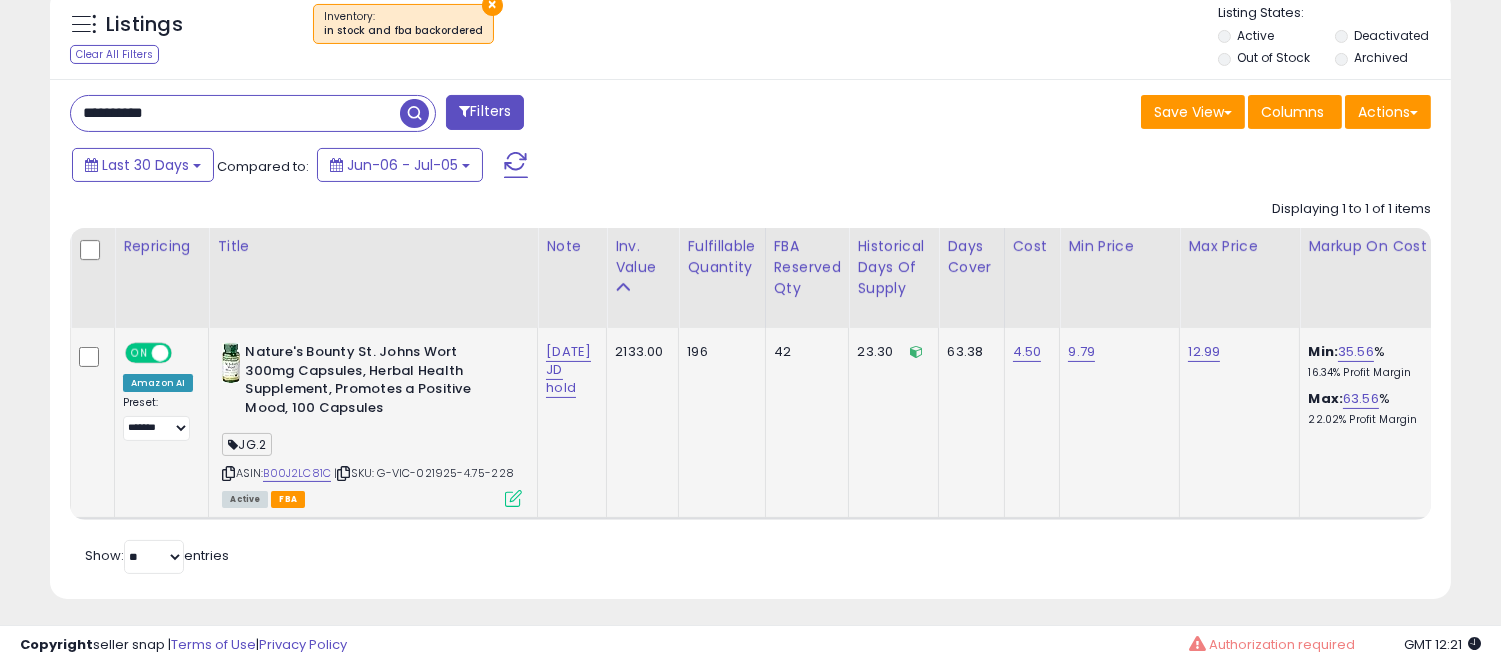 paste 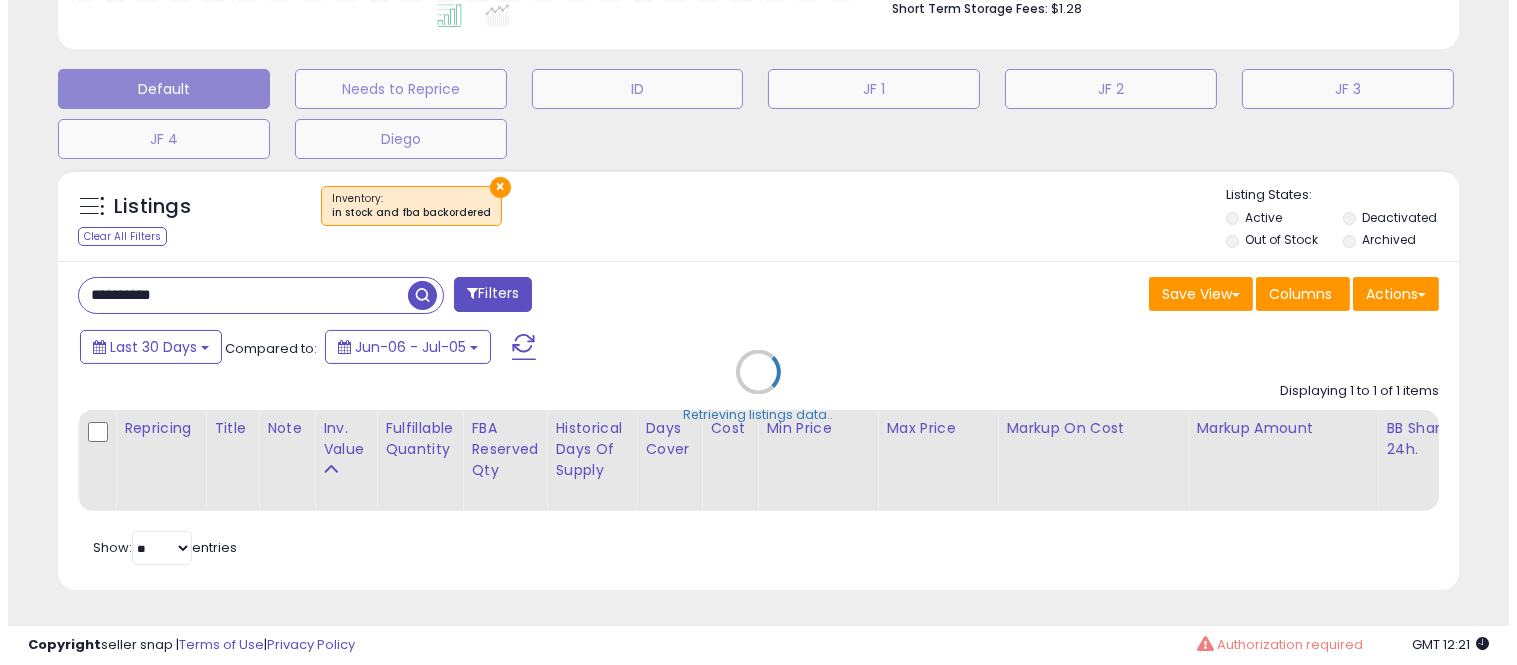scroll, scrollTop: 578, scrollLeft: 0, axis: vertical 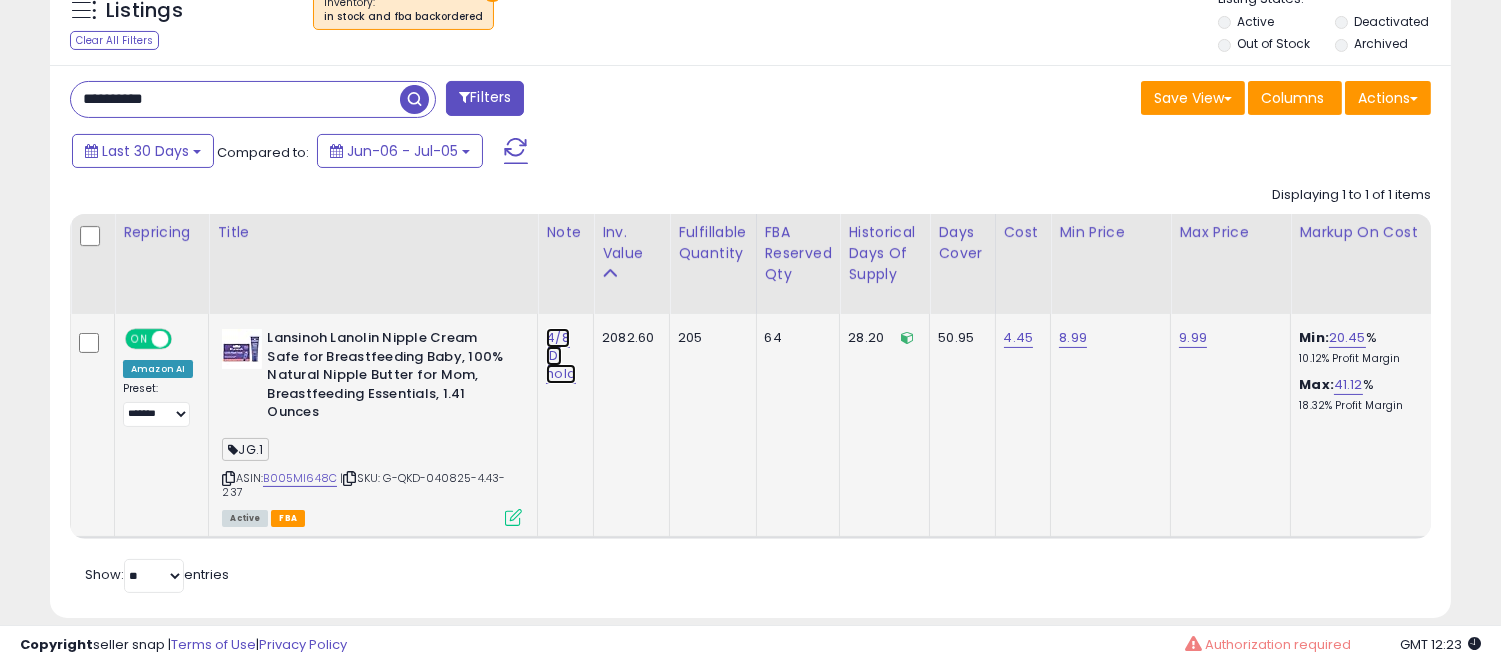 click on "4/8 ID: hold" at bounding box center [561, 356] 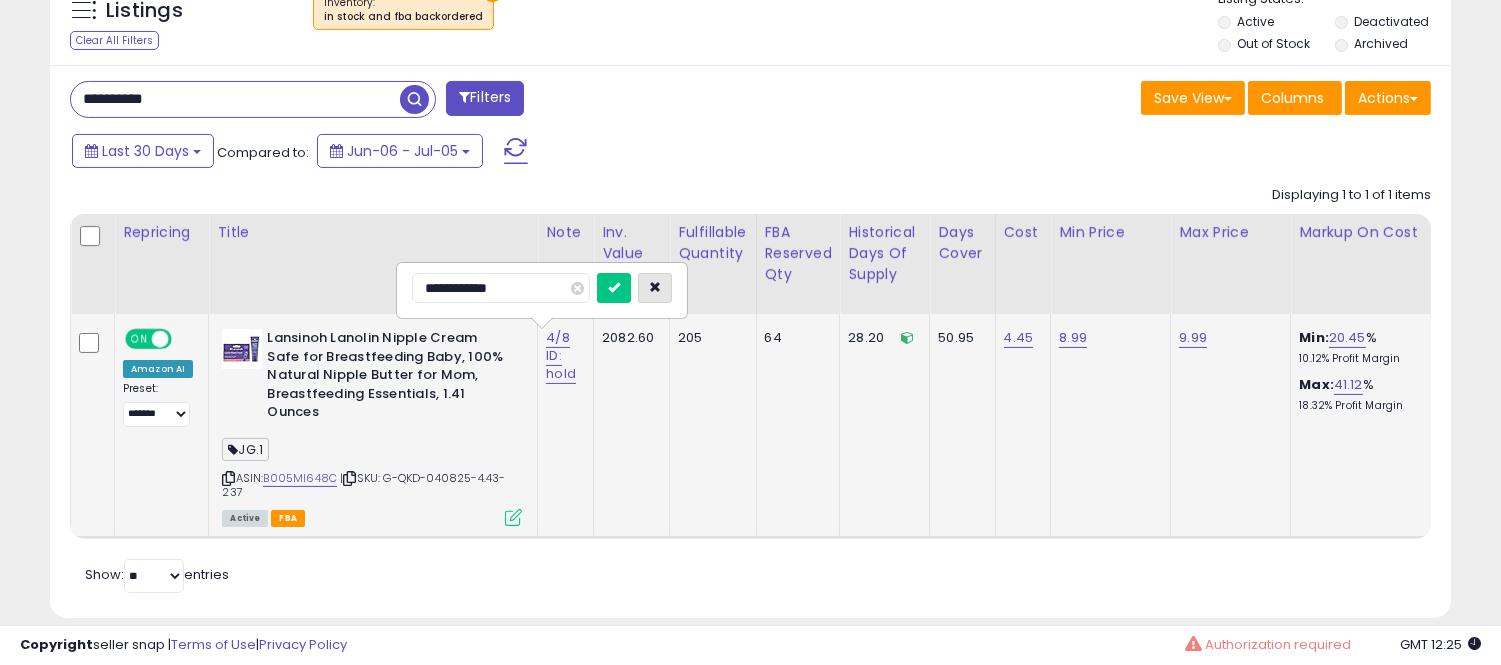 click at bounding box center (655, 288) 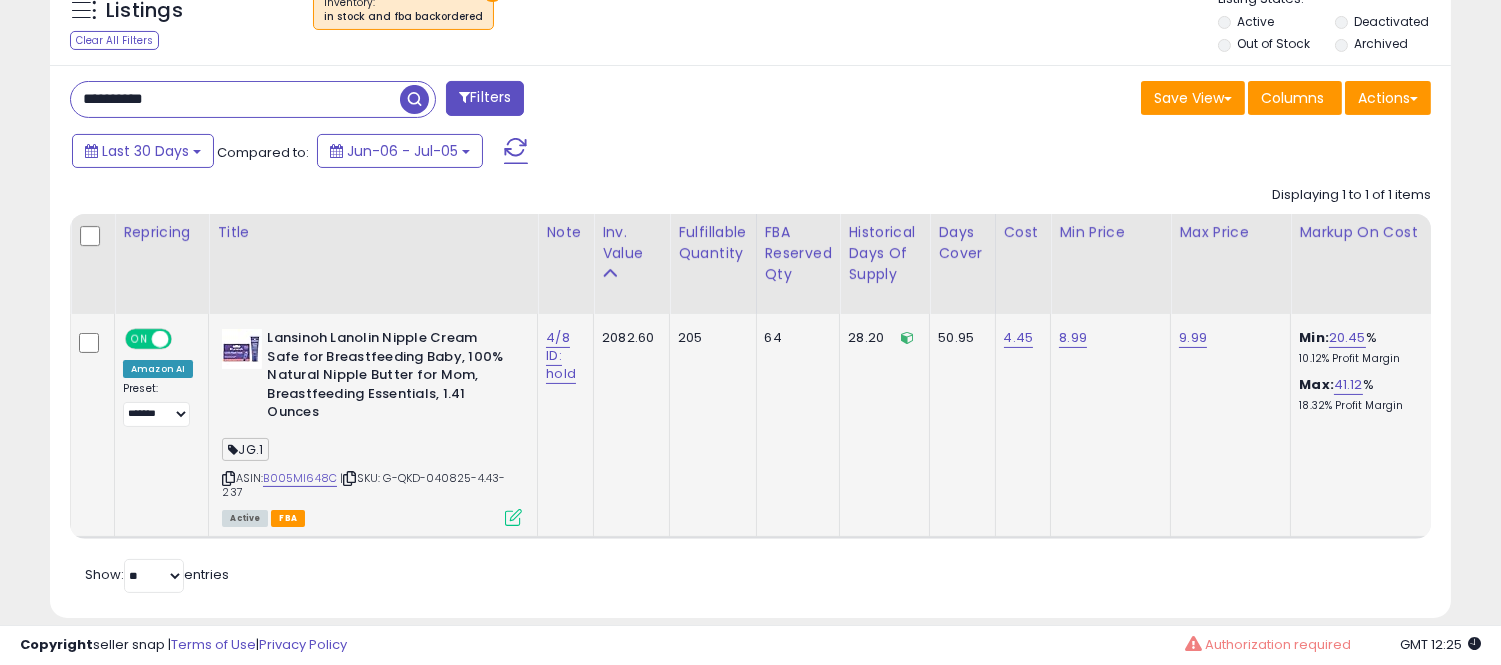 click on "**********" at bounding box center [235, 99] 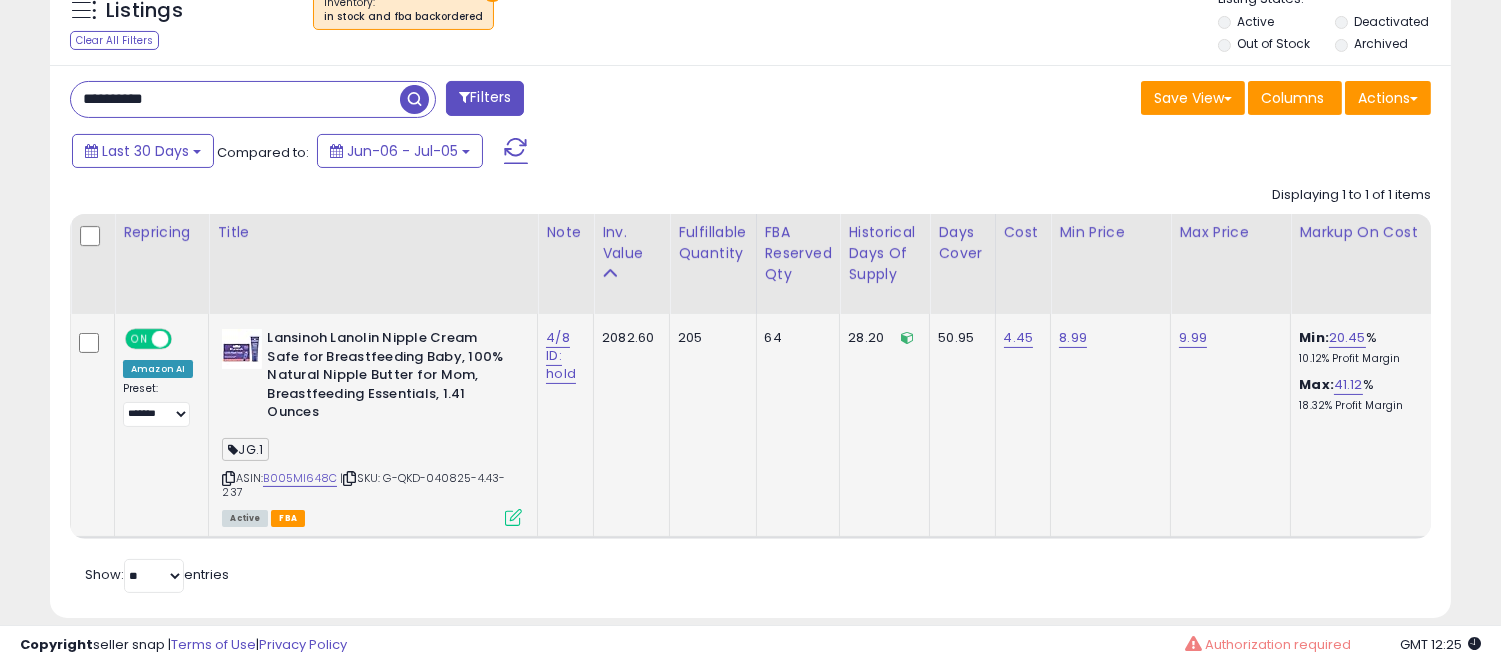 paste 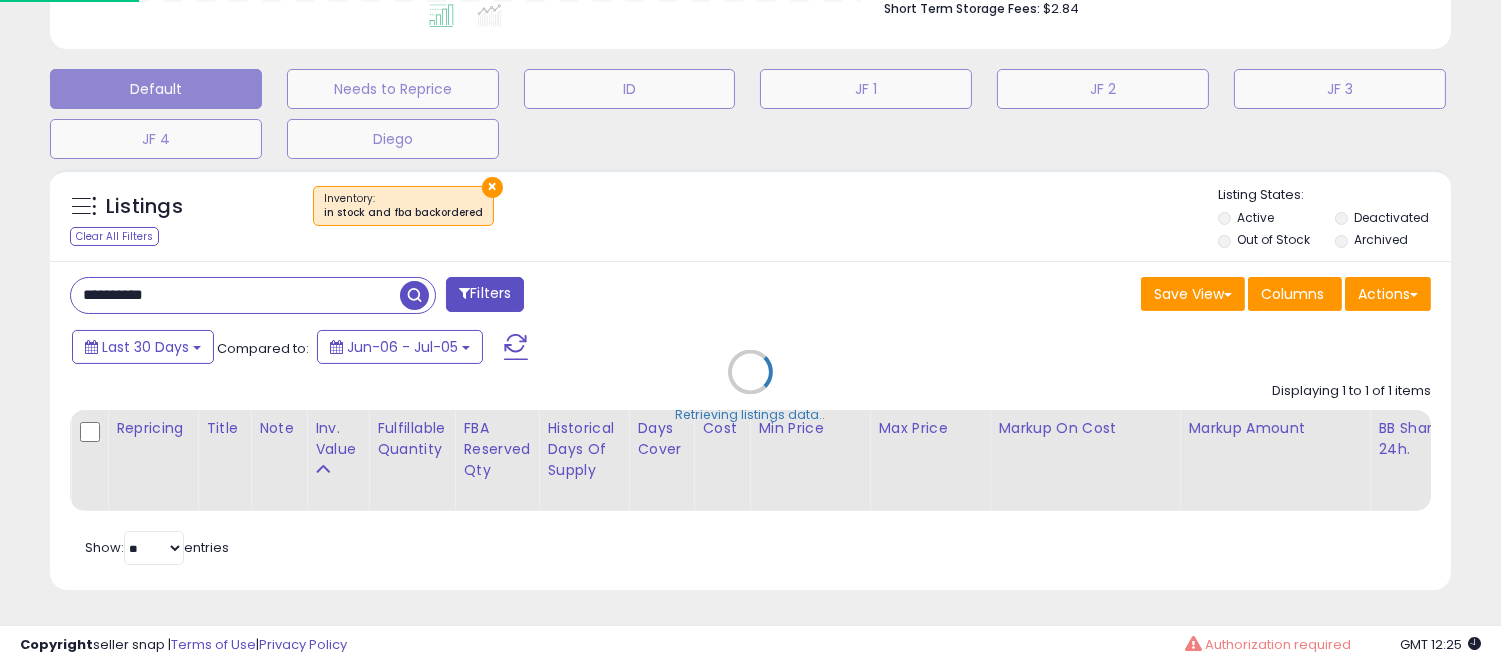 scroll, scrollTop: 999590, scrollLeft: 999178, axis: both 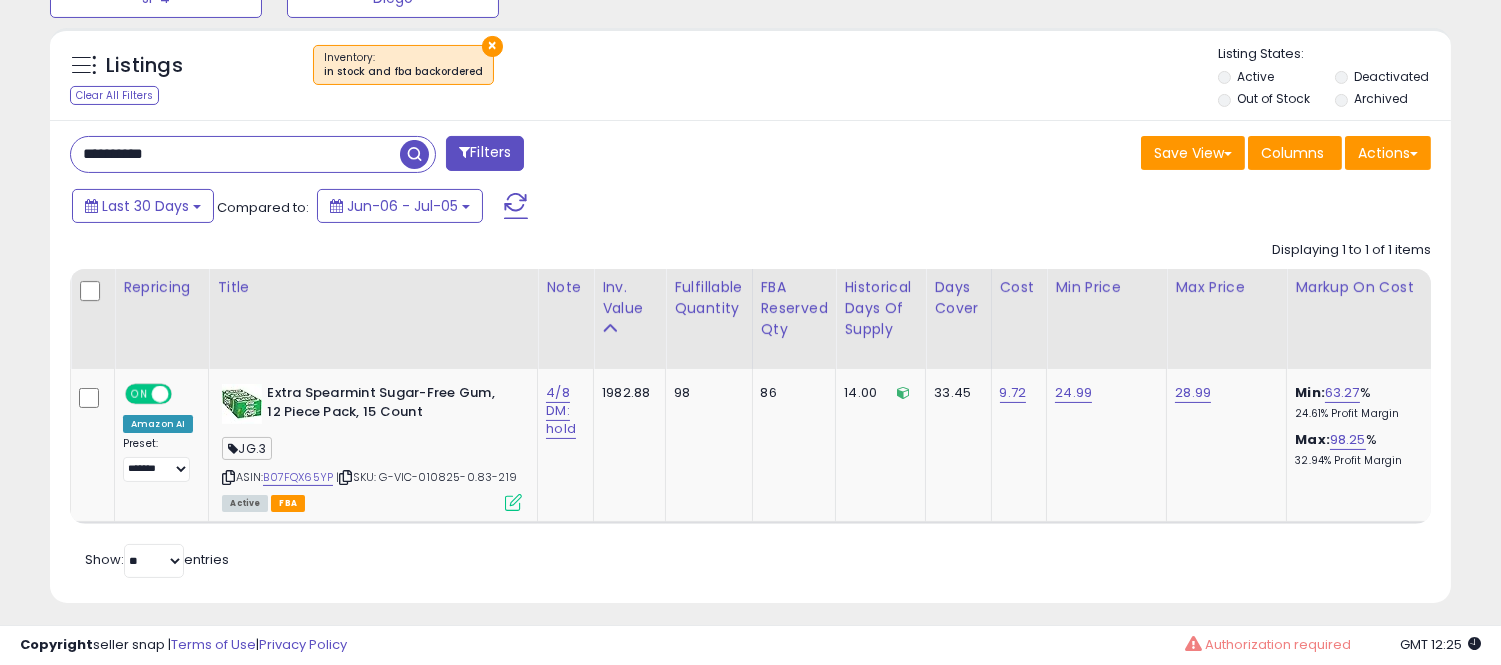 type 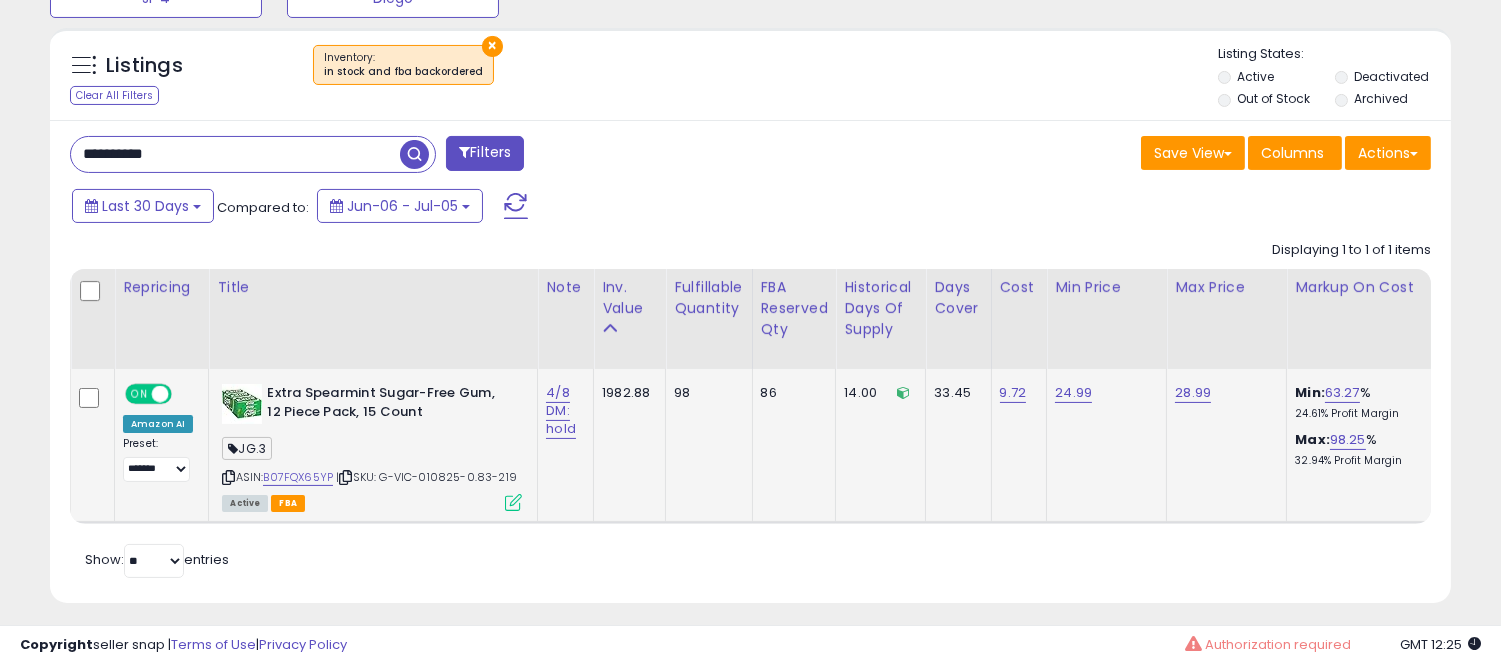 click at bounding box center [513, 502] 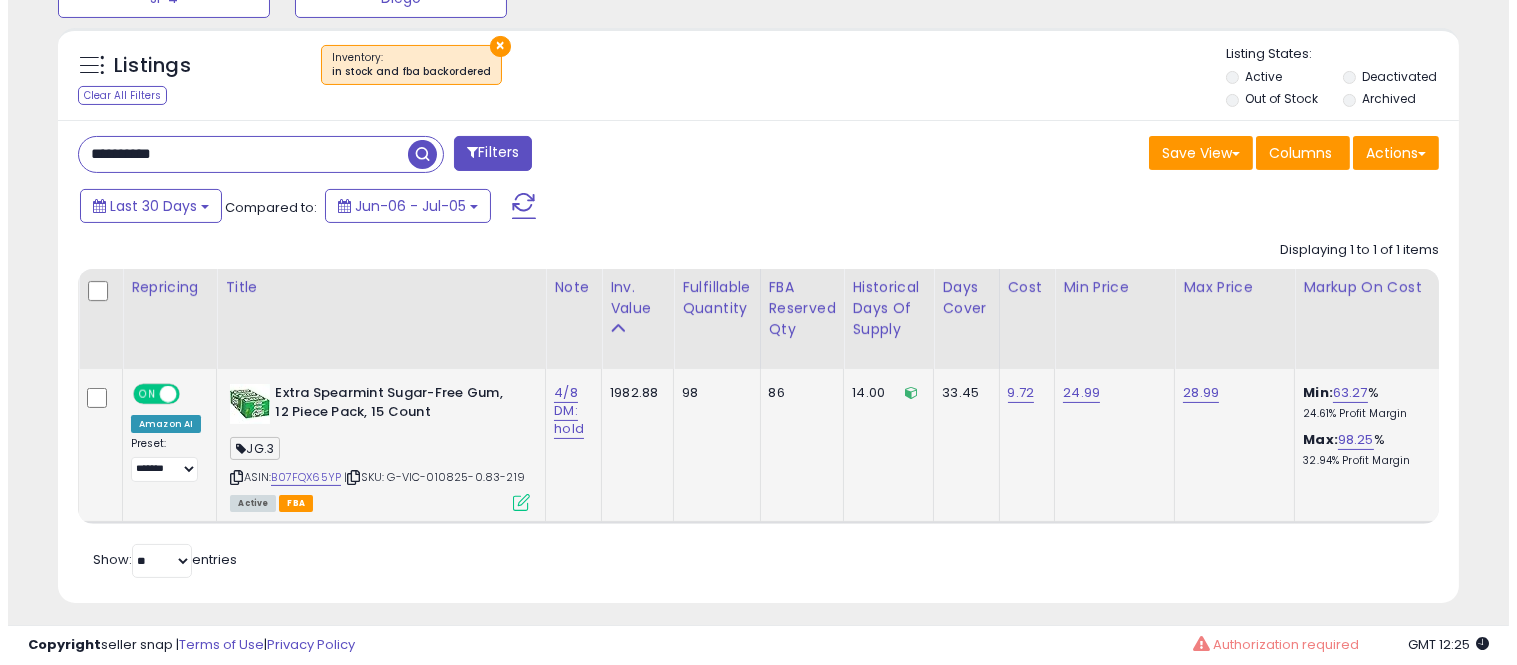scroll, scrollTop: 999590, scrollLeft: 999178, axis: both 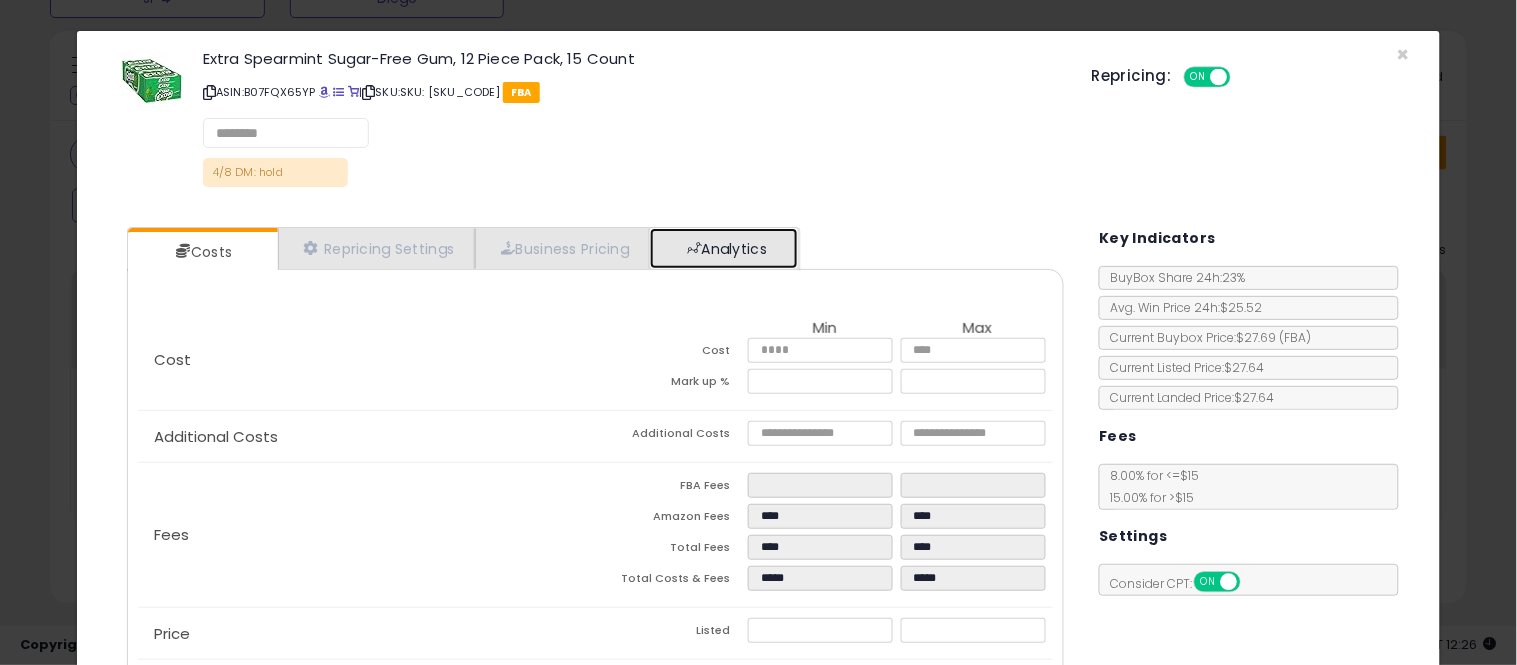 click on "Analytics" at bounding box center [724, 248] 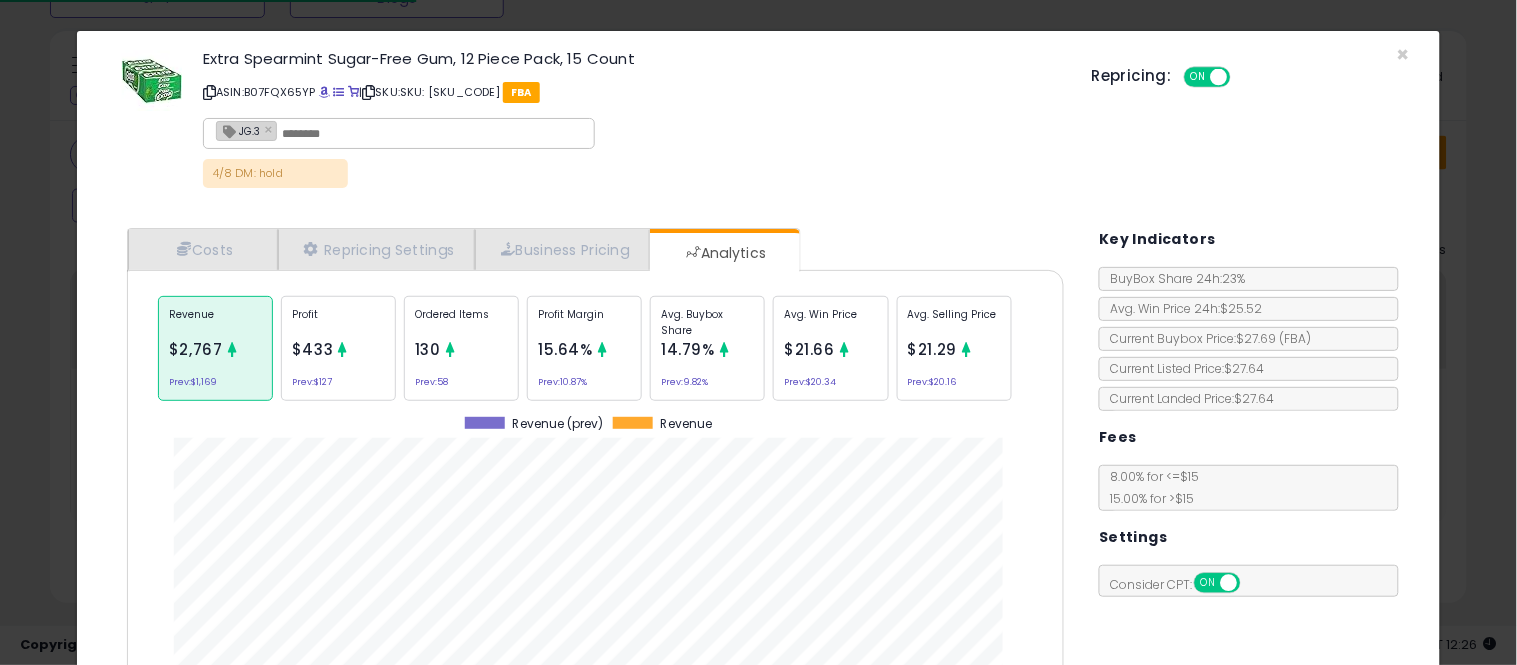 scroll, scrollTop: 999384, scrollLeft: 999033, axis: both 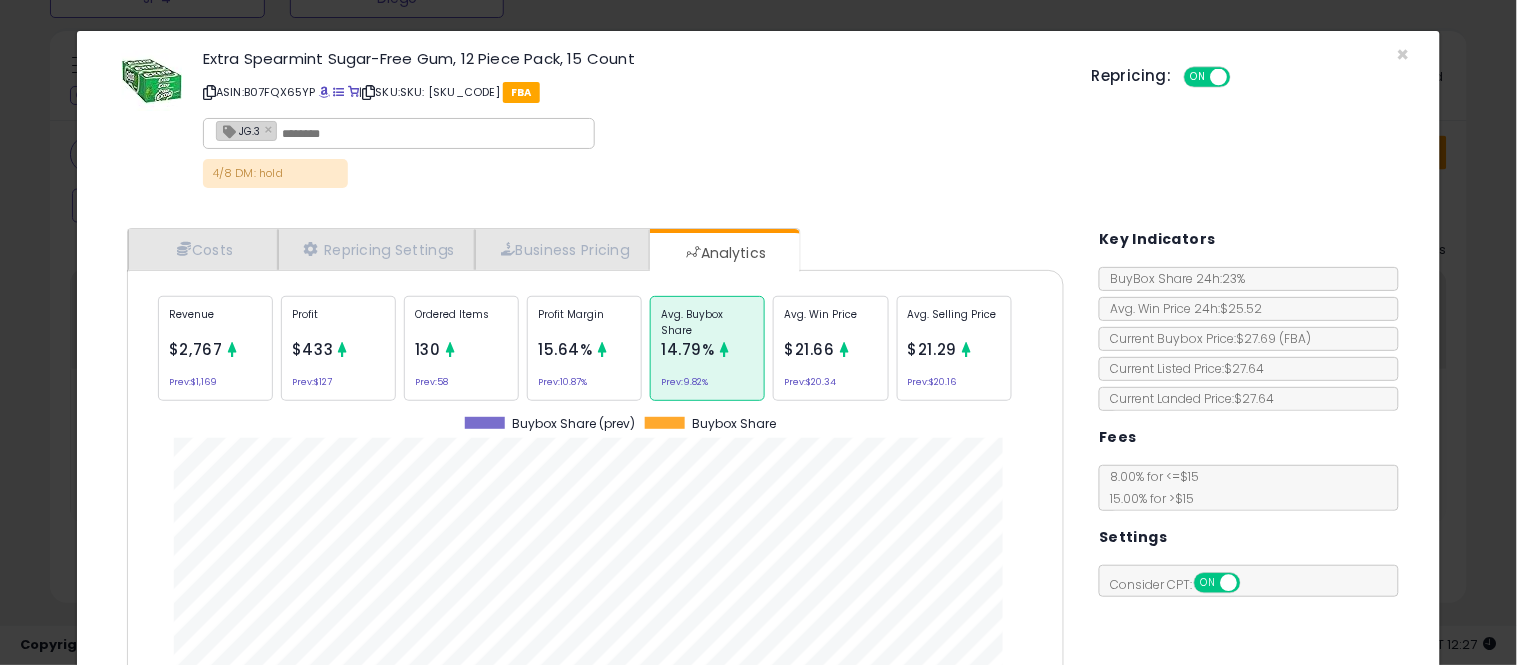 click on "[DATE] [TIME] × Close
[PRODUCT]
ASIN:  [ASIN]
|
SKU:  [SKU]
FBA
JG.3 ×
4/8 DM: hold
Repricing:
ON   OFF" 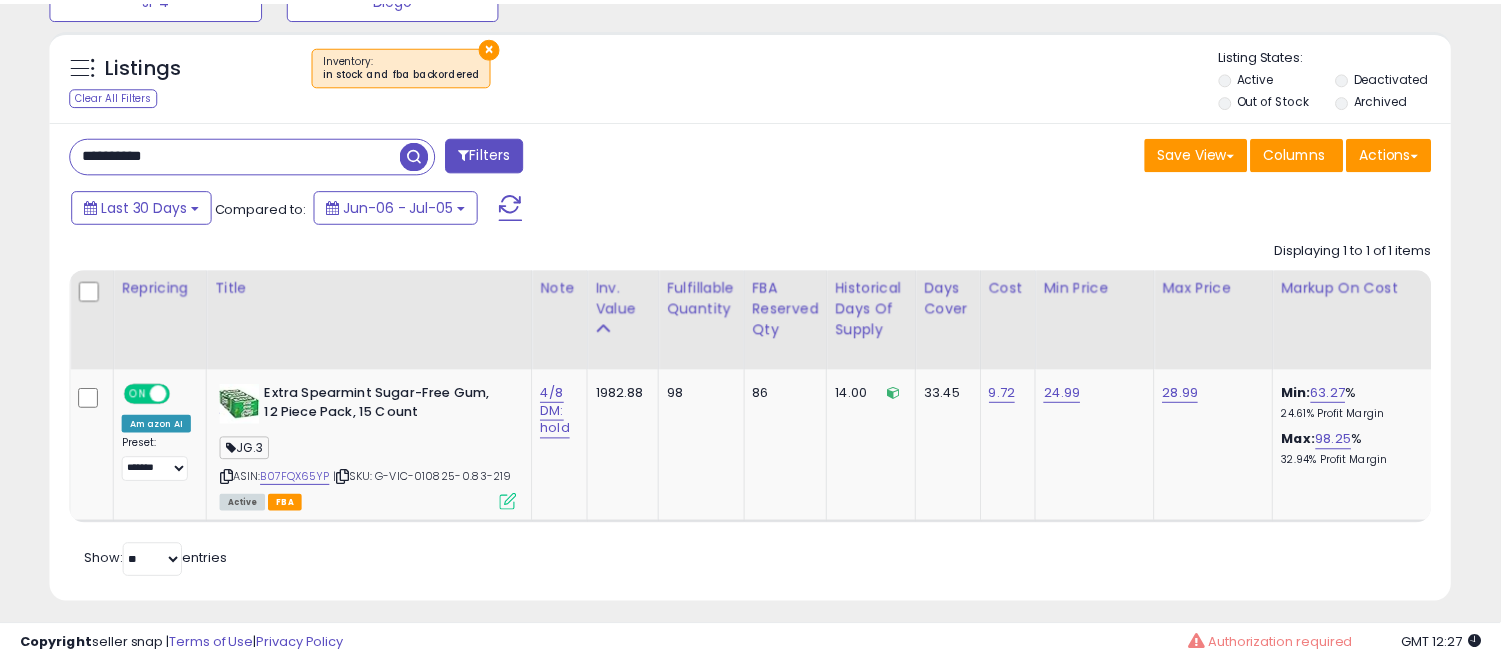 scroll, scrollTop: 410, scrollLeft: 812, axis: both 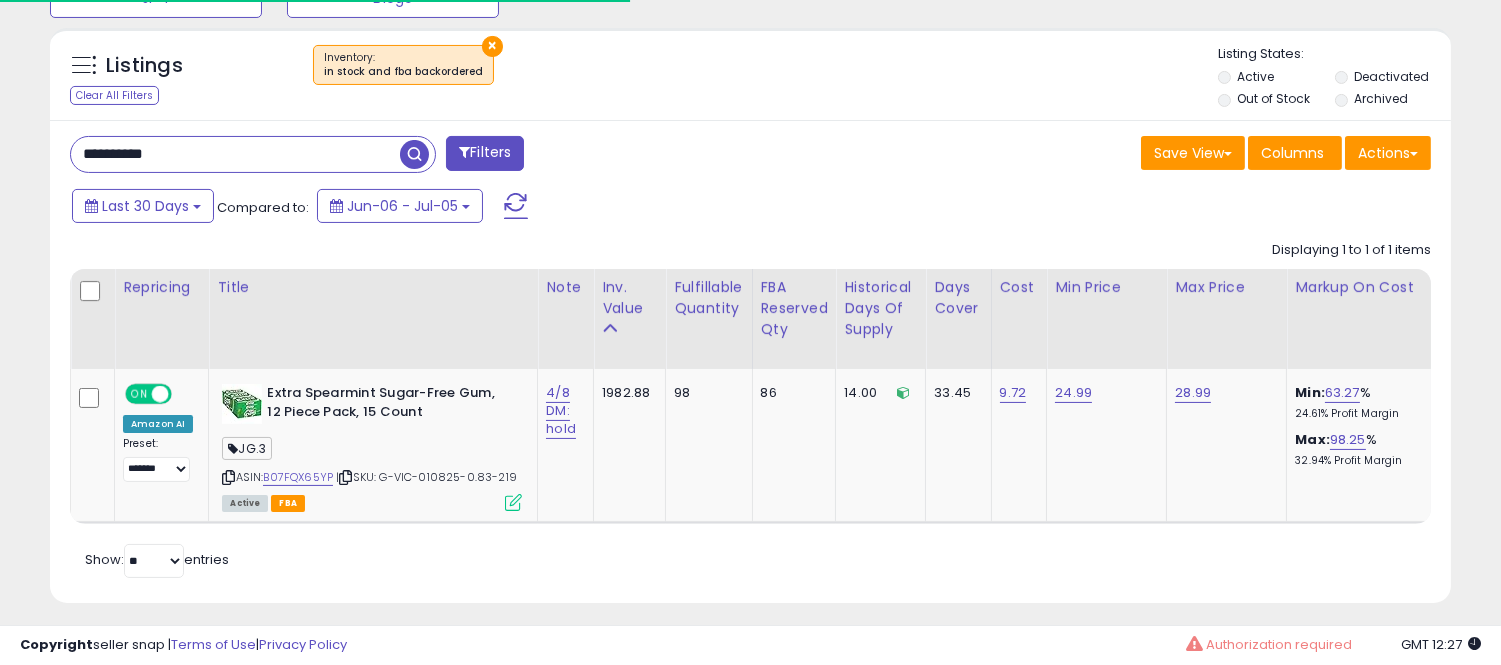 click on "**********" at bounding box center [235, 154] 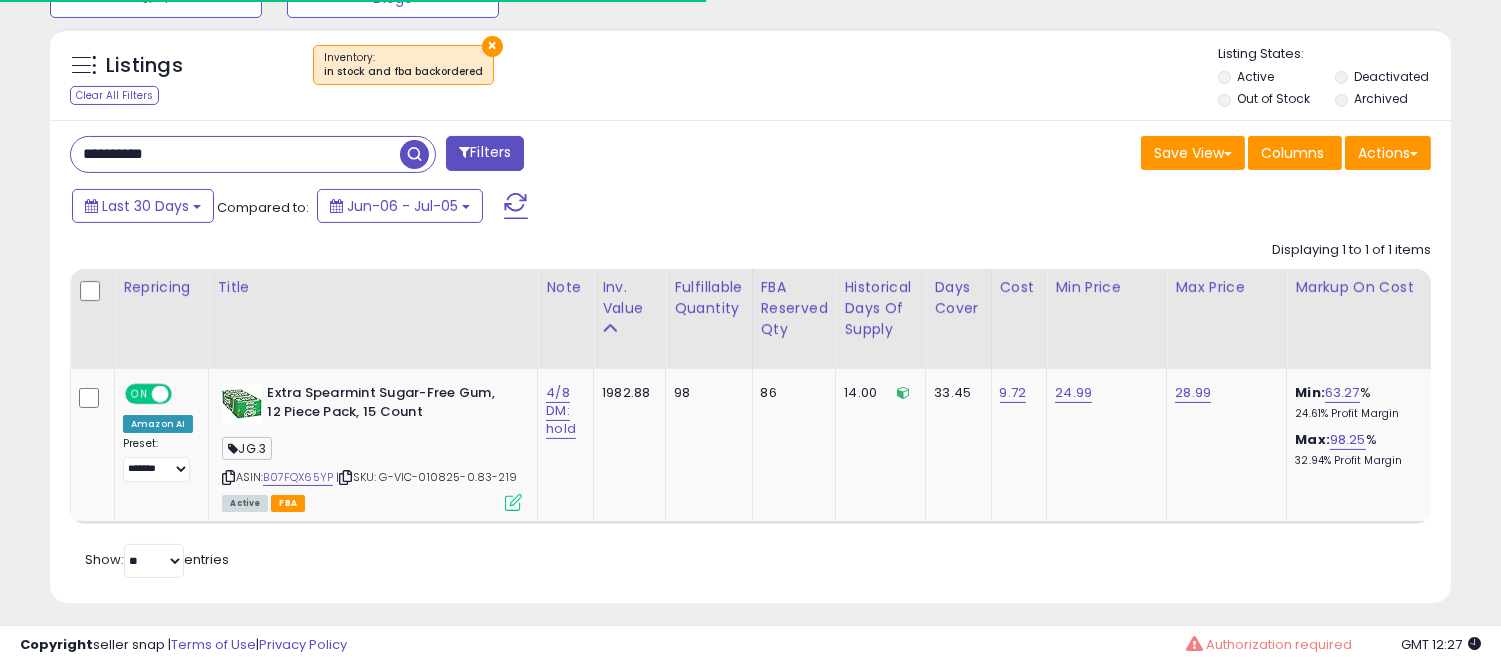 click on "**********" at bounding box center [235, 154] 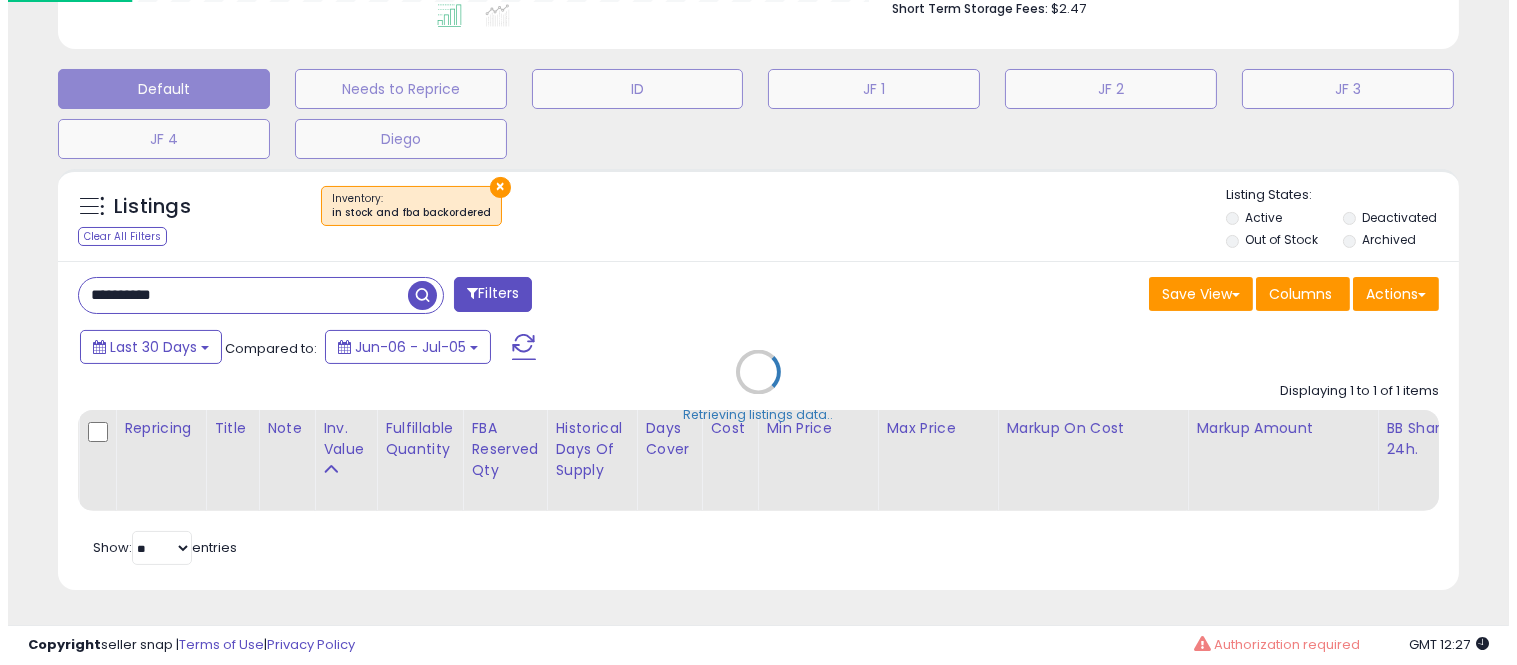 scroll, scrollTop: 578, scrollLeft: 0, axis: vertical 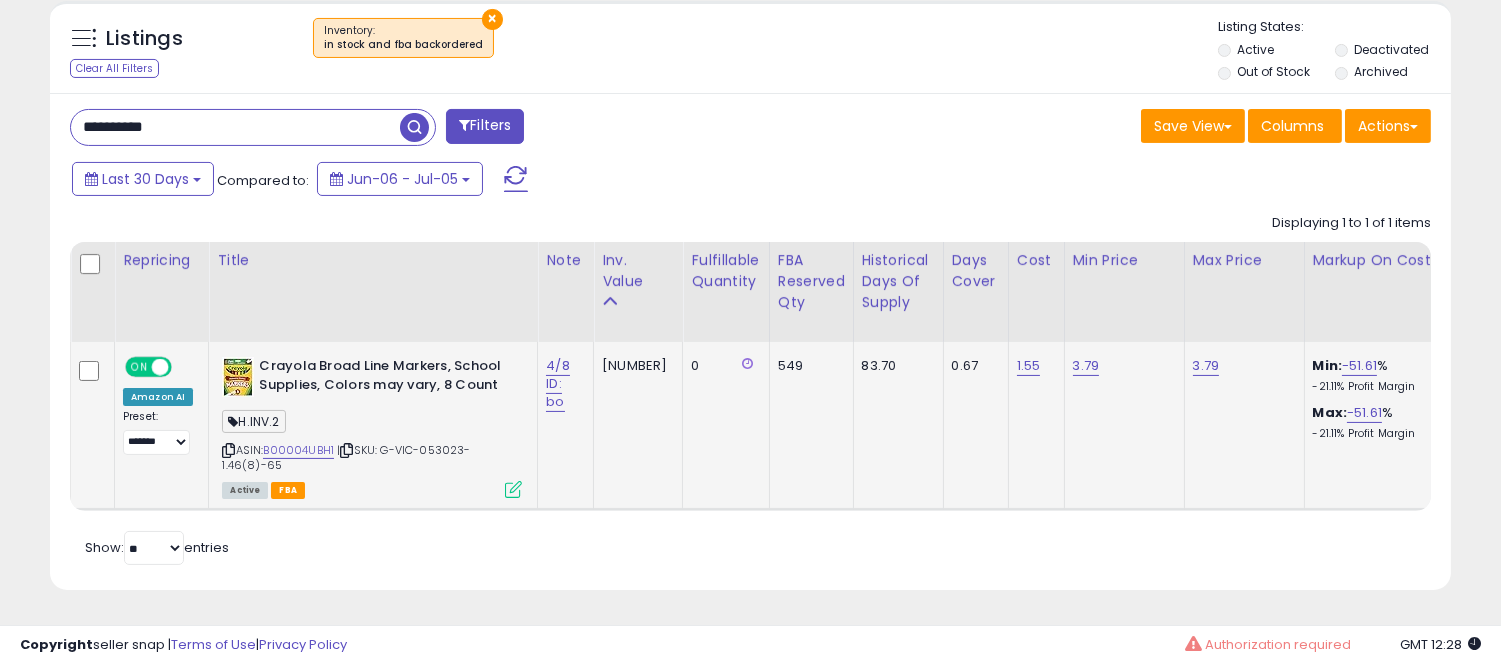click at bounding box center (513, 489) 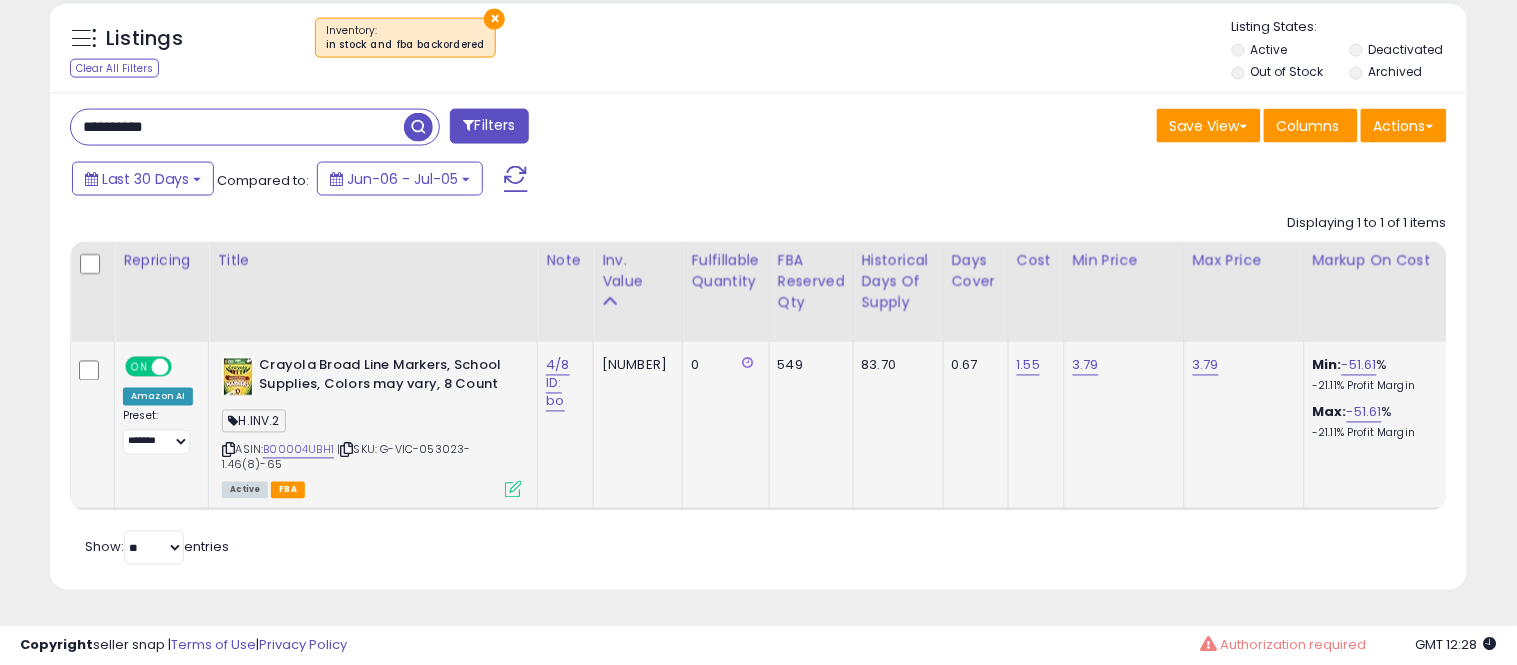scroll, scrollTop: 999590, scrollLeft: 999178, axis: both 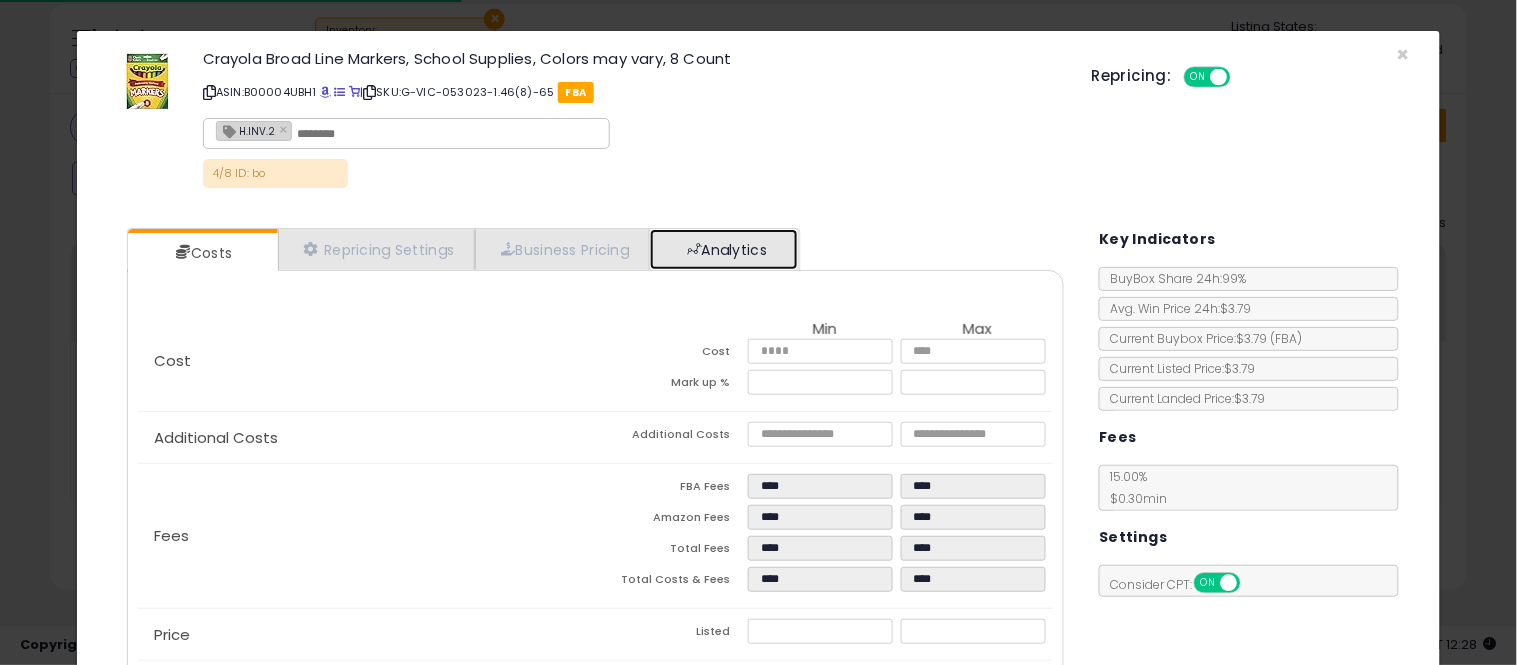 click on "Analytics" at bounding box center [724, 249] 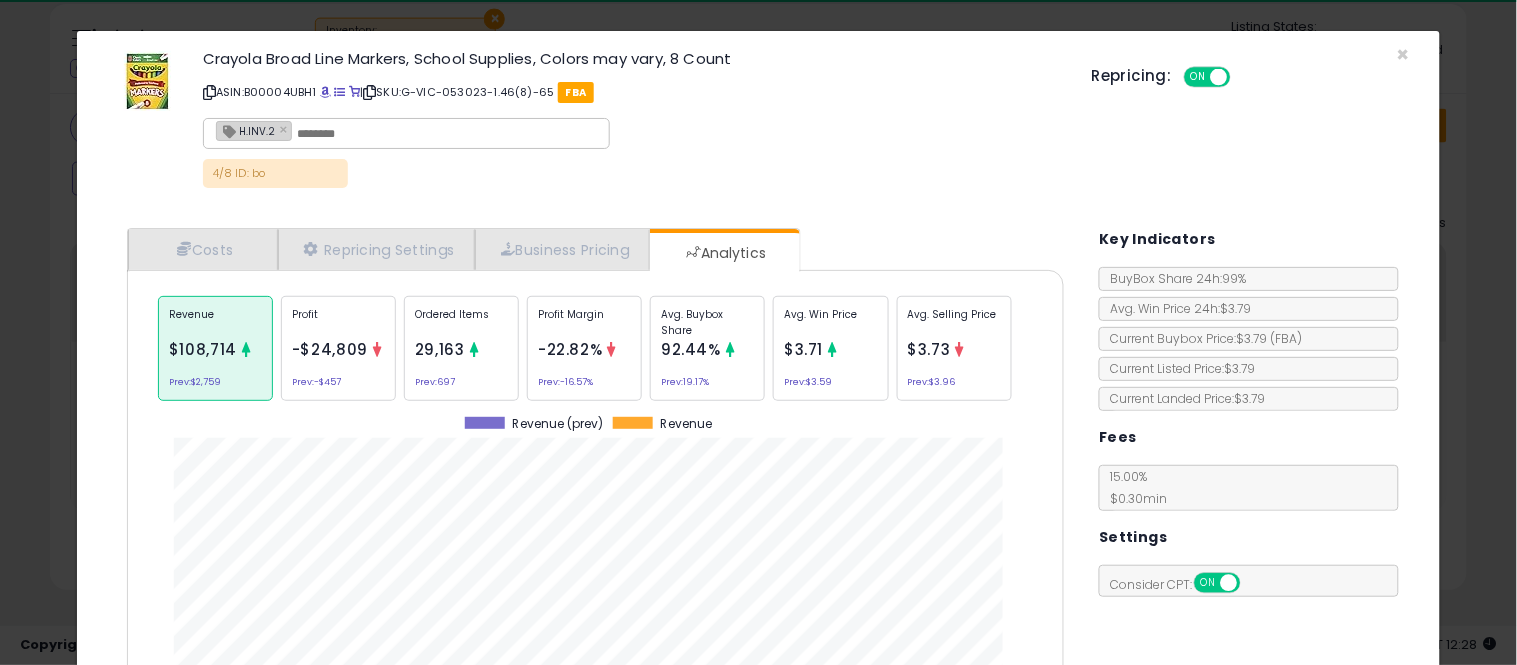 scroll, scrollTop: 999384, scrollLeft: 999033, axis: both 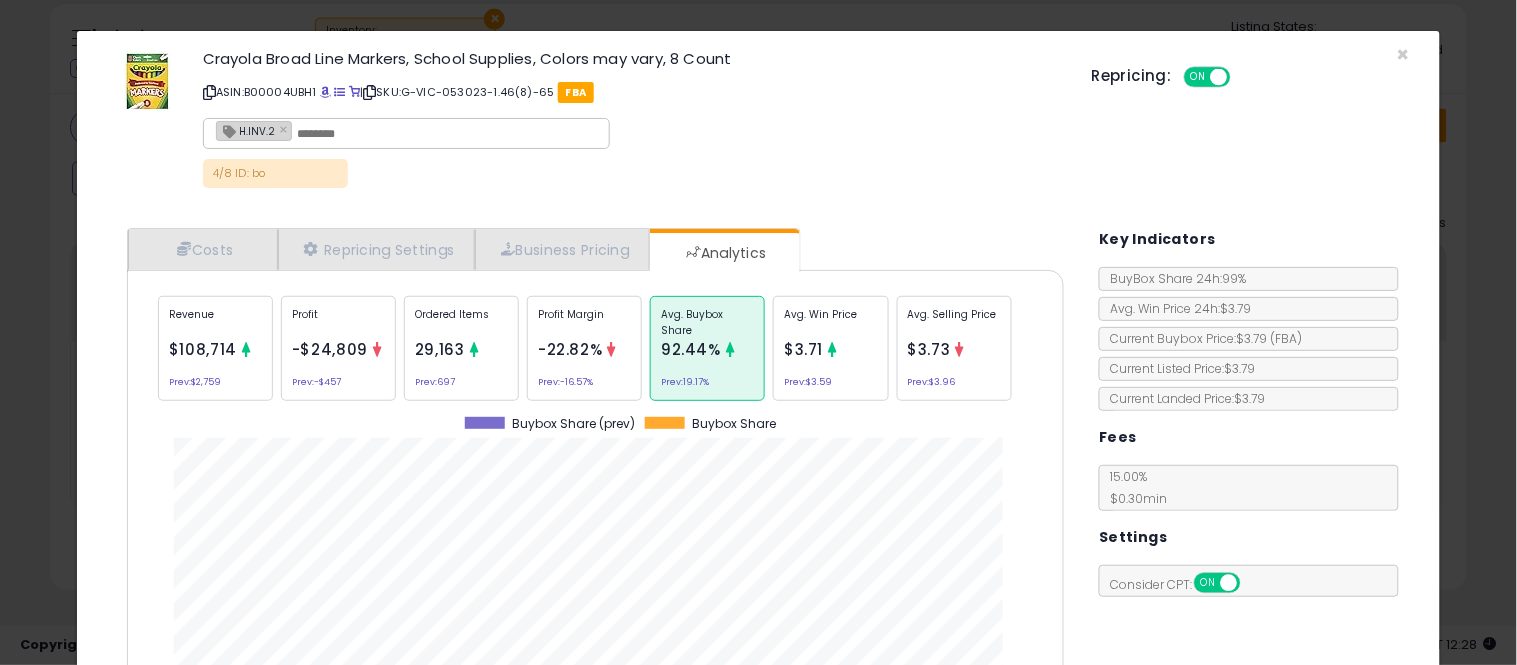 click on "[DATE] [TIME] × Close
[PRODUCT]
ASIN:  [ASIN]
|
SKU:  [SKU]
FBA
H.INV.2 ×
4/8 ID: bo
Repricing:
ON   OFF" 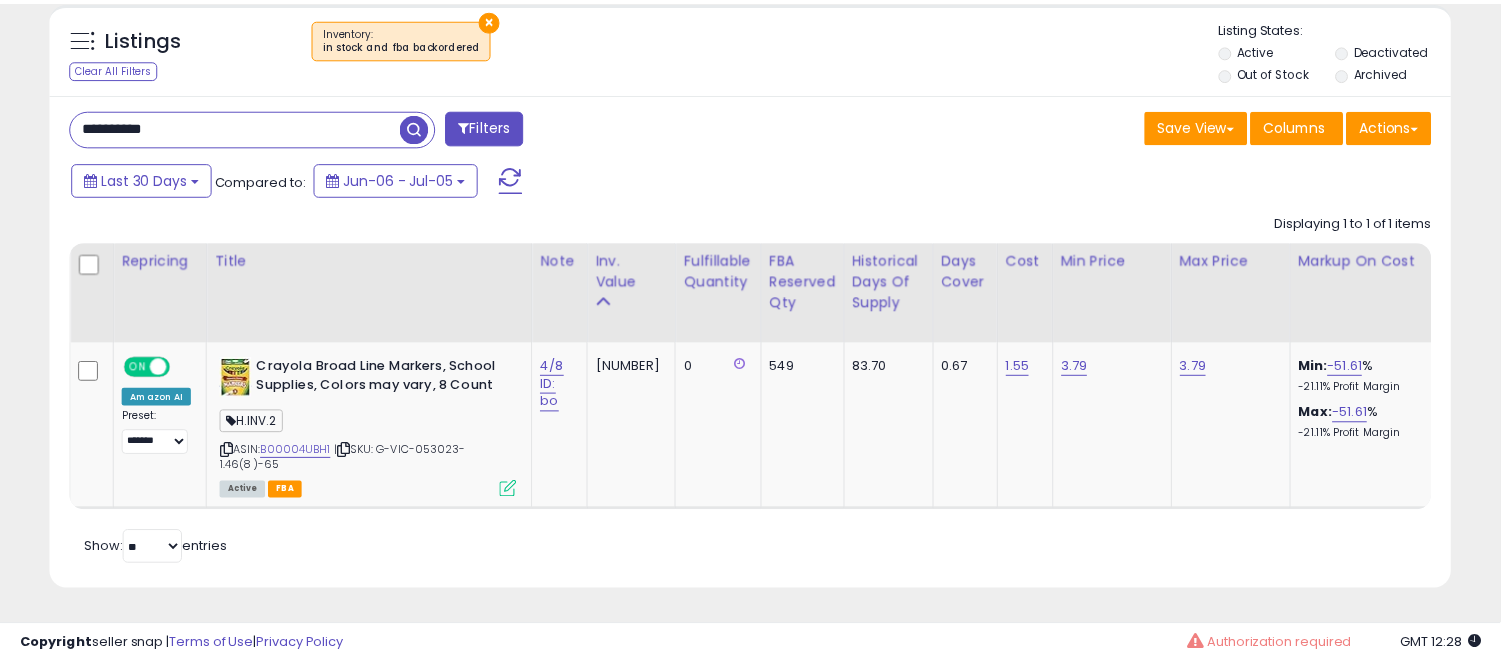 scroll, scrollTop: 410, scrollLeft: 812, axis: both 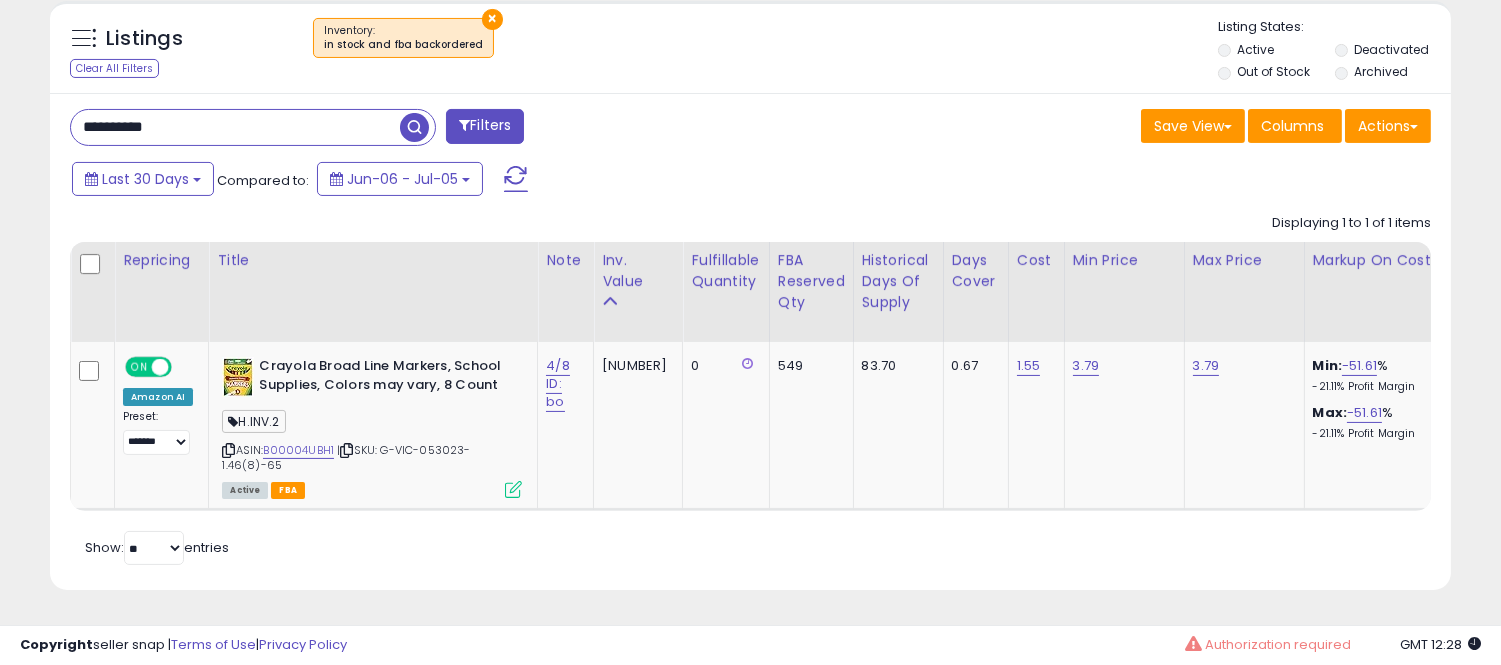 click on "**********" at bounding box center (235, 127) 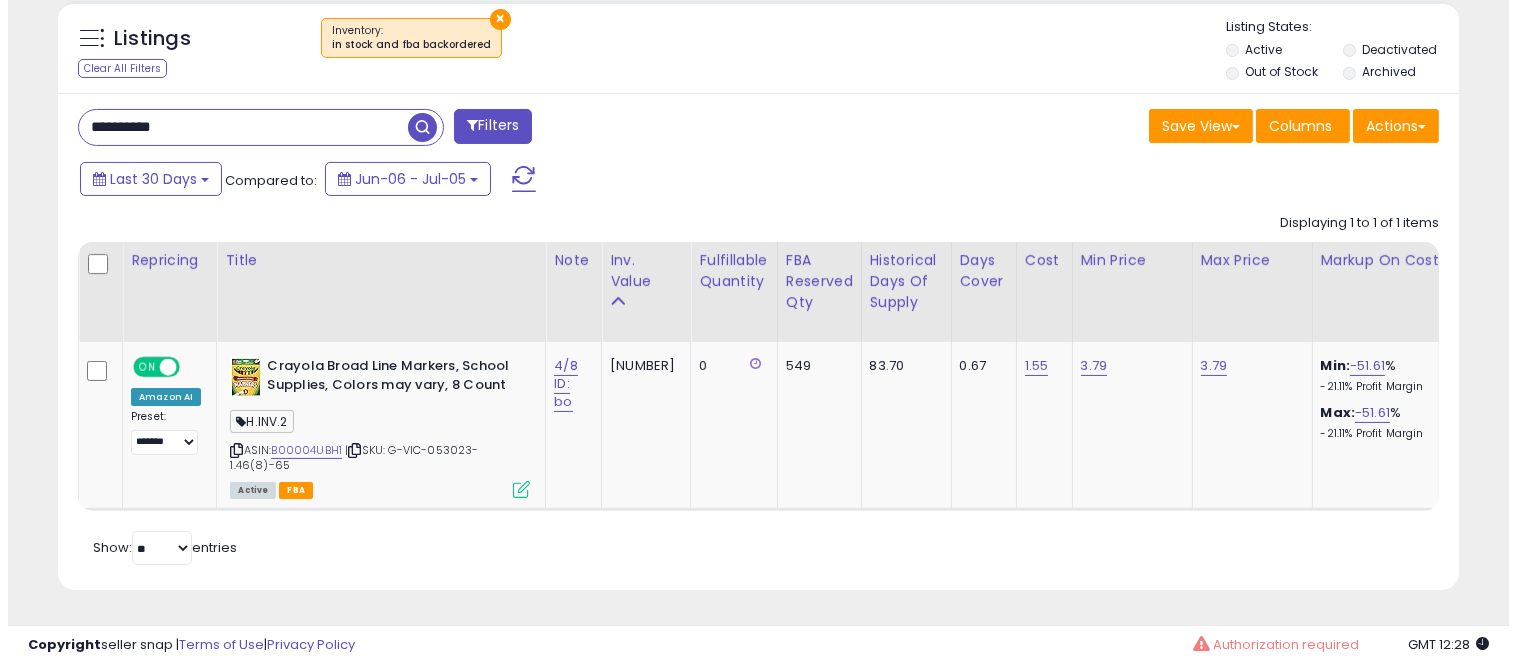 scroll, scrollTop: 578, scrollLeft: 0, axis: vertical 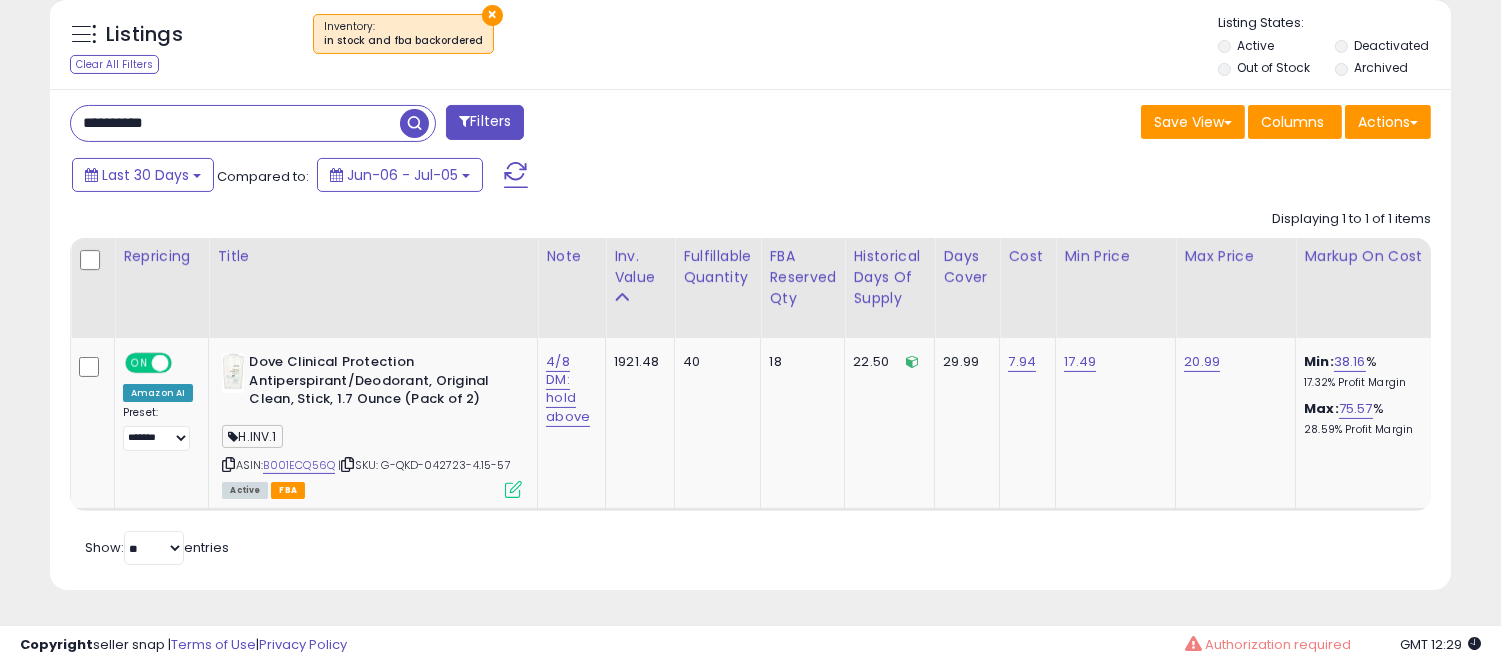 click on "**********" at bounding box center [235, 123] 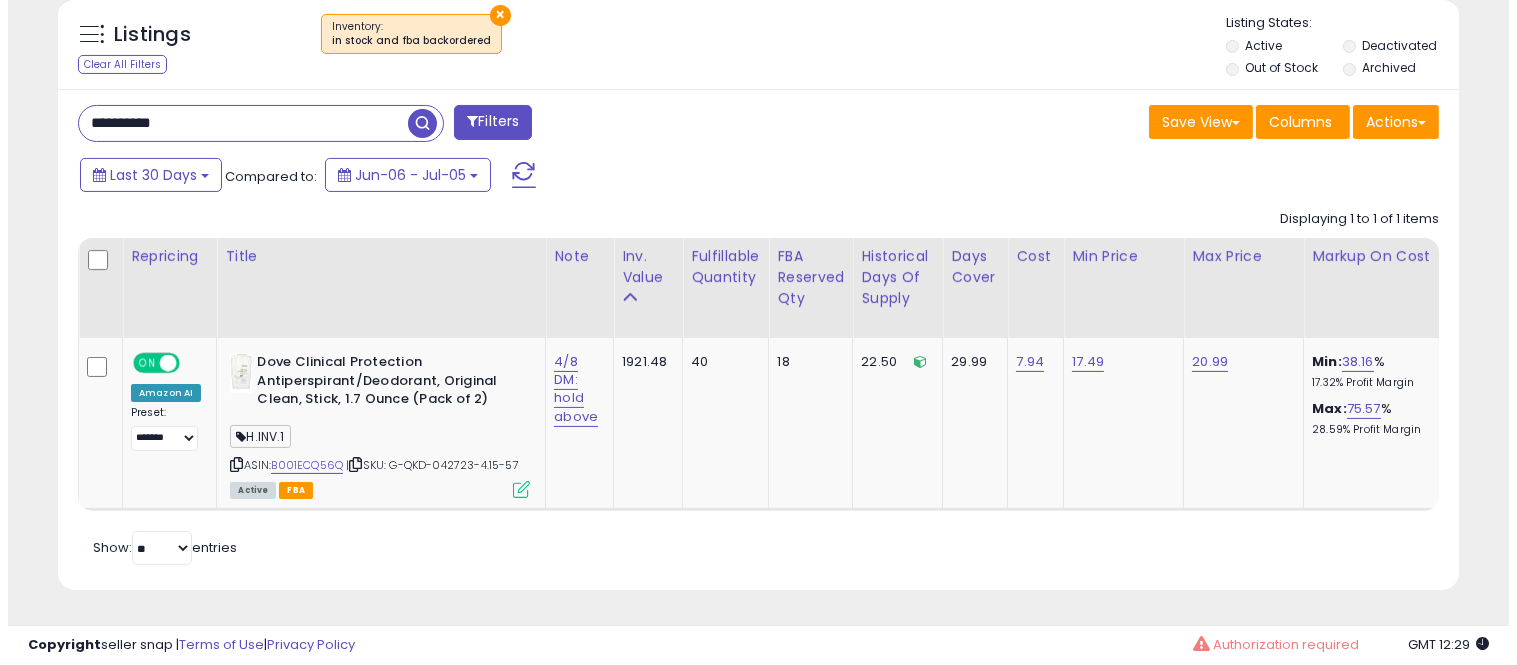 scroll, scrollTop: 578, scrollLeft: 0, axis: vertical 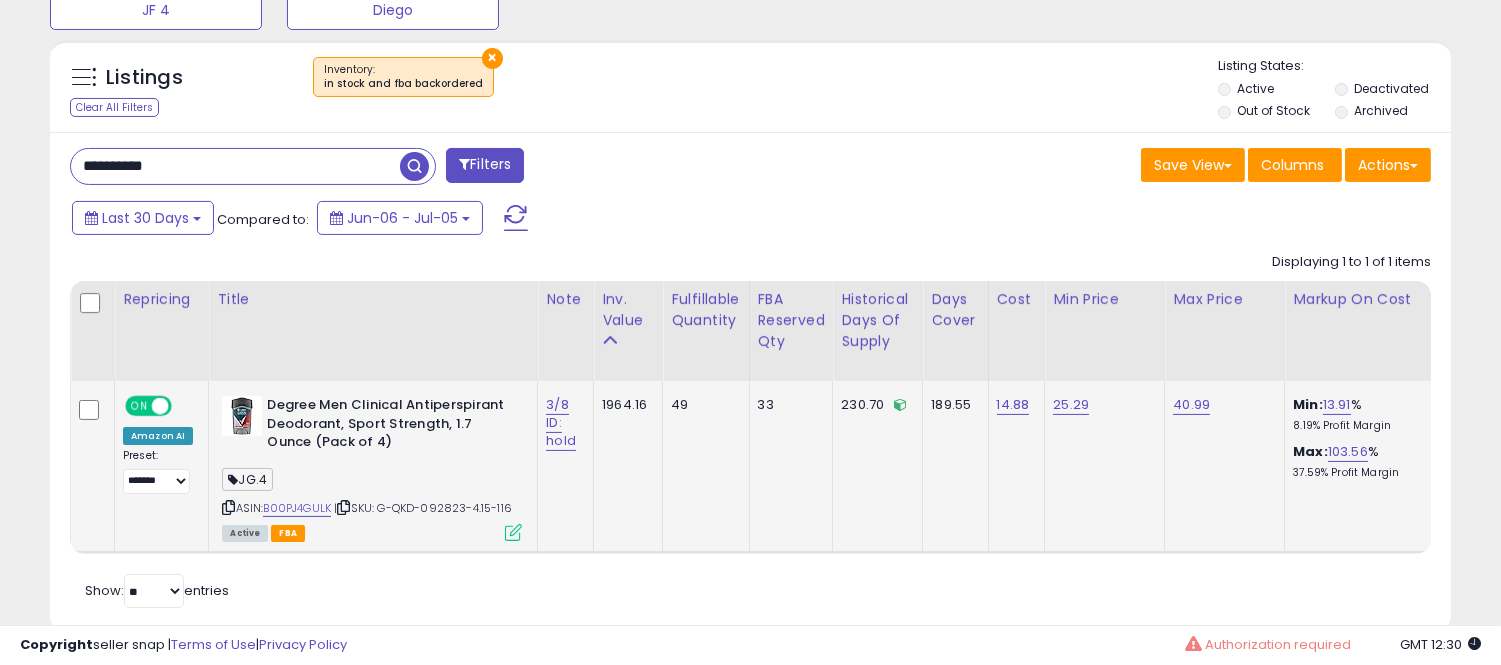 click at bounding box center [513, 532] 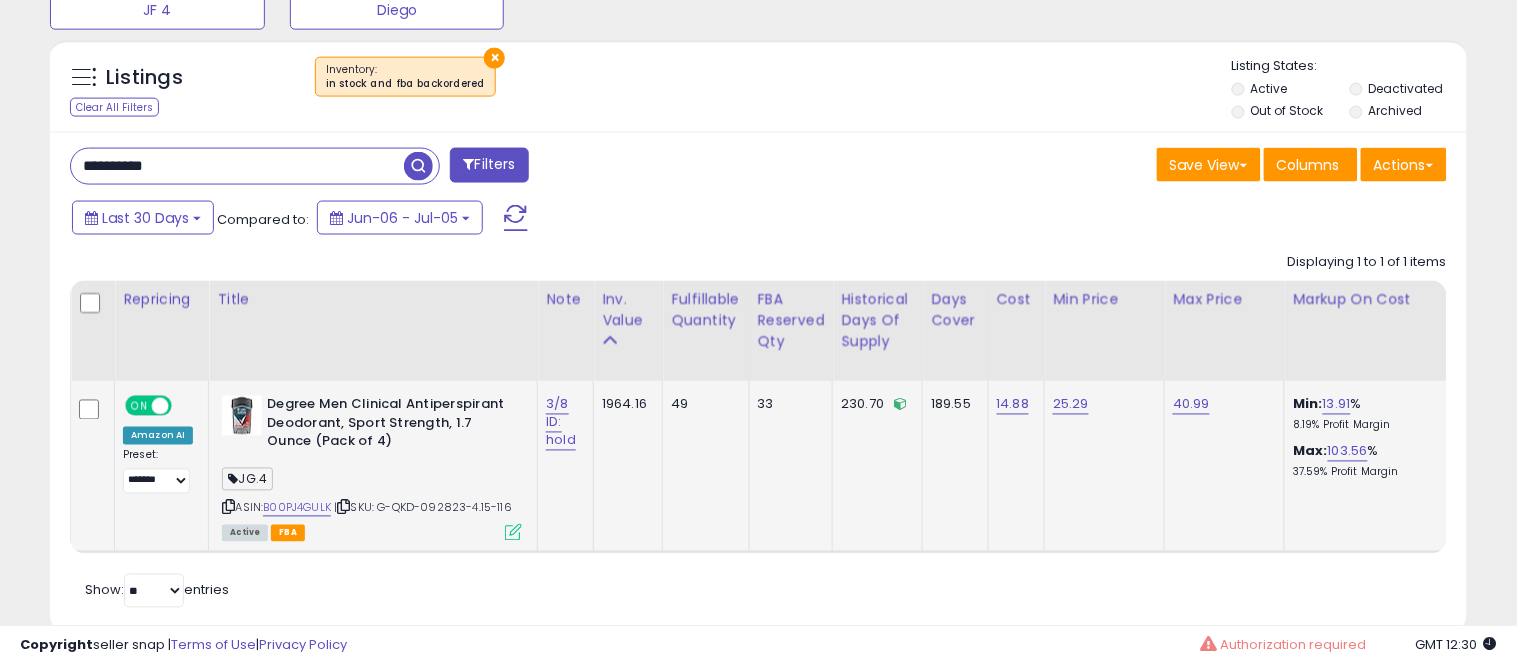 scroll, scrollTop: 999590, scrollLeft: 999178, axis: both 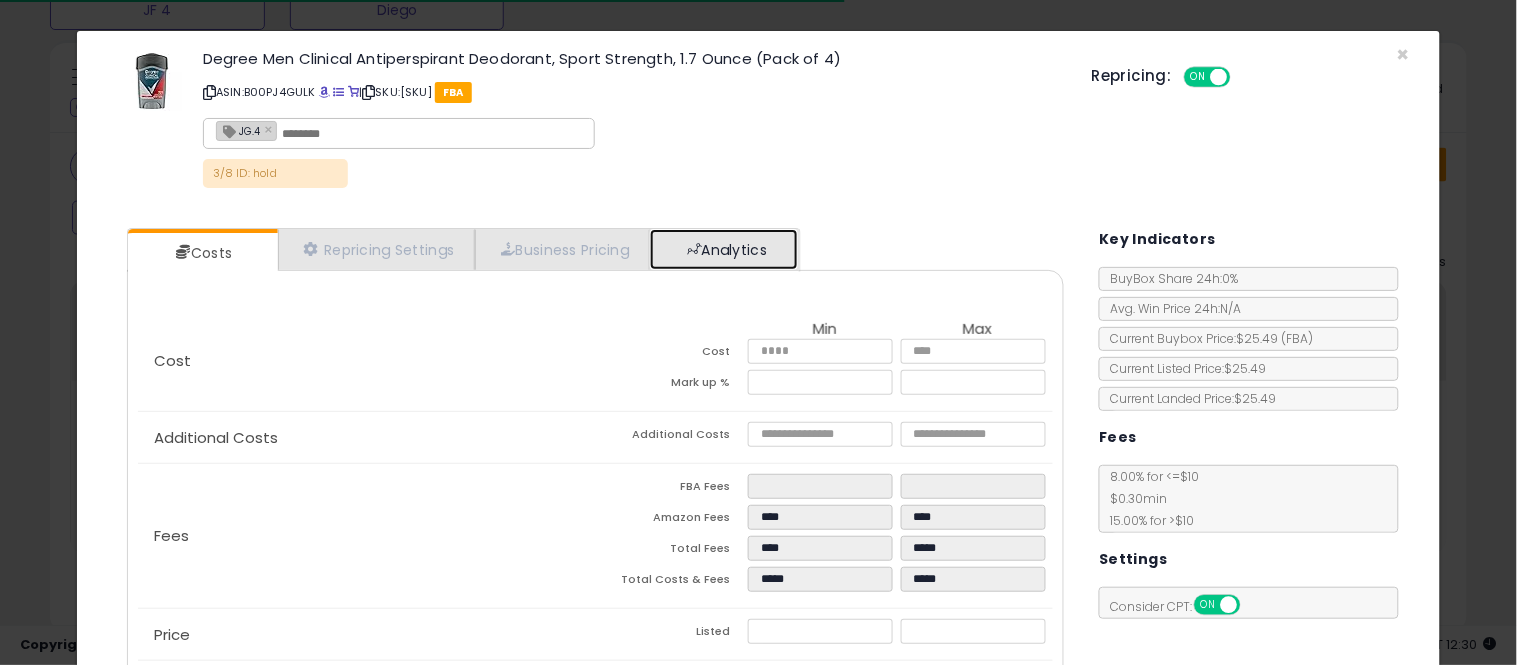 click on "Analytics" at bounding box center (724, 249) 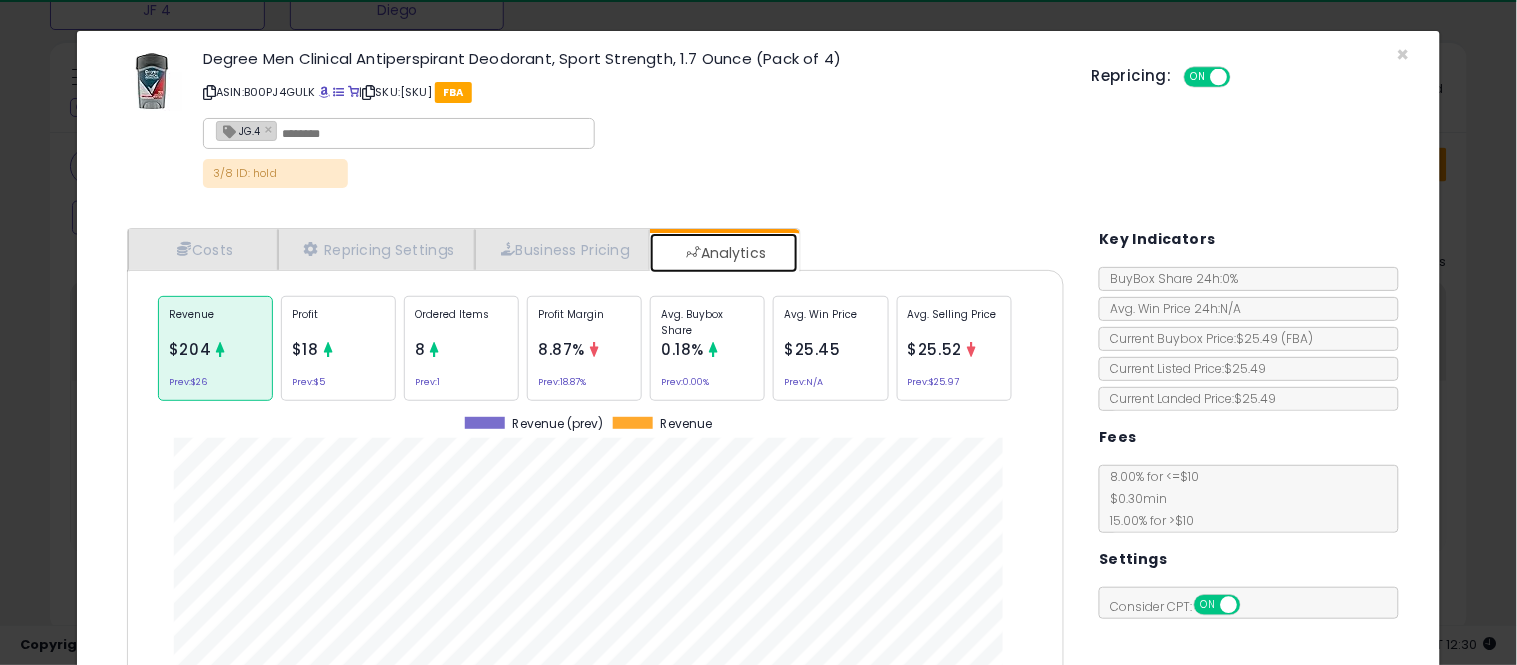 scroll, scrollTop: 999384, scrollLeft: 999033, axis: both 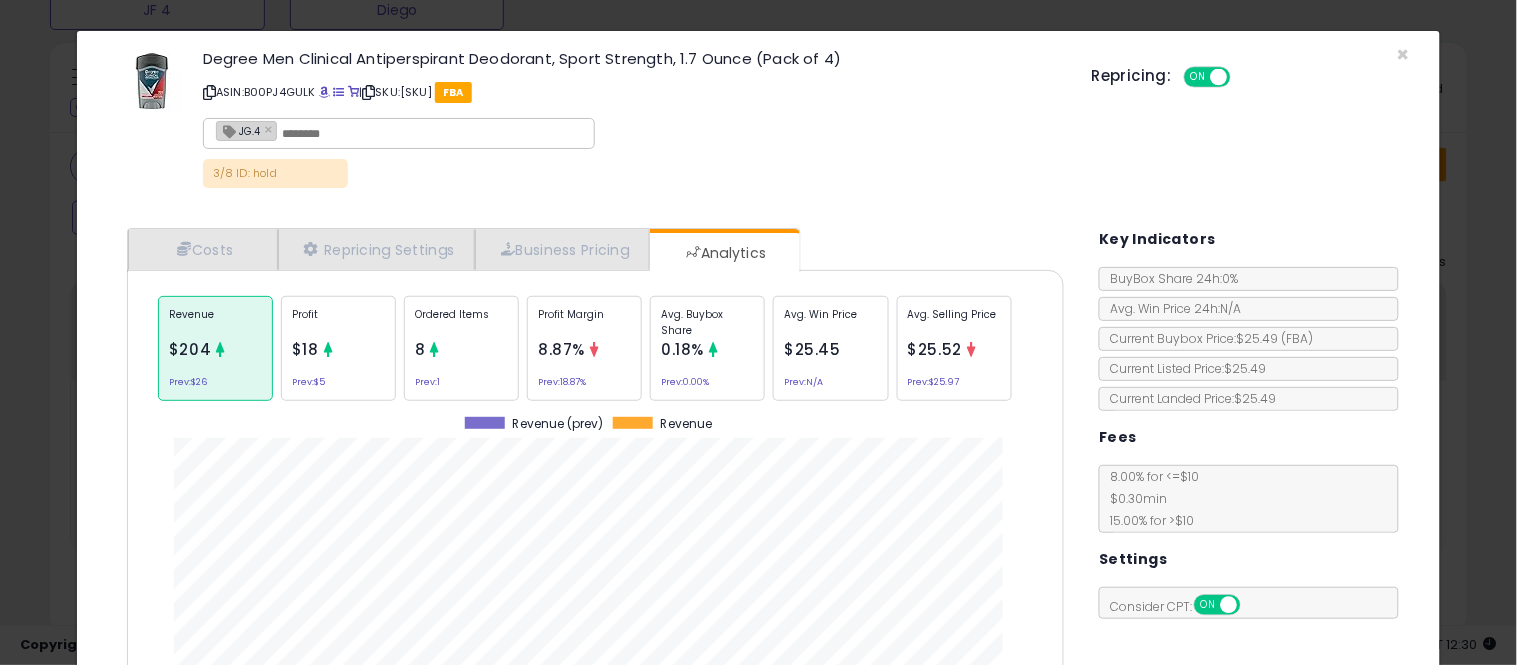 click on "Avg. Buybox Share
[PERCENTAGE]
Prev:  [PERCENTAGE]%" 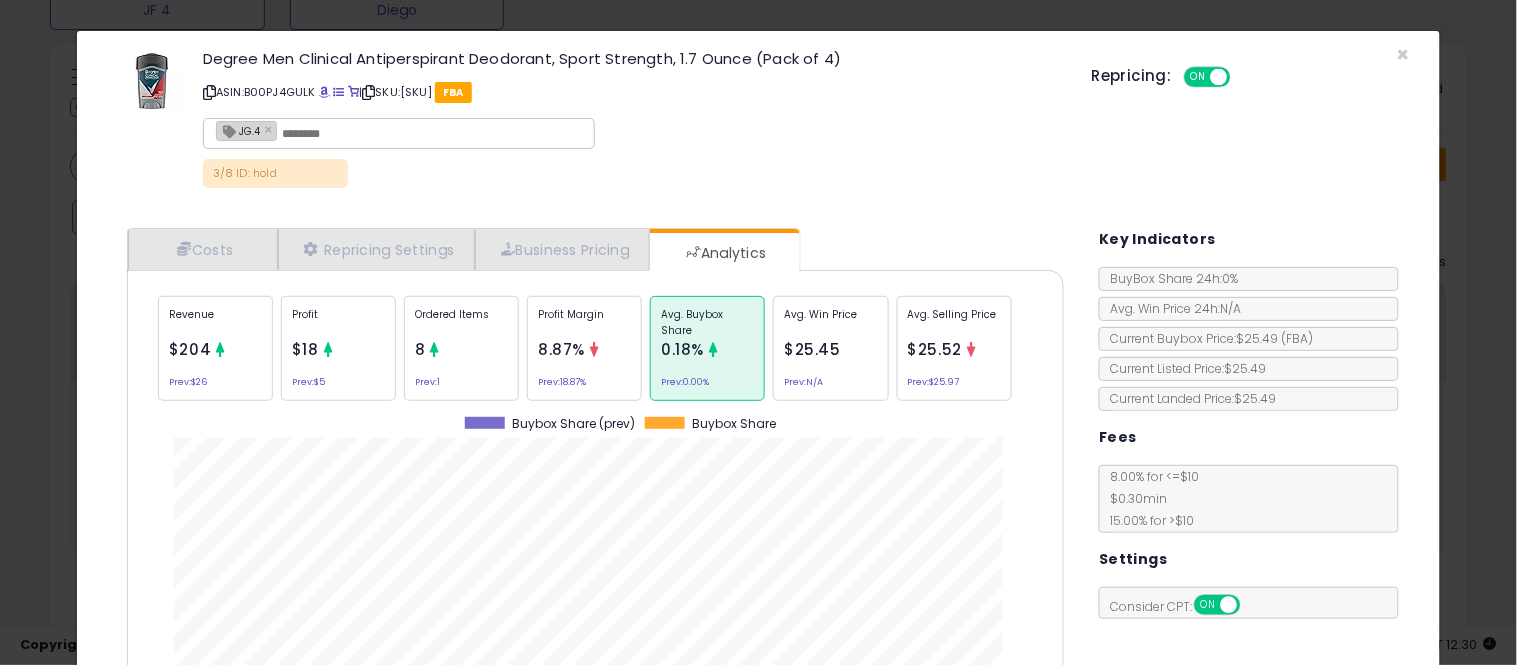 scroll, scrollTop: 999384, scrollLeft: 999033, axis: both 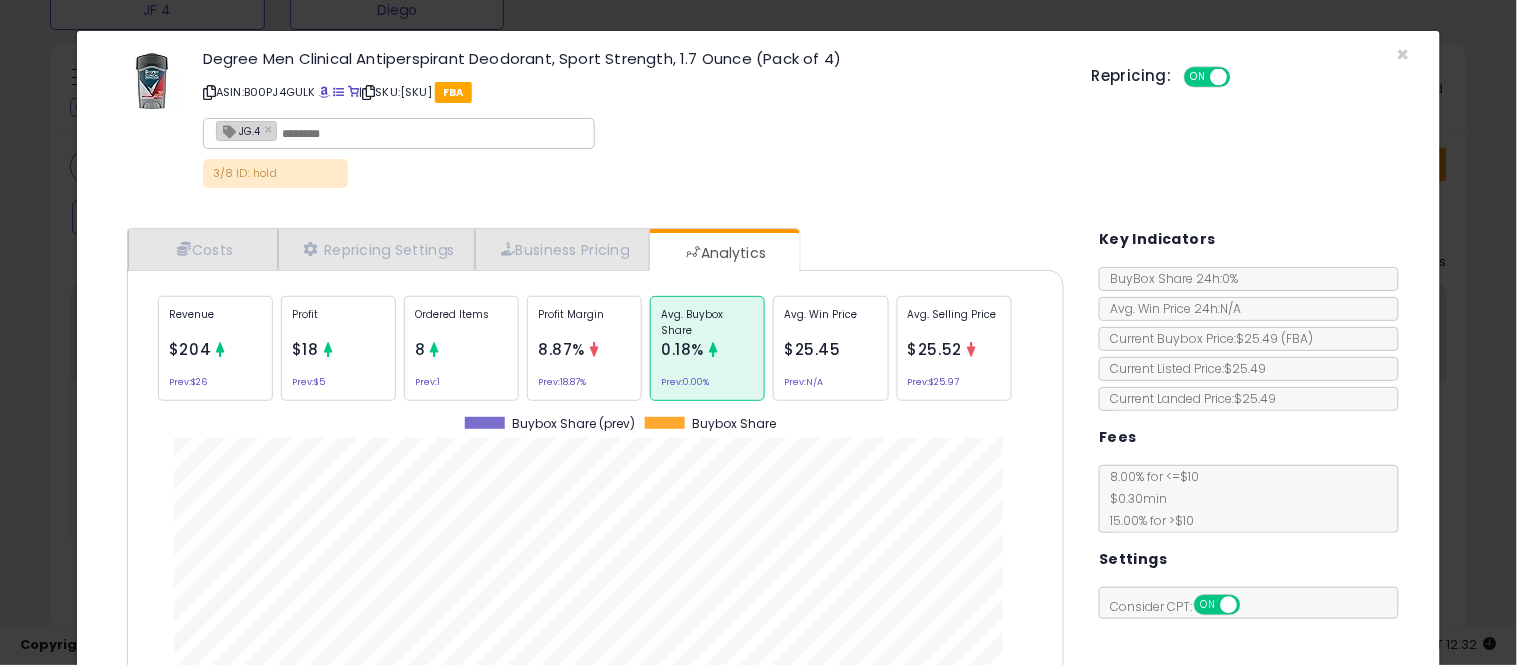 click on "Degree Men Clinical Antiperspirant Deodorant, Sport Strength, 1.7 Ounce (Pack of 4)" 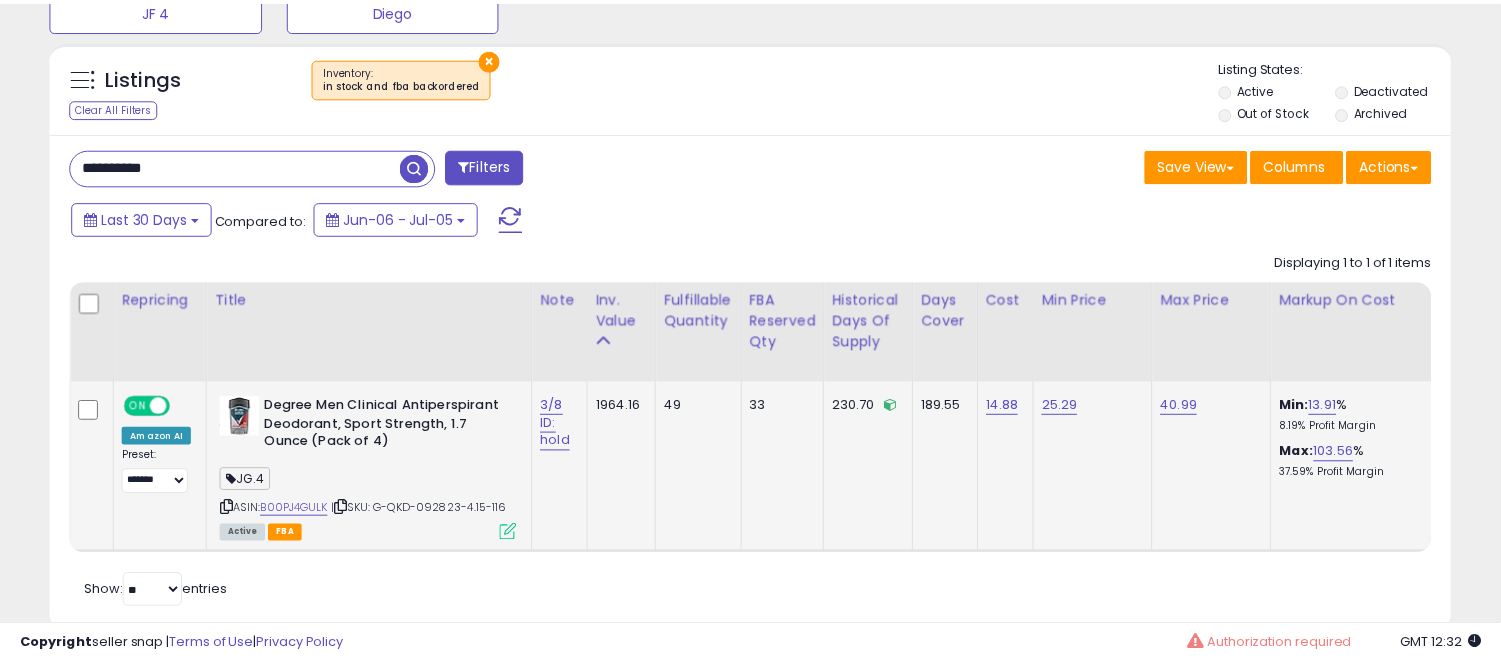 scroll, scrollTop: 410, scrollLeft: 812, axis: both 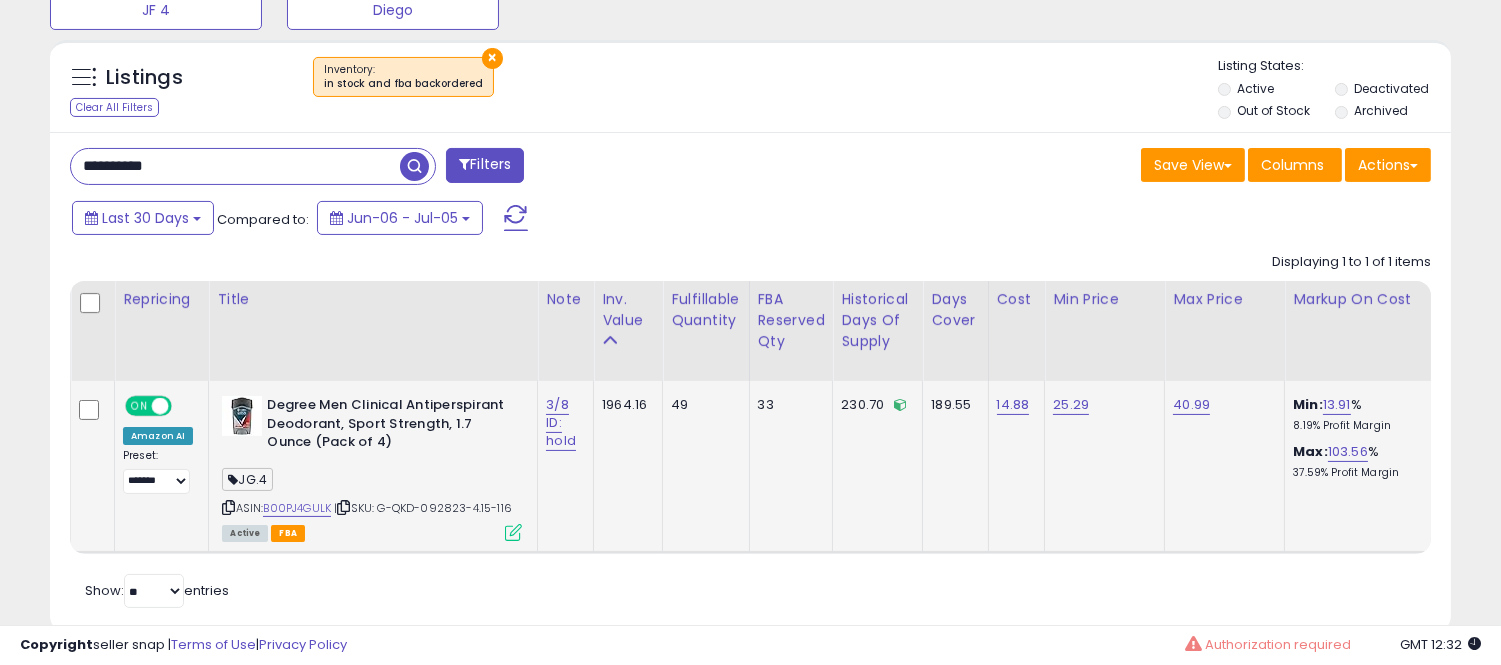 click at bounding box center [513, 532] 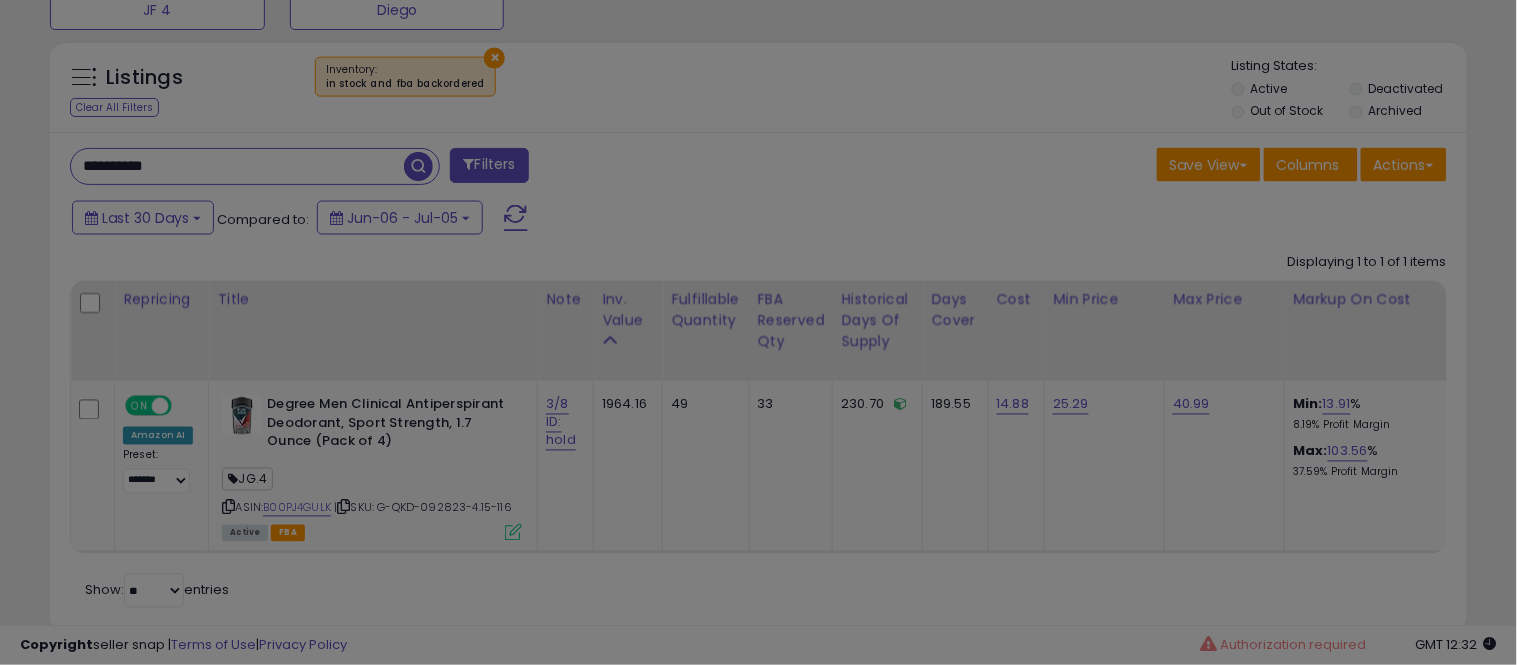 scroll, scrollTop: 999590, scrollLeft: 999178, axis: both 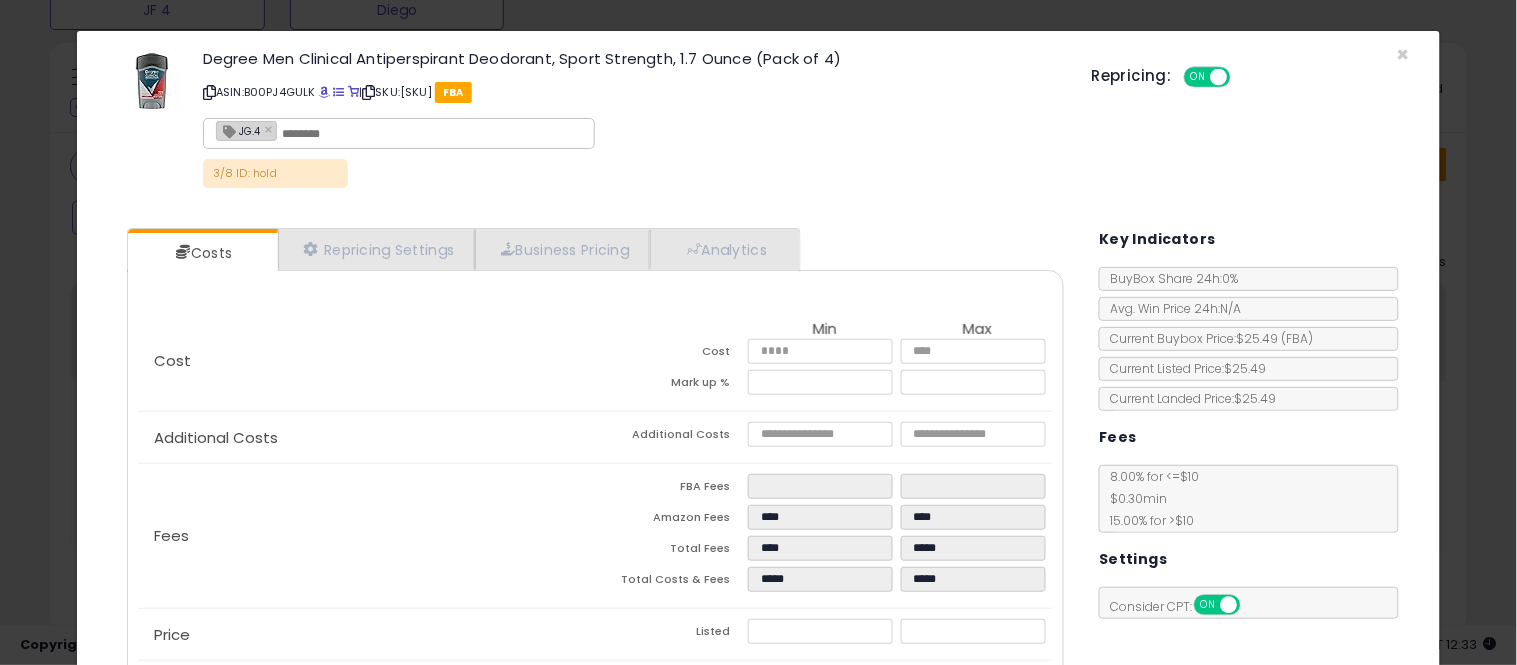 click on "Degree Men Clinical Antiperspirant Deodorant, Sport Strength, 1.7 Ounce (Pack of 4)" 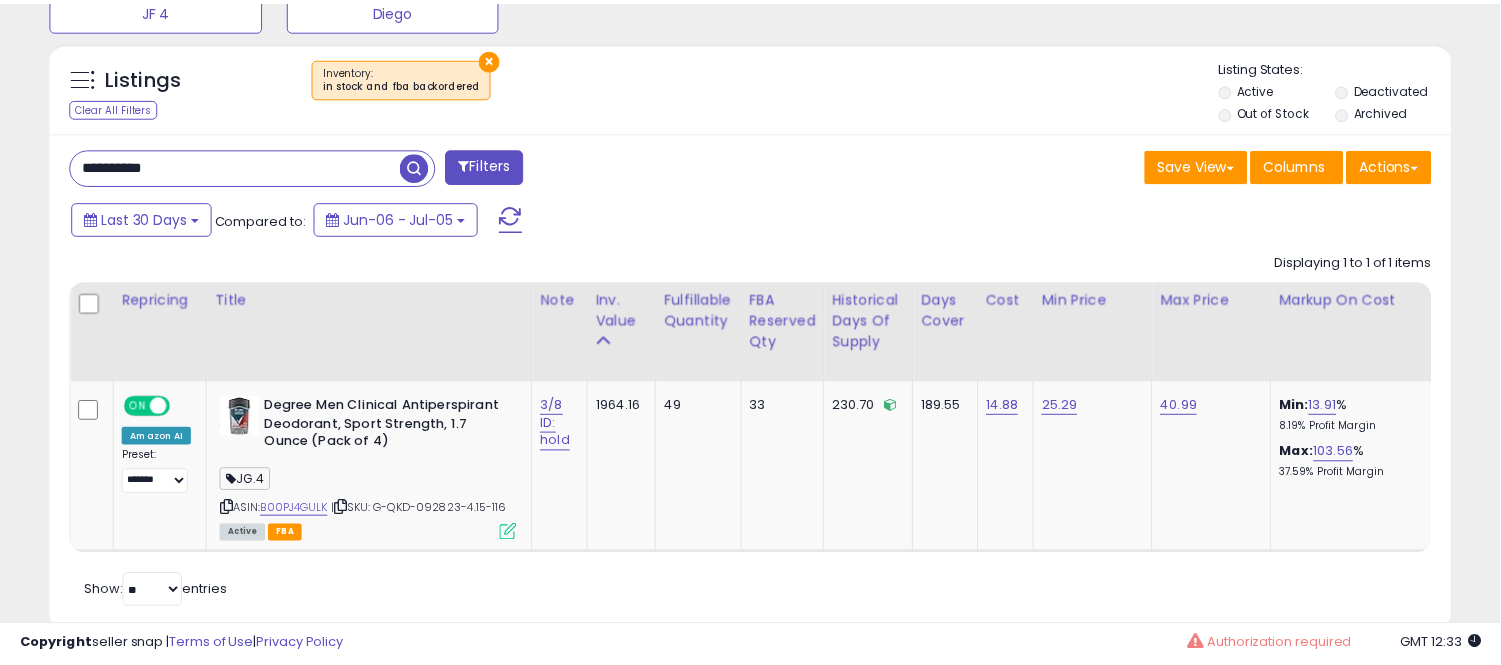 scroll, scrollTop: 410, scrollLeft: 812, axis: both 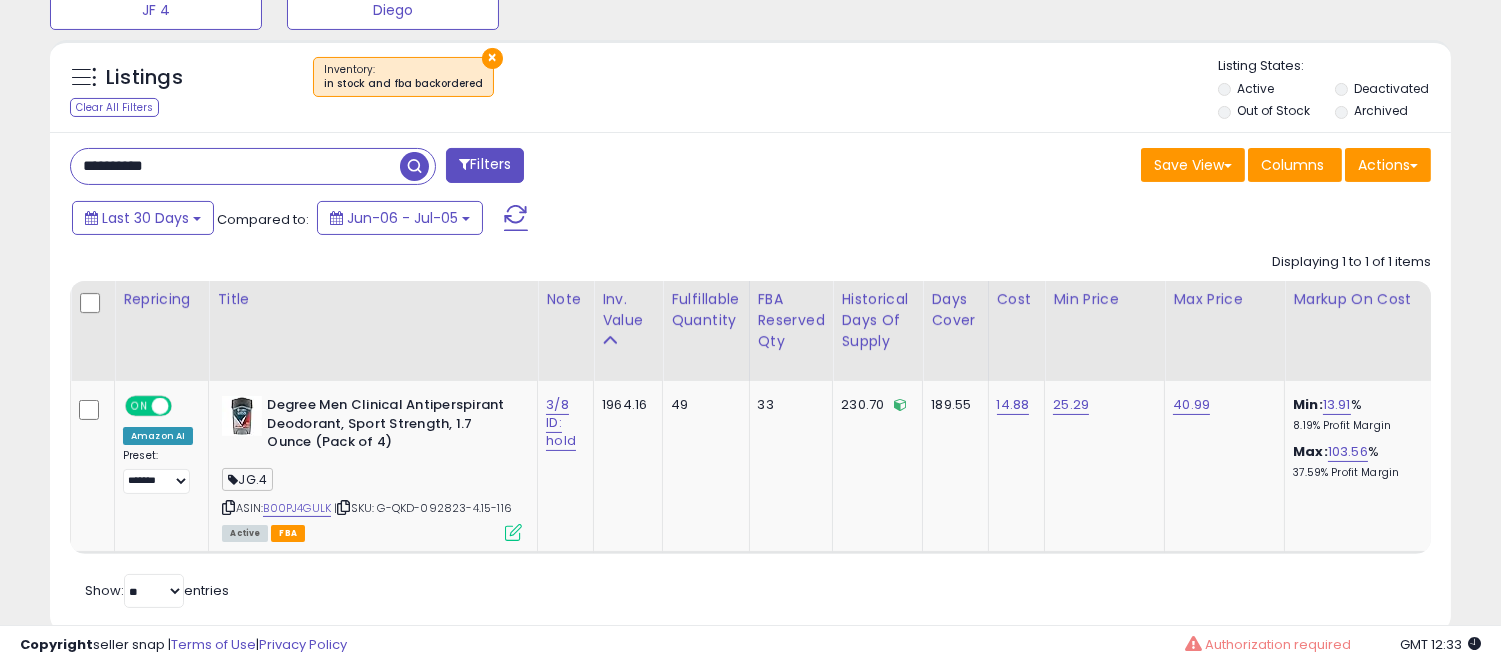 click on "**********" at bounding box center [235, 166] 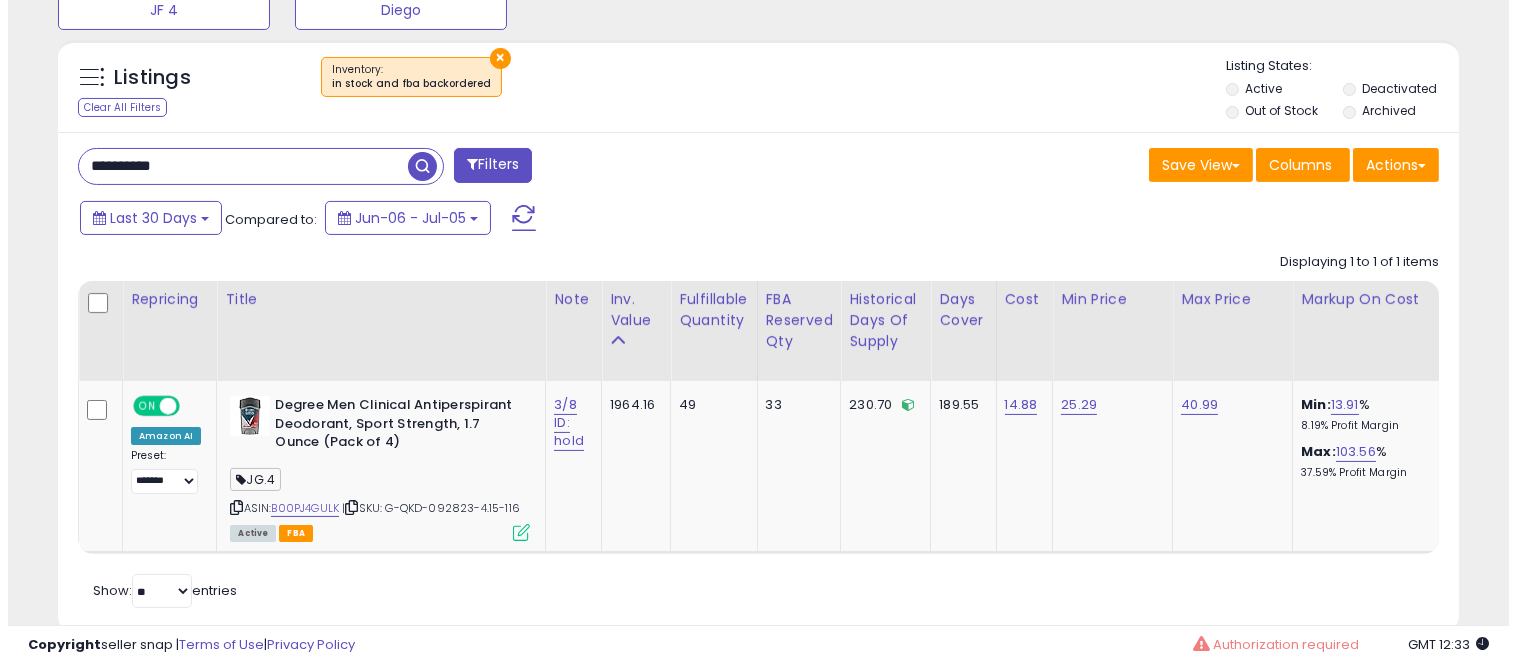 scroll, scrollTop: 578, scrollLeft: 0, axis: vertical 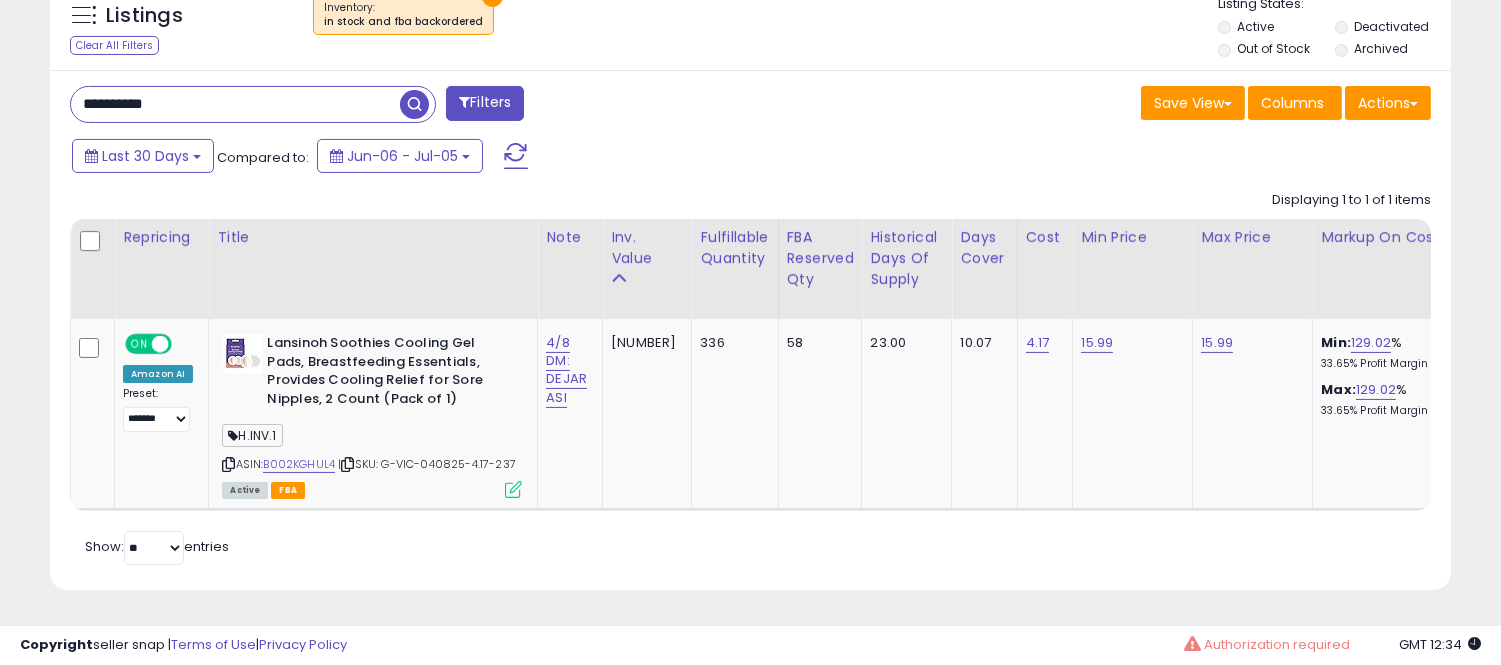 click on "**********" at bounding box center (235, 104) 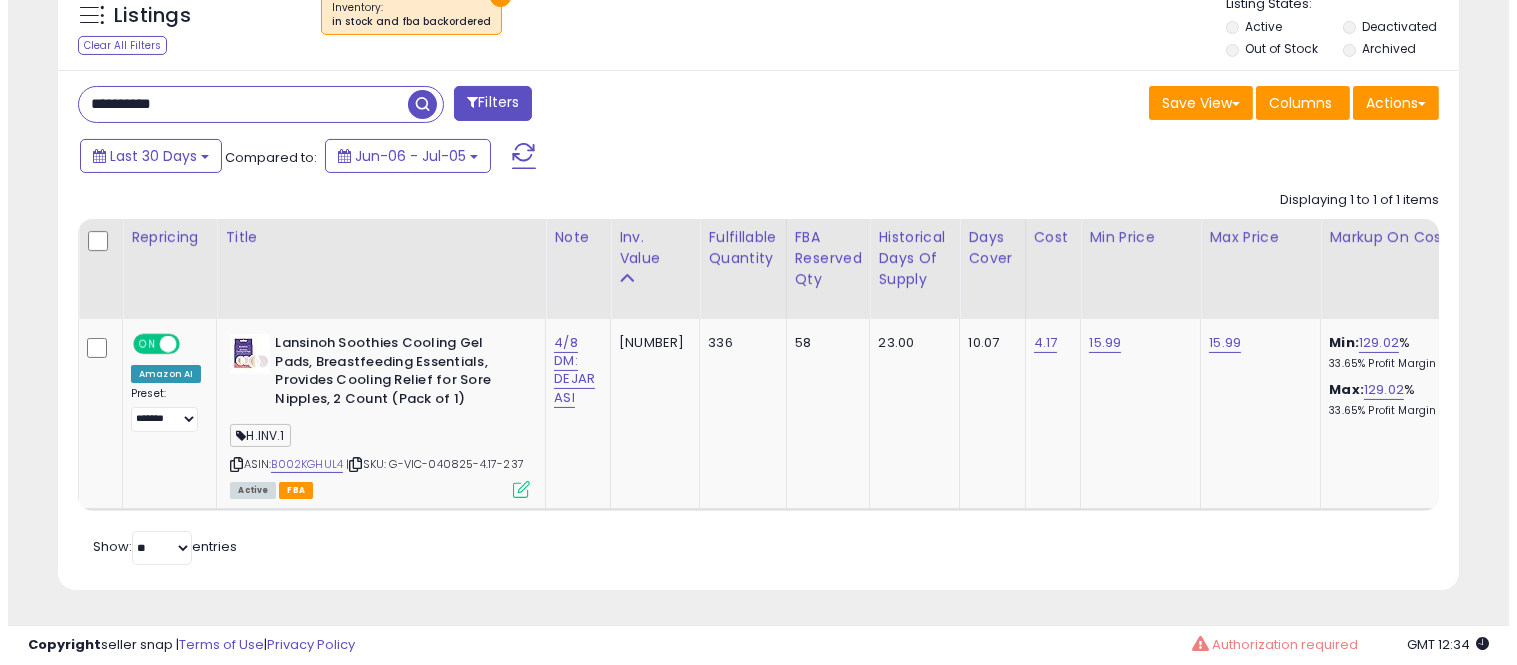 scroll, scrollTop: 578, scrollLeft: 0, axis: vertical 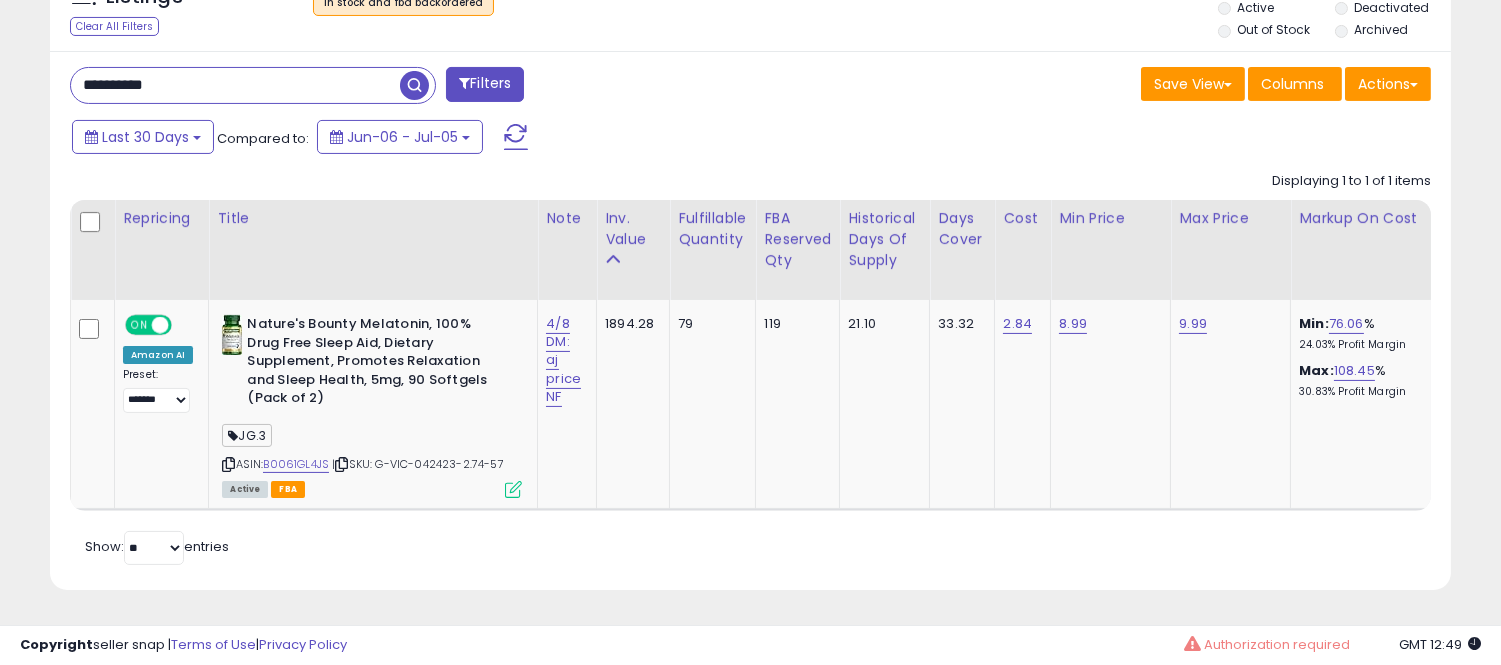 click on "**********" at bounding box center [235, 85] 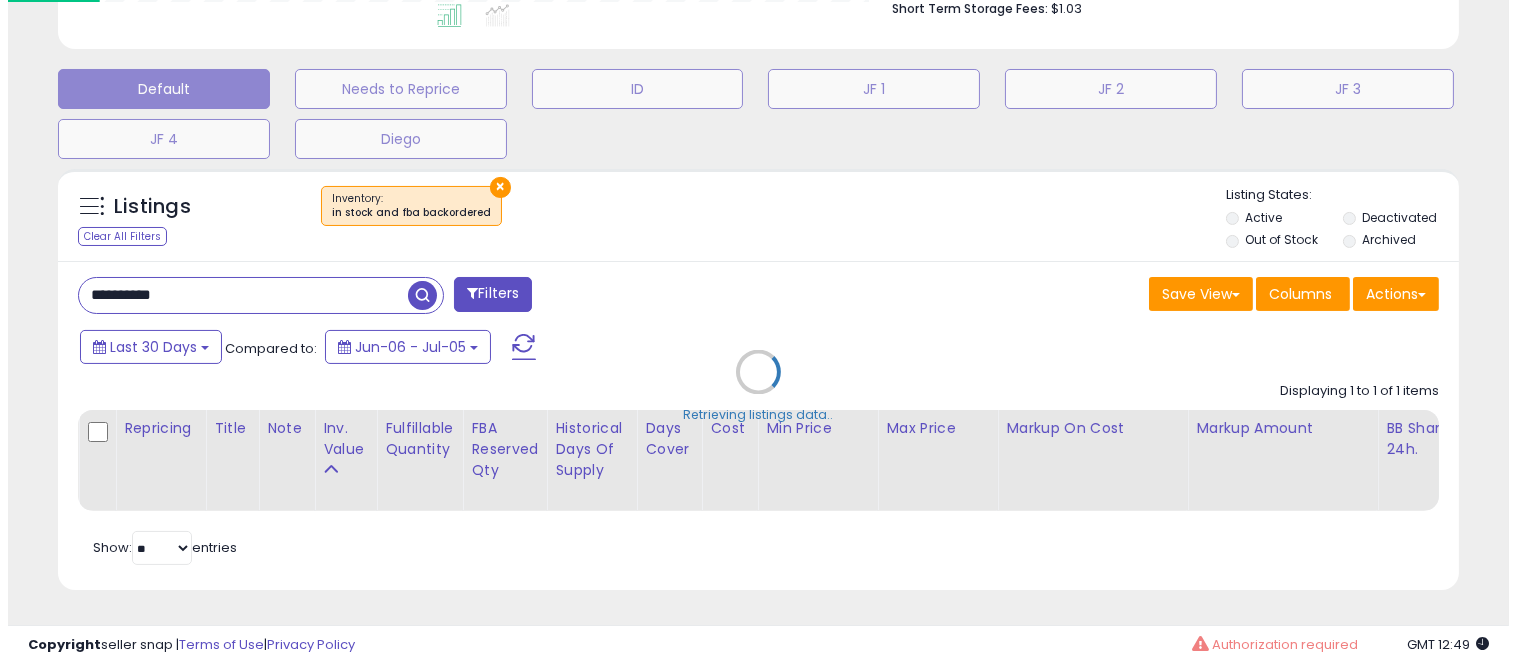 scroll, scrollTop: 578, scrollLeft: 0, axis: vertical 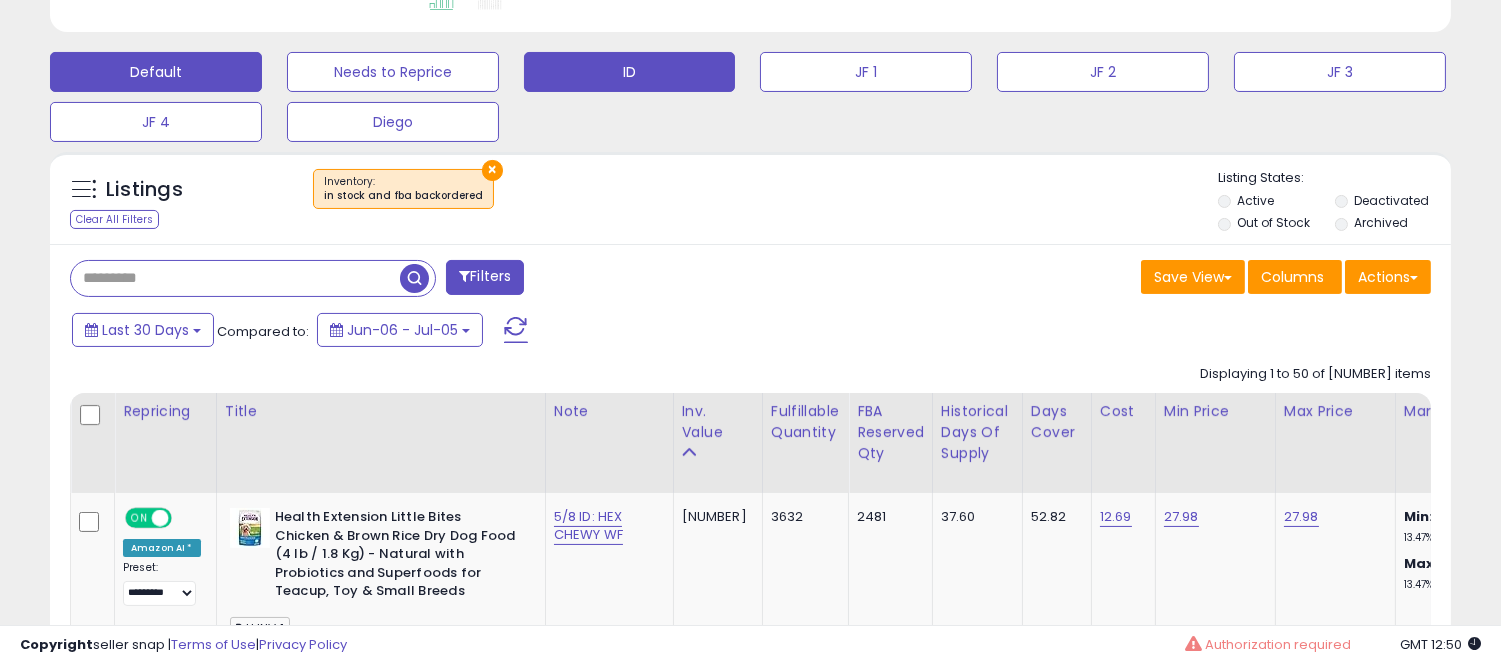 paste on "**********" 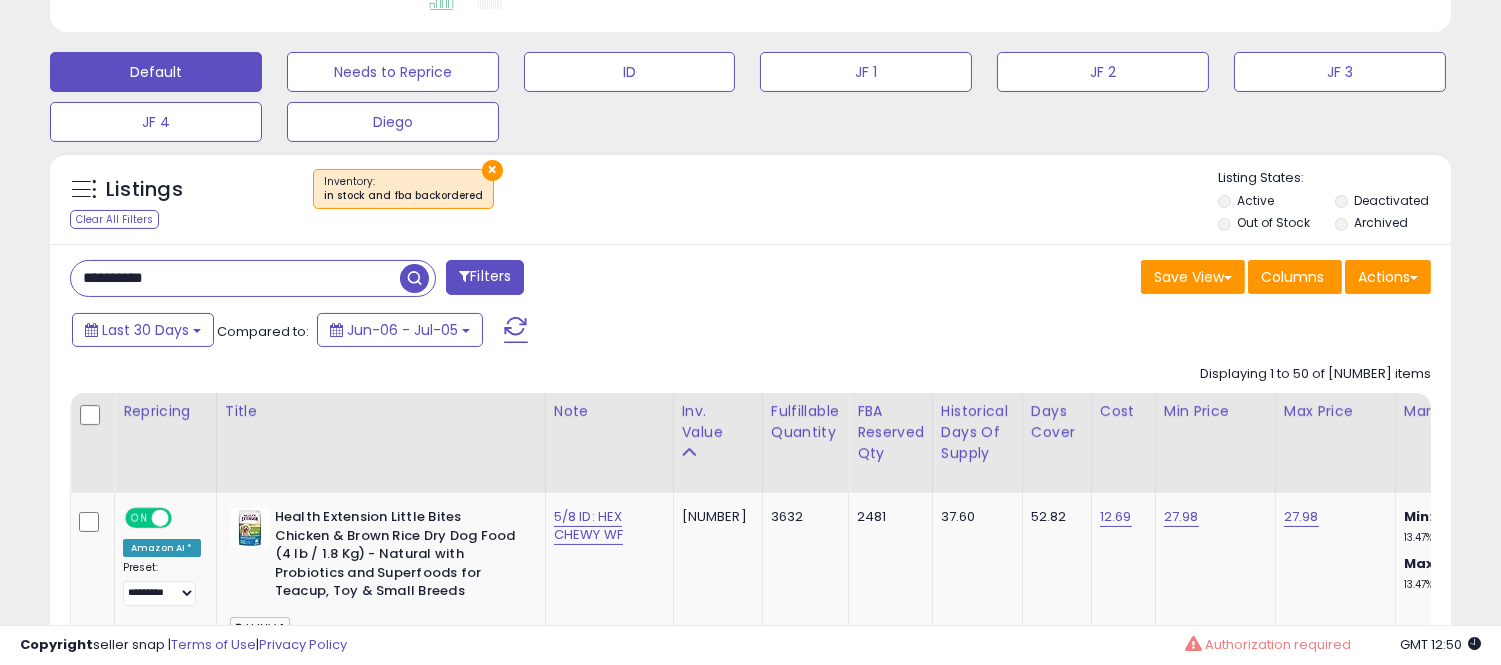 type on "**********" 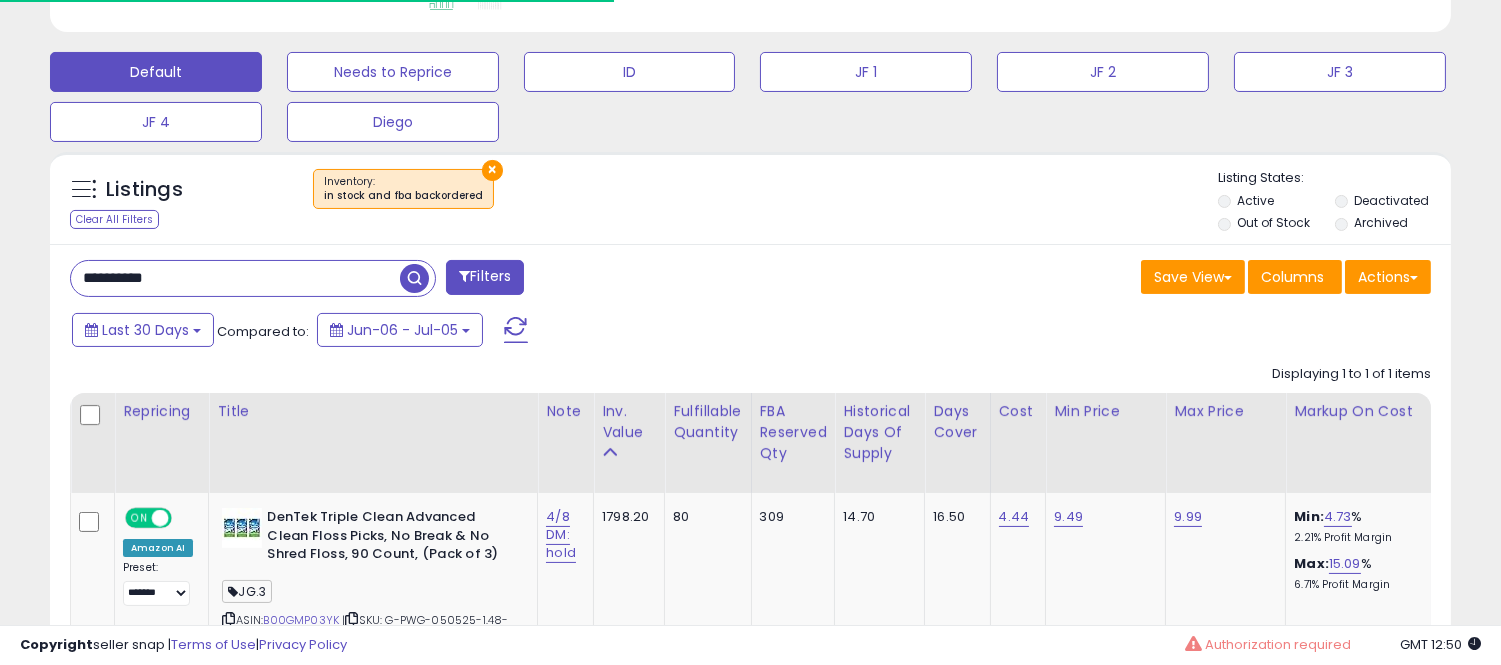 scroll, scrollTop: 999590, scrollLeft: 999188, axis: both 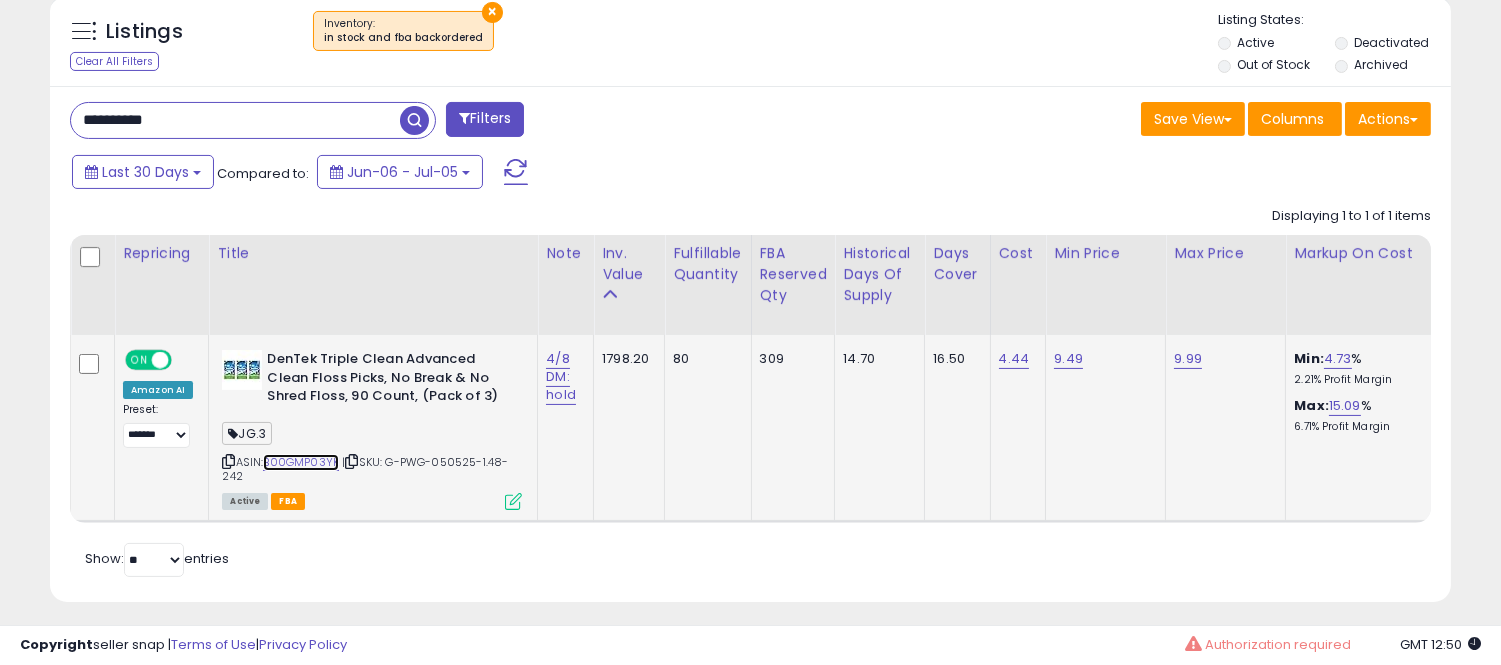 click on "B00GMP03YK" at bounding box center [301, 462] 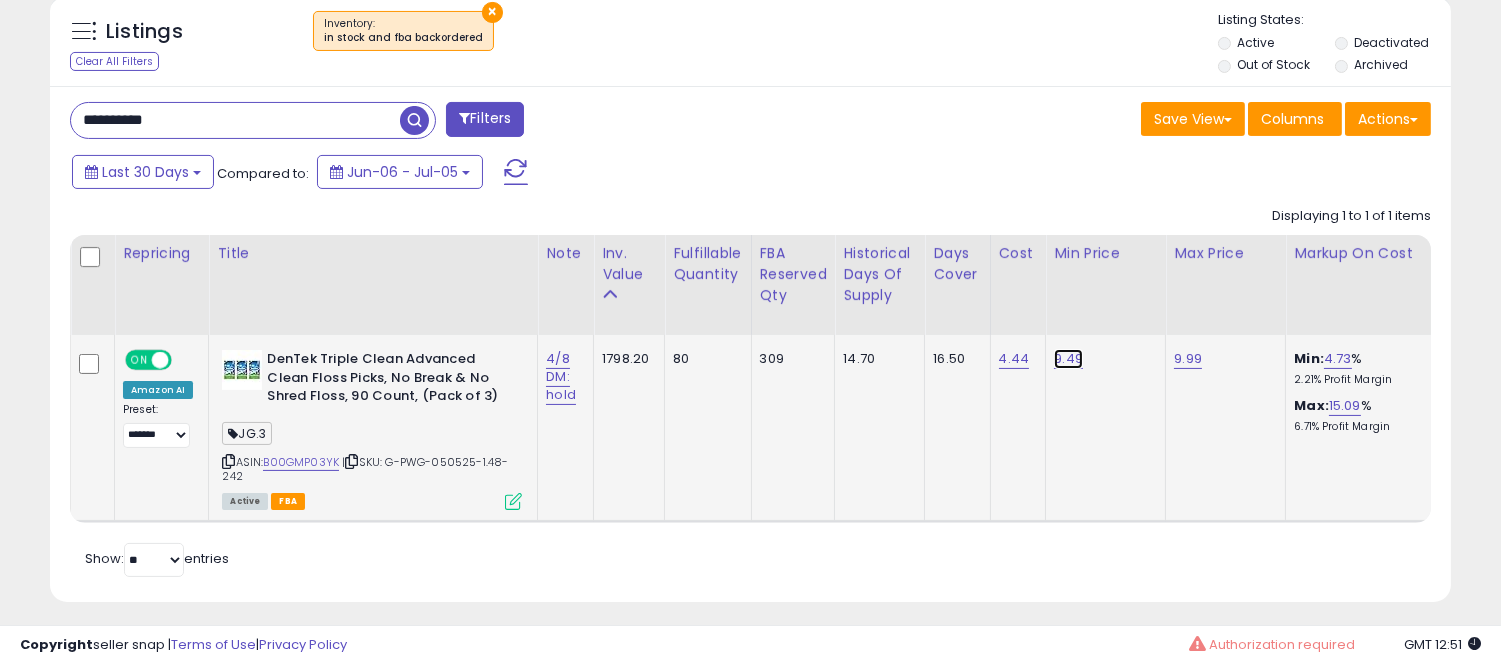 click on "9.49" at bounding box center [1068, 359] 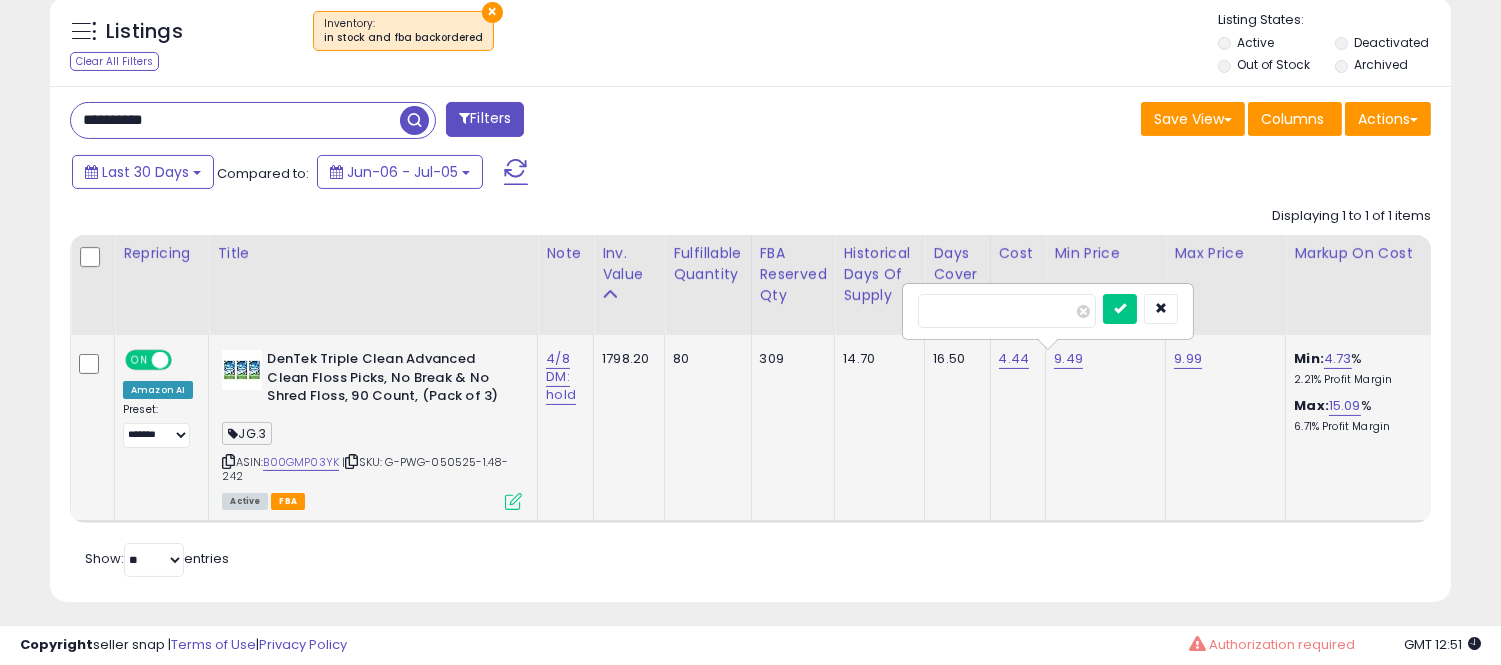click on "****" at bounding box center [1007, 311] 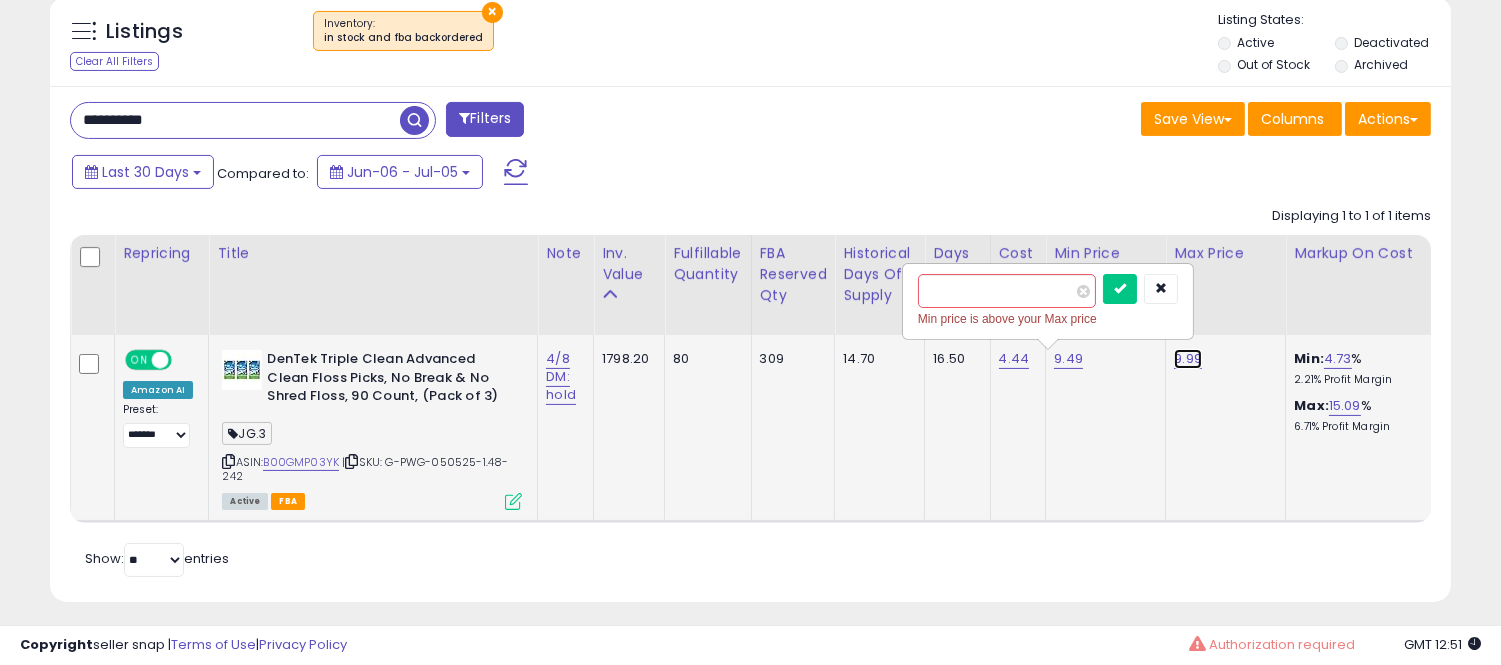click on "9.99" at bounding box center [1188, 359] 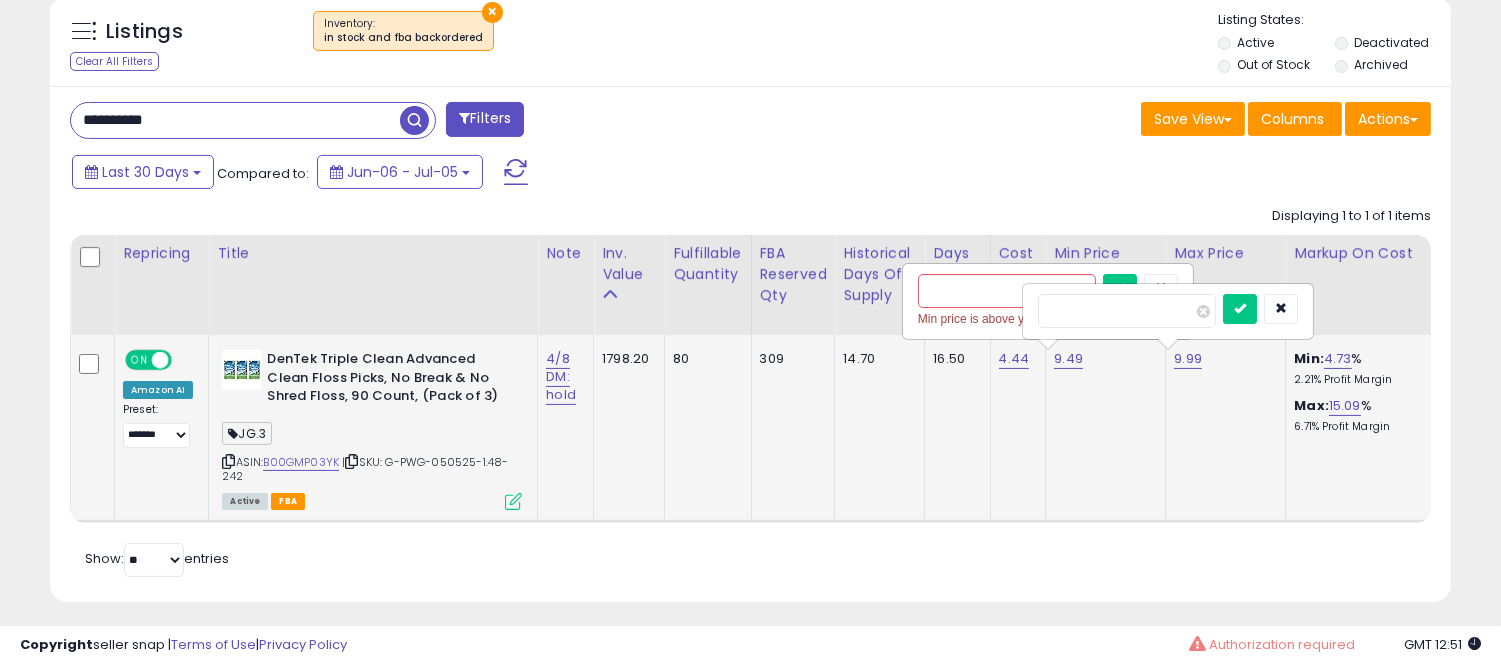 click on "****" at bounding box center [1127, 311] 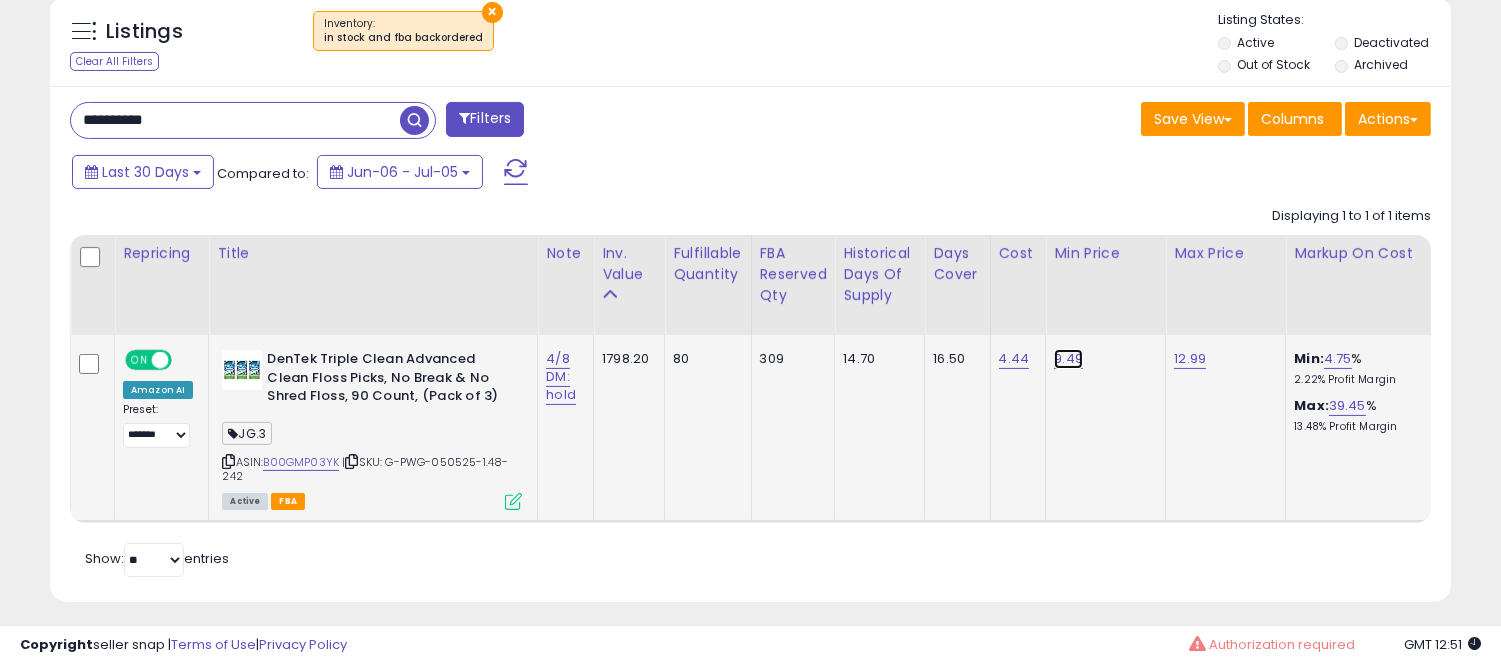 click on "9.49" at bounding box center [1068, 359] 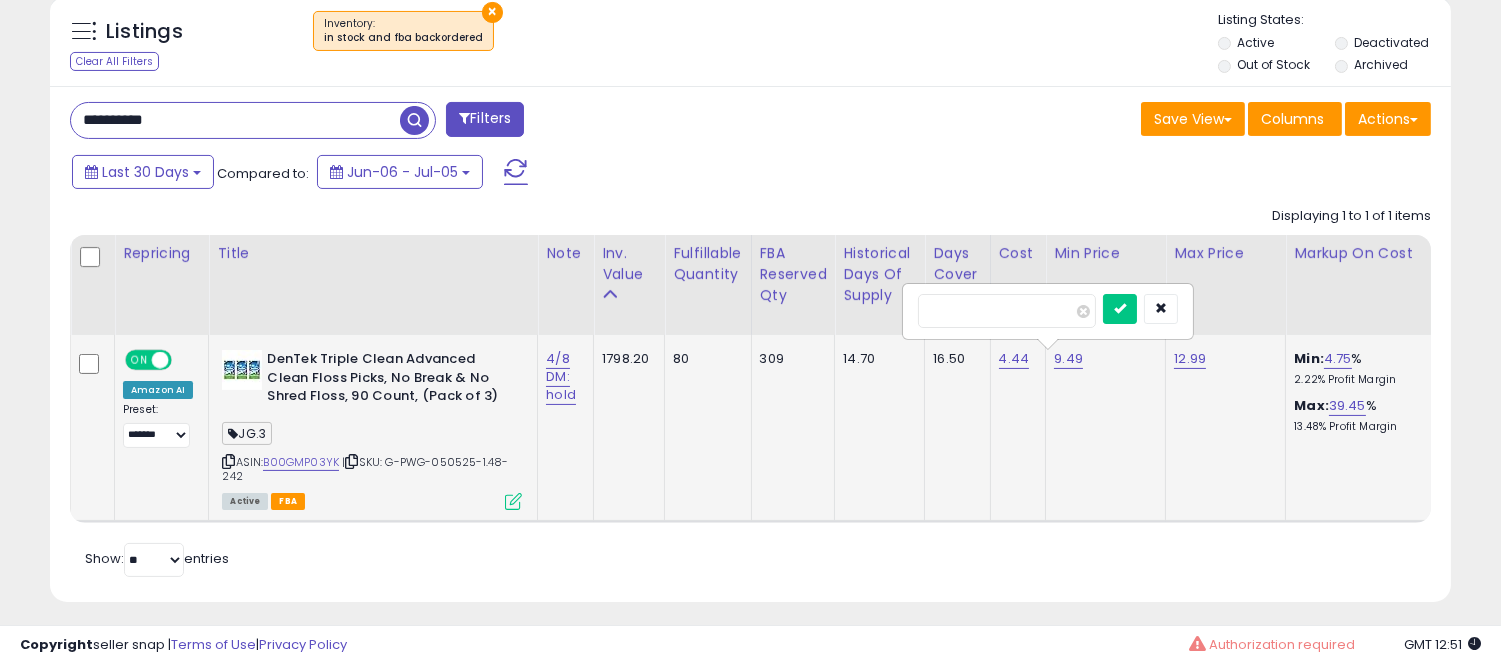 click on "****" at bounding box center (1007, 311) 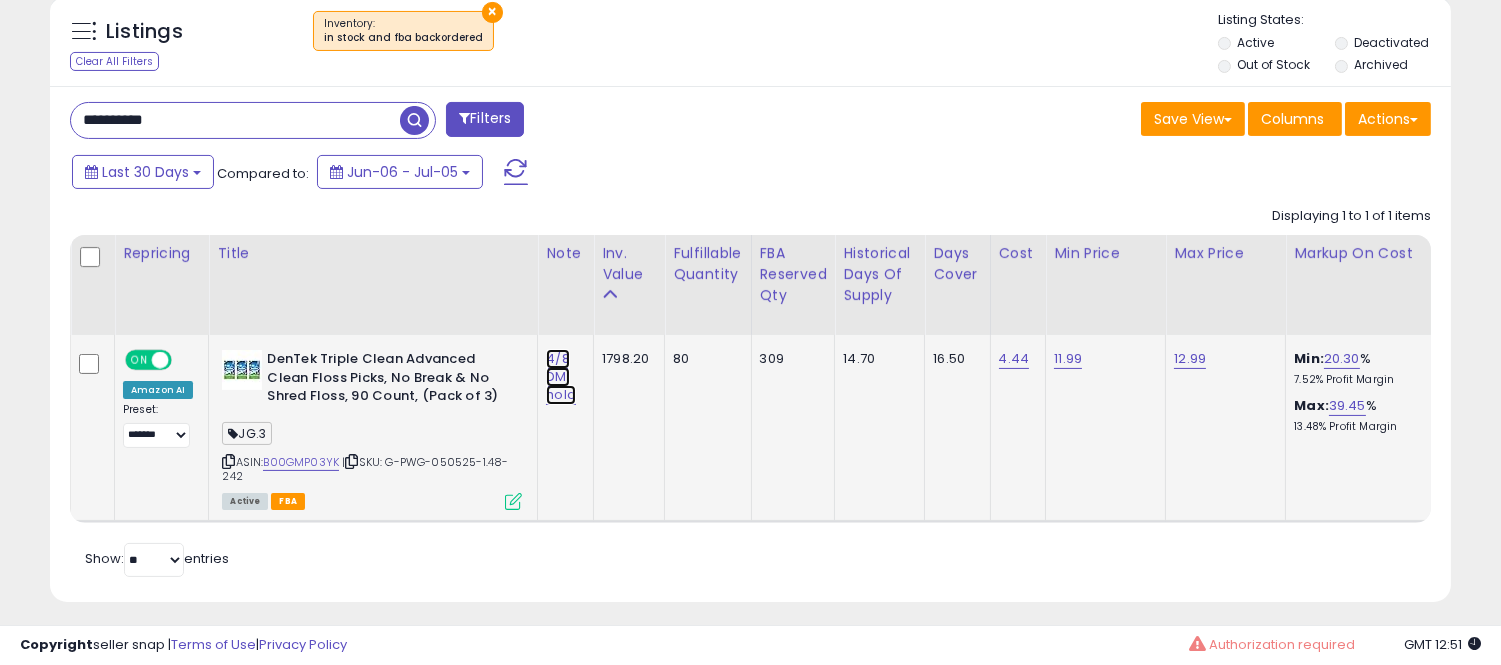 click on "4/8 DM: hold" at bounding box center (561, 377) 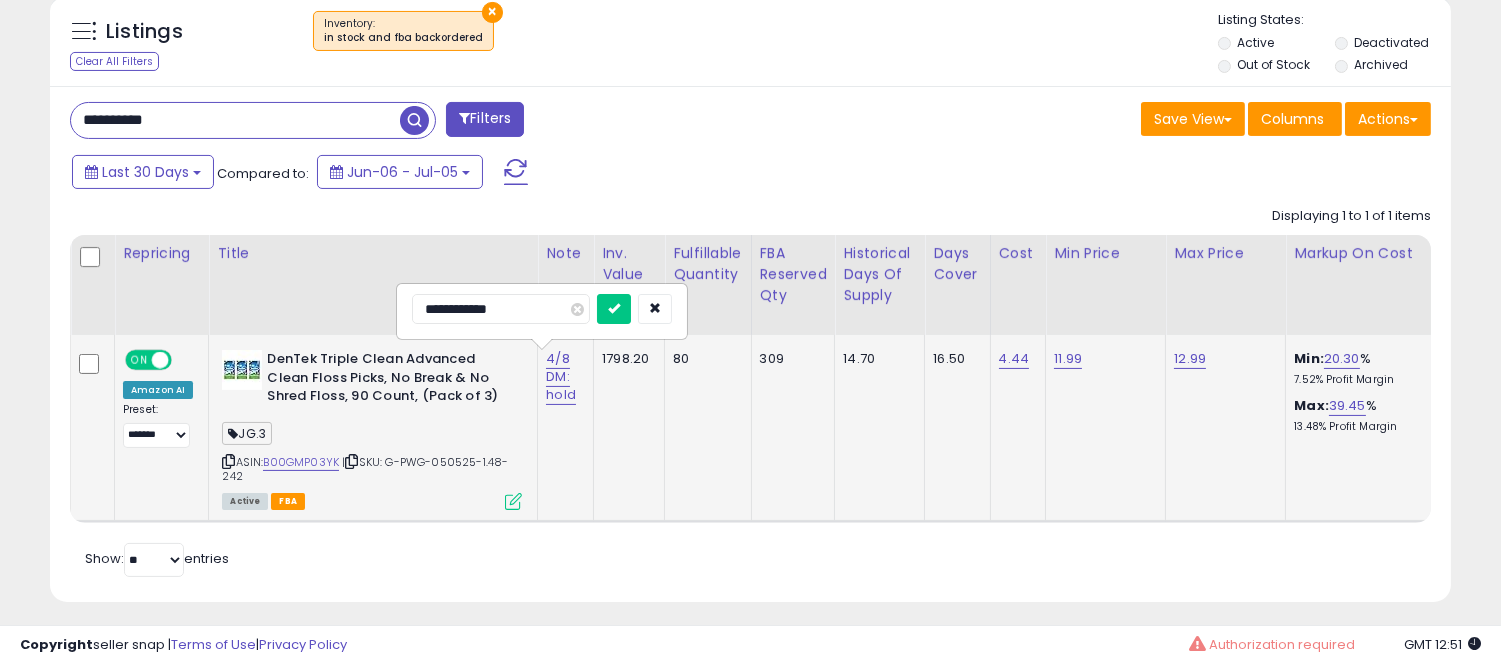 click on "**********" at bounding box center (501, 309) 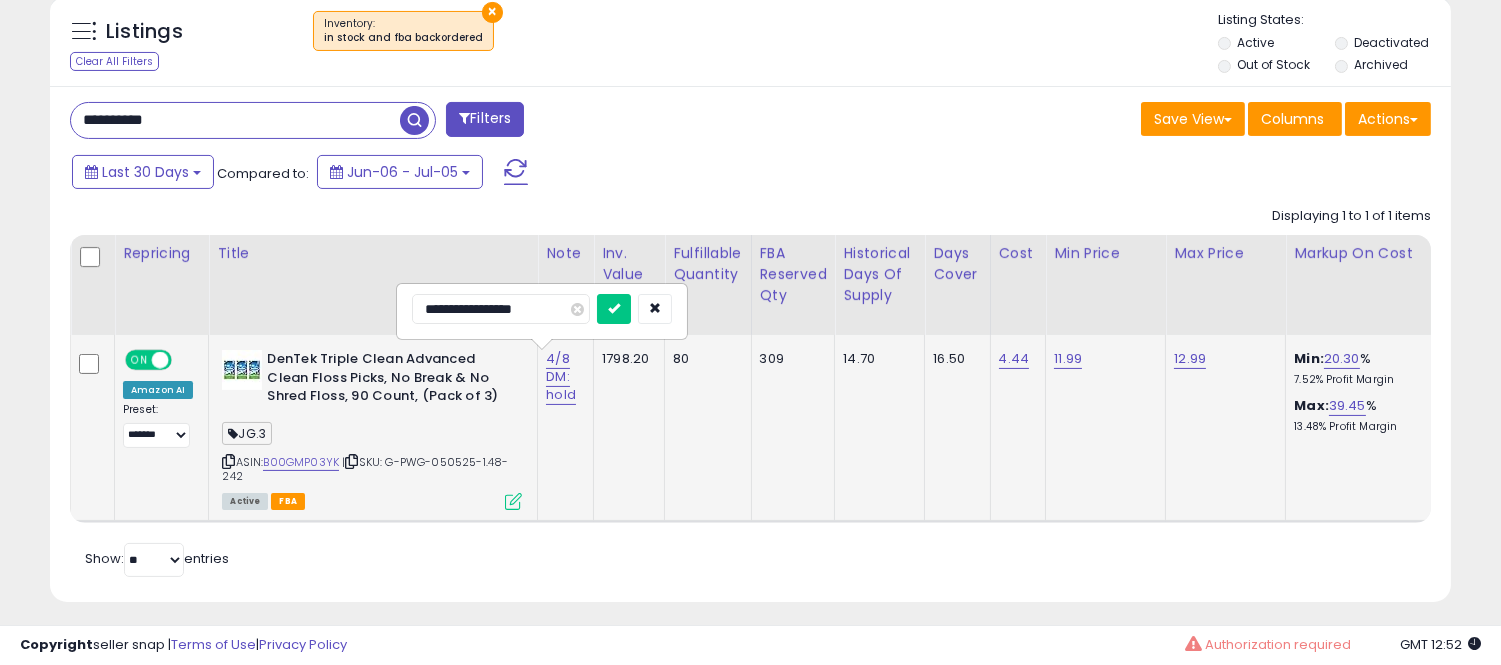 type on "**********" 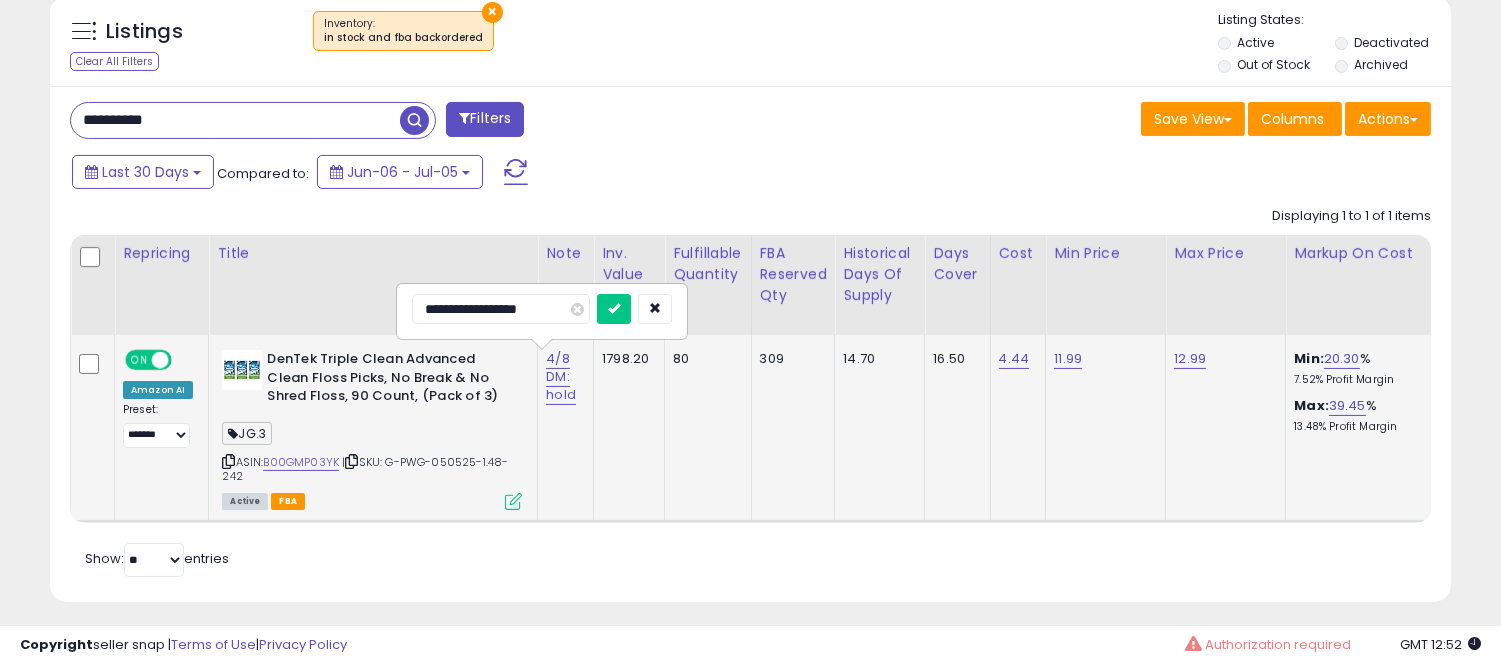 click at bounding box center (614, 309) 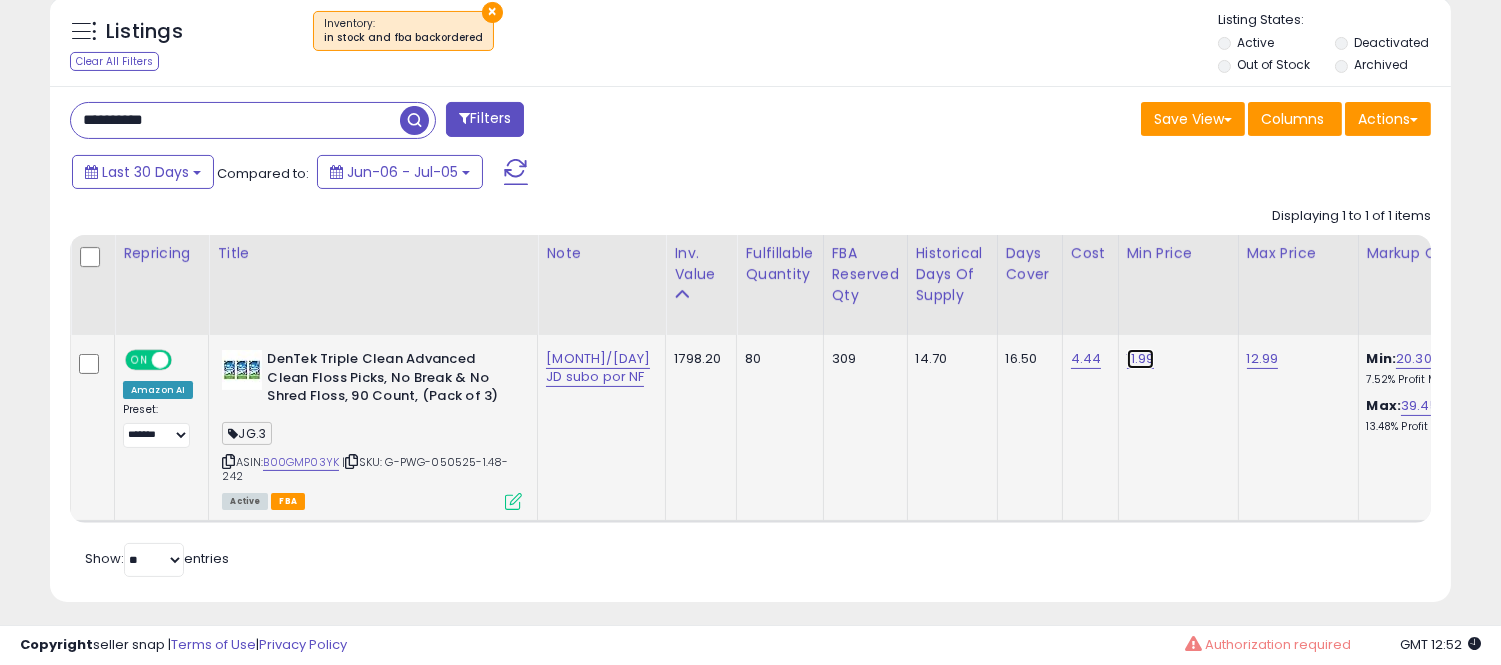 click on "11.99" at bounding box center (1141, 359) 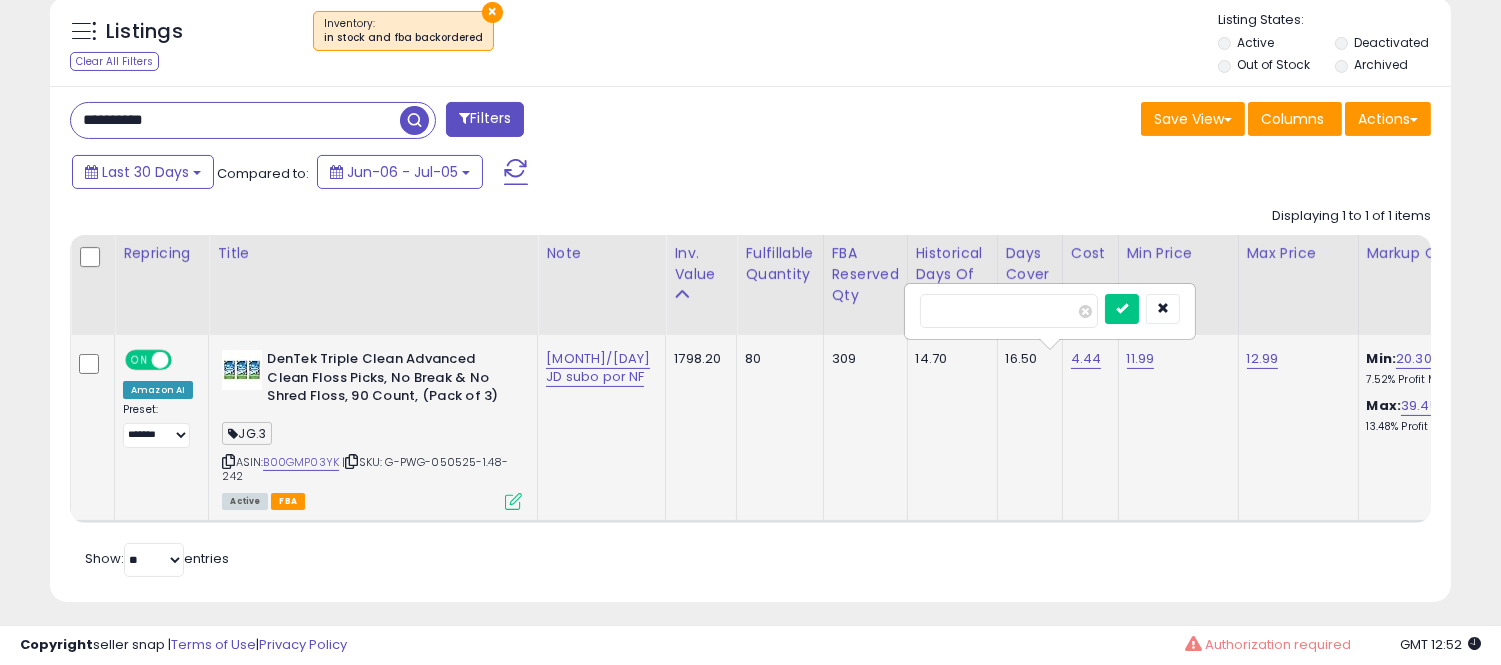 click on "*****" at bounding box center (1009, 311) 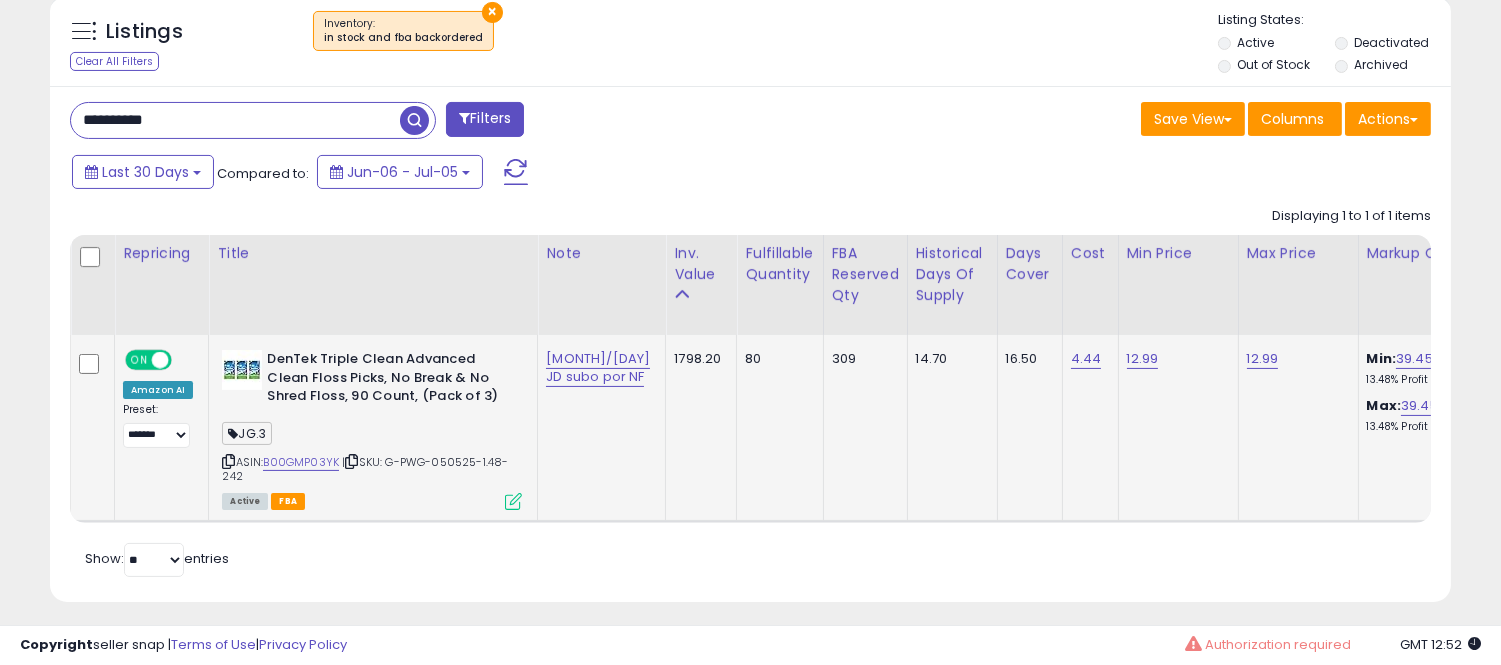 click on "4.44" 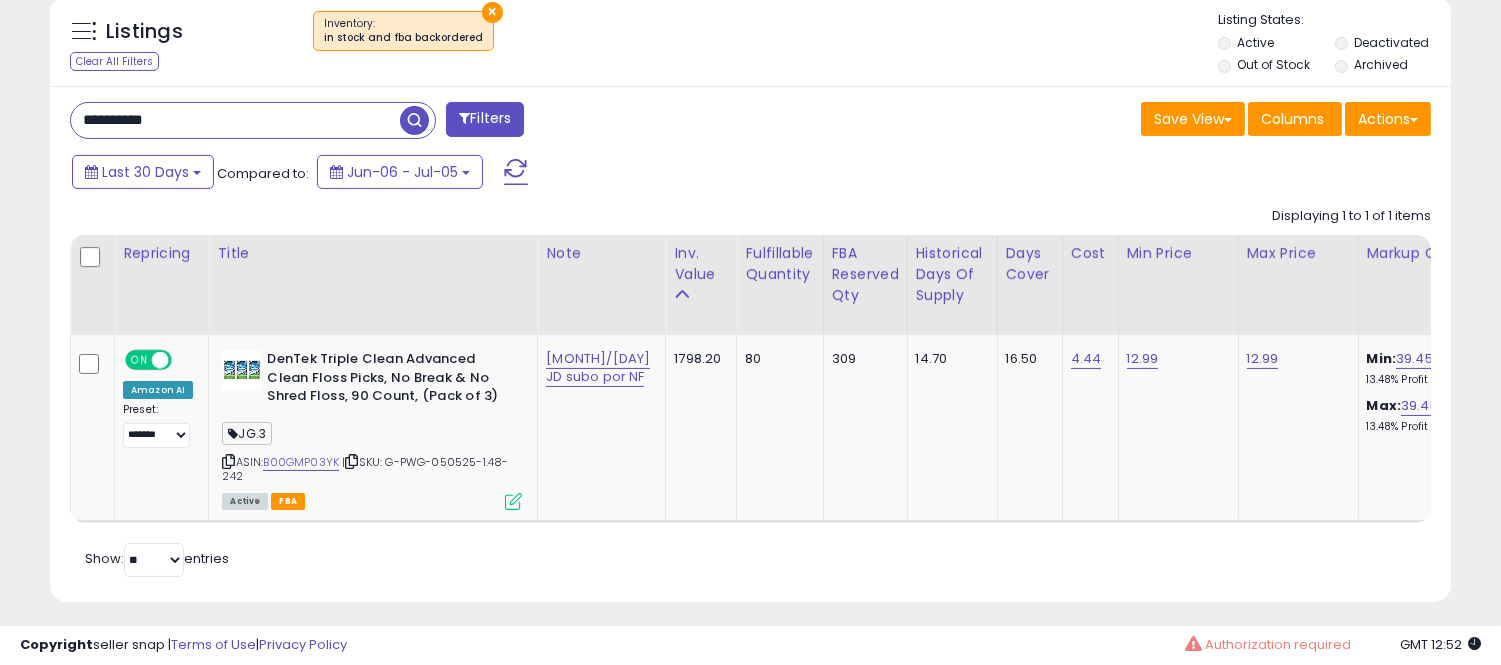 click on "**********" at bounding box center [235, 120] 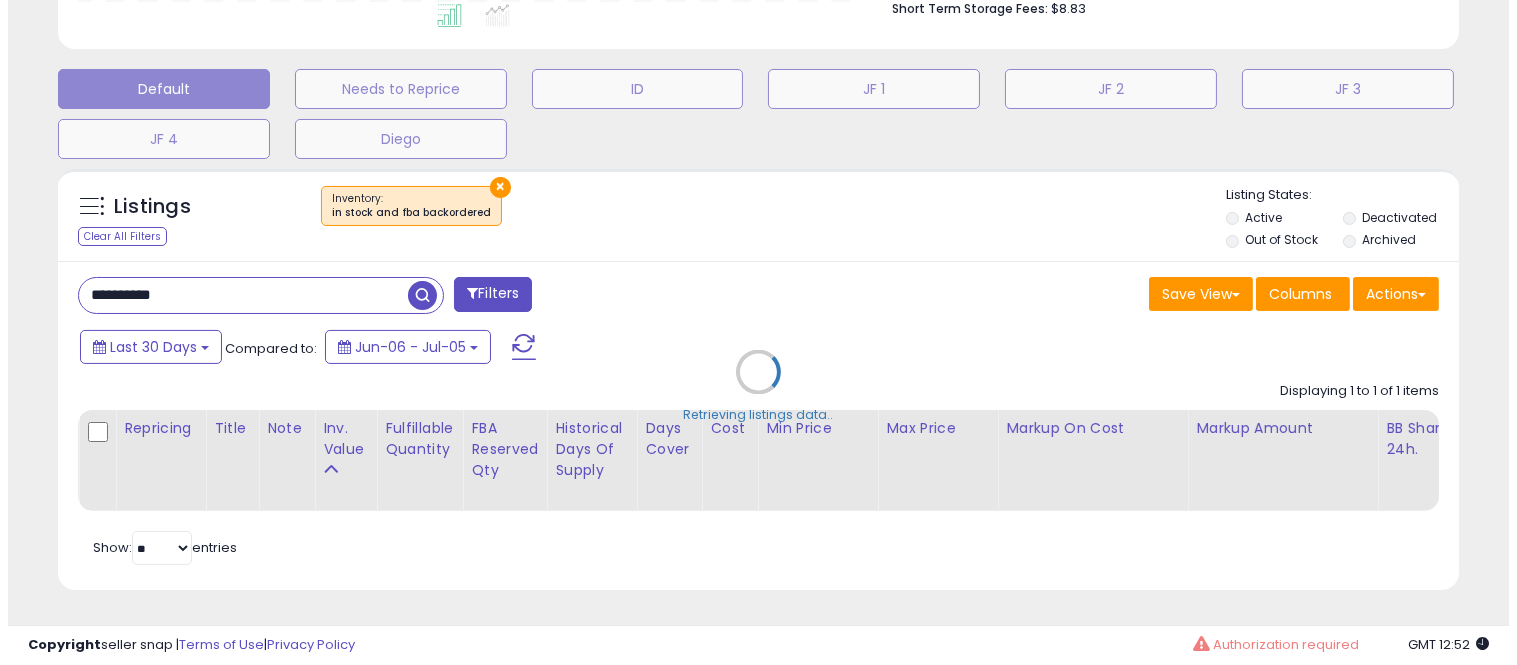 scroll, scrollTop: 578, scrollLeft: 0, axis: vertical 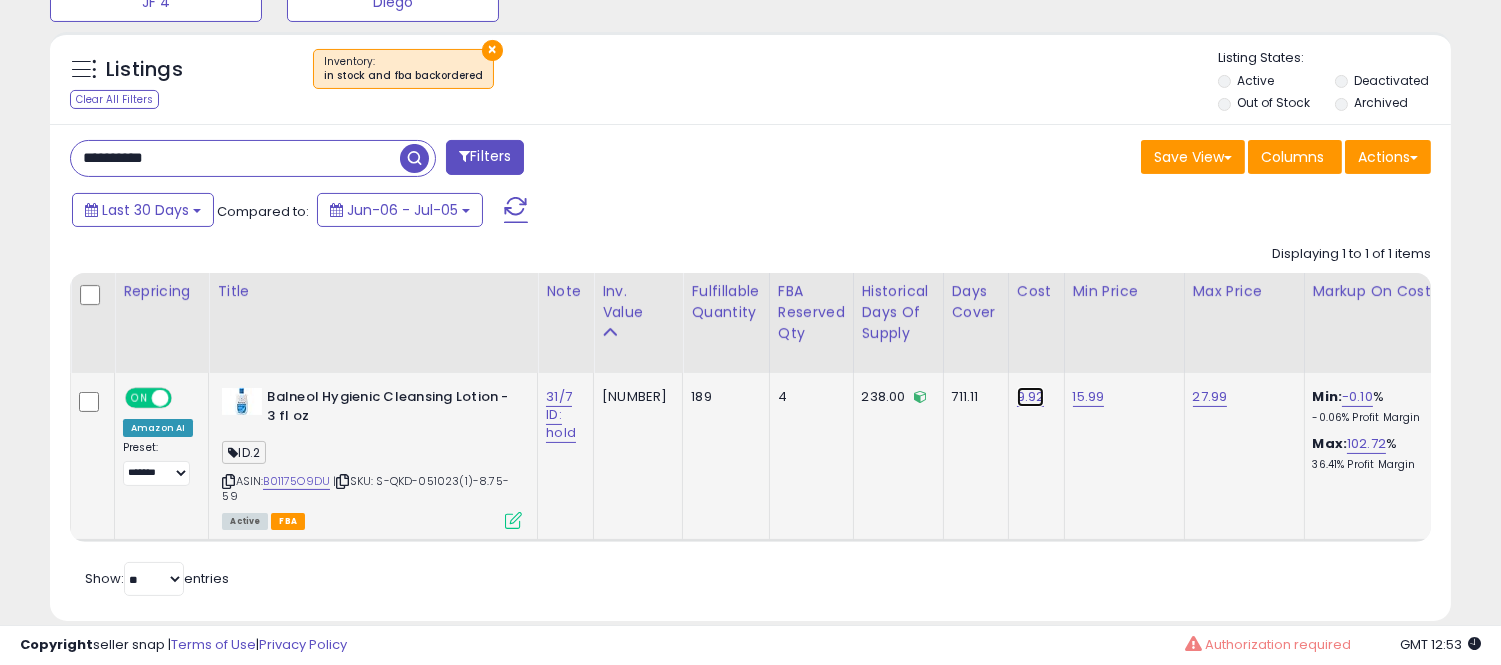 click on "9.92" at bounding box center (1031, 397) 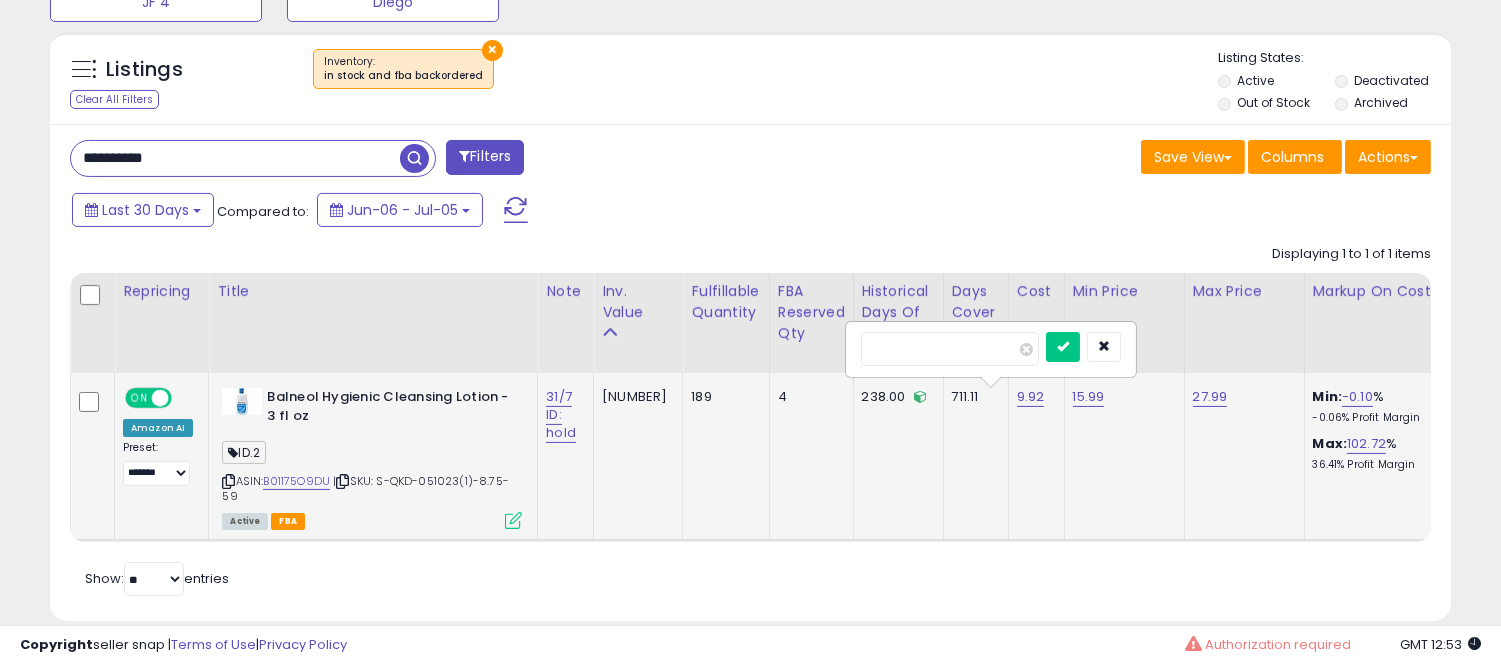 click on "****" at bounding box center (950, 349) 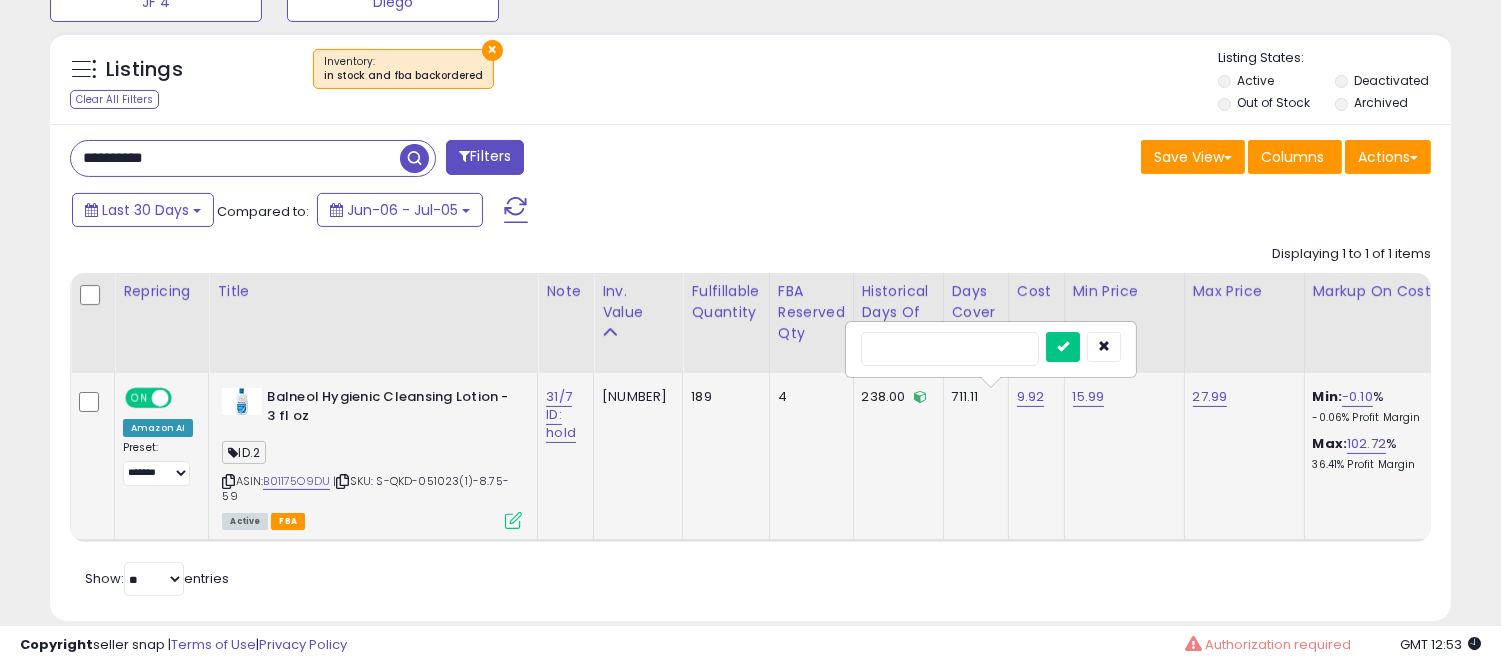 type on "****" 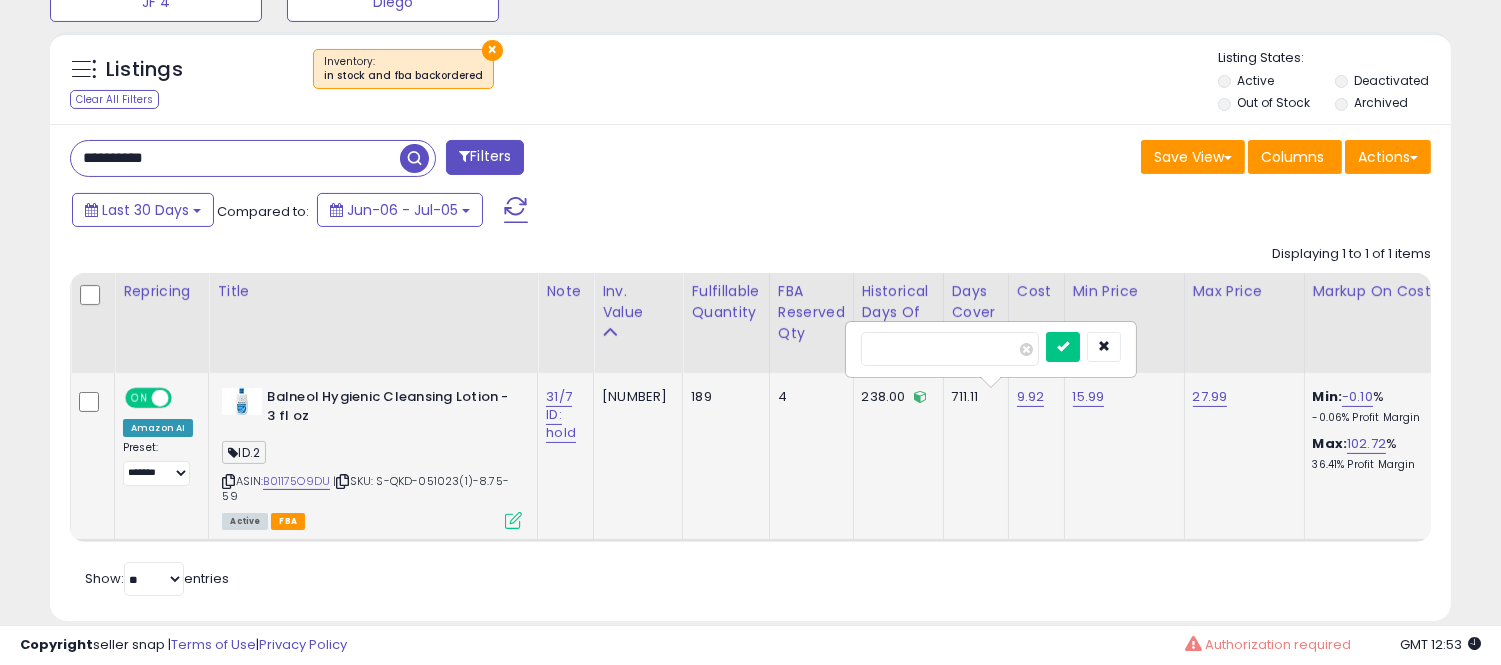 click at bounding box center (1063, 347) 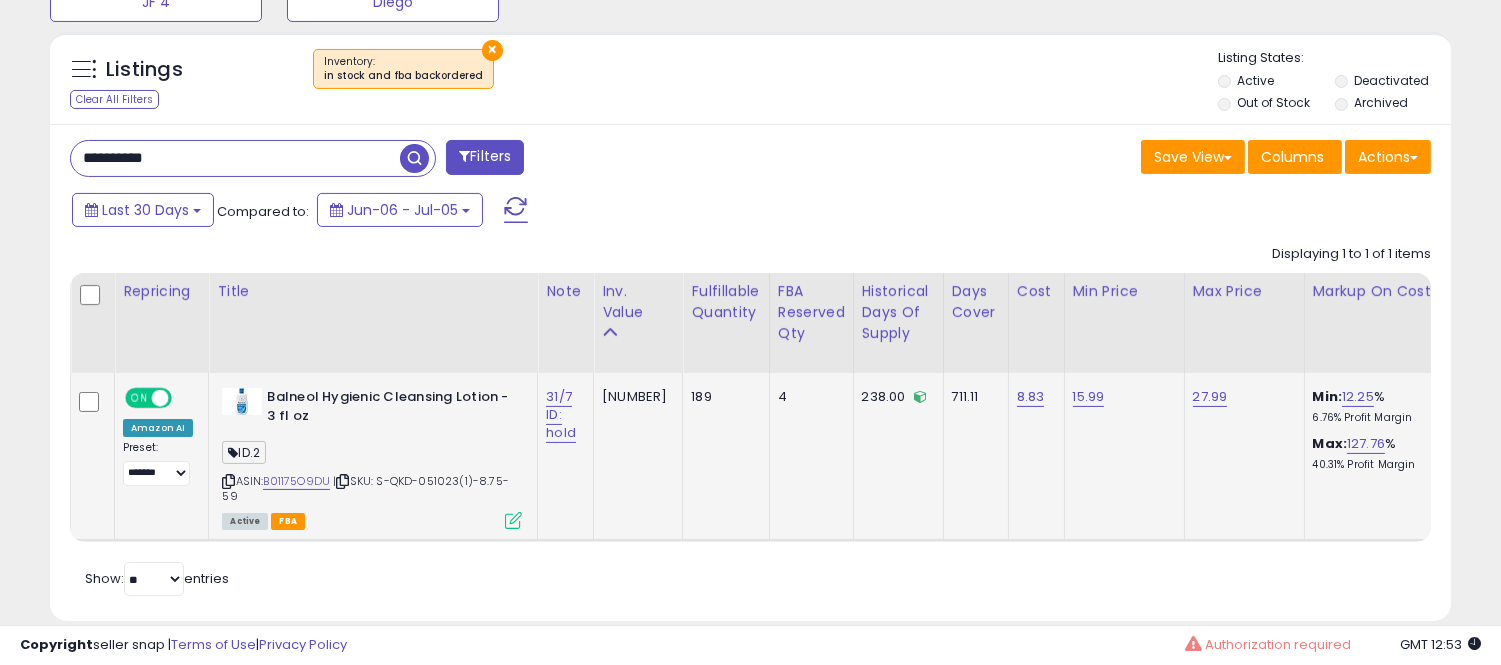 click on "711.11" 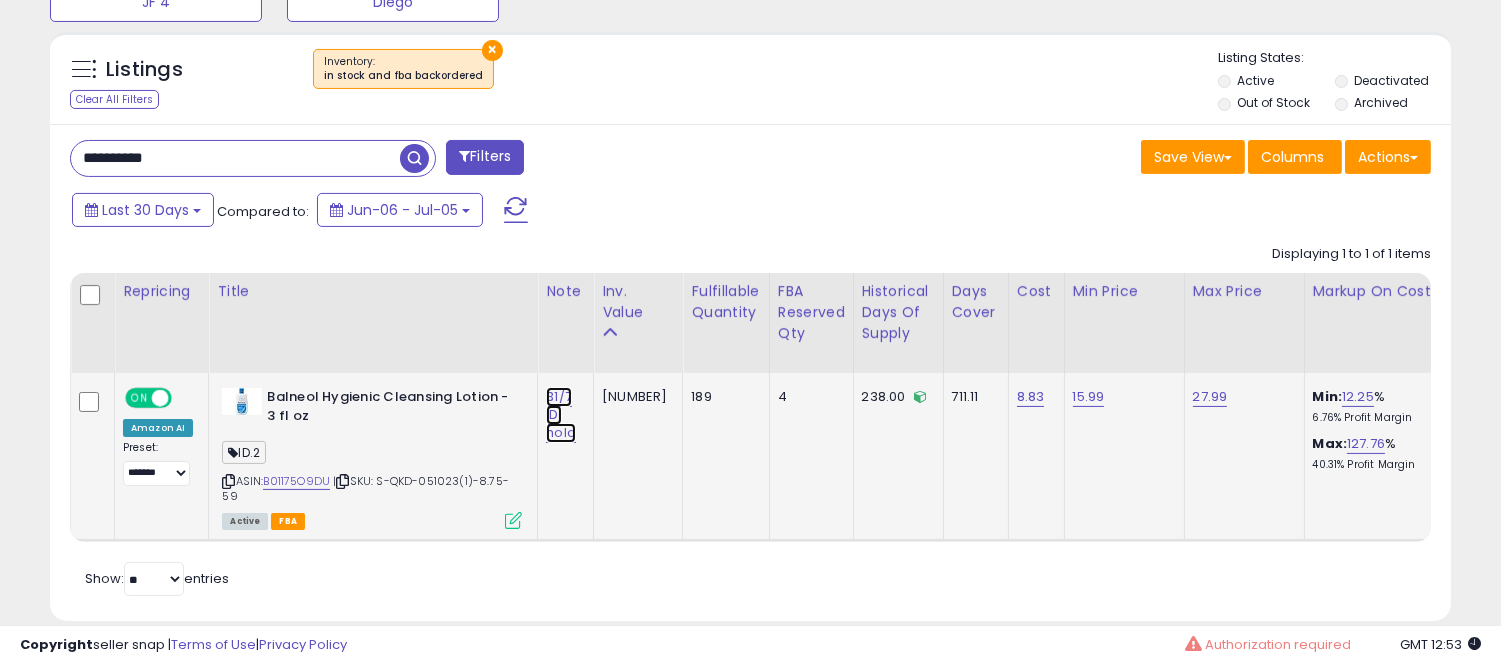 click on "31/7 ID: hold" at bounding box center (561, 415) 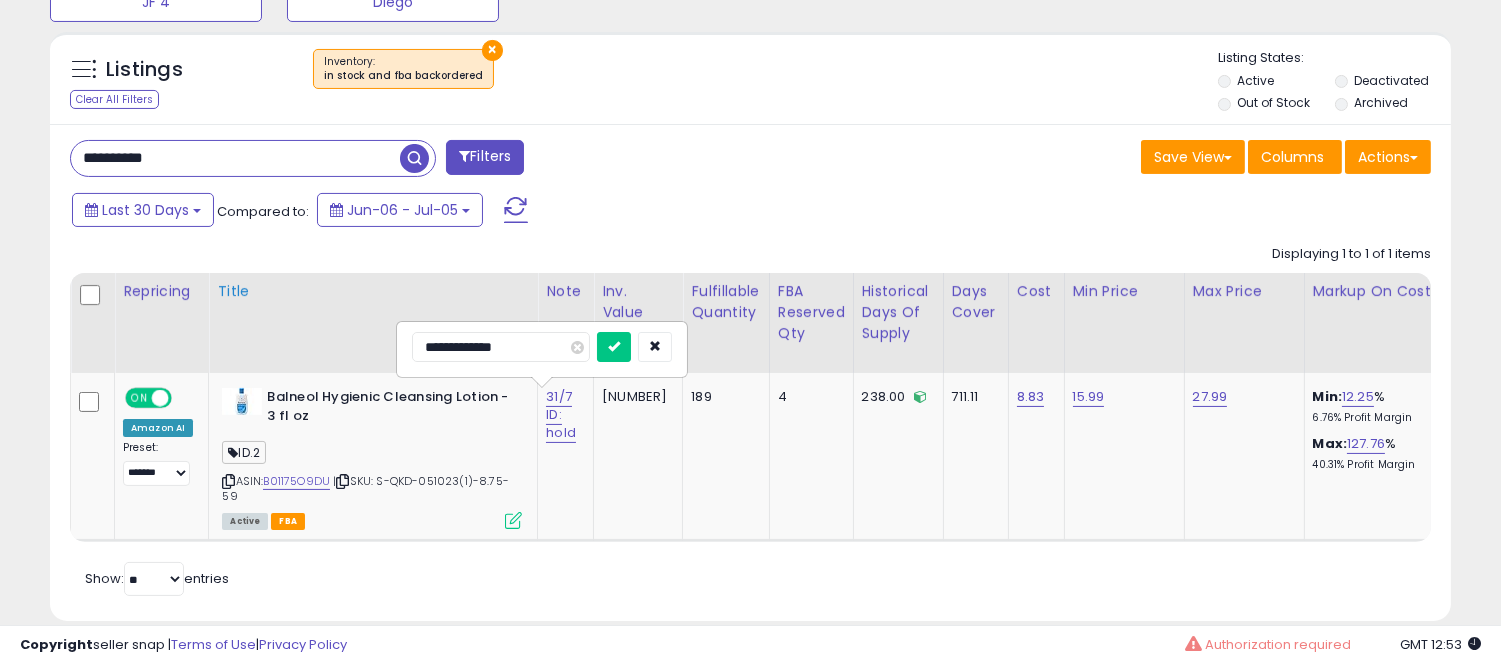 drag, startPoint x: 470, startPoint y: 345, endPoint x: 352, endPoint y: 345, distance: 118 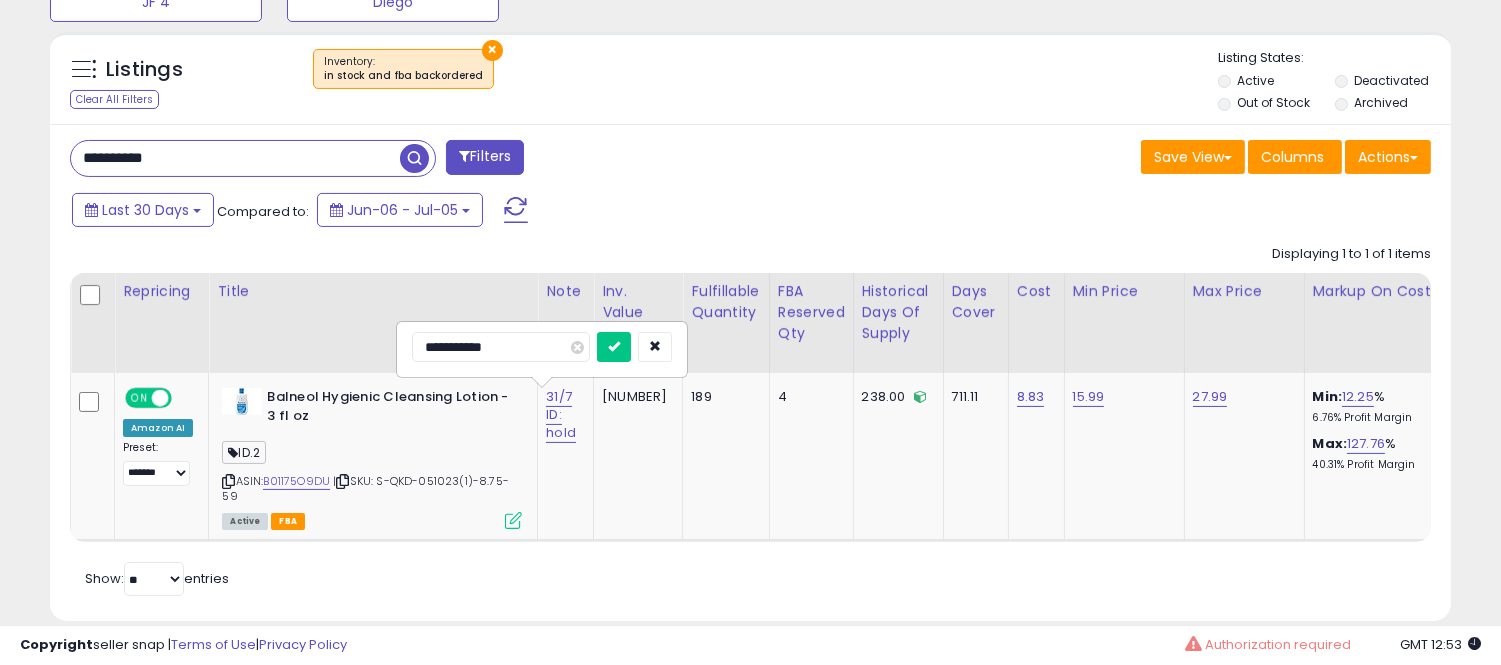 type on "**********" 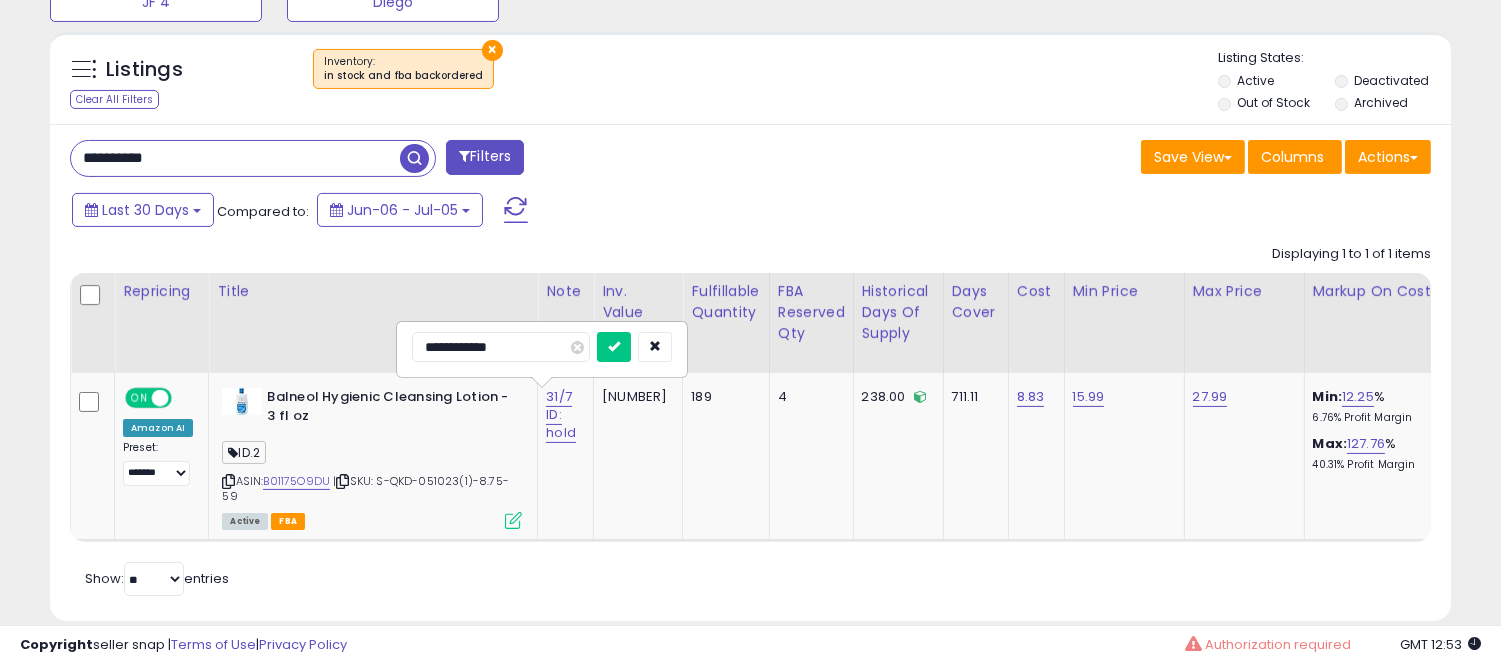 click at bounding box center [614, 347] 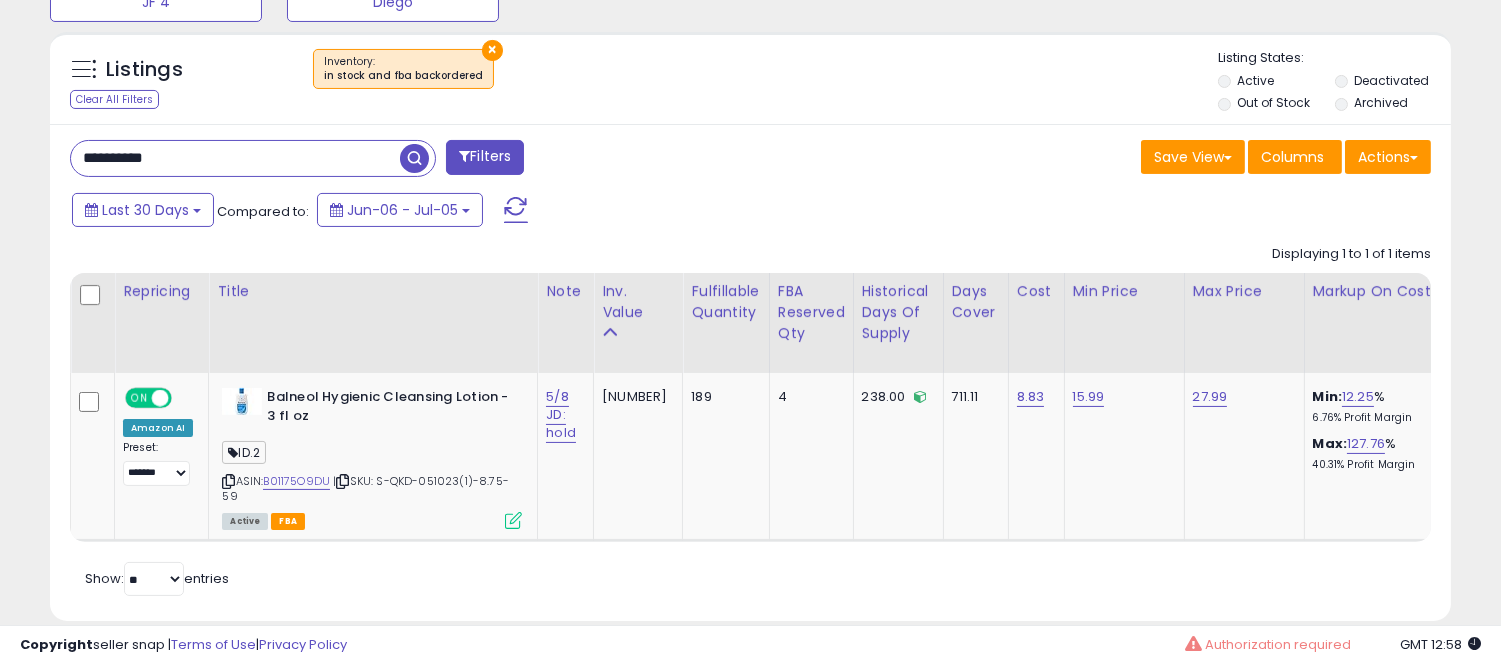 click on "**********" at bounding box center [235, 158] 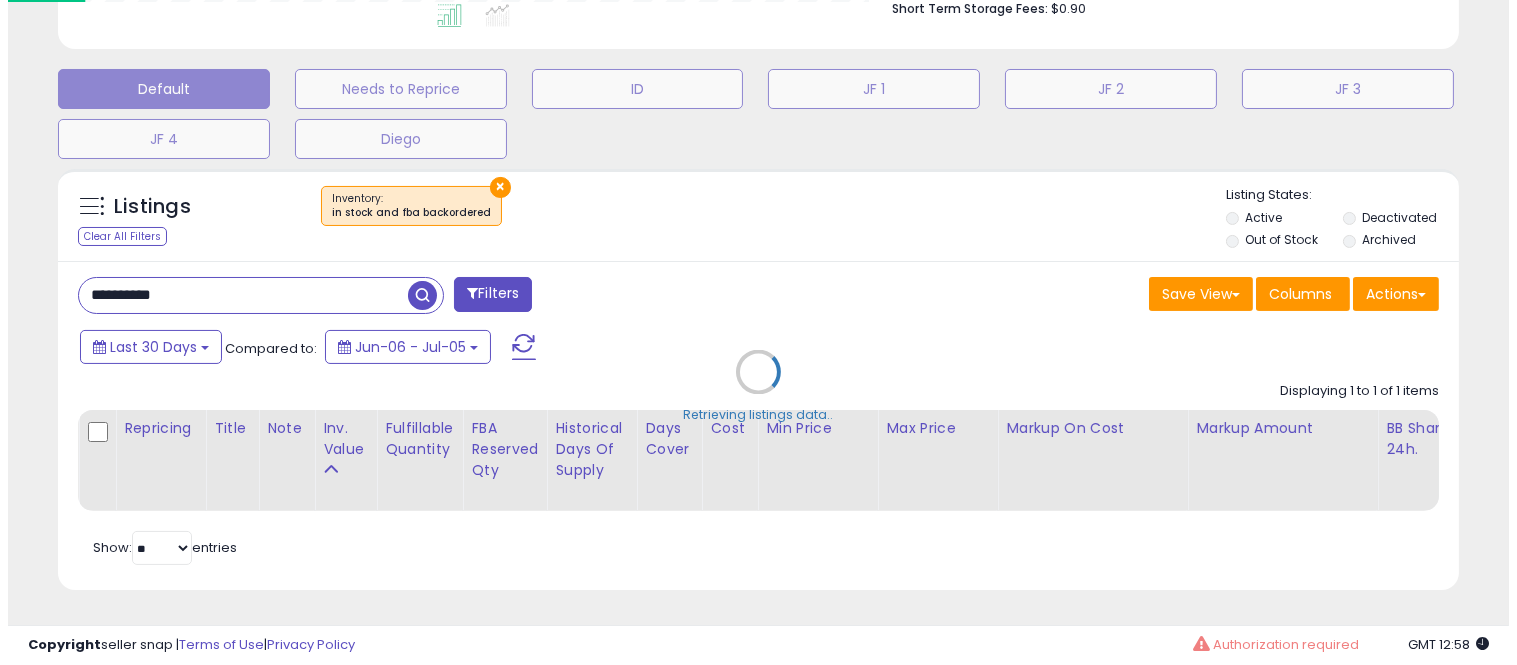 scroll, scrollTop: 578, scrollLeft: 0, axis: vertical 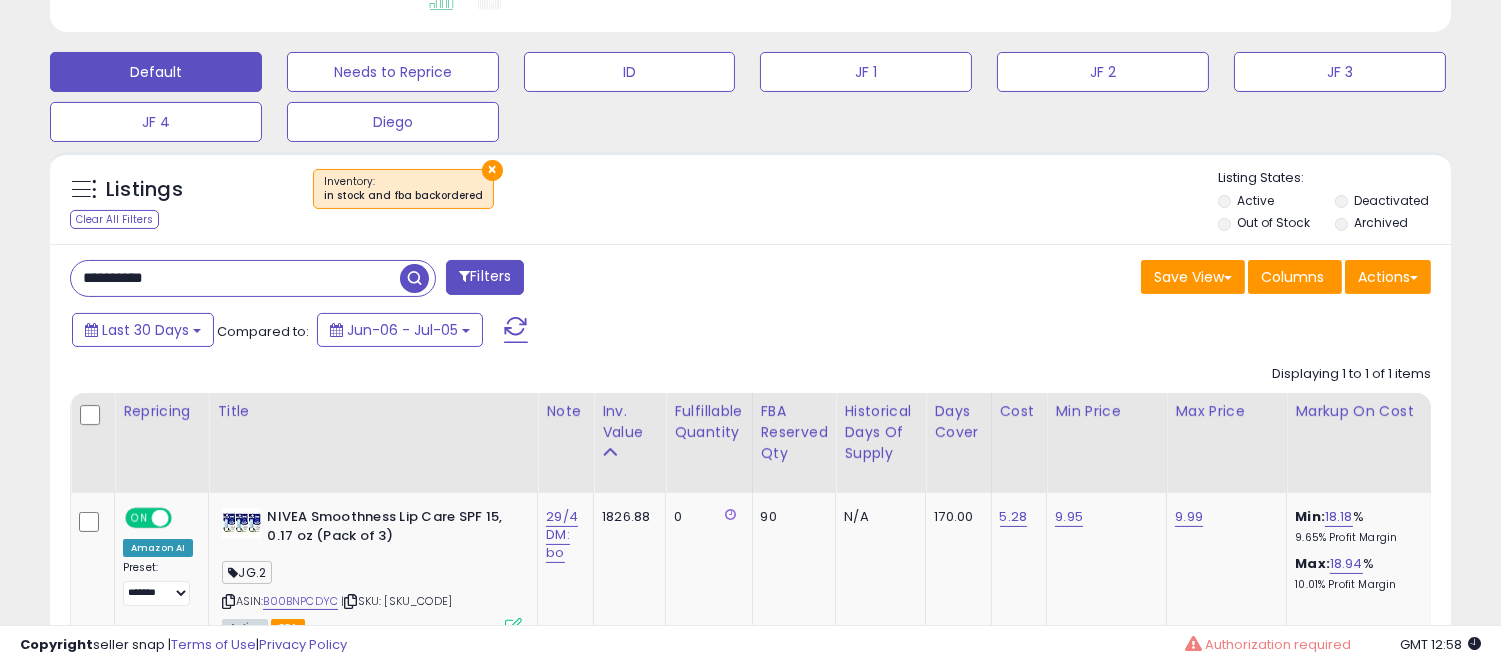 click on "**********" at bounding box center (235, 278) 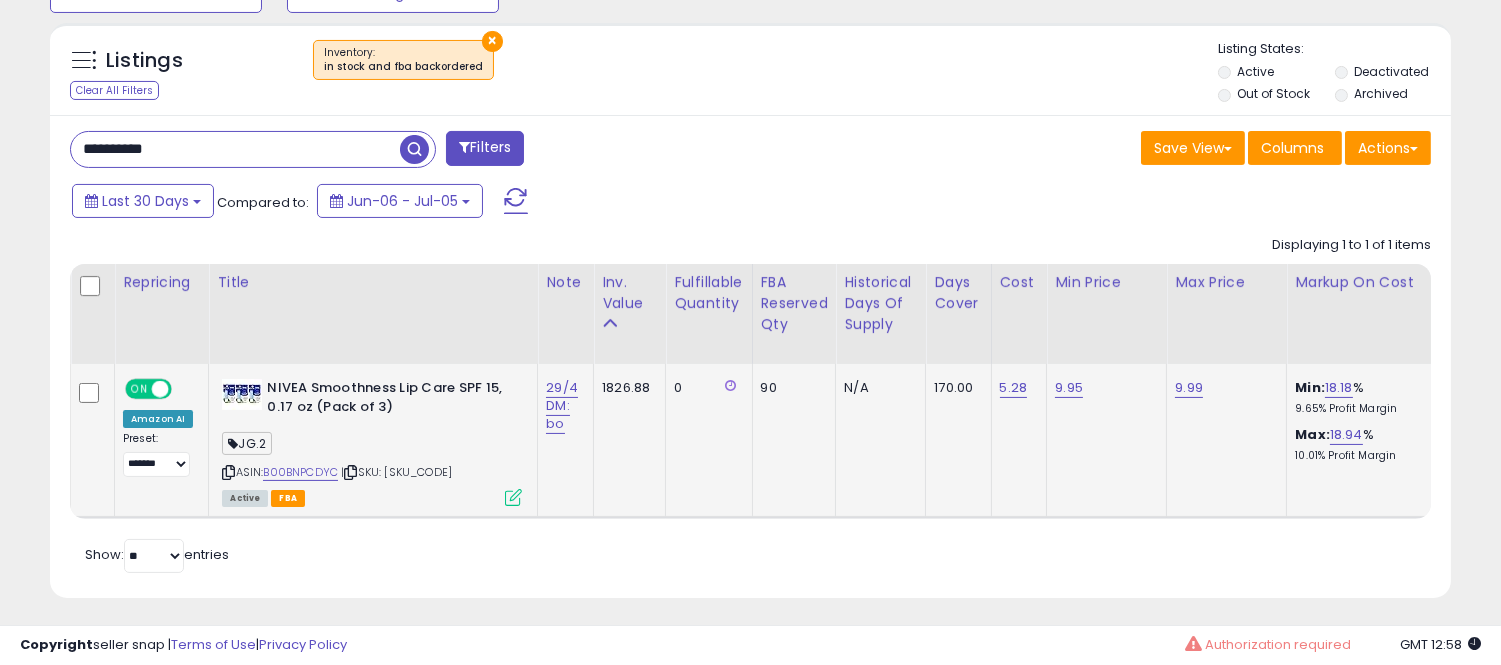 scroll, scrollTop: 708, scrollLeft: 0, axis: vertical 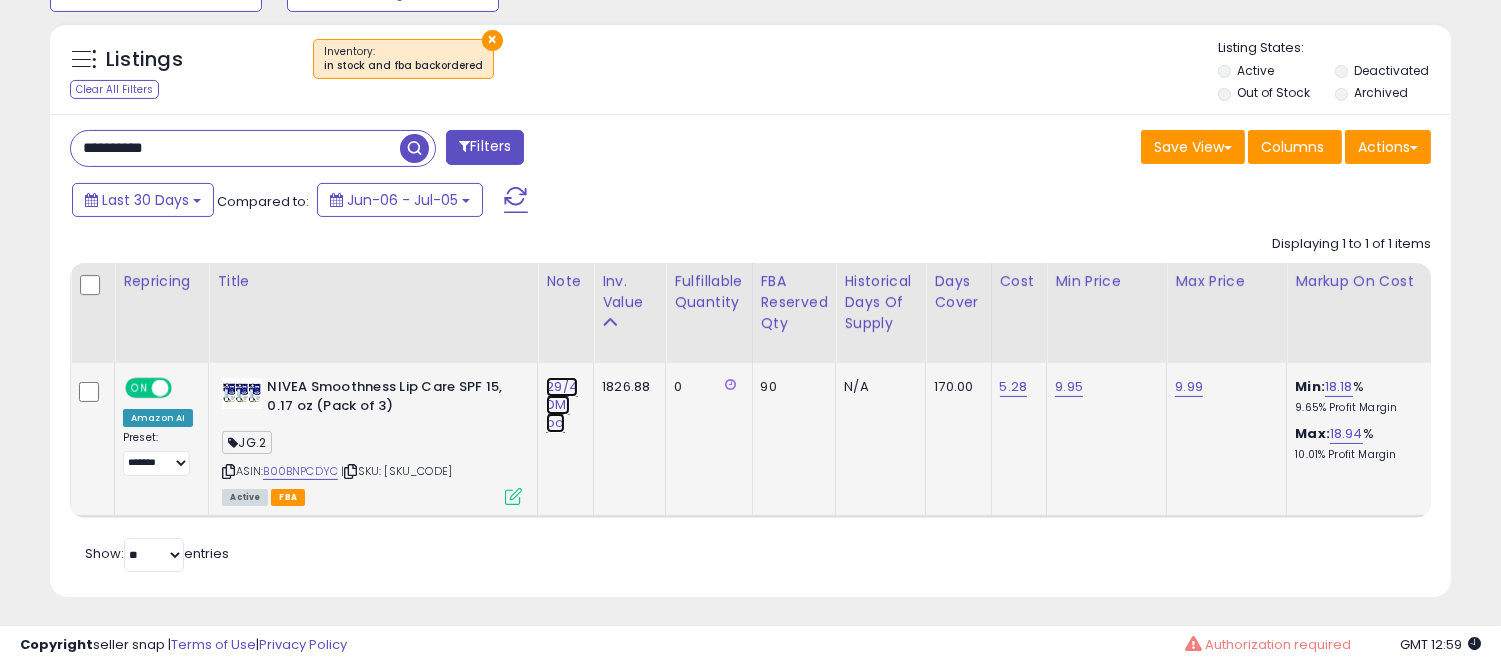 click on "29/4 DM: bo" at bounding box center [562, 405] 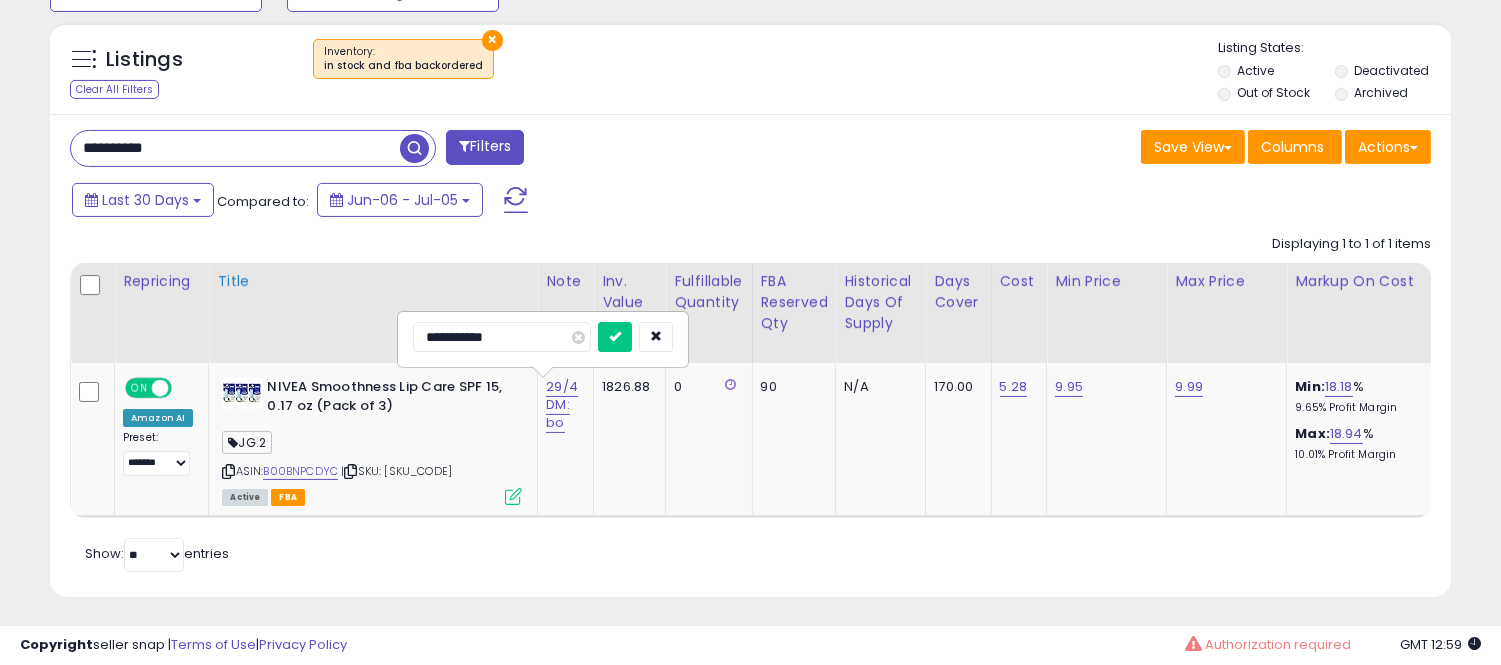 drag, startPoint x: 452, startPoint y: 336, endPoint x: 364, endPoint y: 357, distance: 90.47099 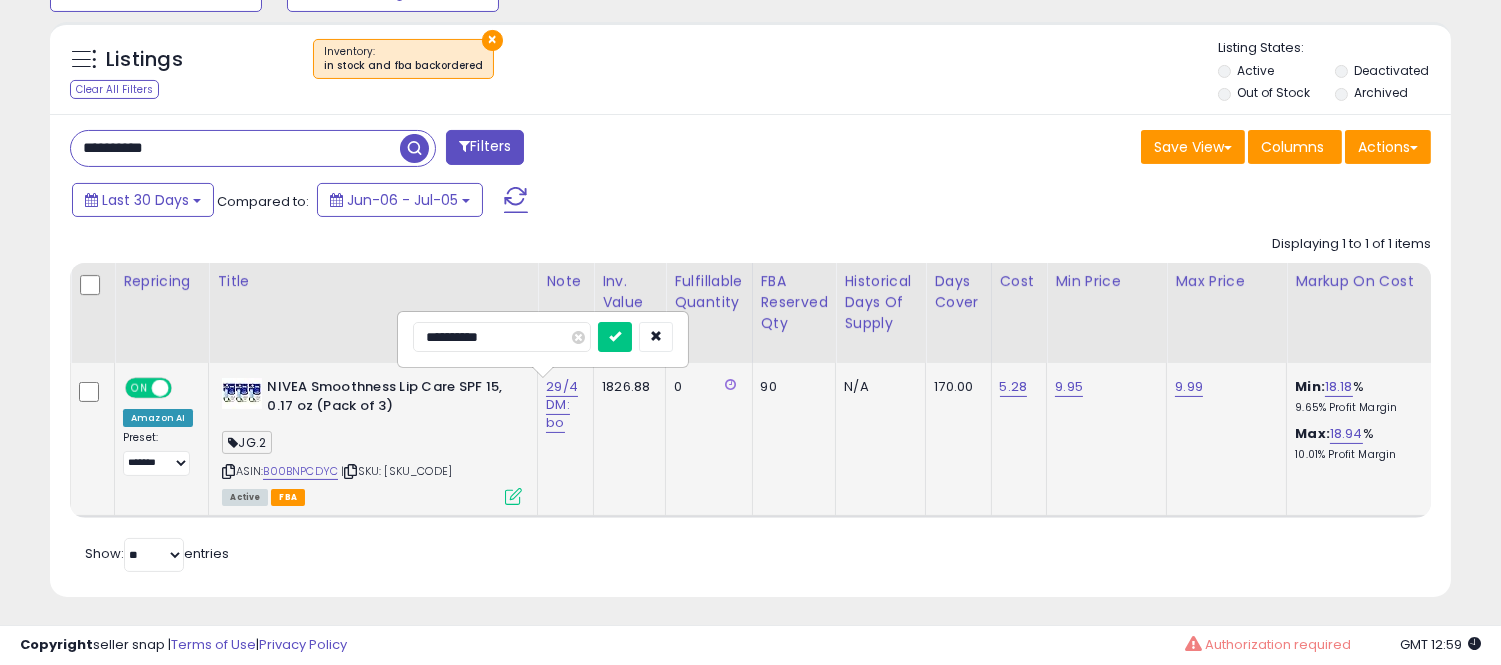 click on "**********" at bounding box center [543, 339] 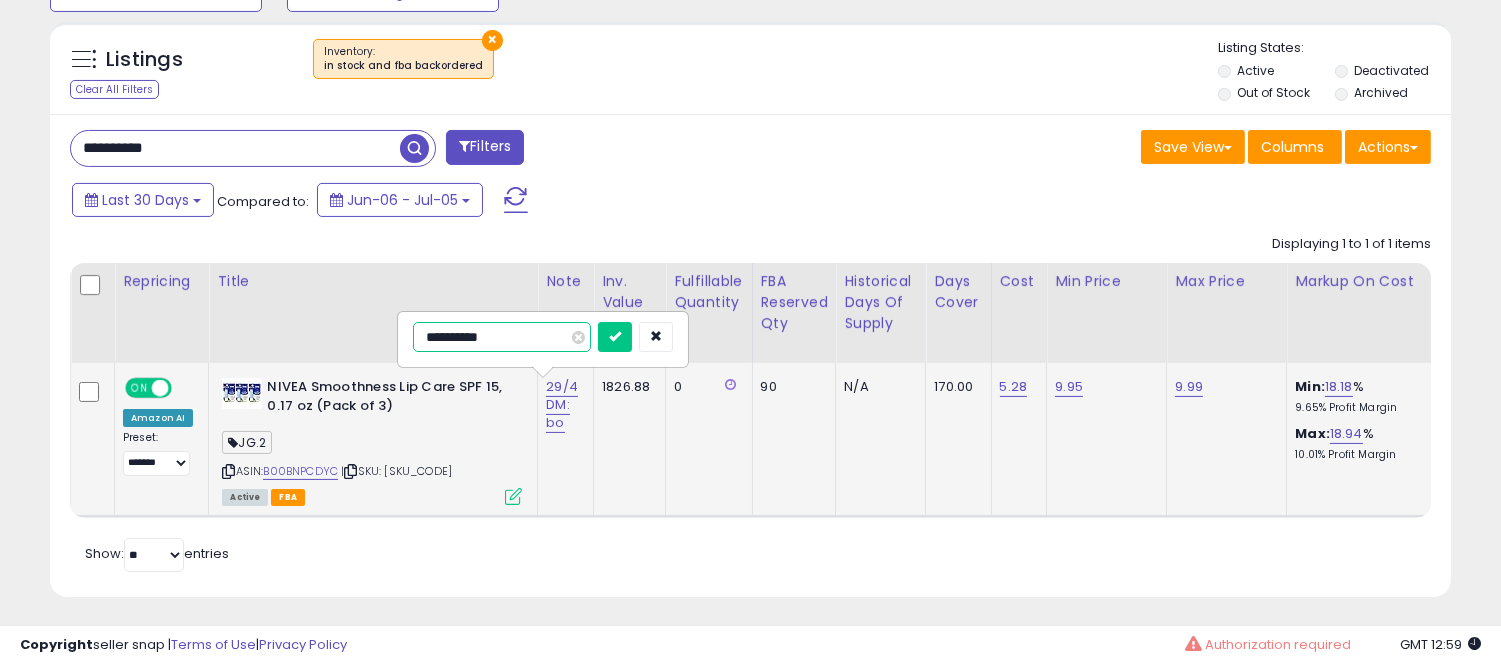 click on "**********" at bounding box center (502, 337) 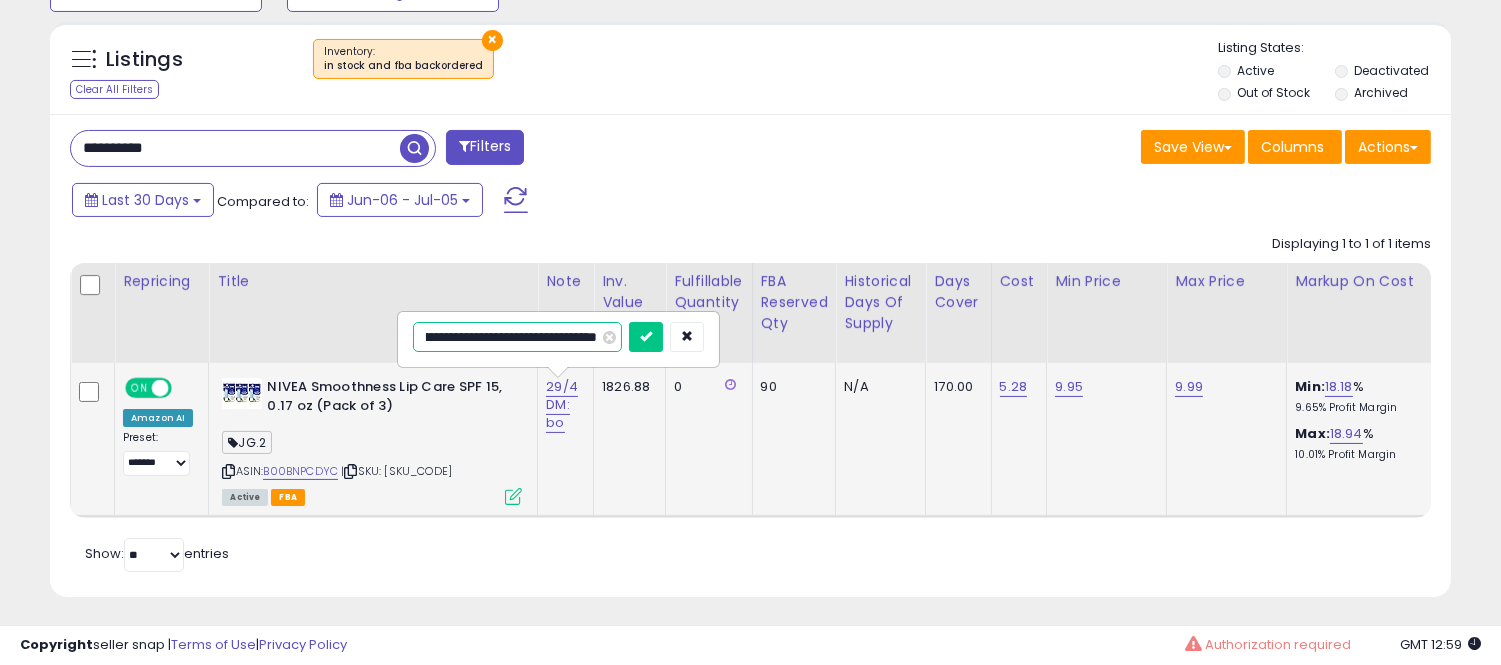 type on "**********" 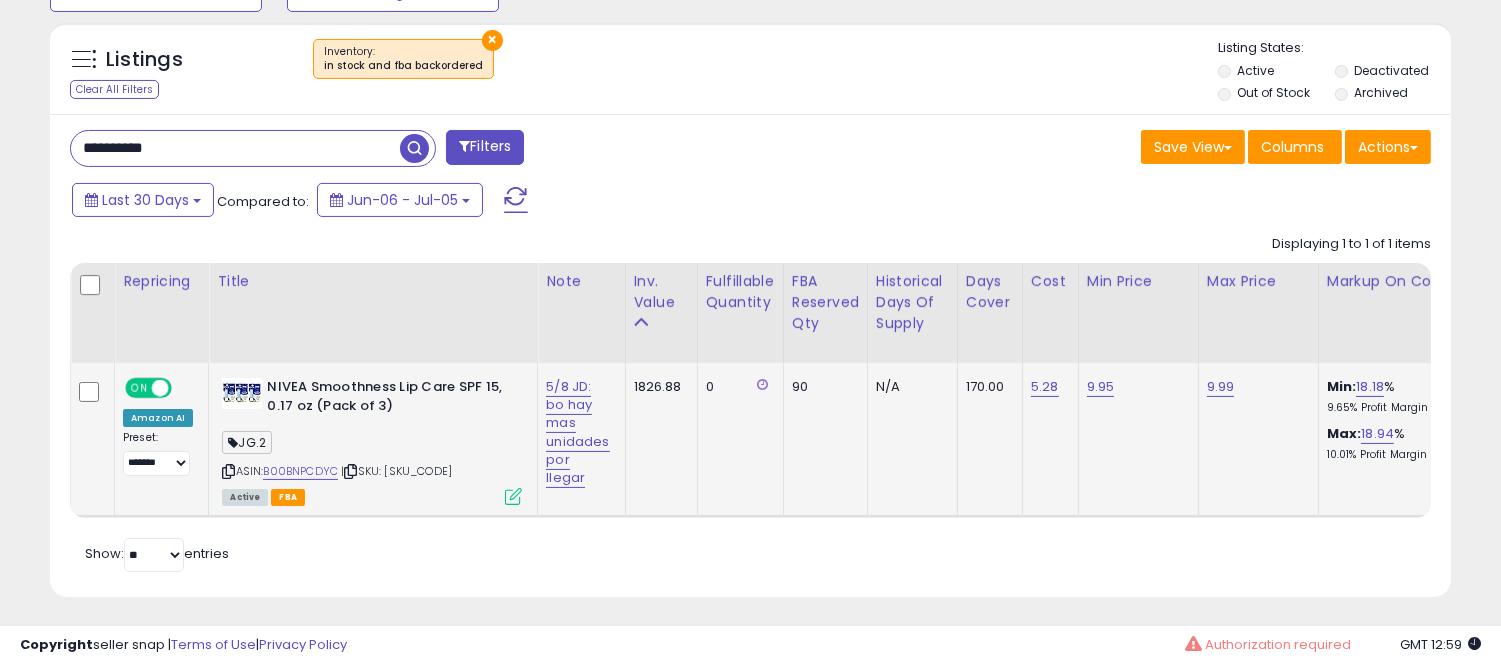 click on "**********" at bounding box center [235, 148] 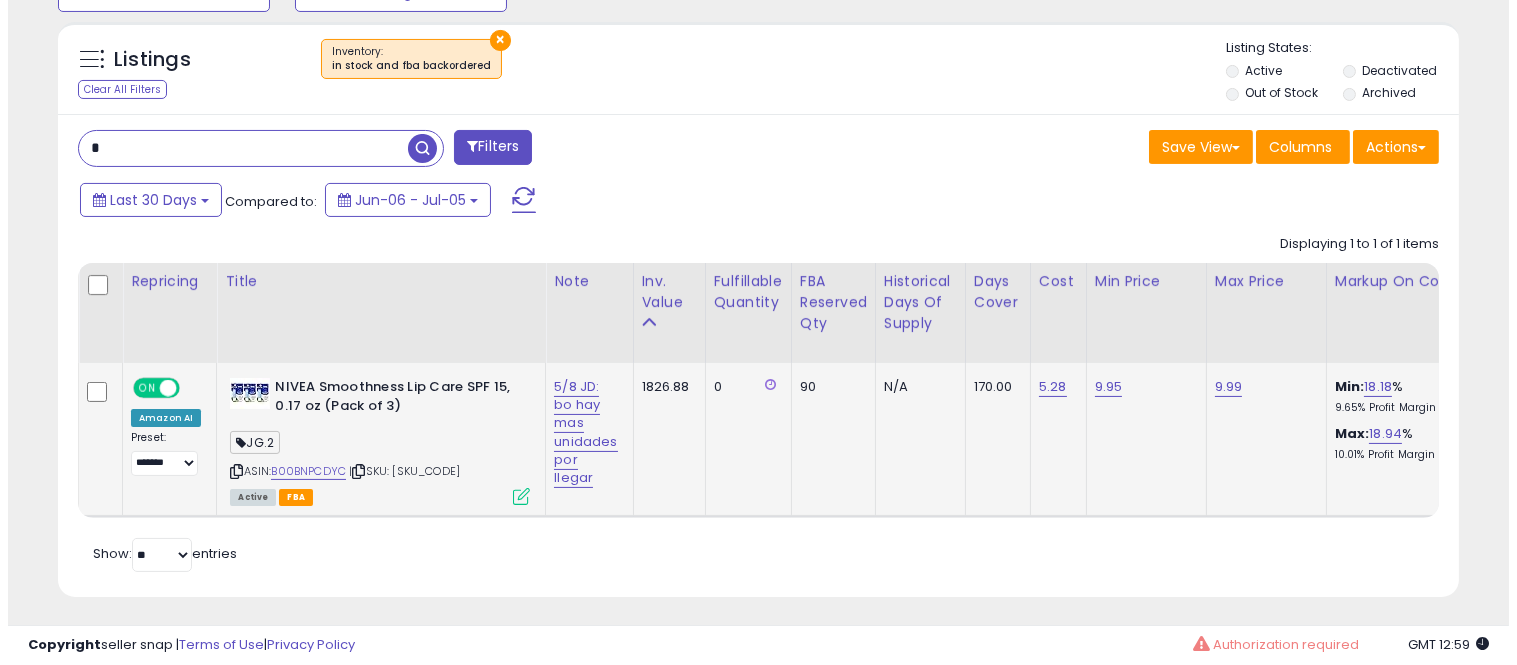 scroll, scrollTop: 578, scrollLeft: 0, axis: vertical 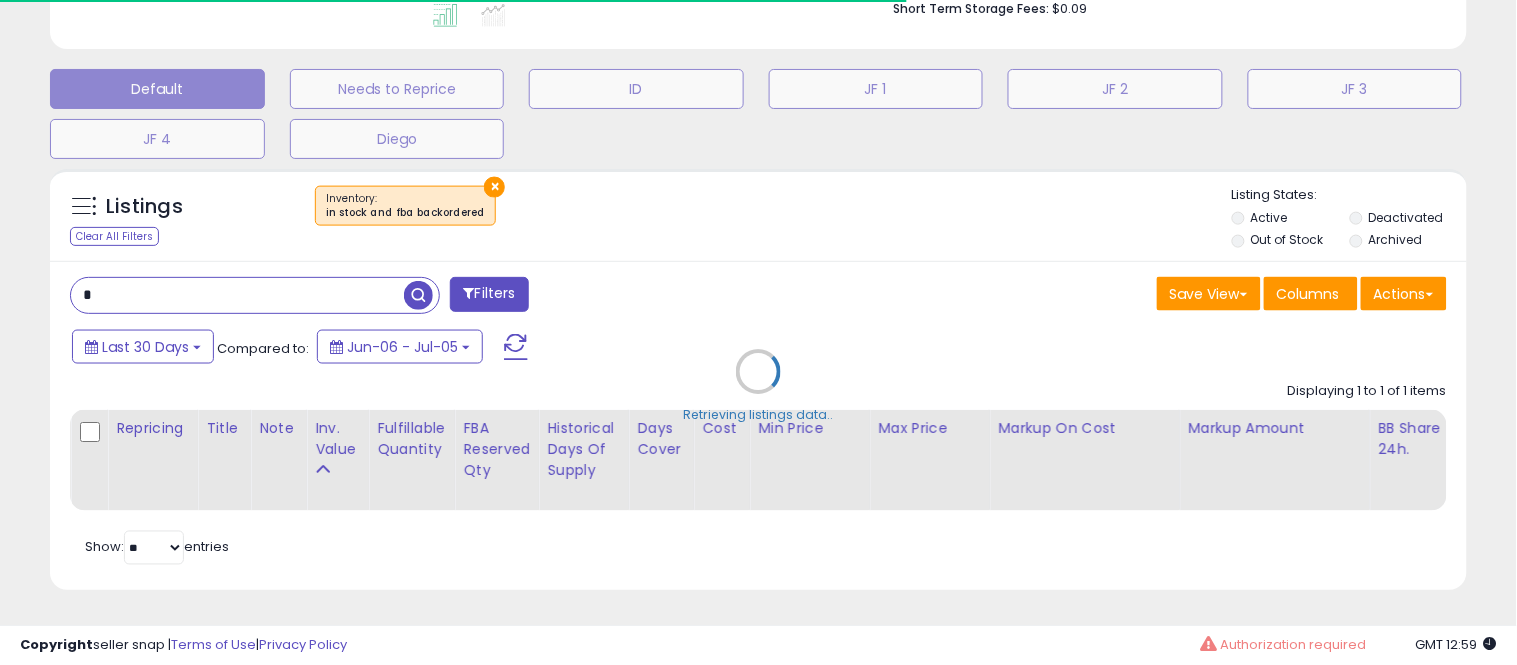 click on "Retrieving listings data.." at bounding box center (758, 387) 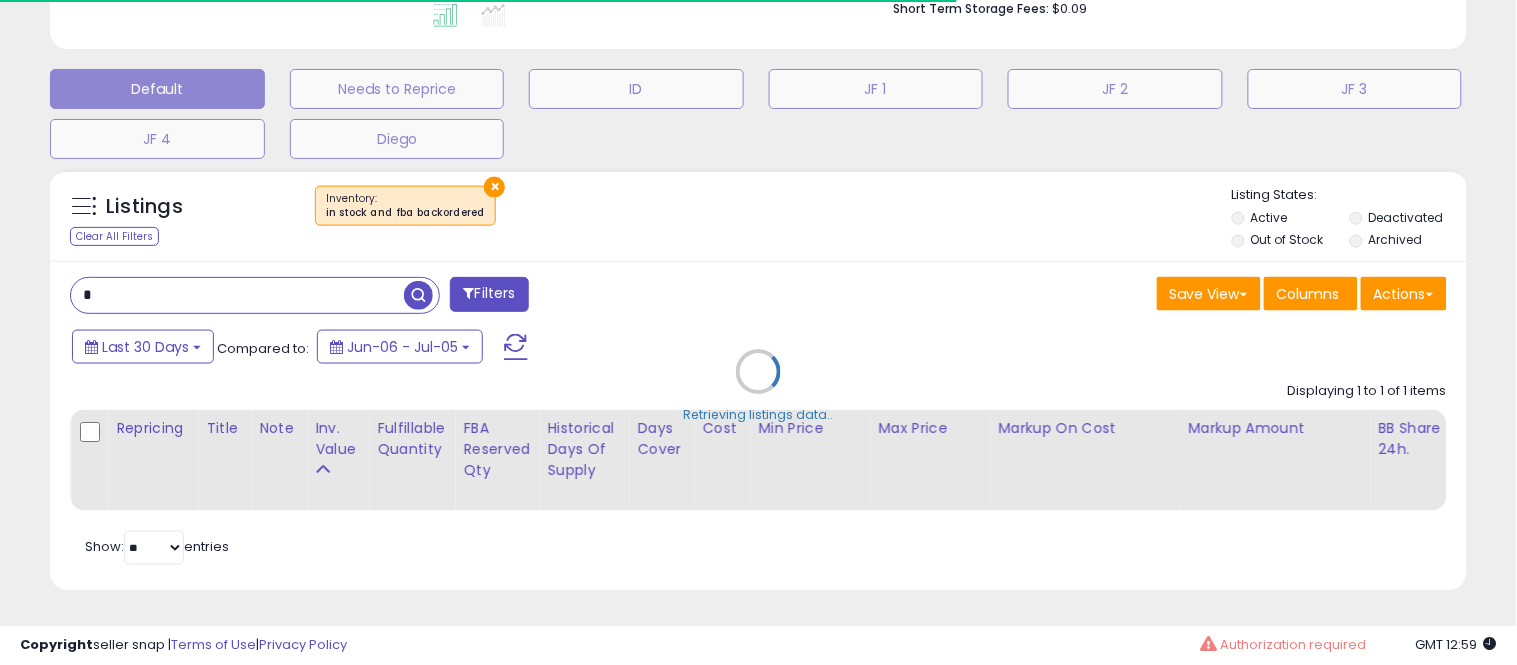 click on "Retrieving listings data.." at bounding box center [758, 387] 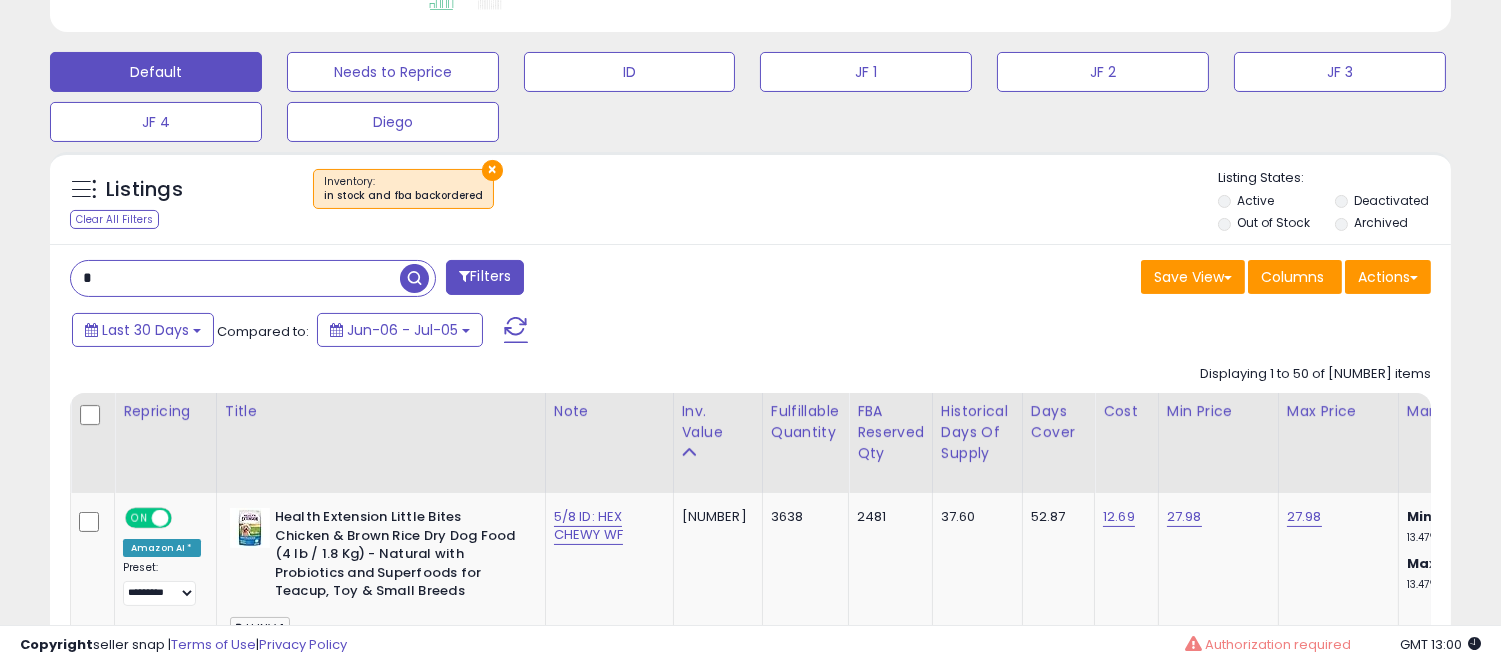 scroll, scrollTop: 410, scrollLeft: 812, axis: both 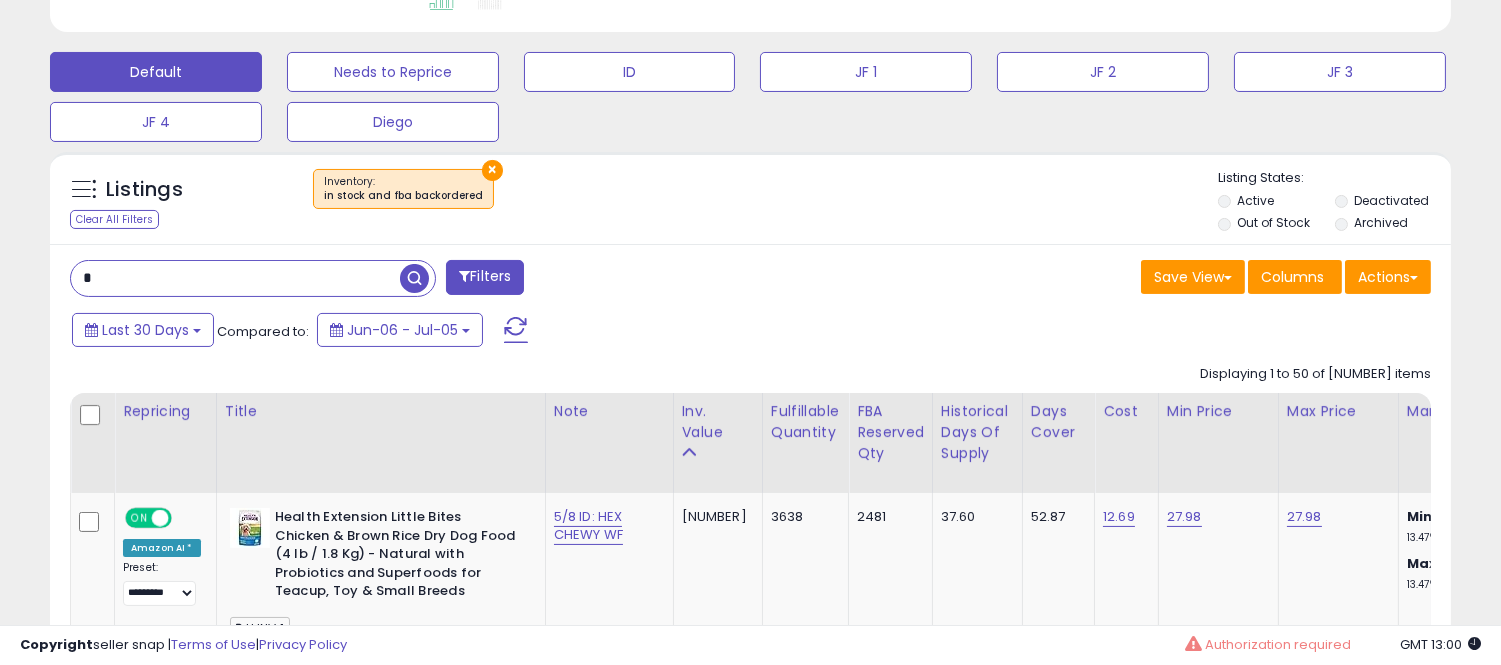 click on "*" at bounding box center (235, 278) 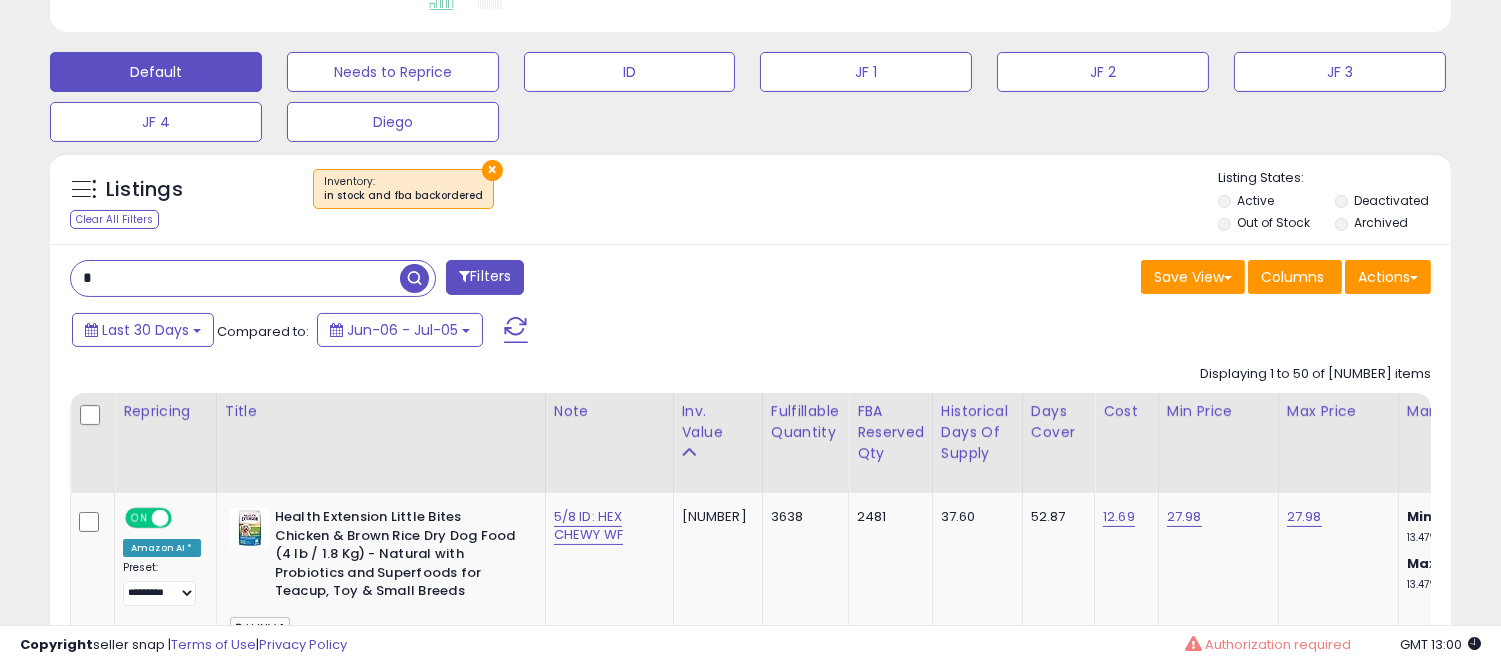 paste on "*********" 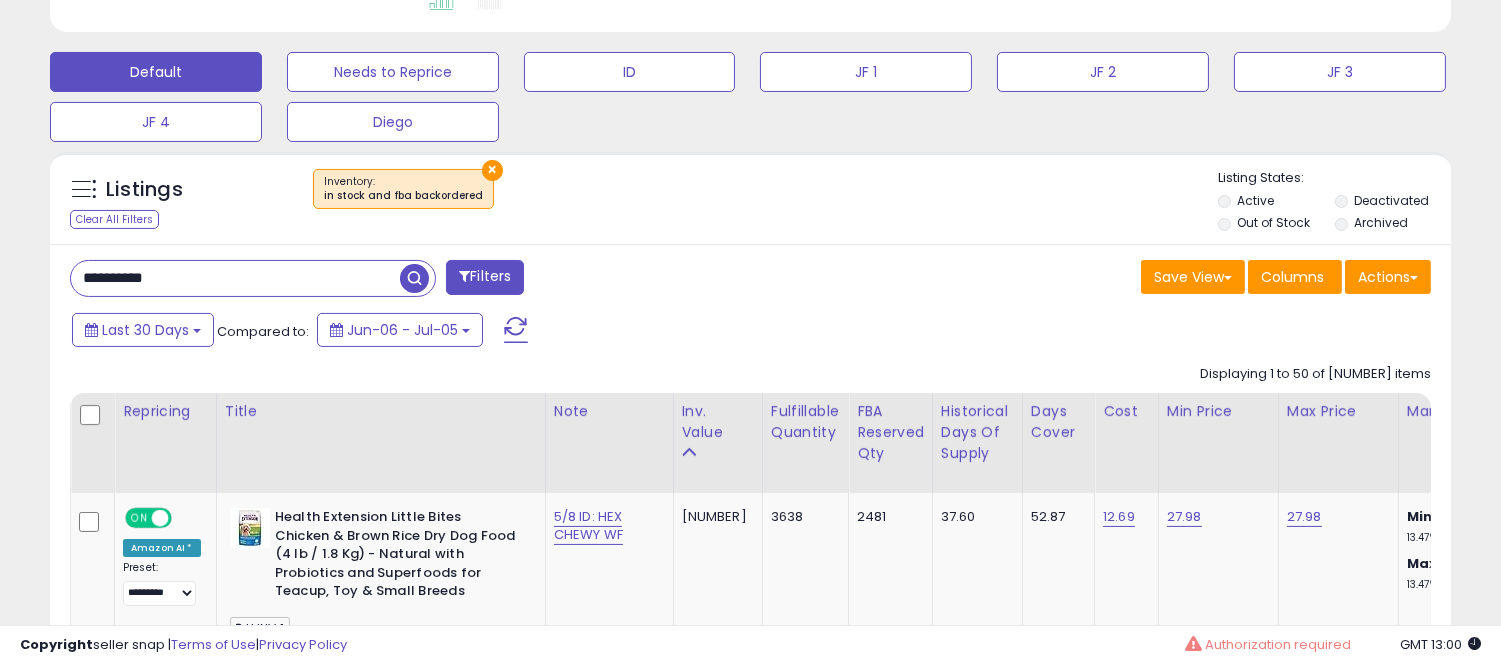type on "**********" 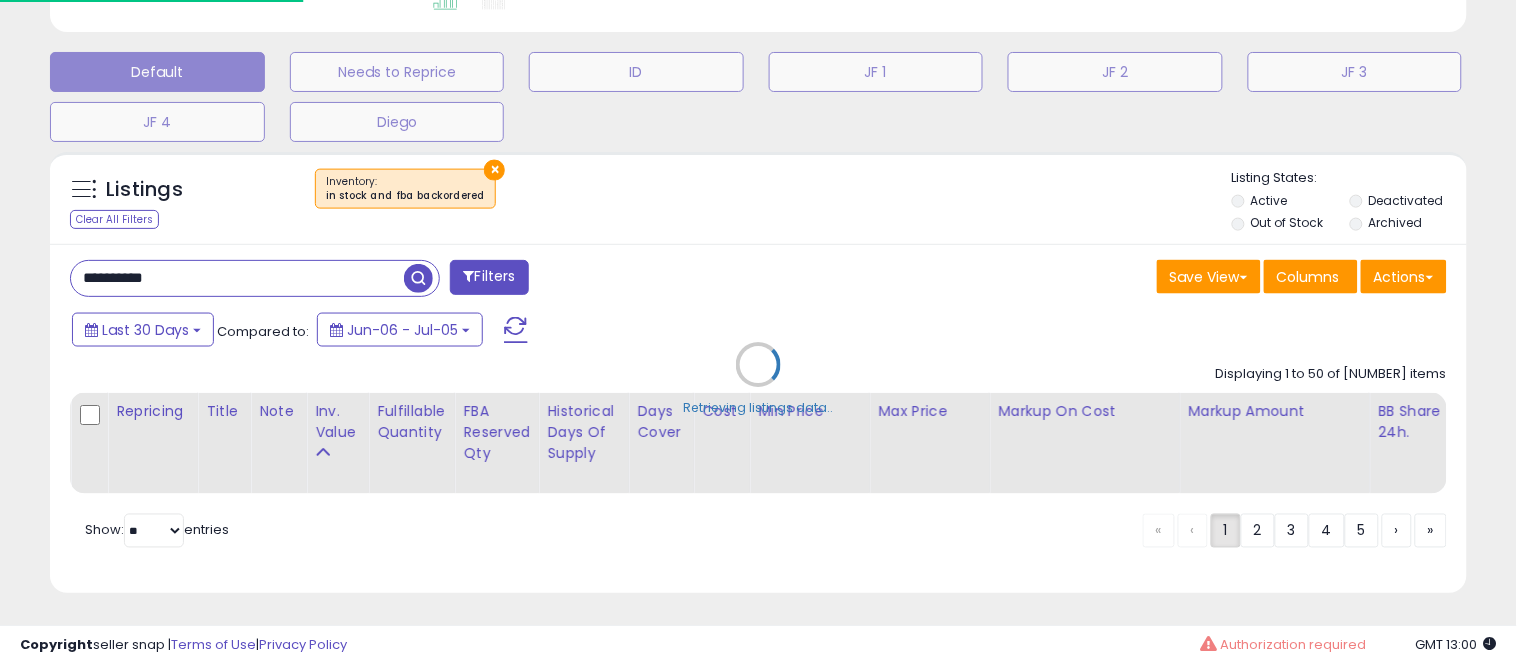 scroll, scrollTop: 999590, scrollLeft: 999178, axis: both 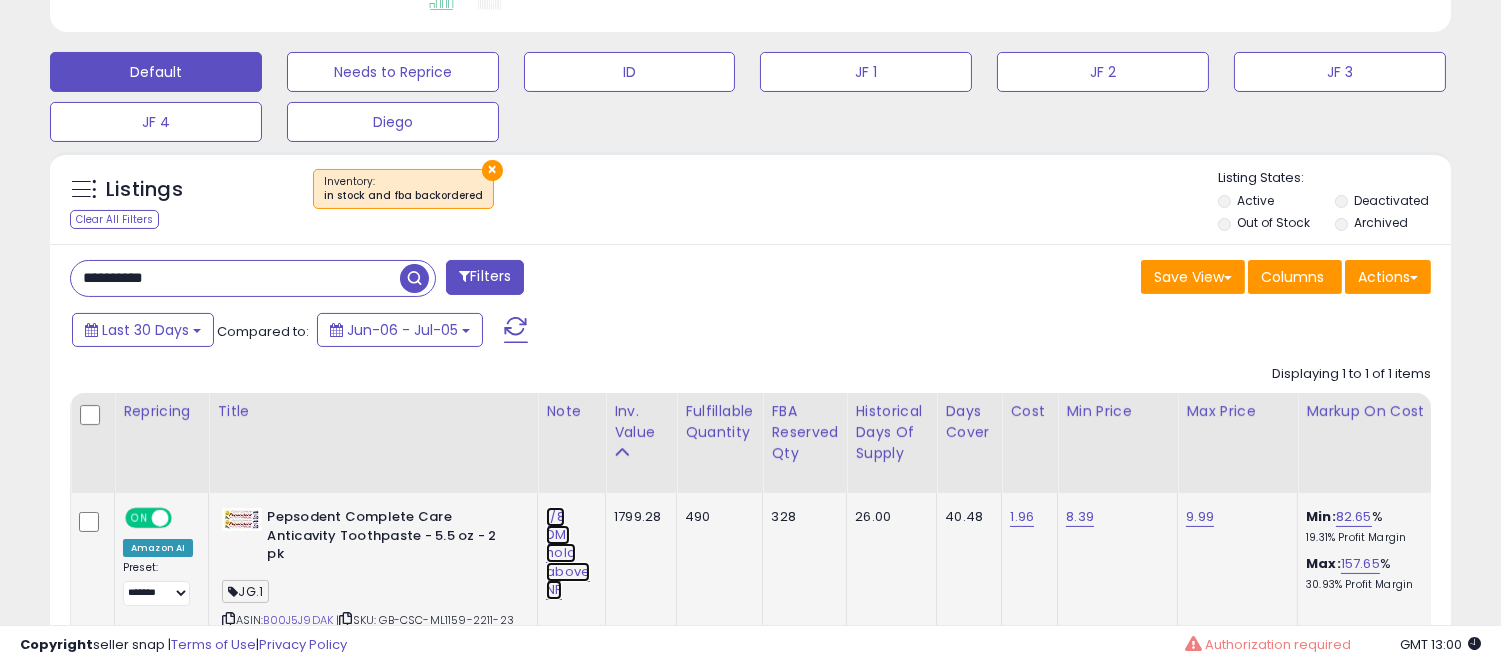 click on "1/8 DM: hold above NF" at bounding box center [568, 553] 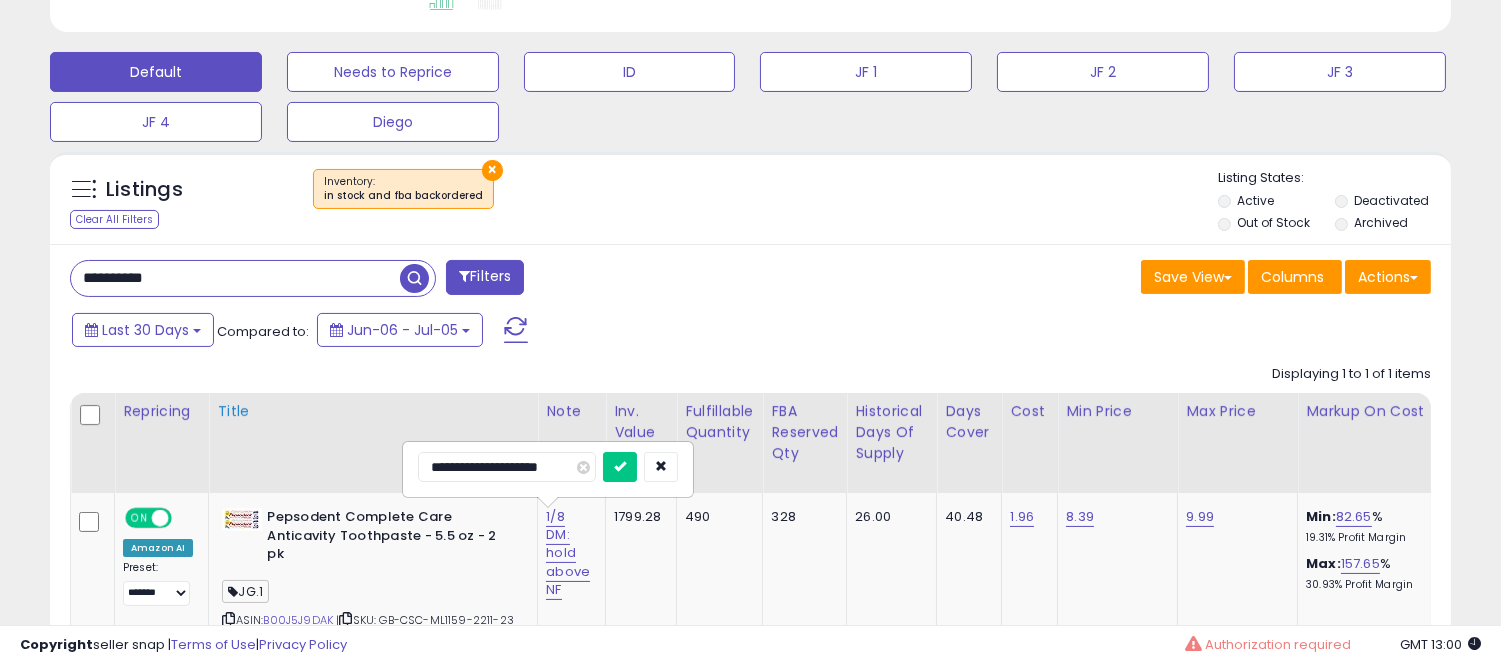 drag, startPoint x: 478, startPoint y: 464, endPoint x: 341, endPoint y: 488, distance: 139.0863 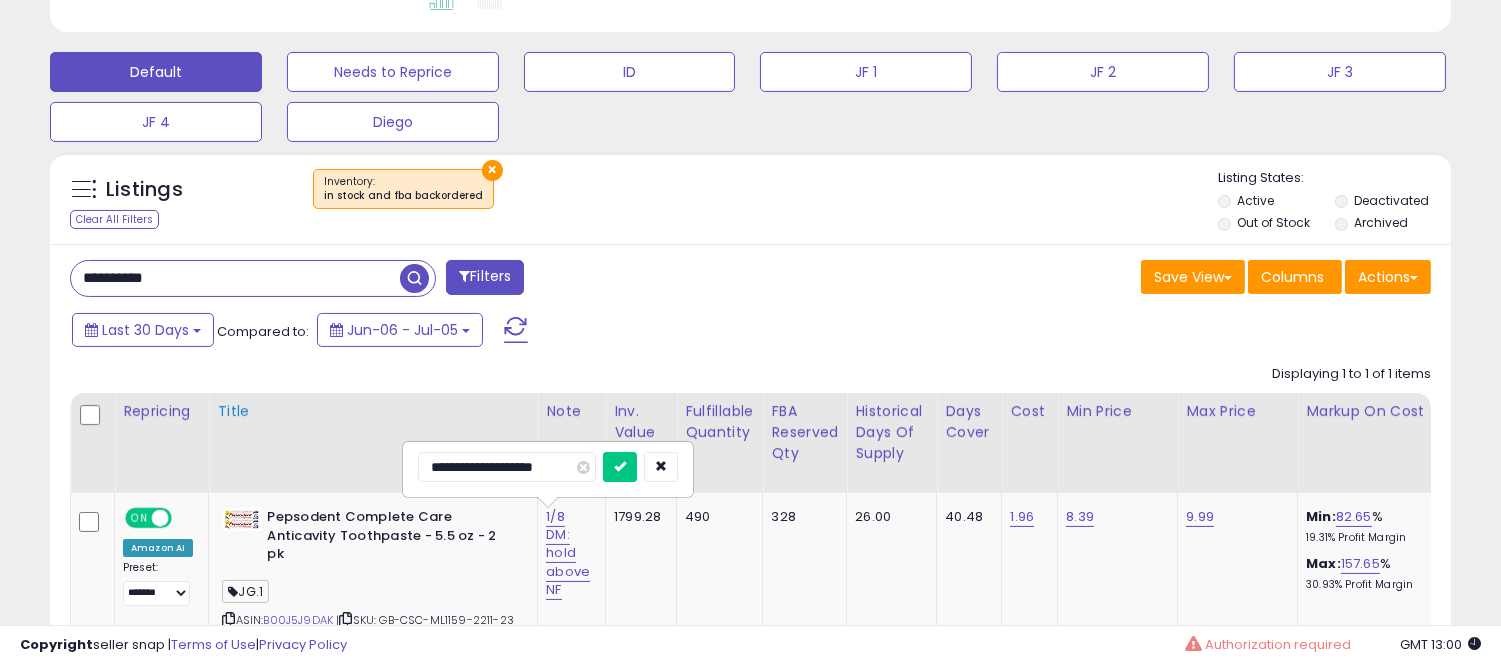 type on "**********" 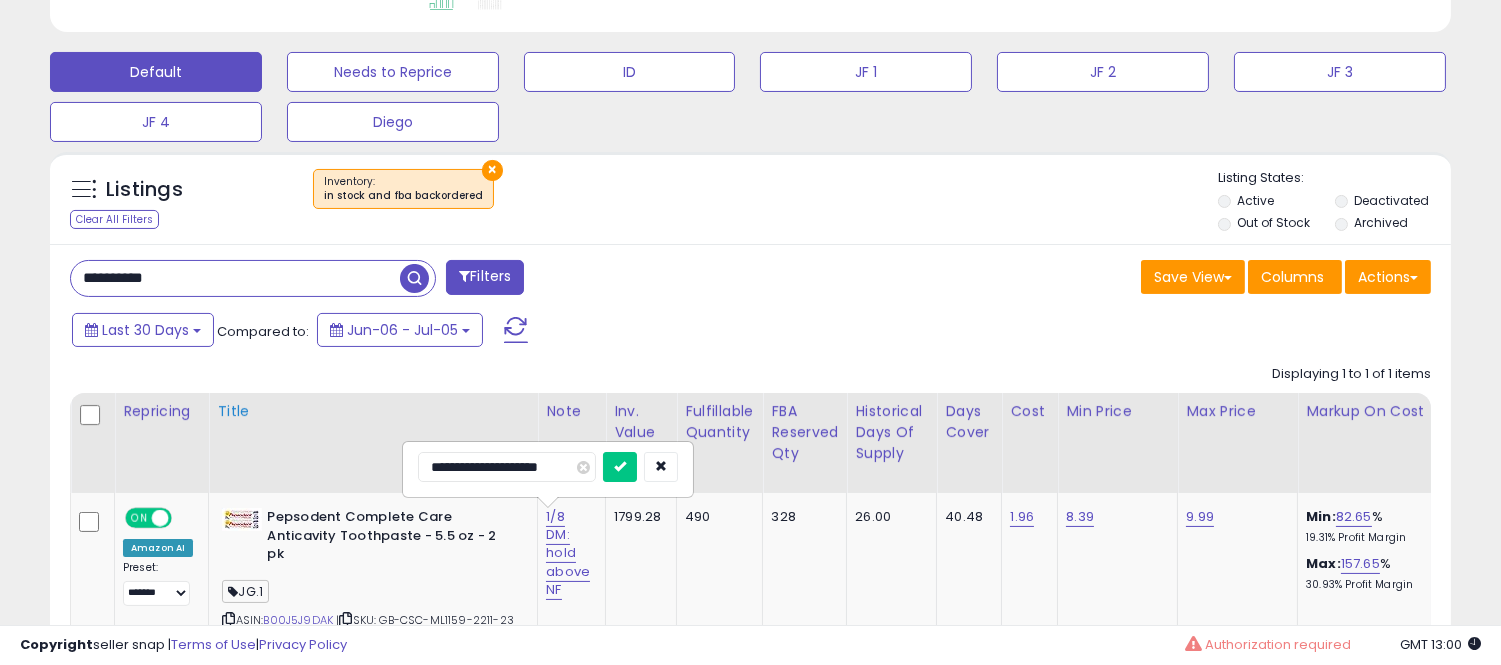 click at bounding box center [620, 467] 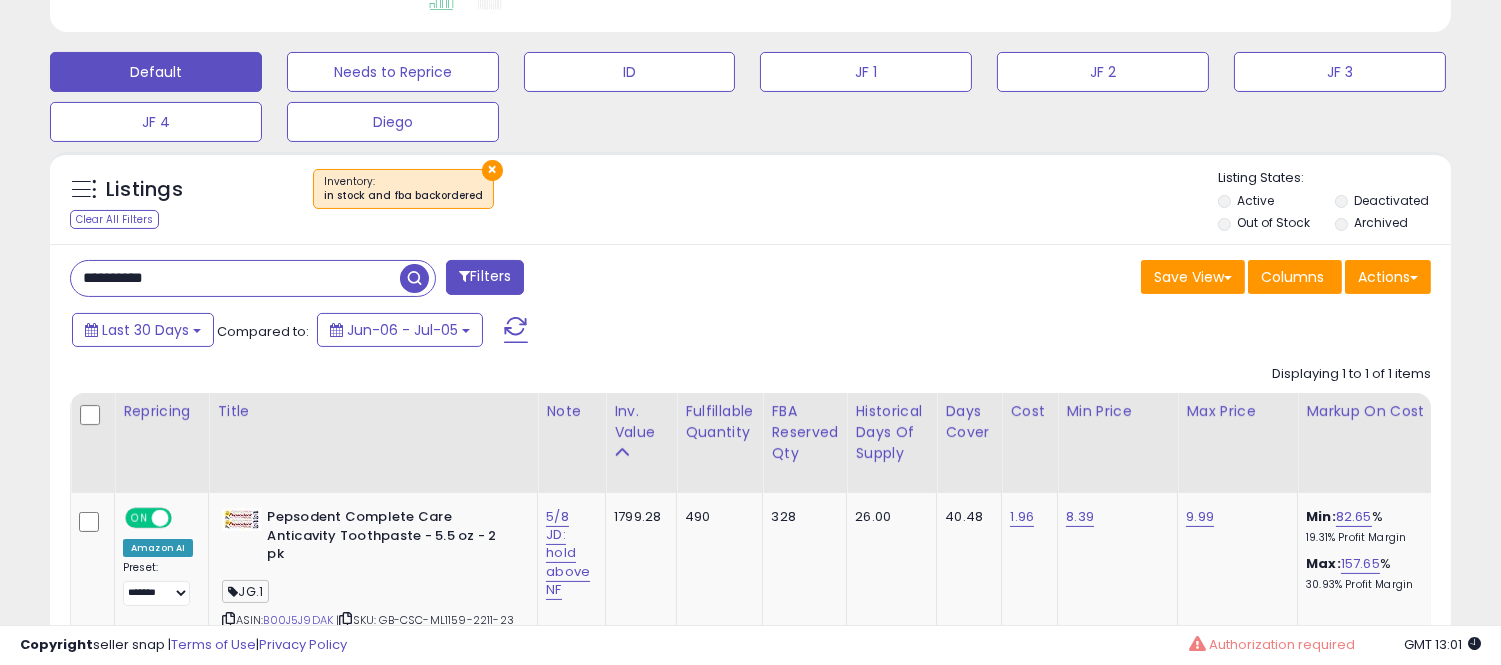 click on "**********" at bounding box center (235, 278) 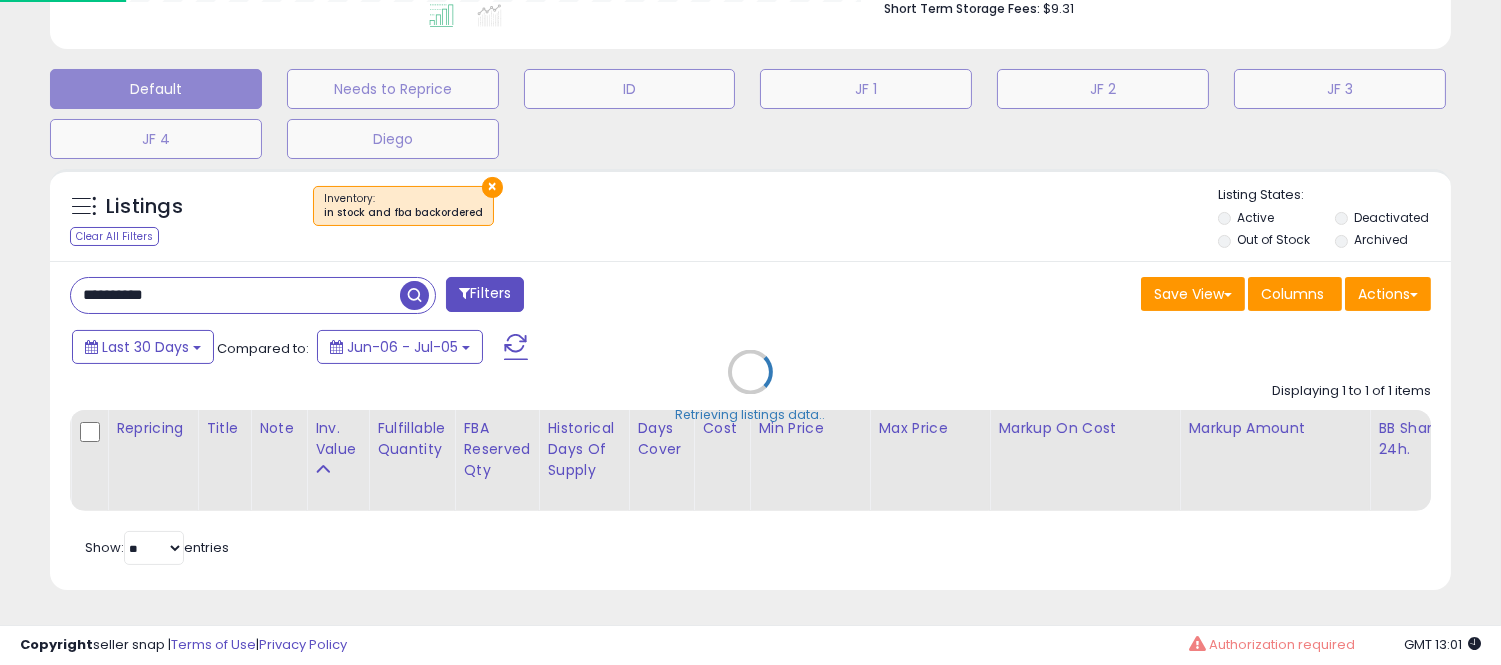 scroll, scrollTop: 999590, scrollLeft: 999178, axis: both 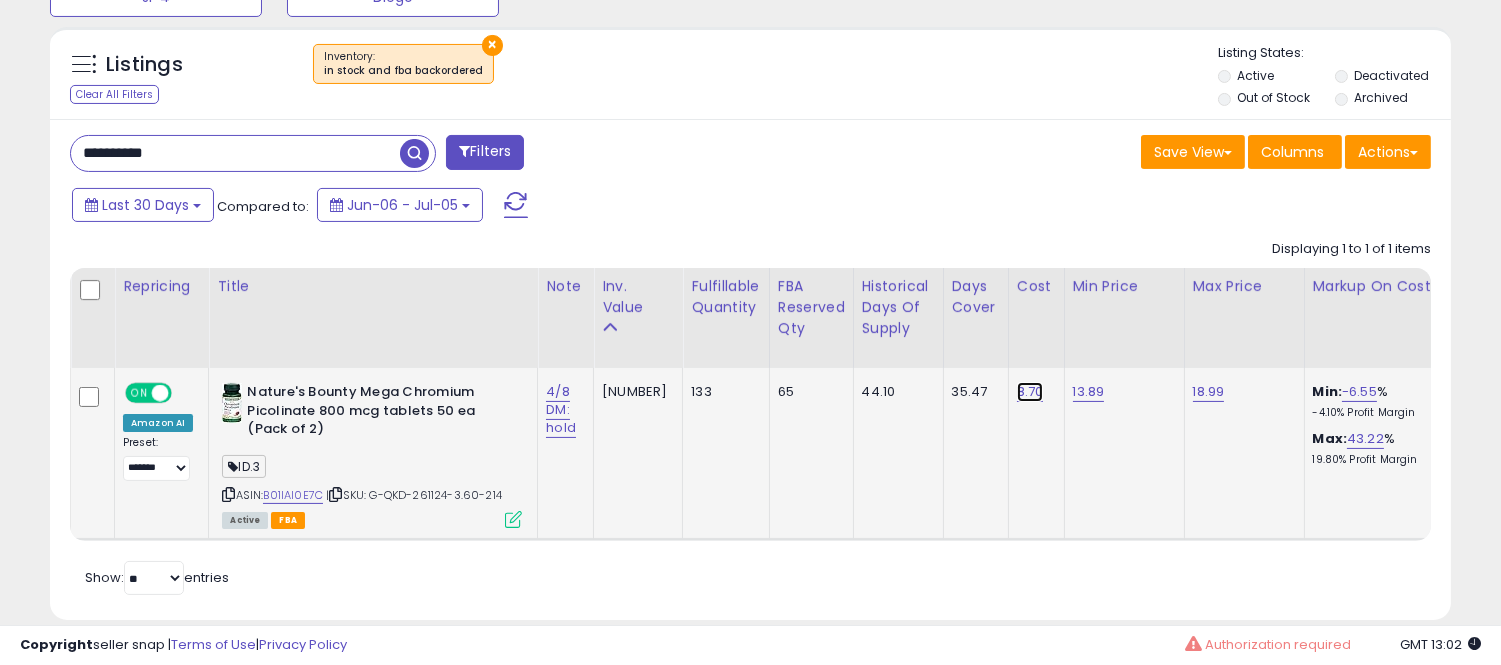 click on "8.70" at bounding box center [1030, 392] 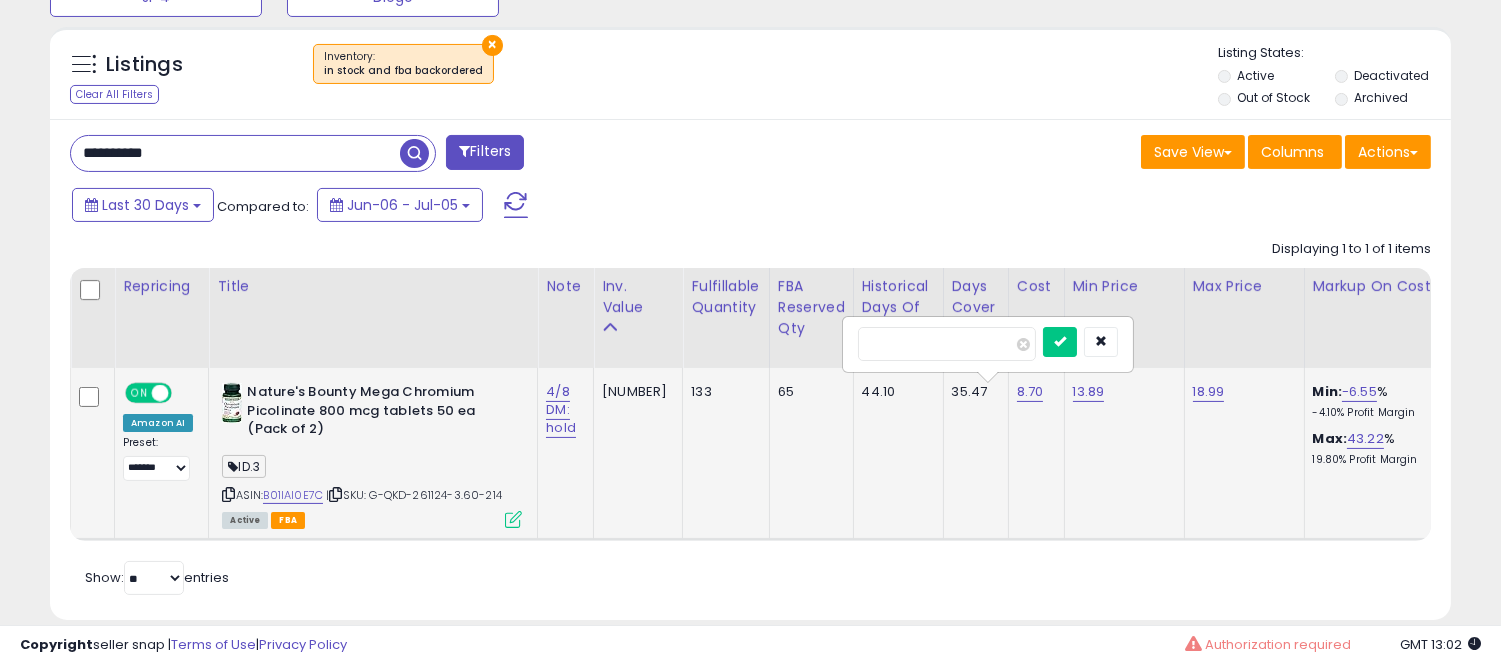 click on "****" at bounding box center (988, 344) 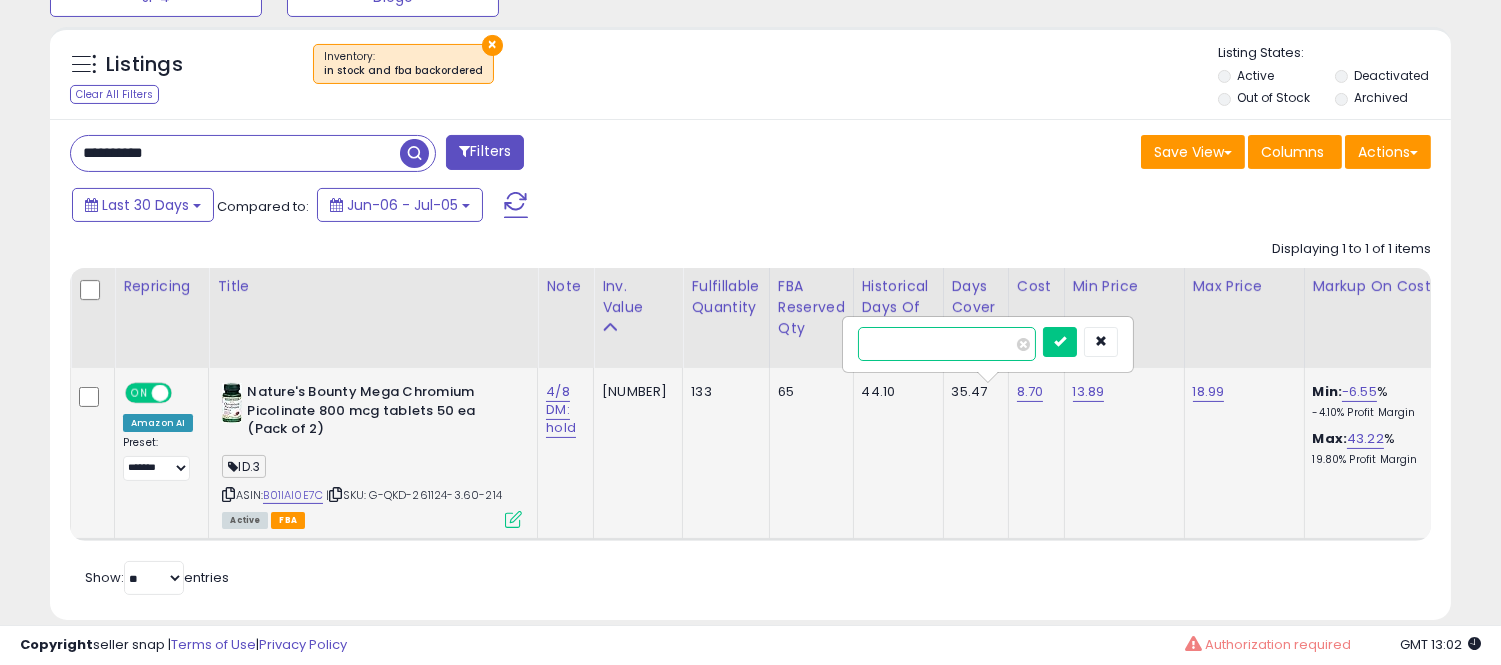 click on "****" at bounding box center (947, 344) 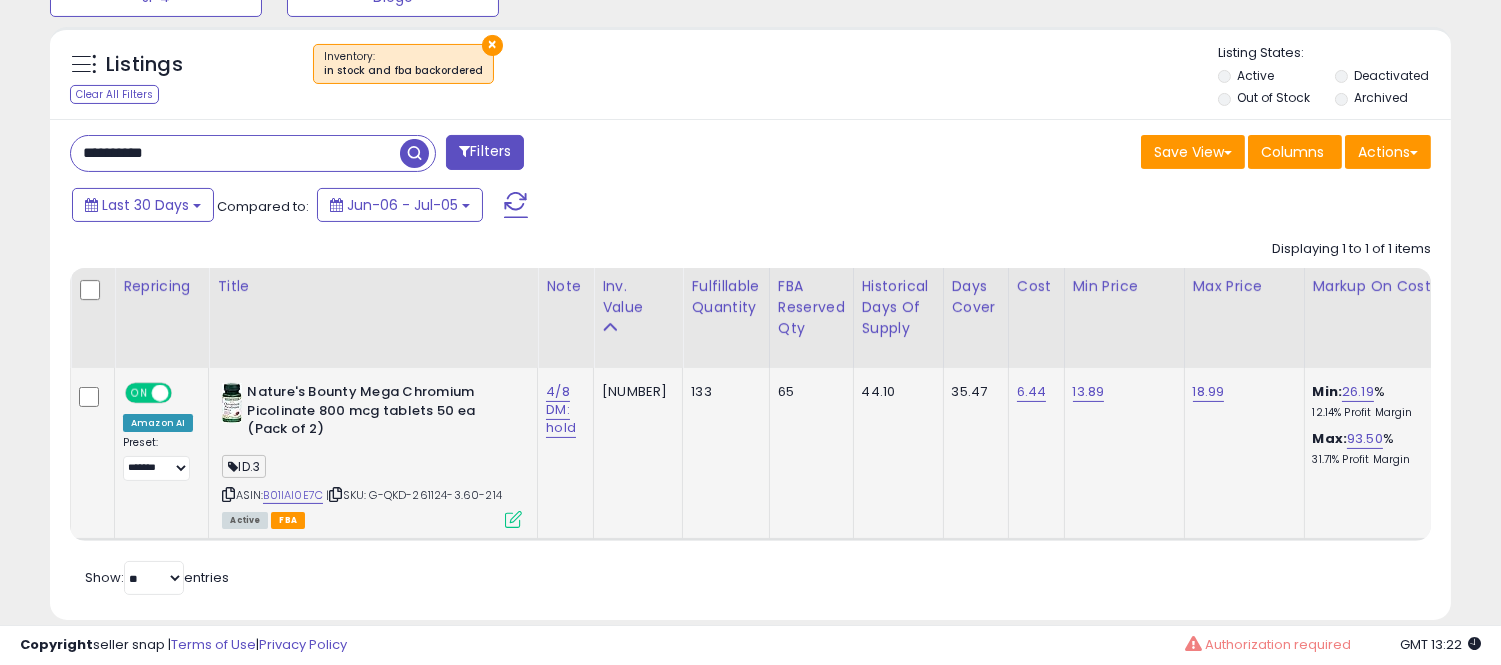 click on "**********" at bounding box center (235, 153) 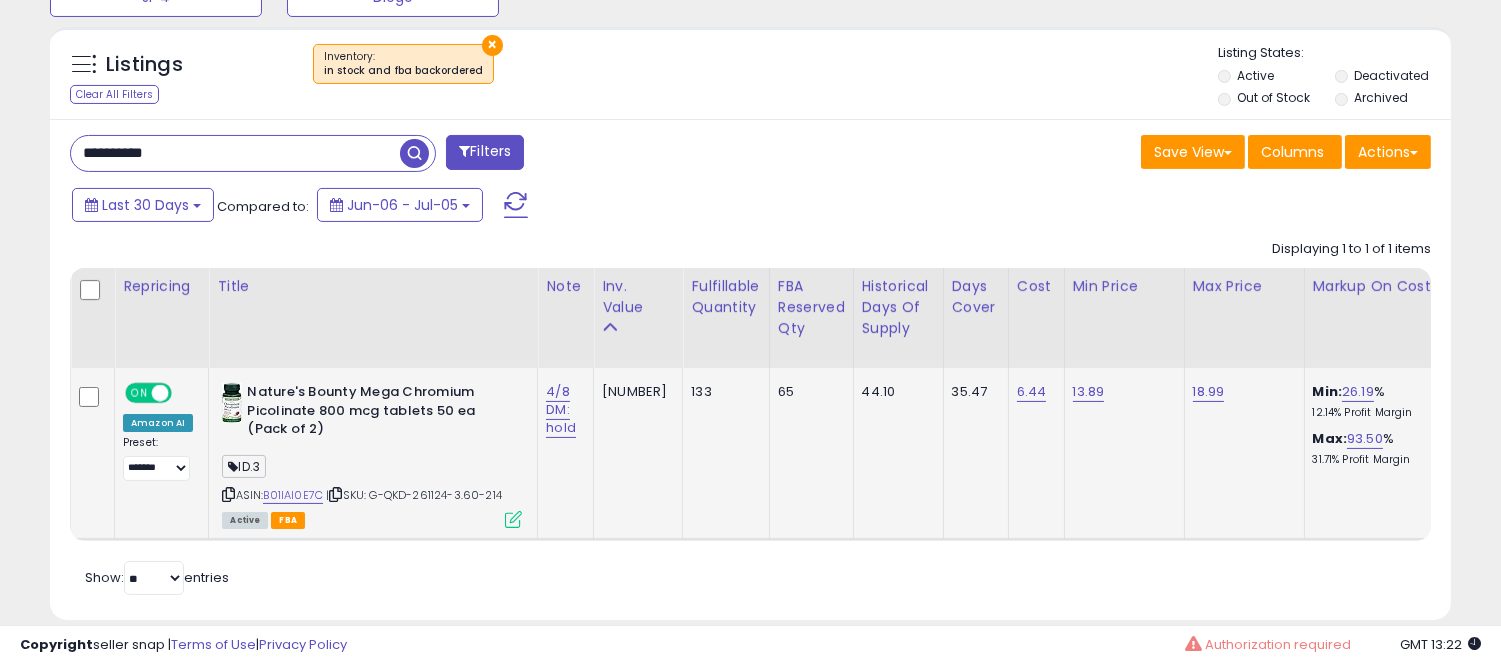 paste 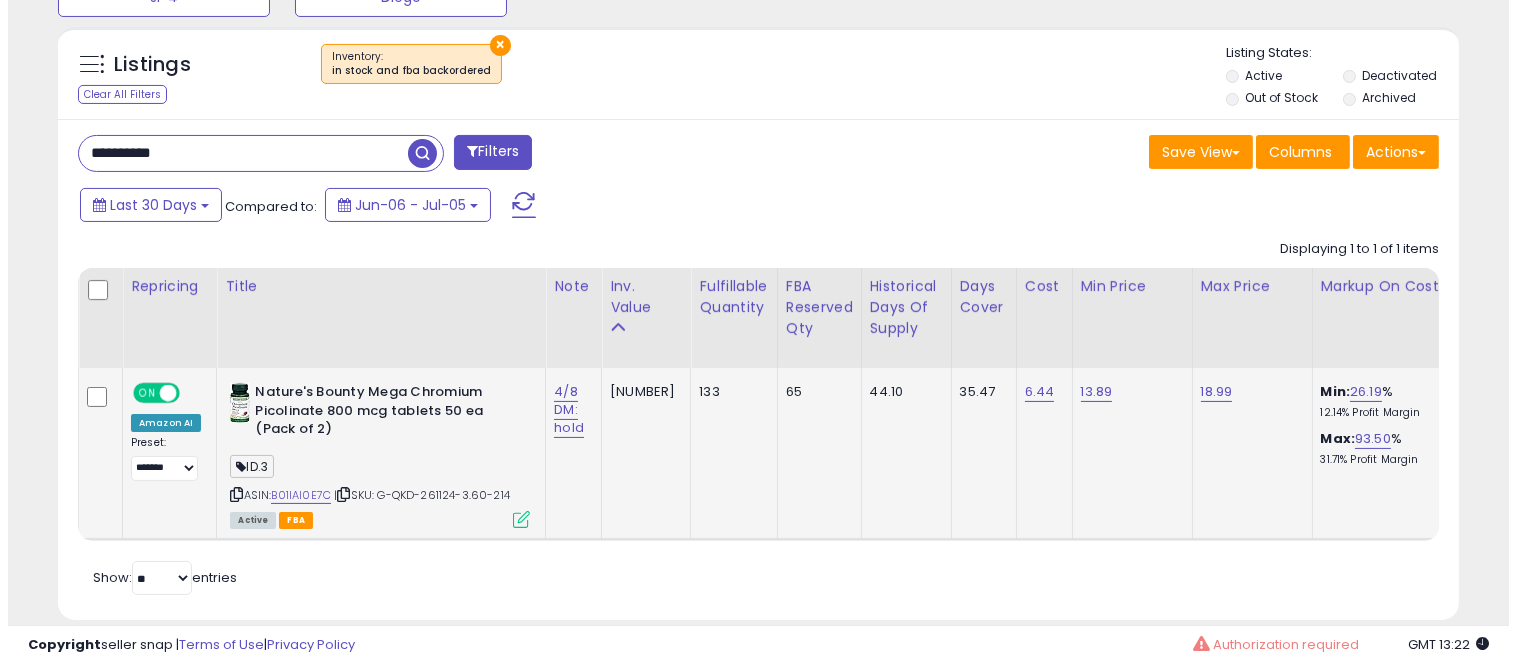 scroll, scrollTop: 578, scrollLeft: 0, axis: vertical 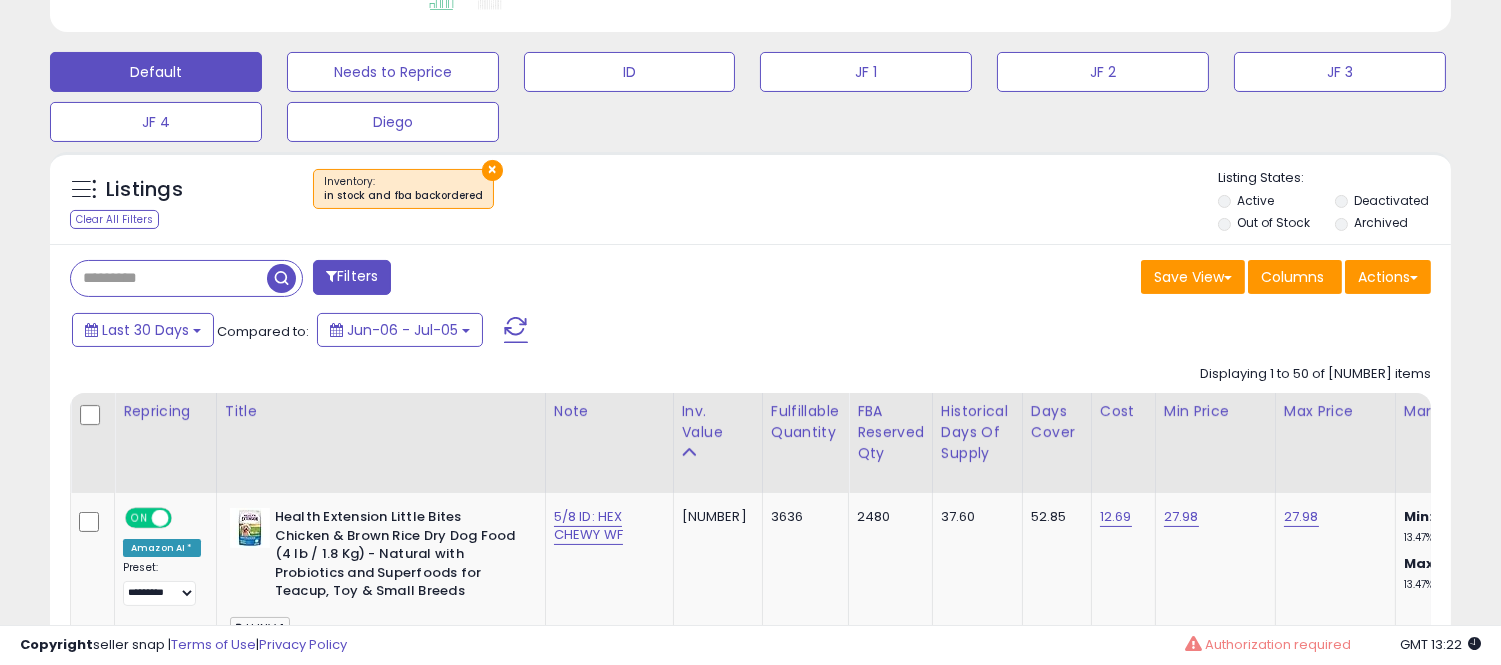 paste on "**********" 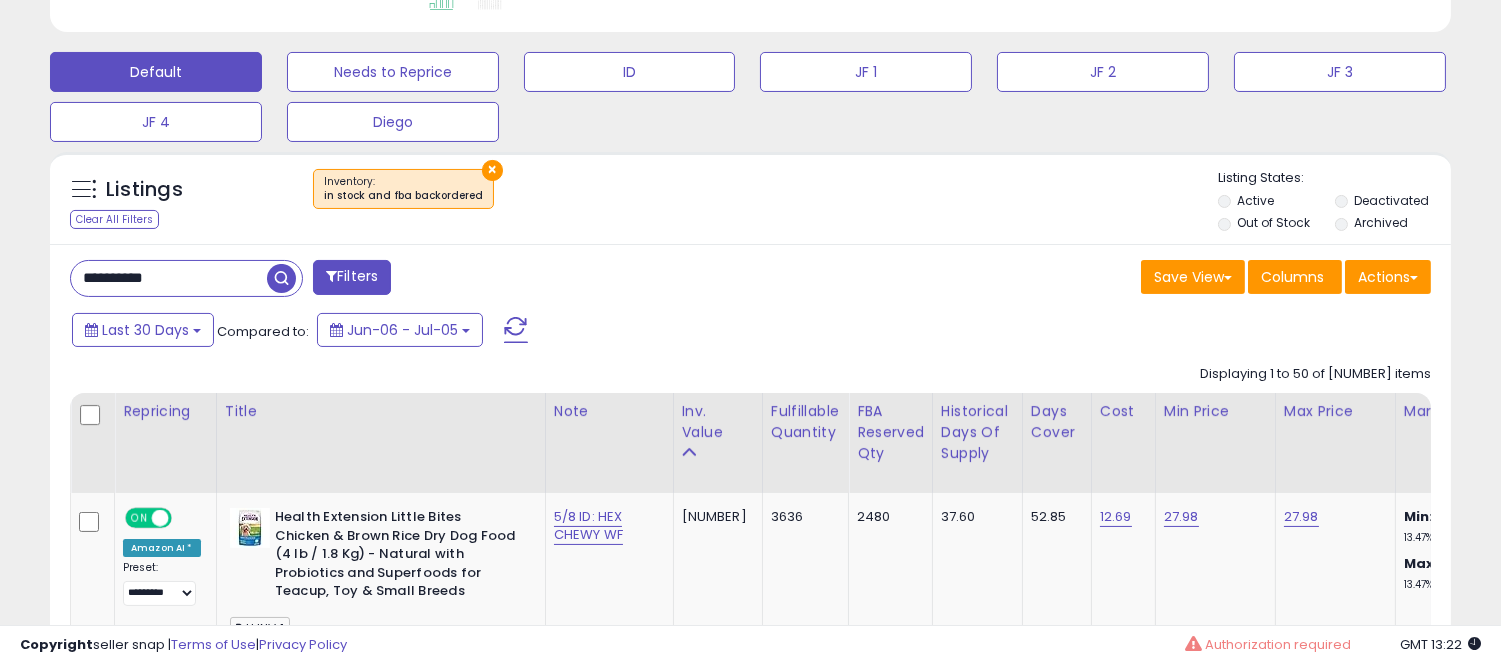 click at bounding box center (281, 278) 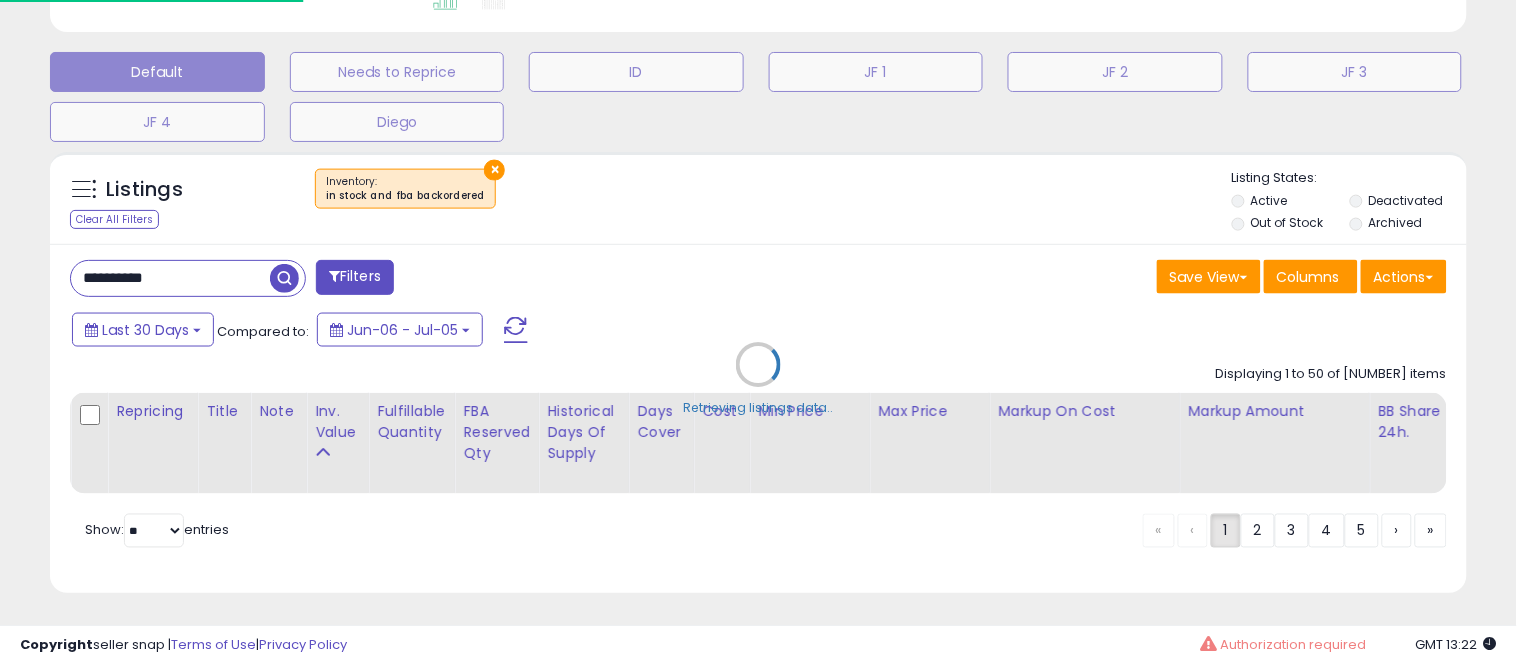 scroll, scrollTop: 999590, scrollLeft: 999178, axis: both 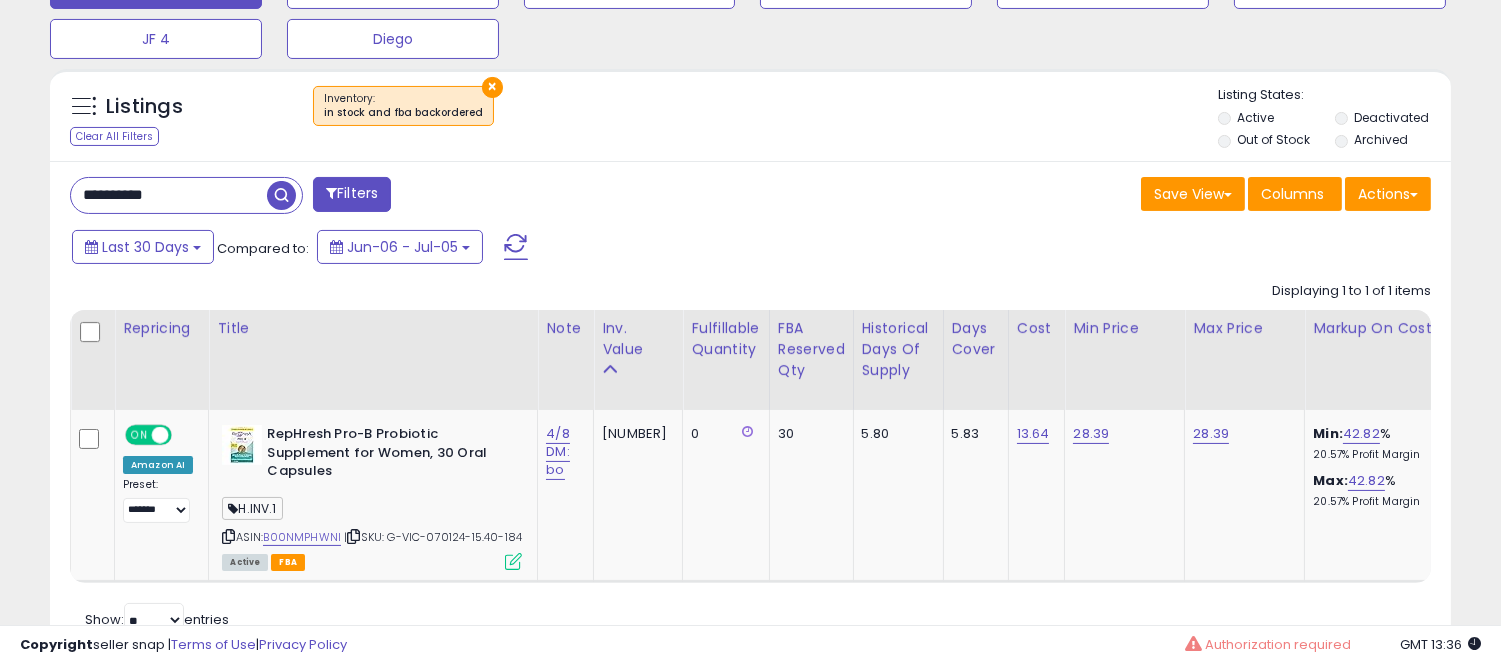 click on "**********" at bounding box center [169, 195] 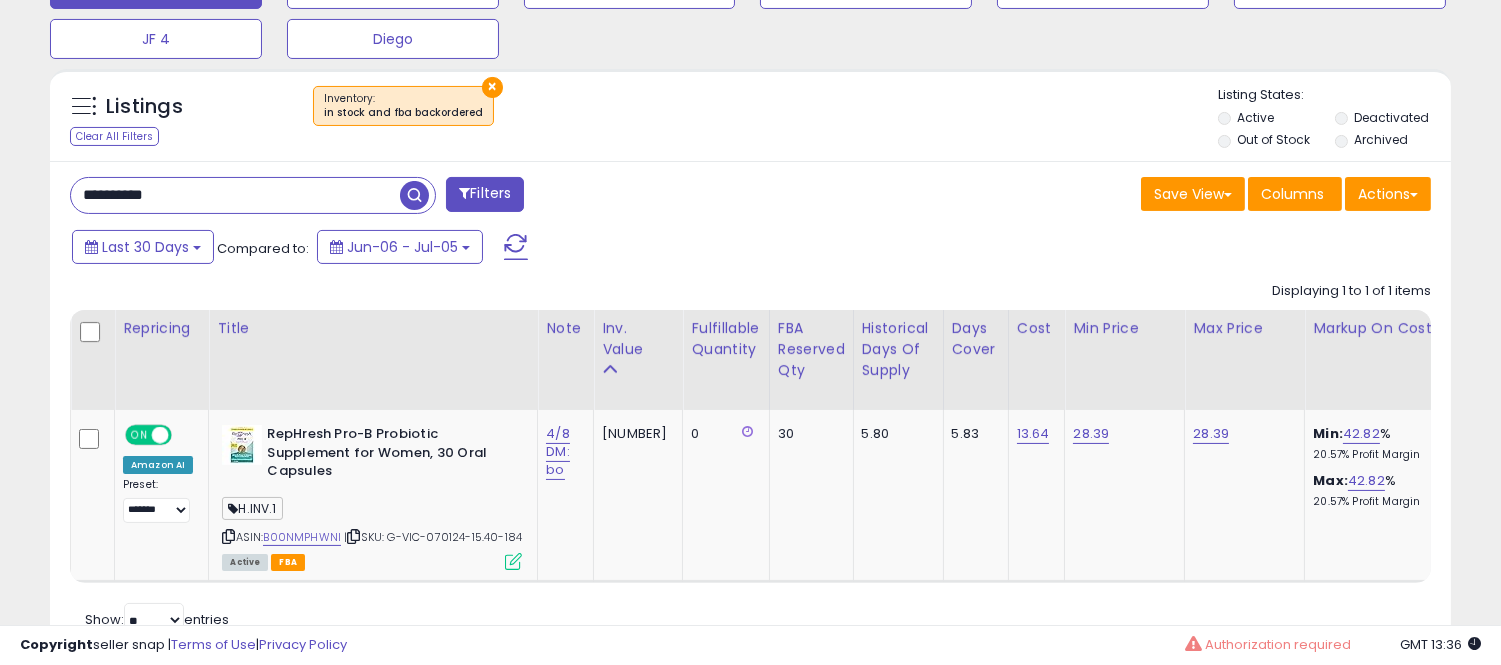 click on "**********" at bounding box center [235, 195] 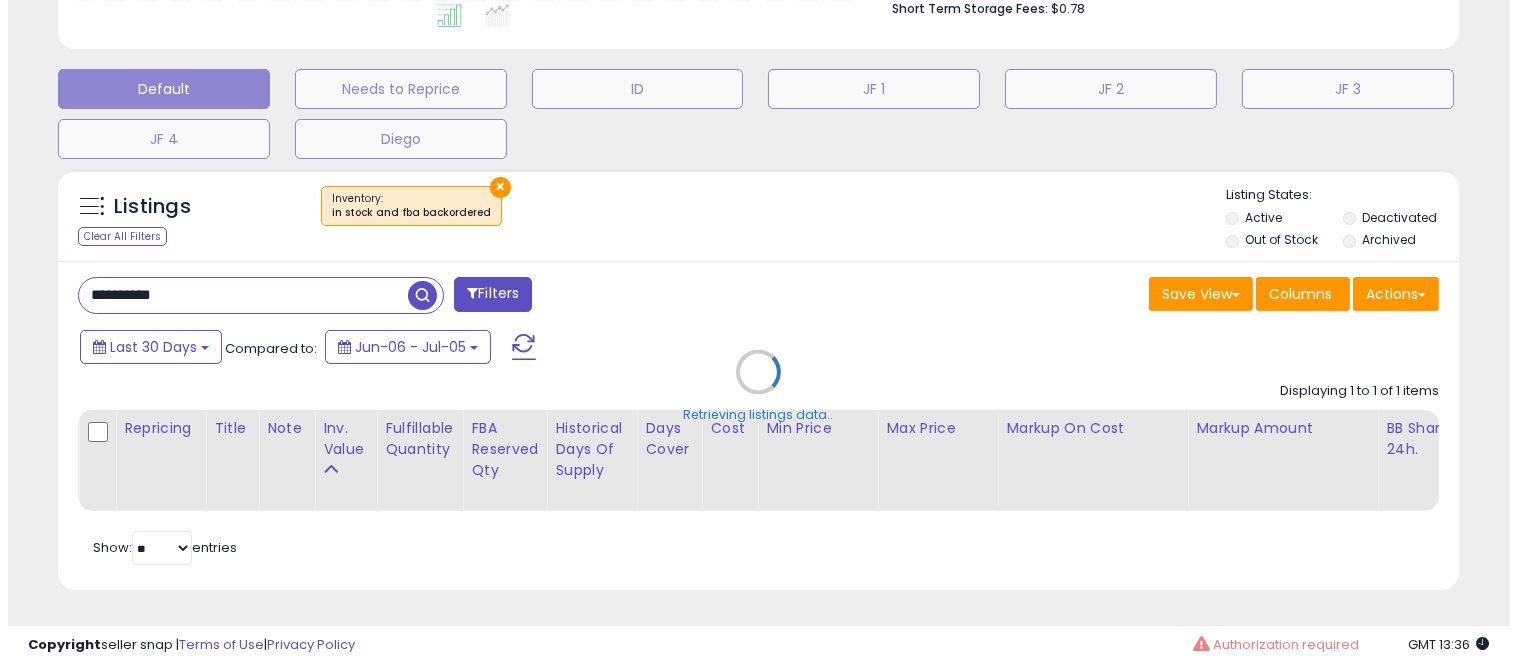 scroll, scrollTop: 578, scrollLeft: 0, axis: vertical 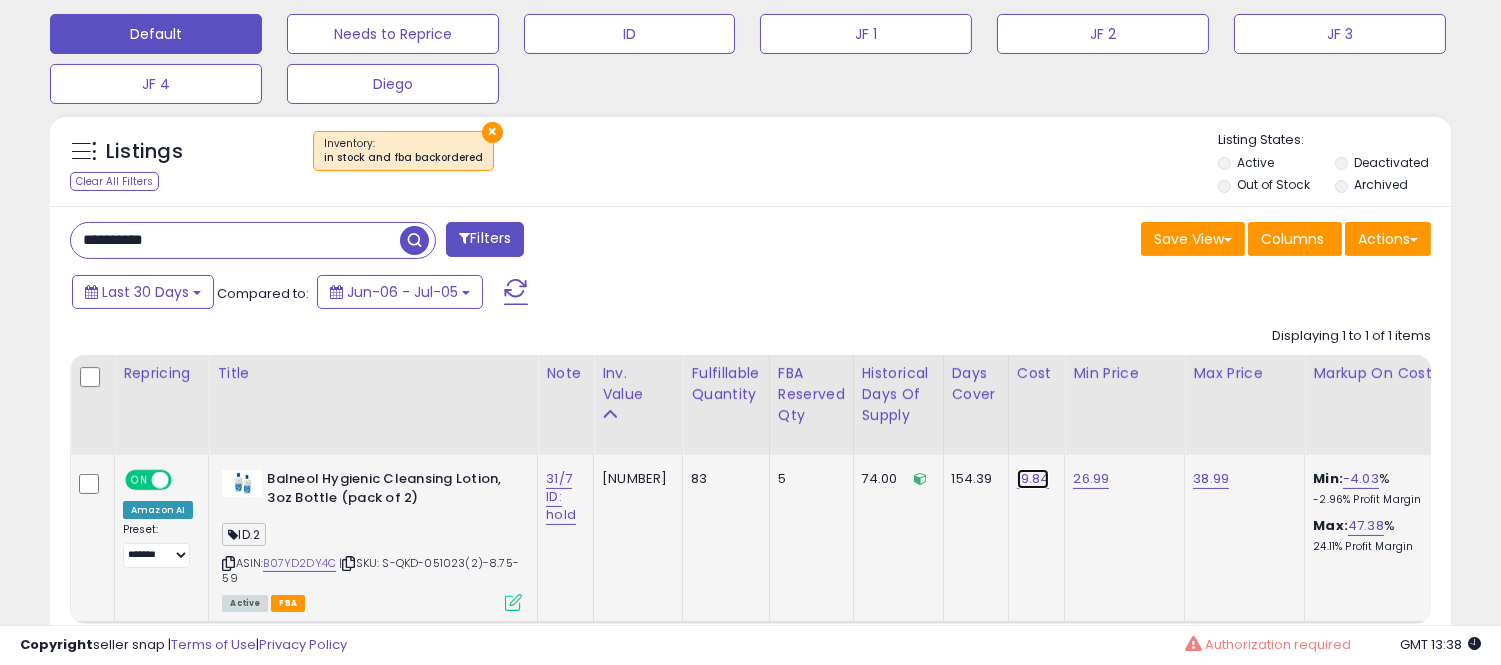 click on "19.84" at bounding box center [1033, 479] 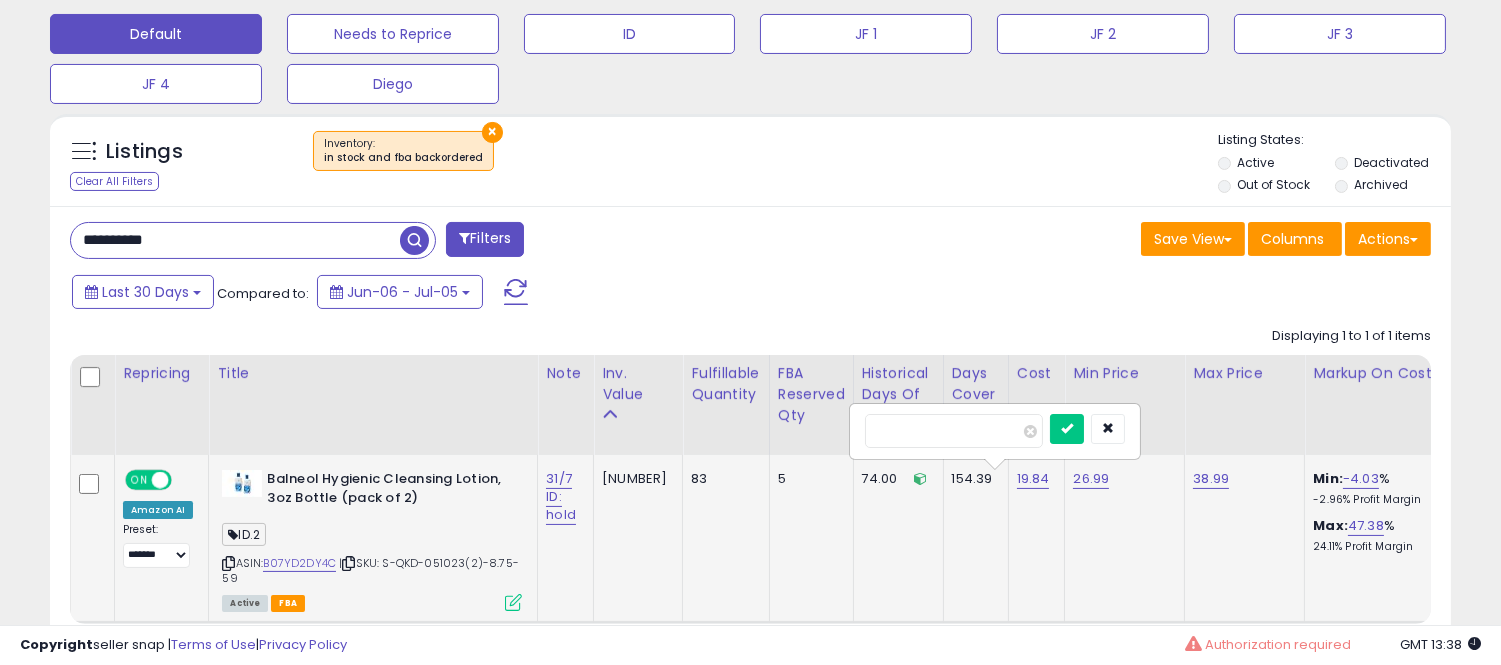 click on "*****" at bounding box center (954, 431) 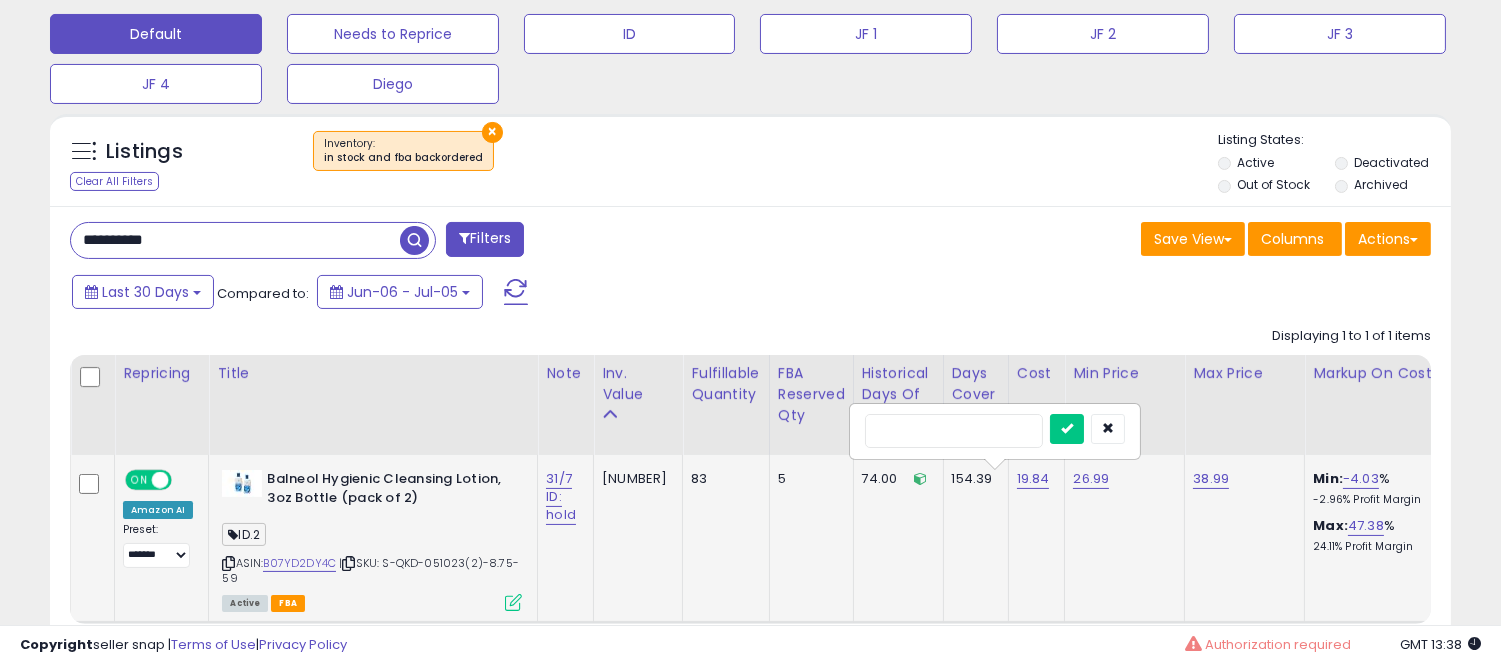 type on "*****" 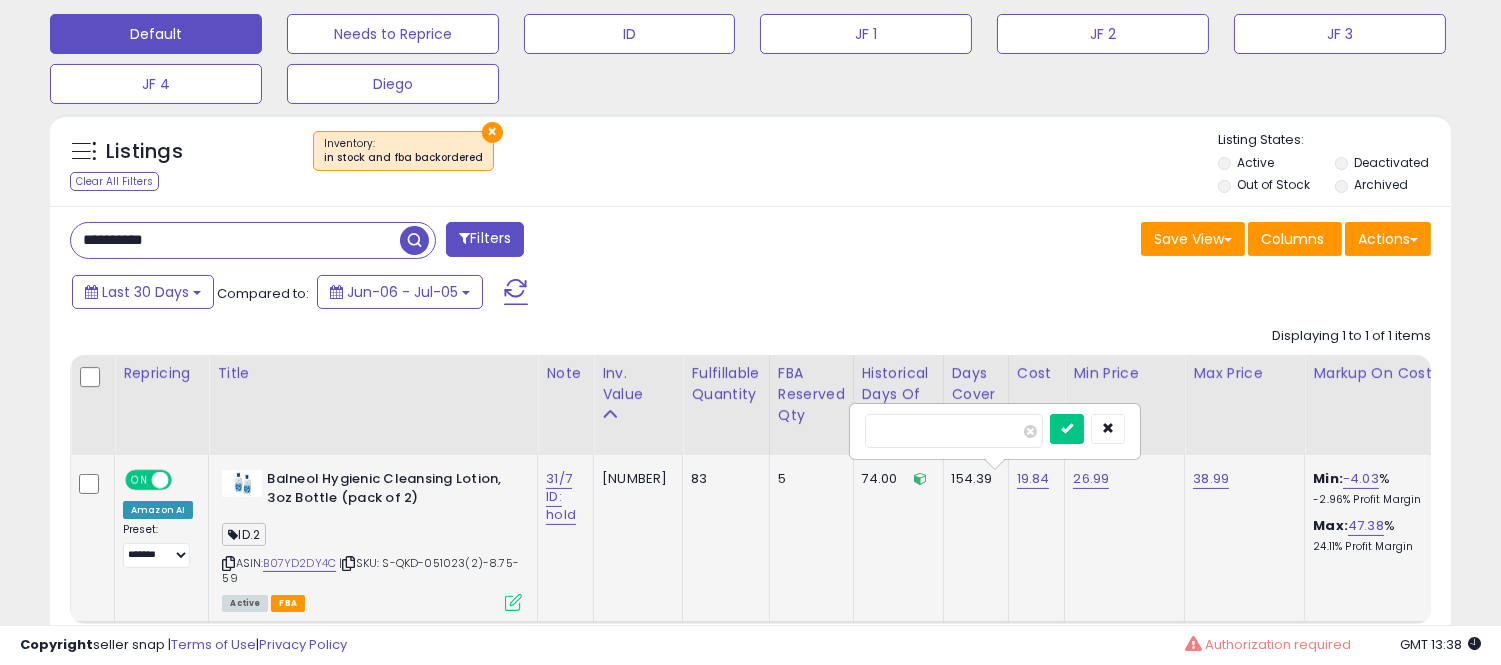 click at bounding box center [1067, 429] 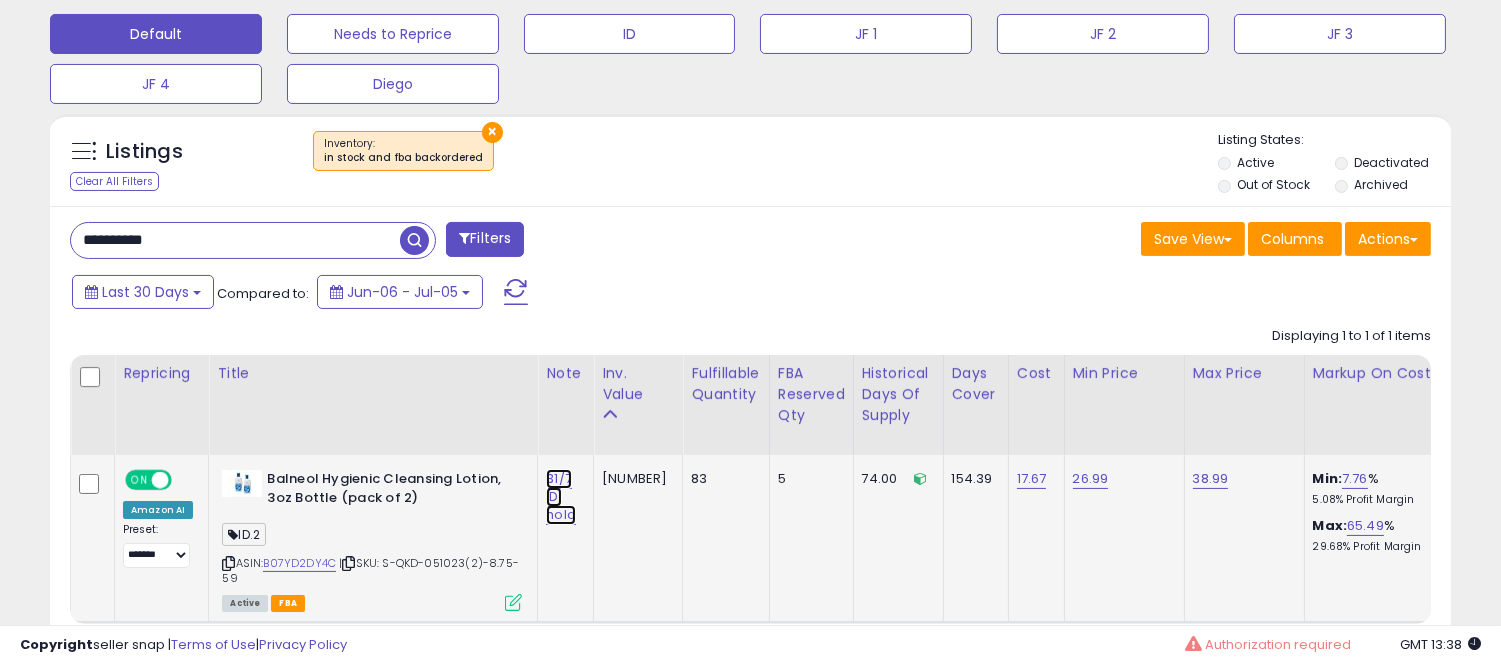 click on "31/7 ID: hold" at bounding box center (561, 497) 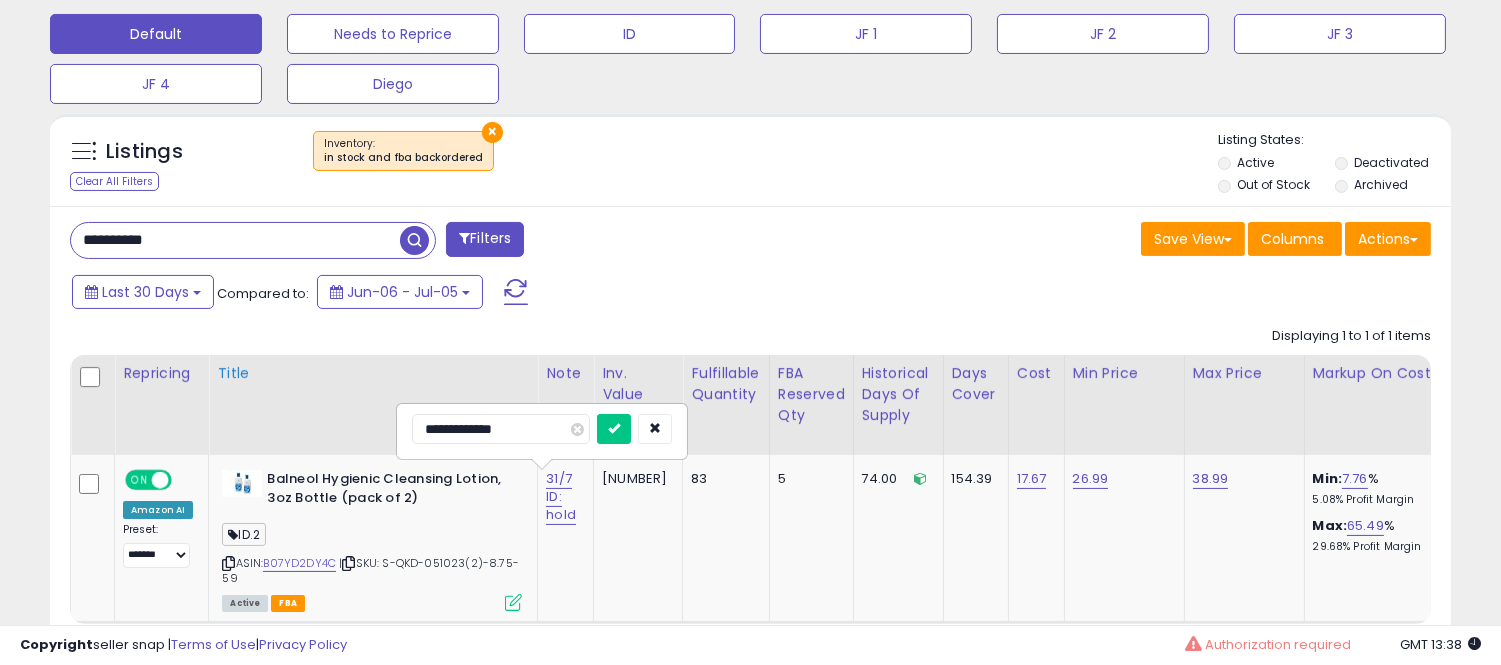 drag, startPoint x: 471, startPoint y: 430, endPoint x: 372, endPoint y: 438, distance: 99.32271 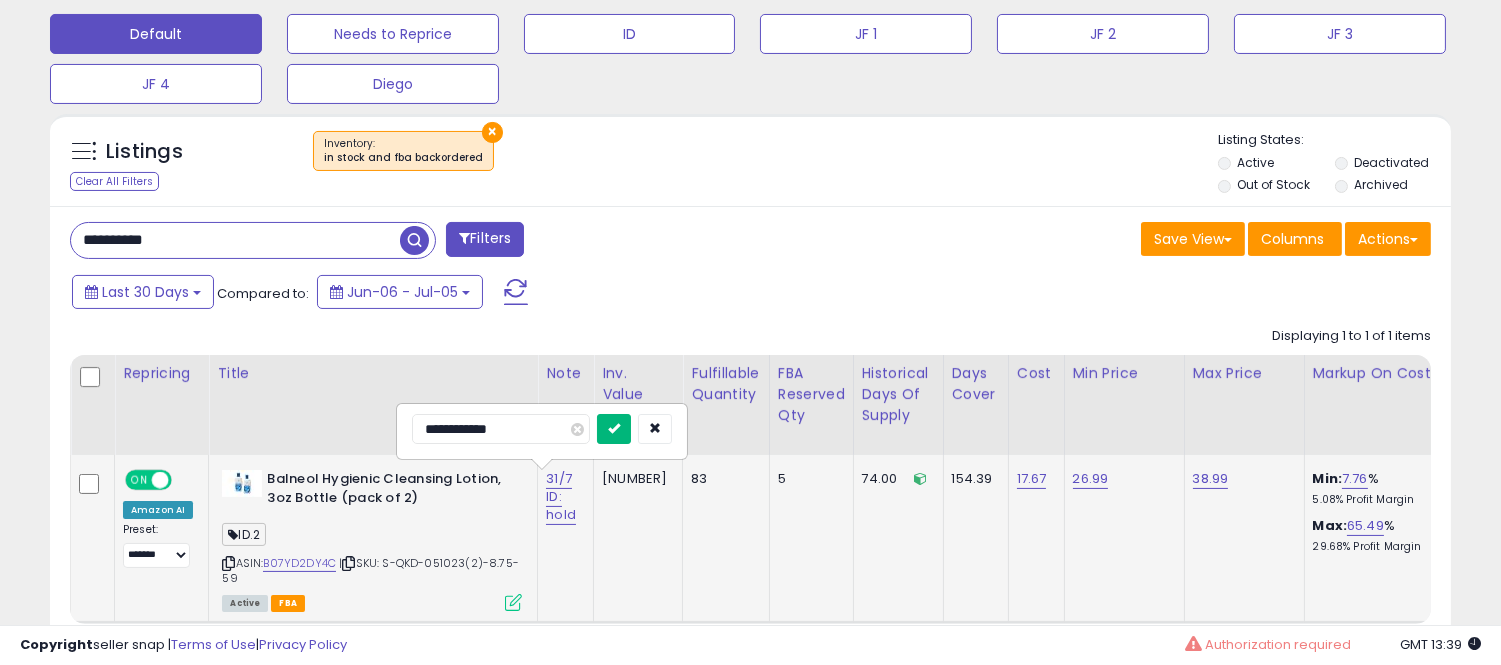 type on "**********" 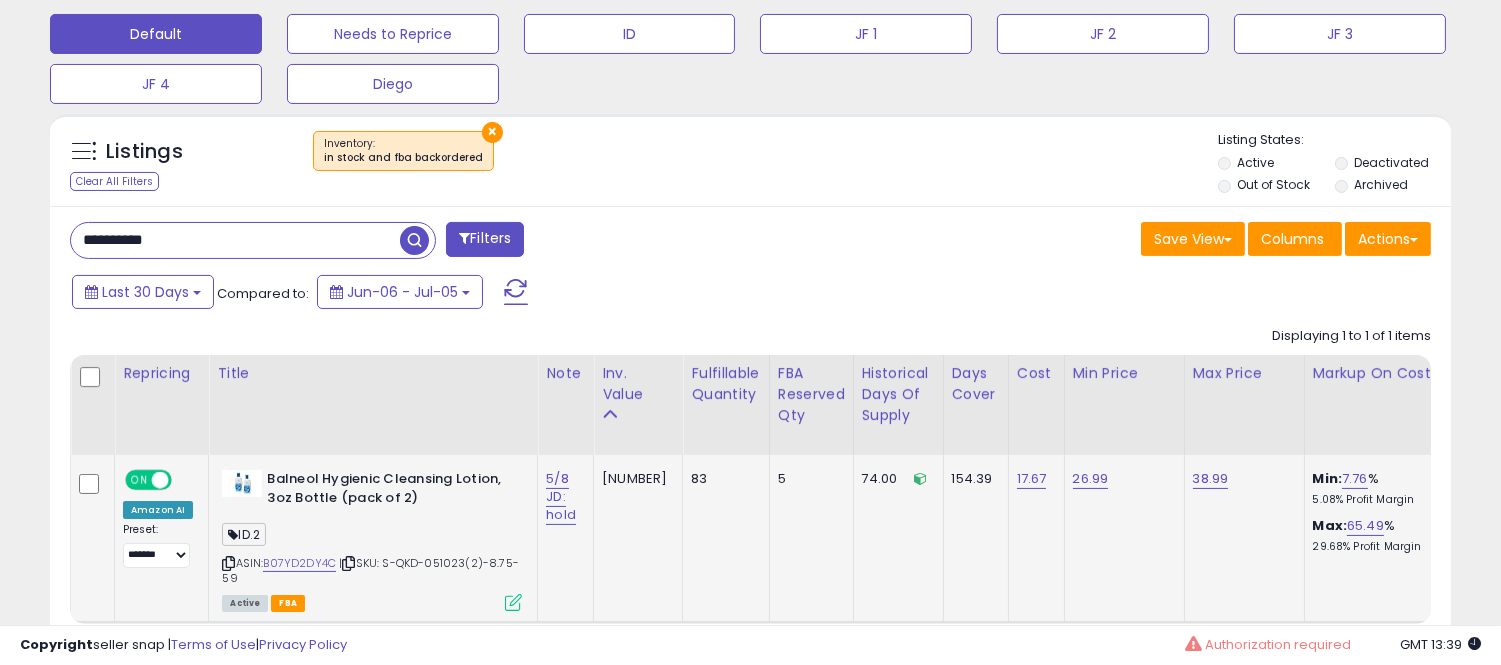 click on "**********" at bounding box center (235, 240) 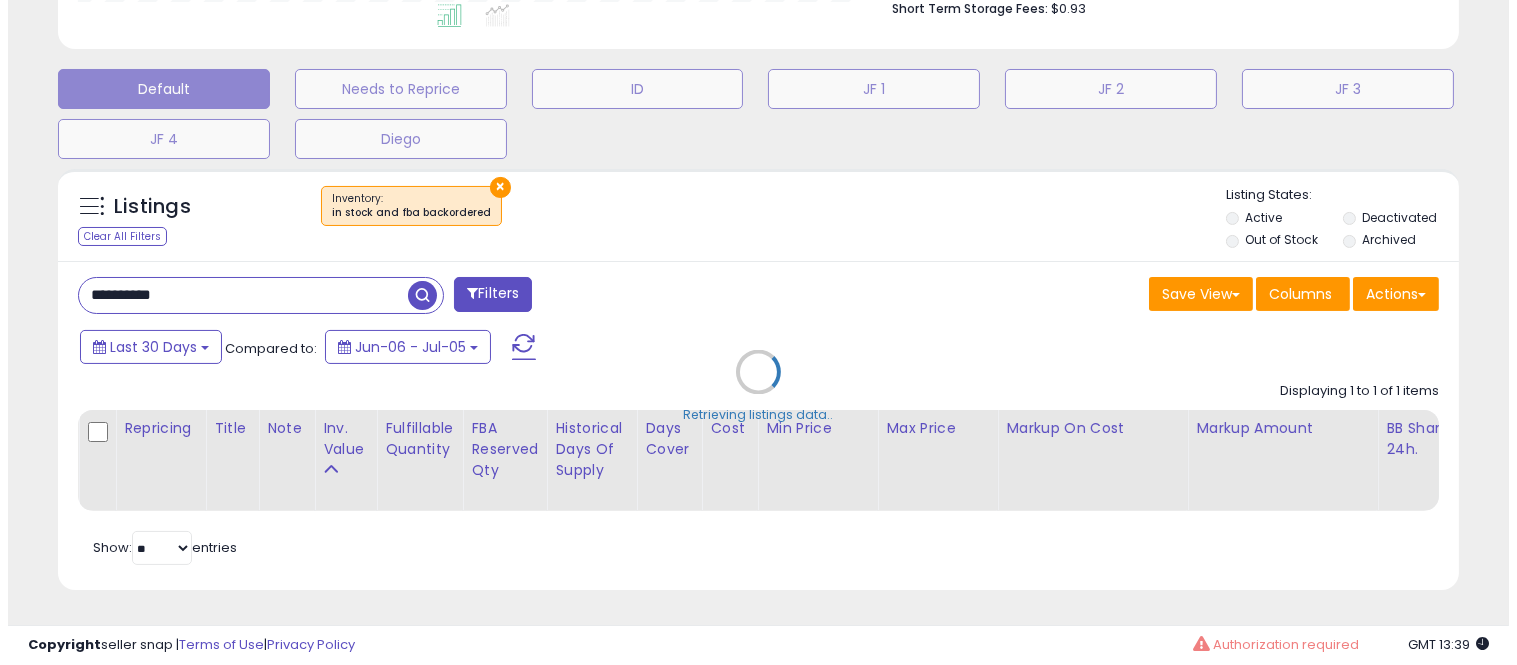 scroll, scrollTop: 578, scrollLeft: 0, axis: vertical 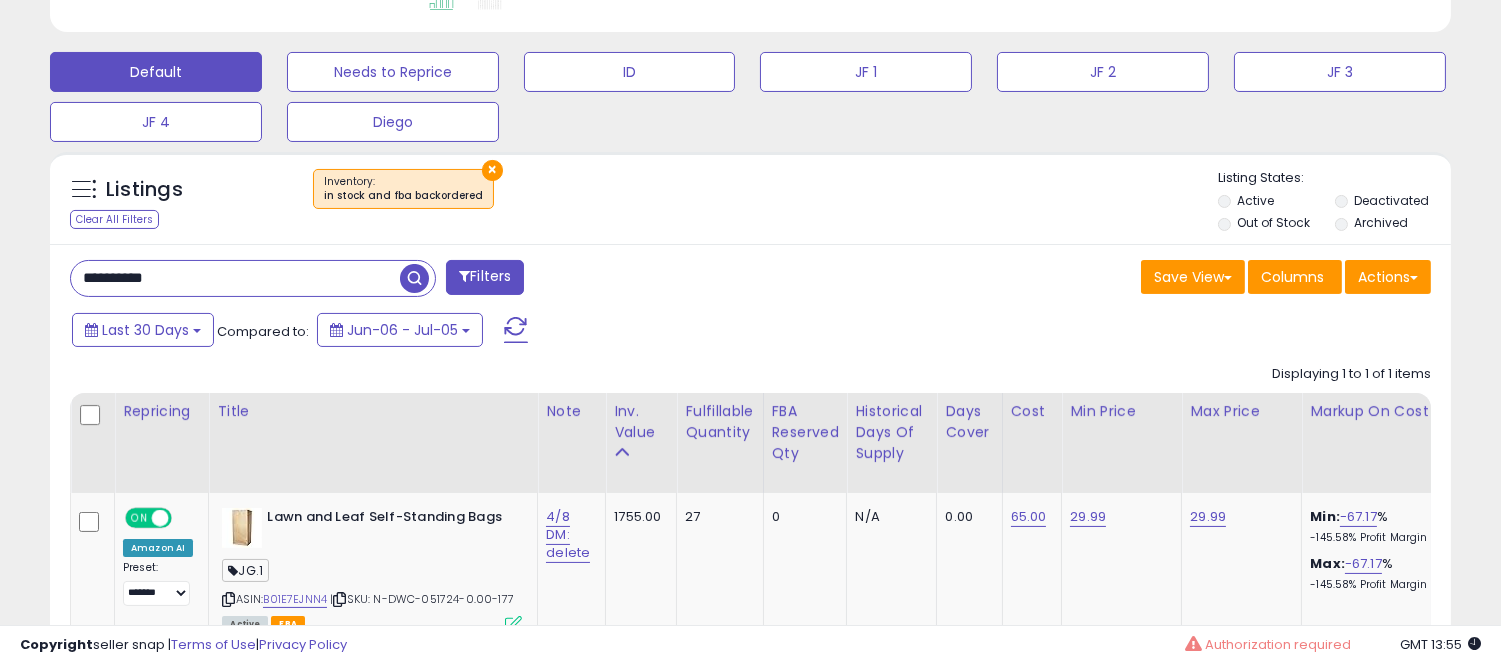 click on "**********" at bounding box center [235, 278] 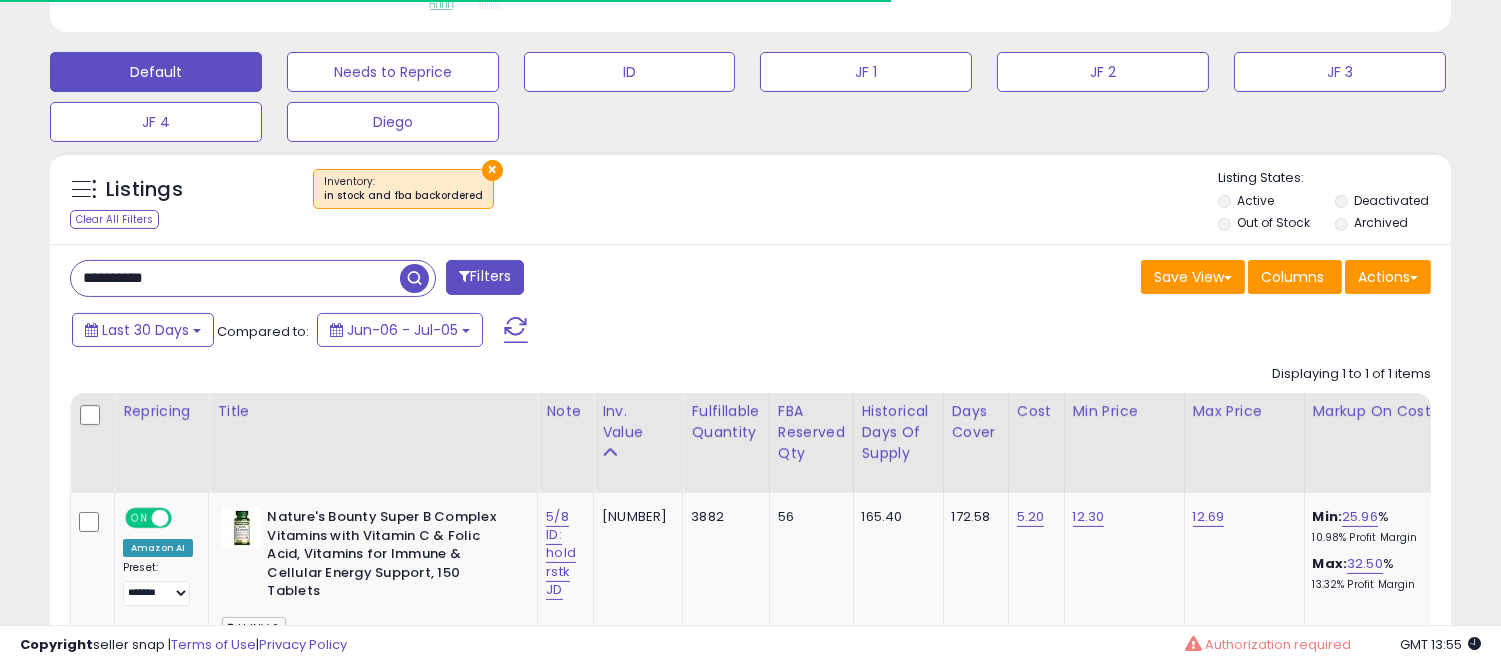 scroll, scrollTop: 410, scrollLeft: 812, axis: both 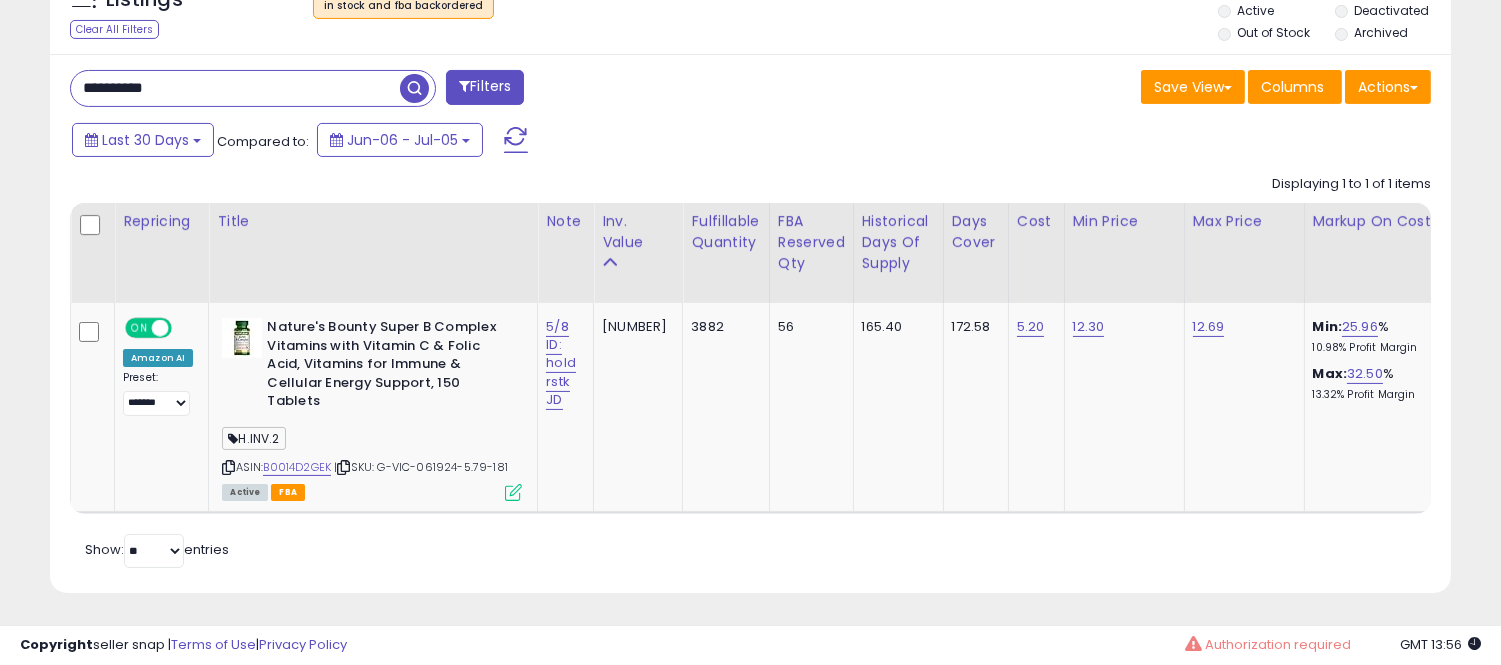 click on "**********" at bounding box center [235, 88] 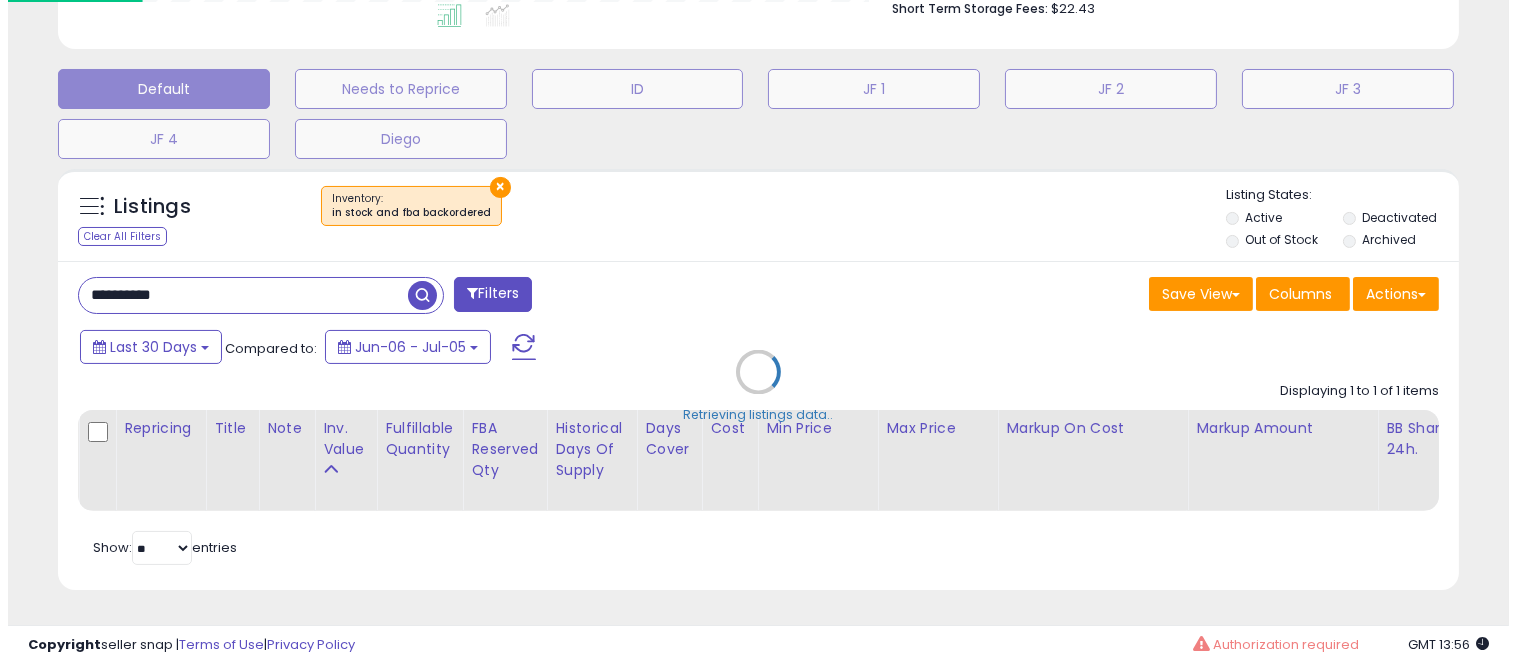 scroll, scrollTop: 578, scrollLeft: 0, axis: vertical 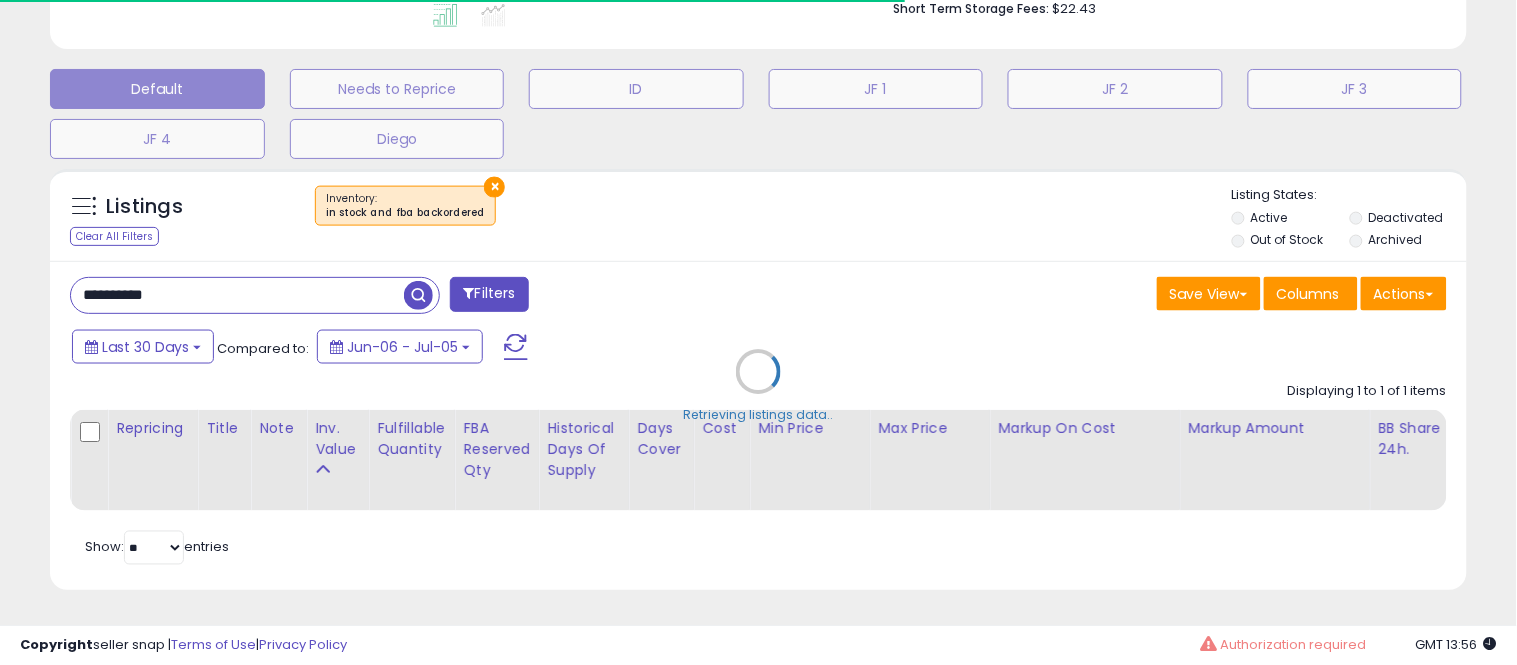 paste 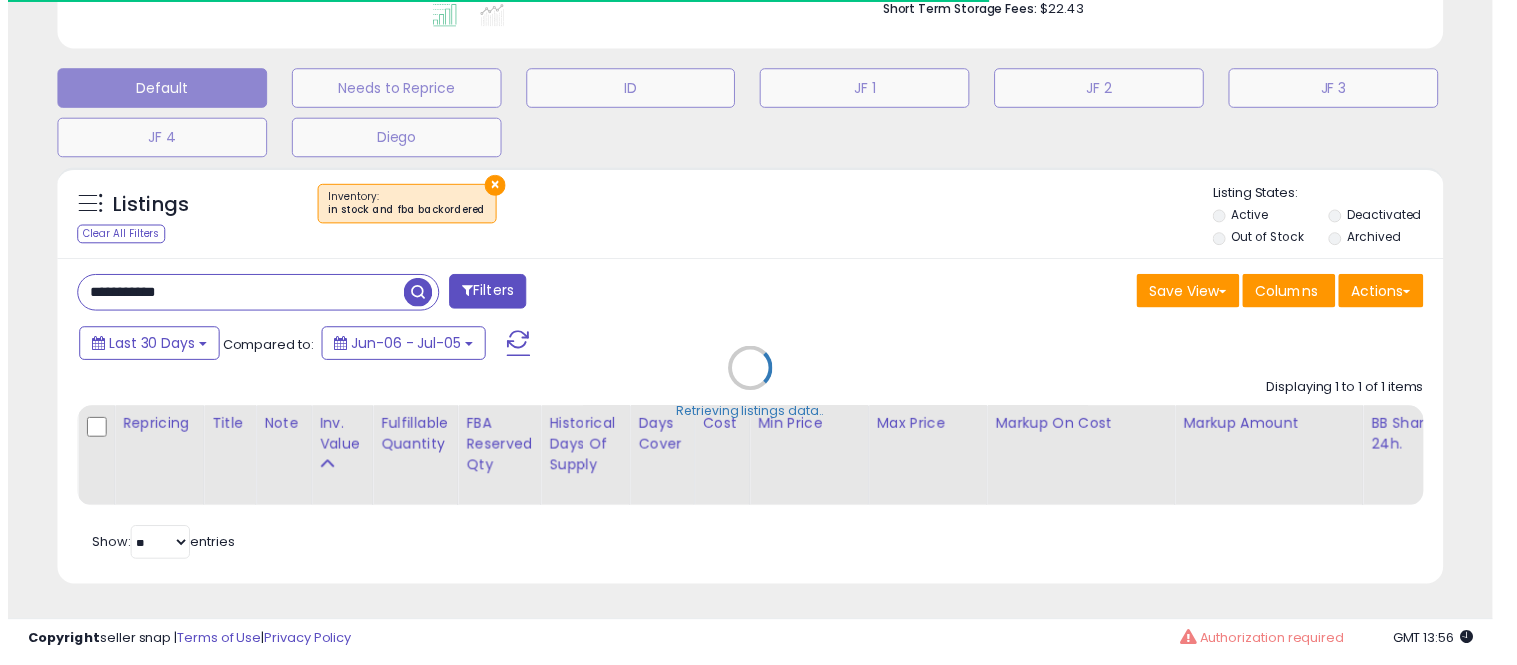 scroll, scrollTop: 410, scrollLeft: 821, axis: both 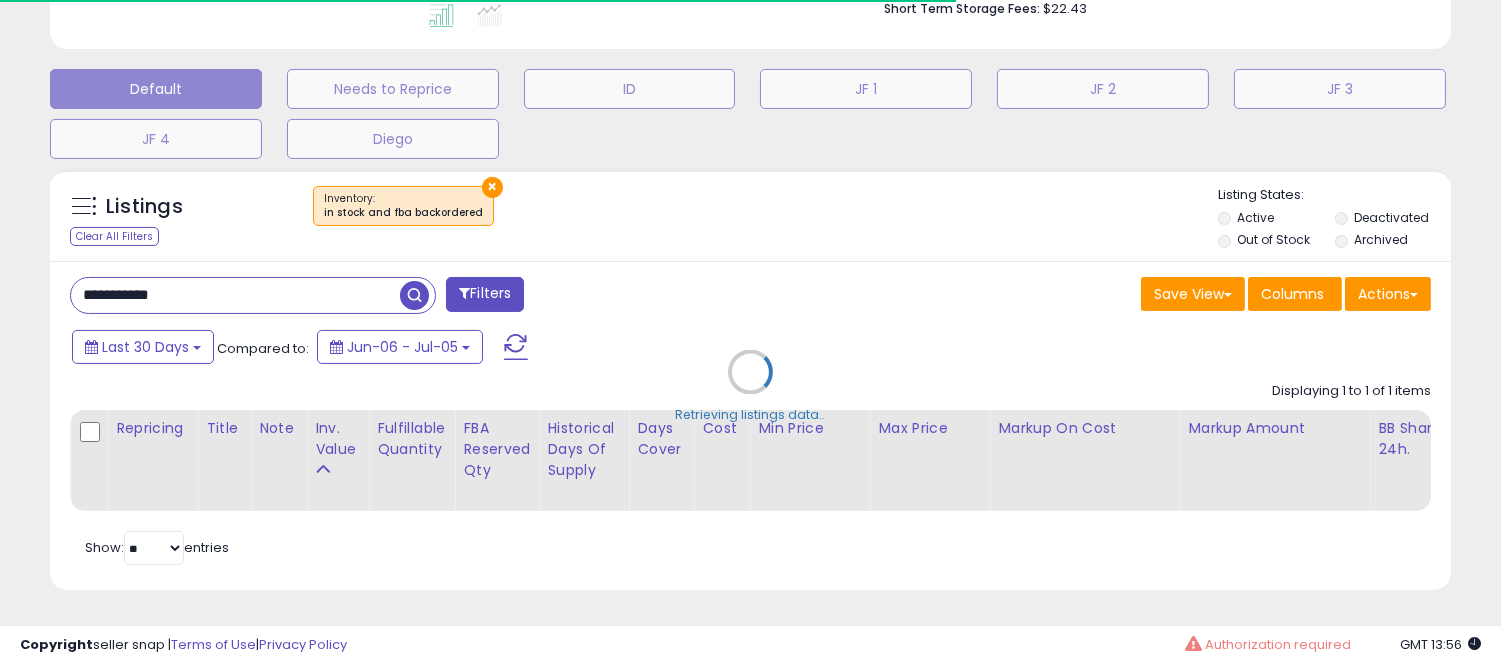 click on "Retrieving listings data.." at bounding box center (750, 387) 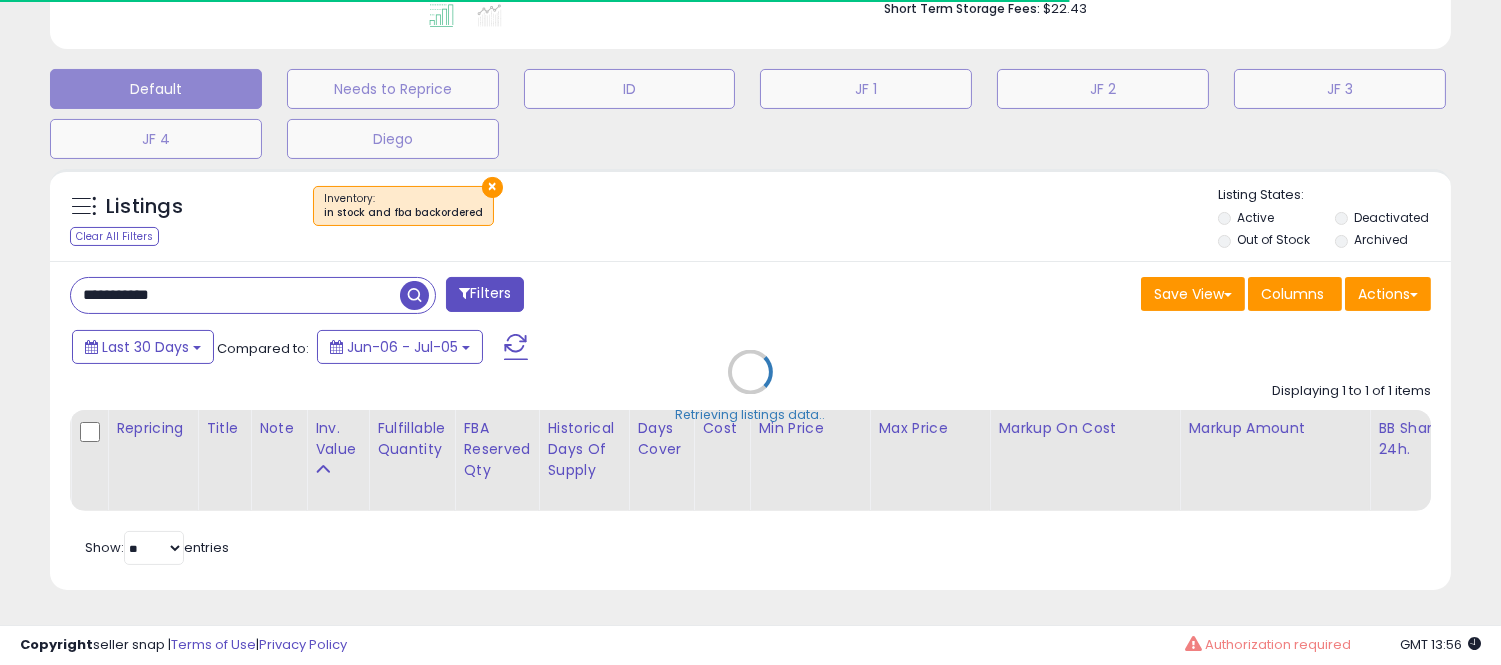 click on "Retrieving listings data.." at bounding box center [750, 387] 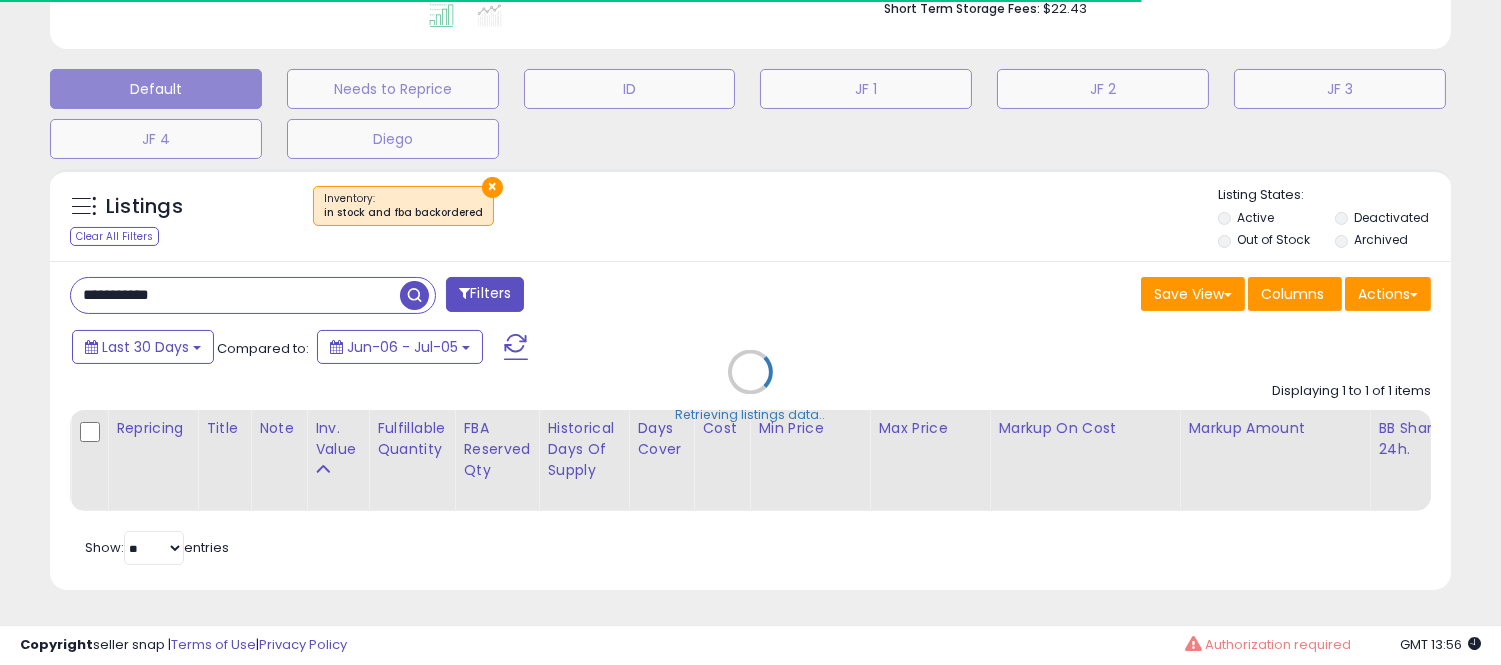 scroll, scrollTop: 999590, scrollLeft: 999188, axis: both 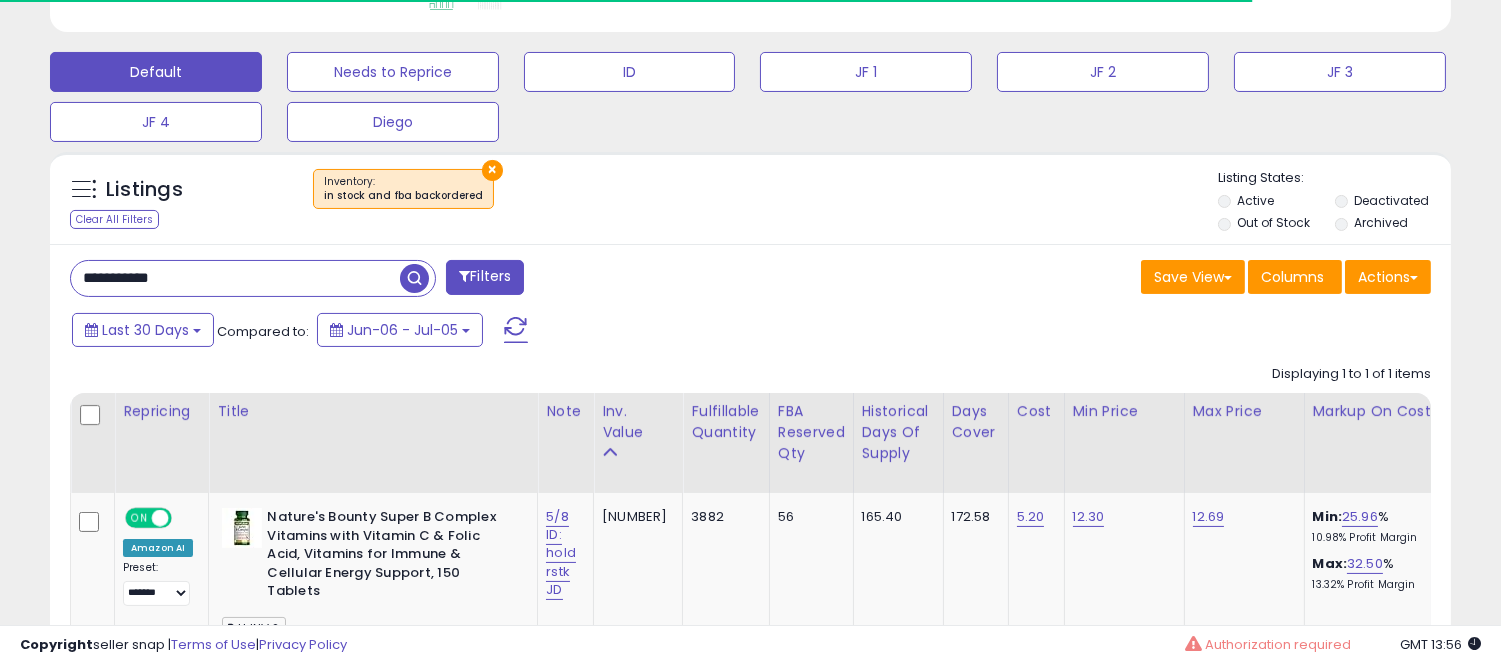 click on "**********" at bounding box center (235, 278) 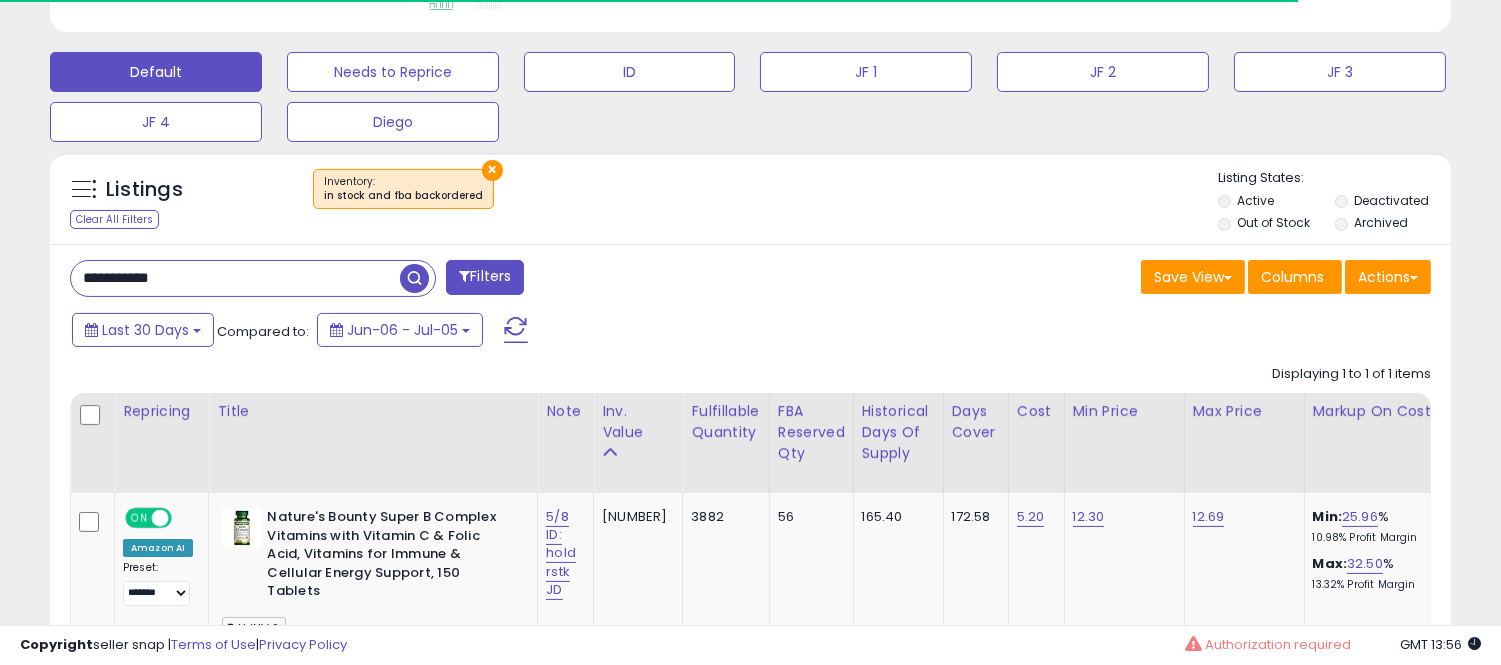 click on "**********" at bounding box center [235, 278] 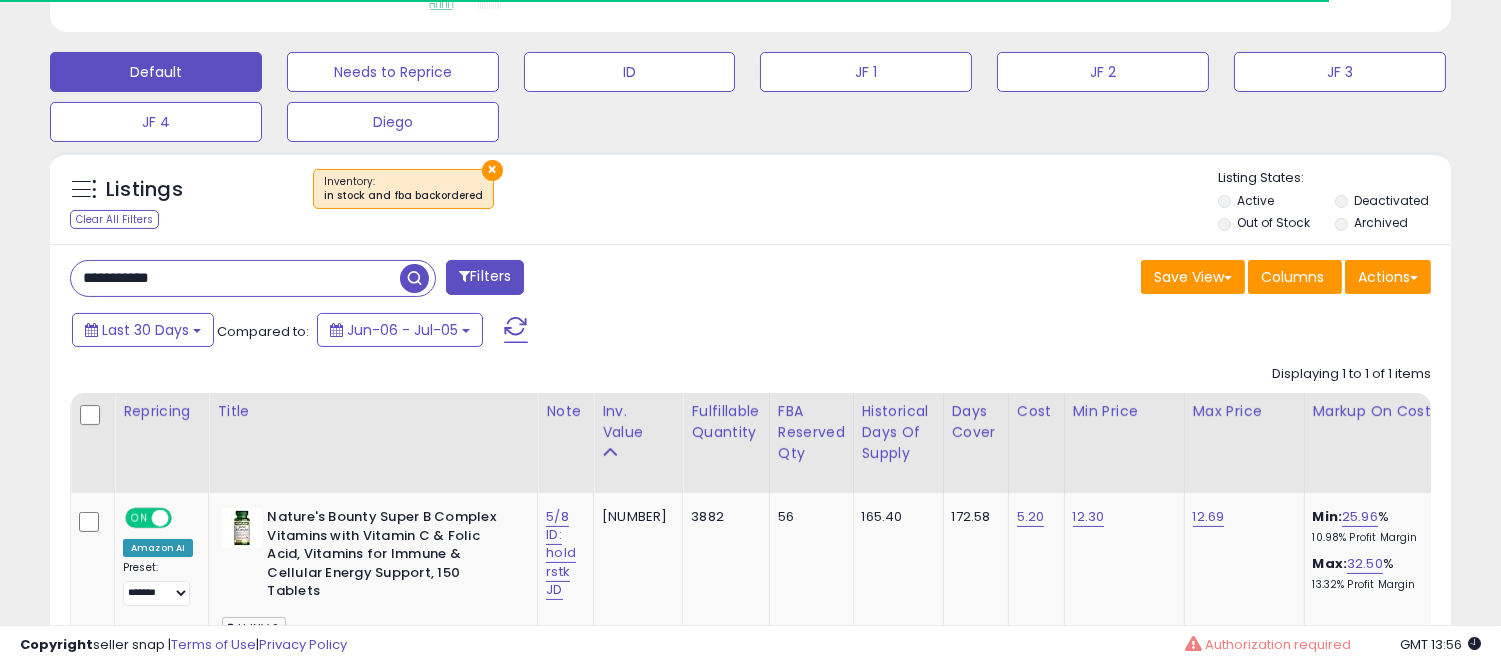 paste 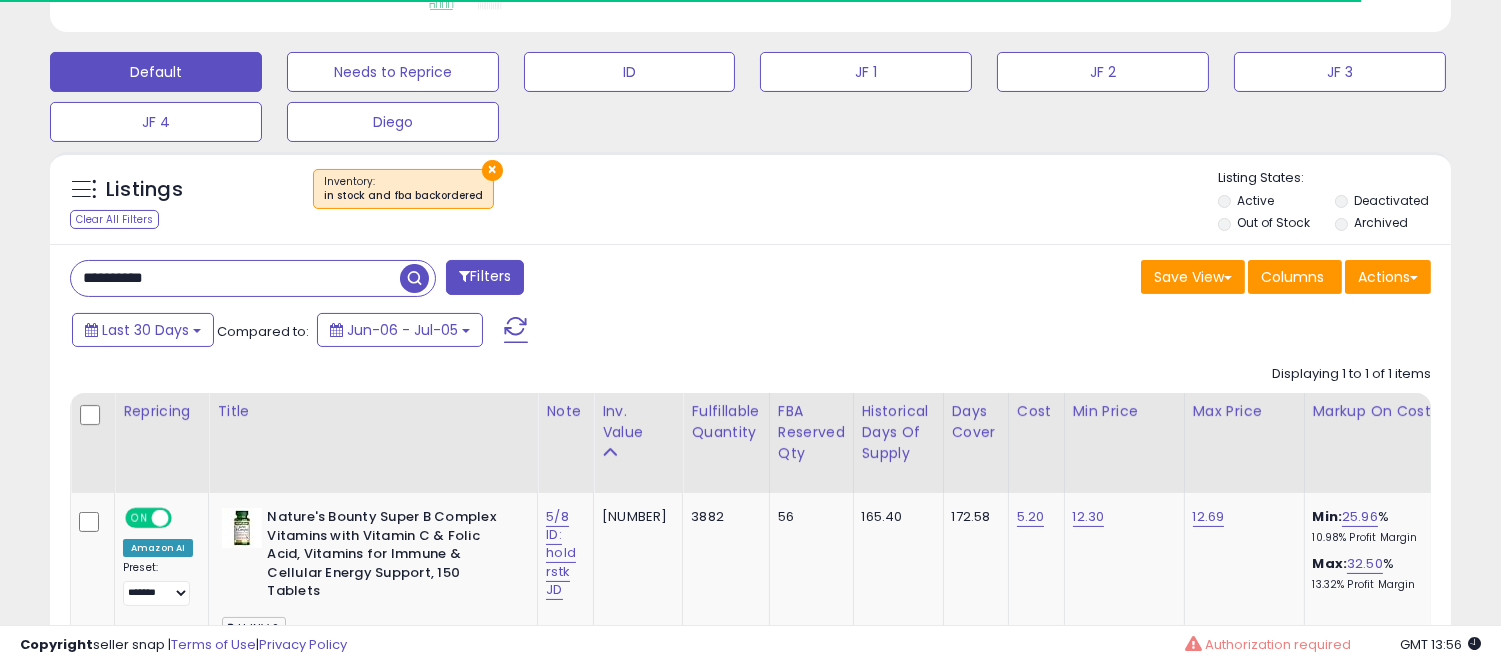 type on "**********" 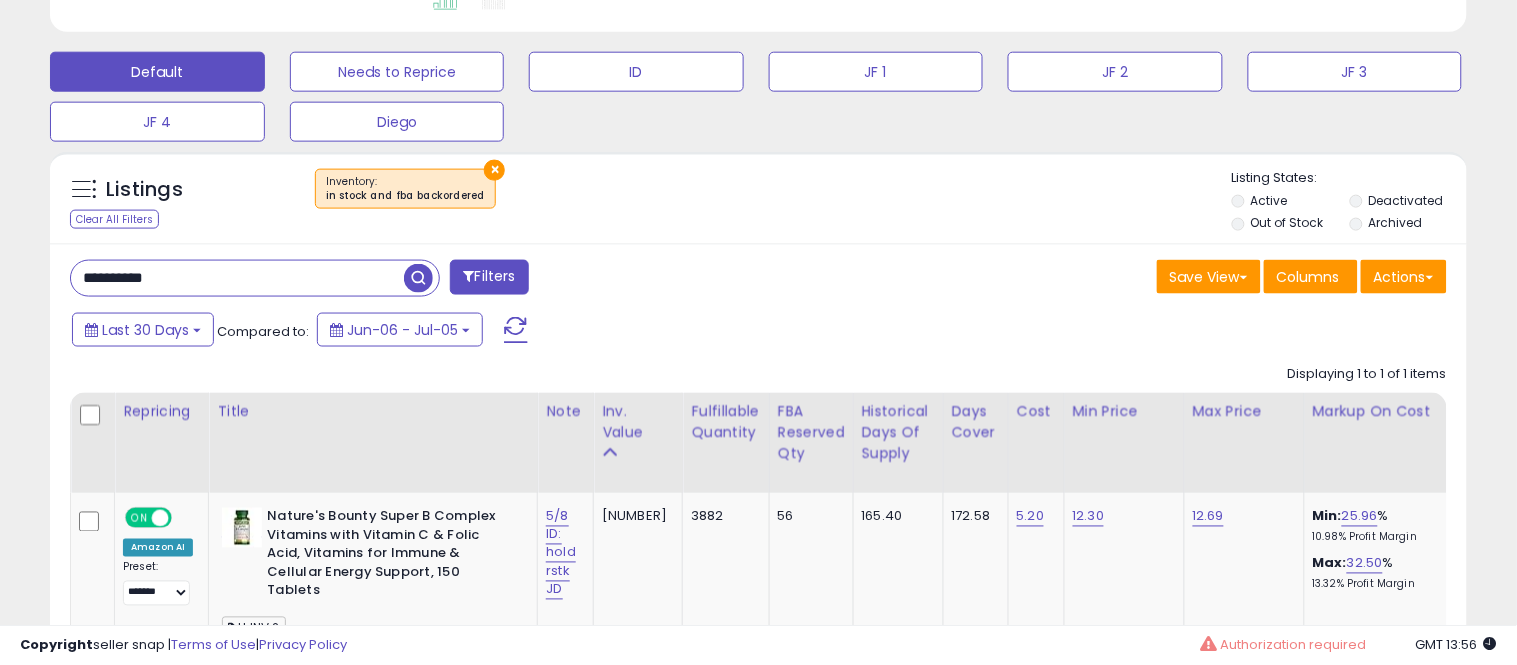 scroll, scrollTop: 999590, scrollLeft: 999178, axis: both 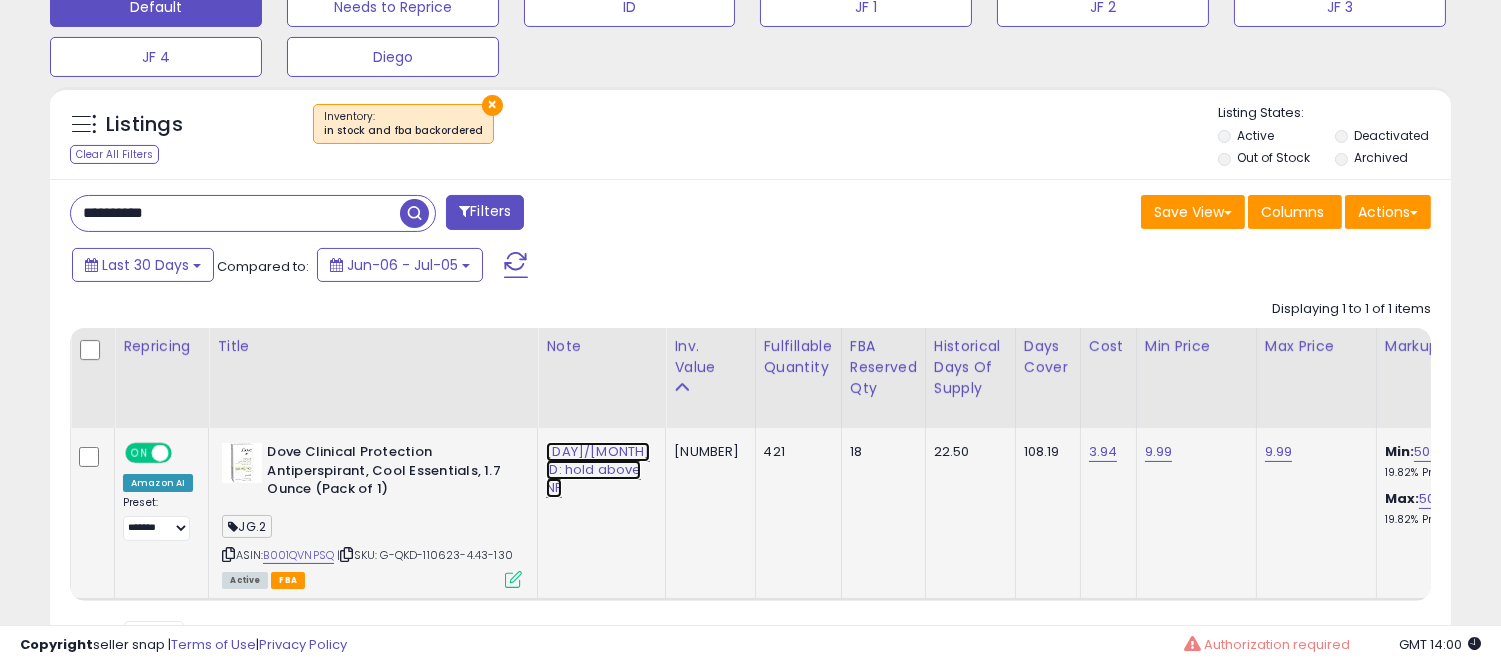 click on "[DAY]/[MONTH] ID: hold above NF" at bounding box center [598, 470] 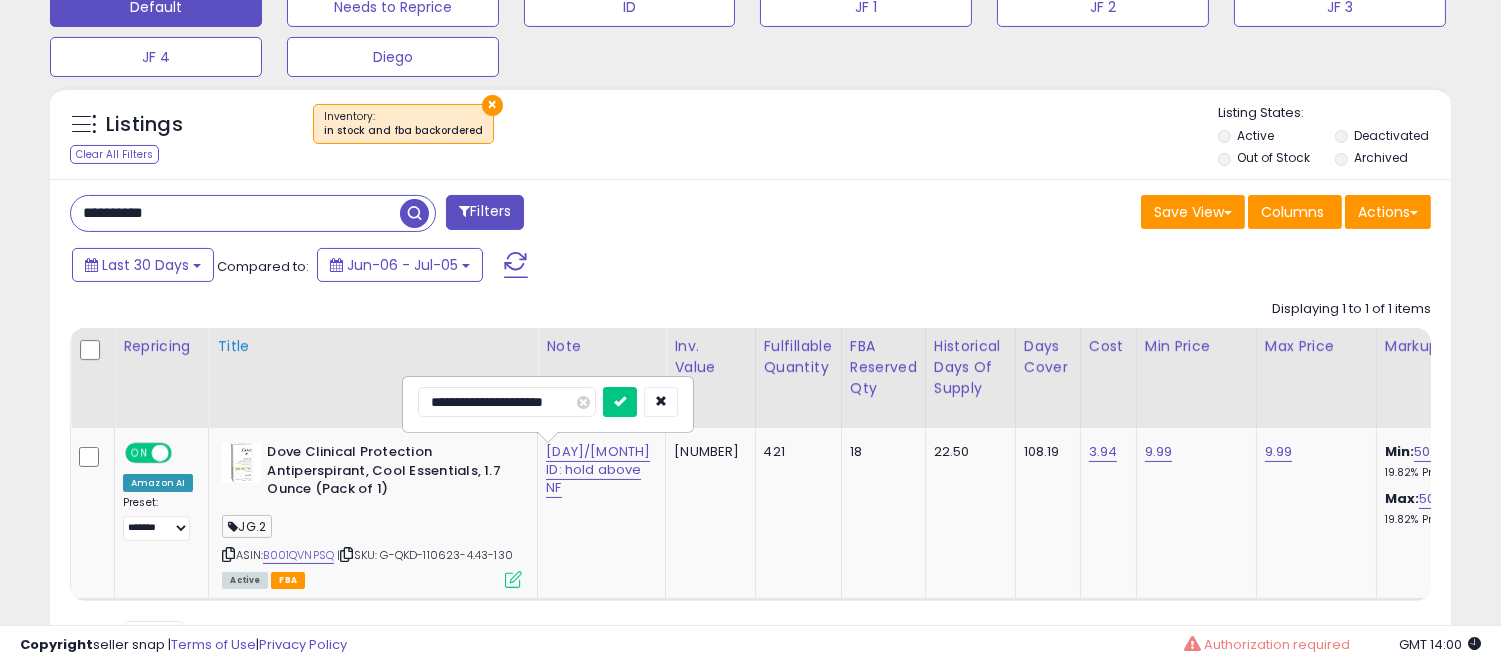 drag, startPoint x: 477, startPoint y: 398, endPoint x: 344, endPoint y: 403, distance: 133.09395 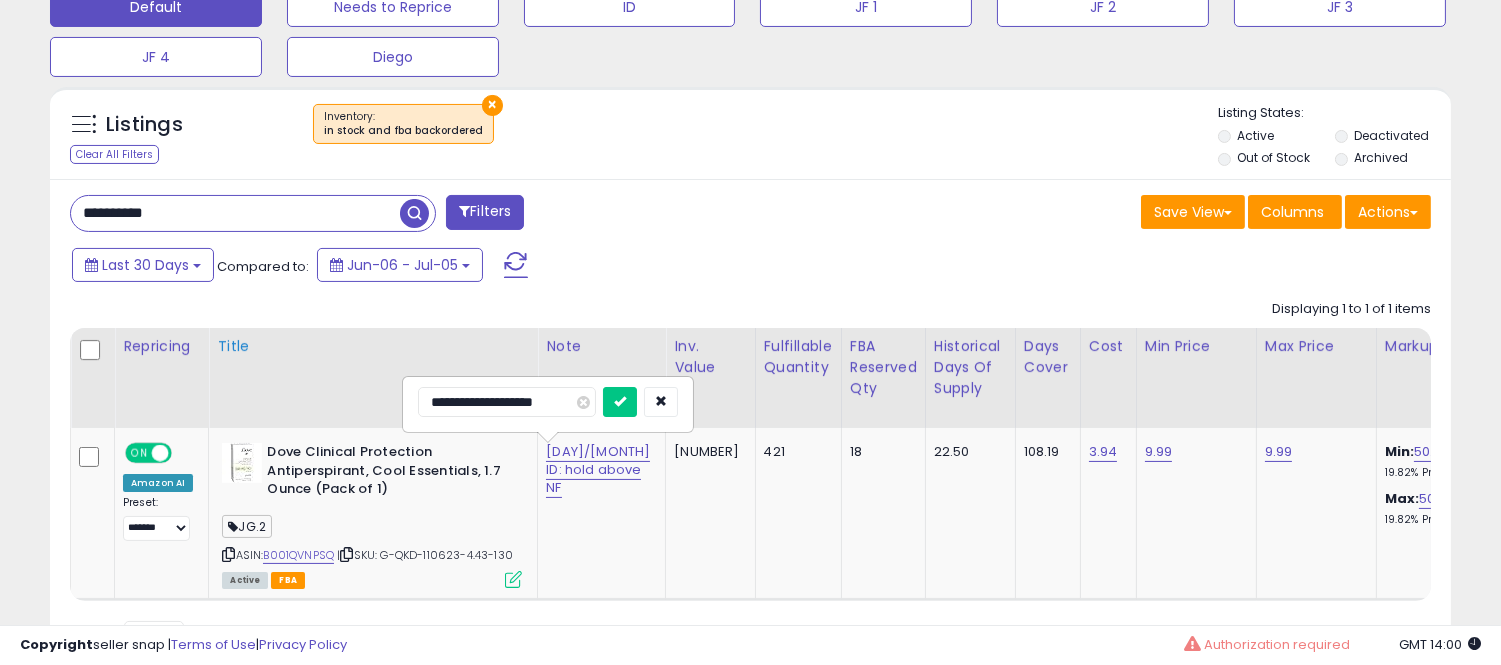 type on "**********" 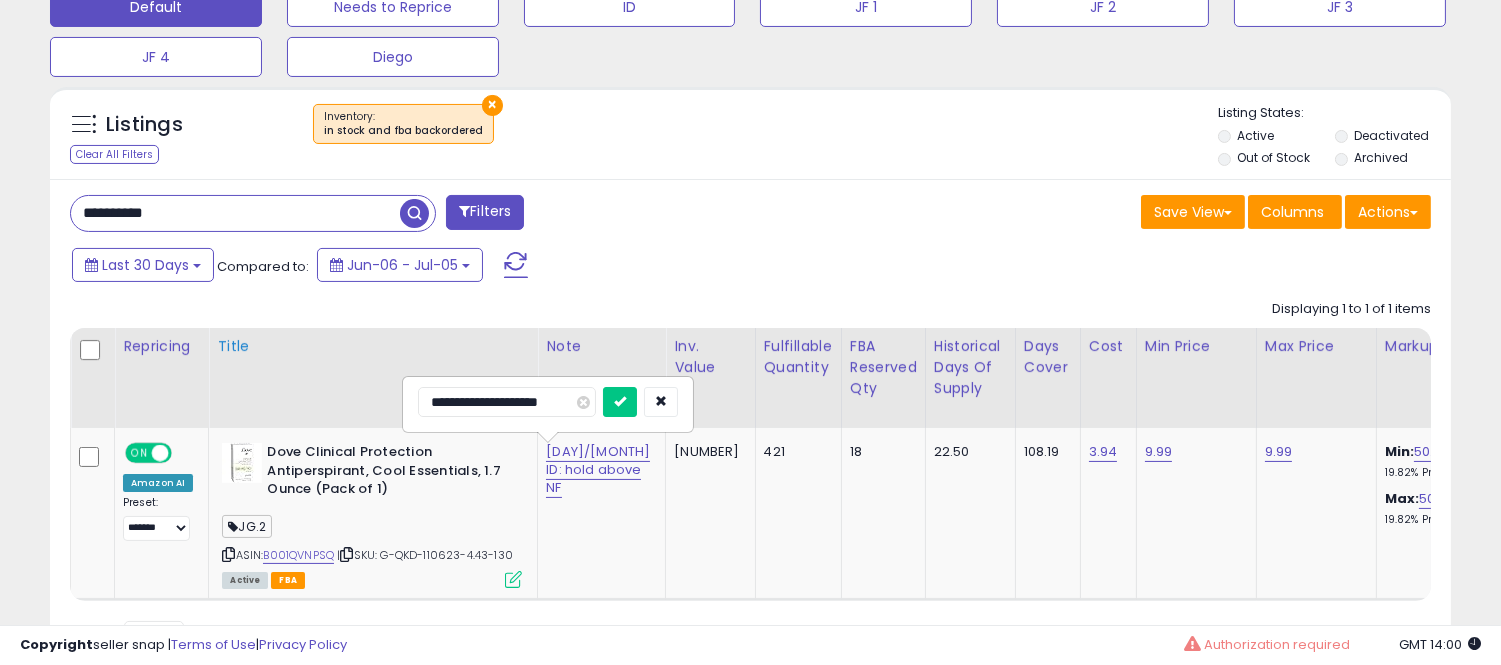 click at bounding box center [620, 402] 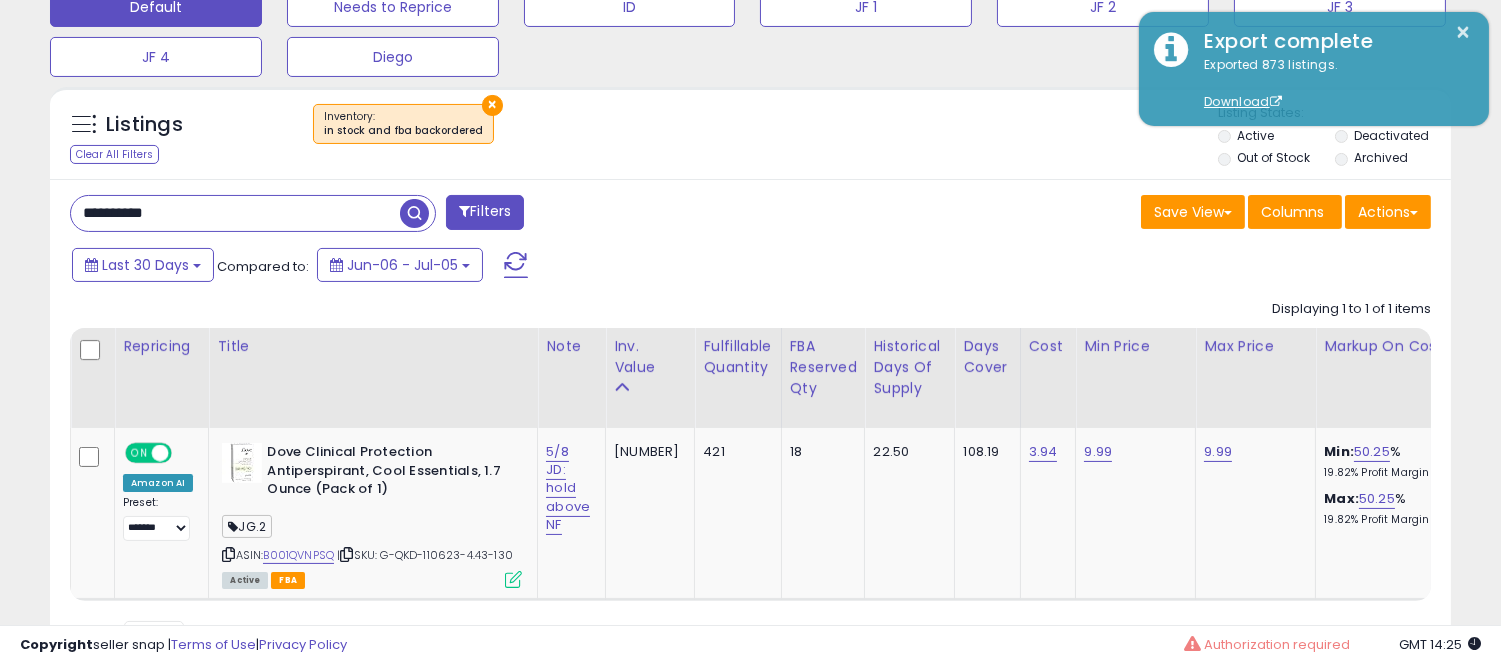 click on "**********" at bounding box center [235, 213] 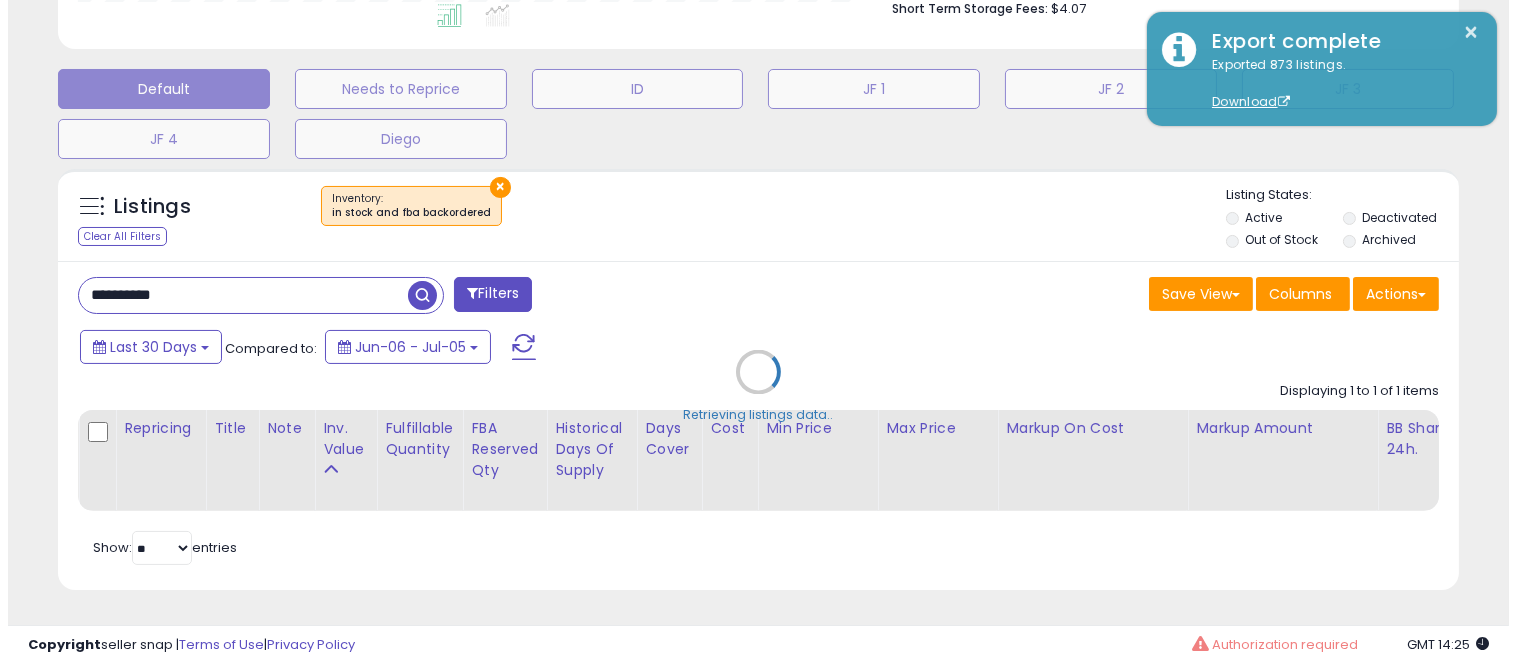 scroll, scrollTop: 578, scrollLeft: 0, axis: vertical 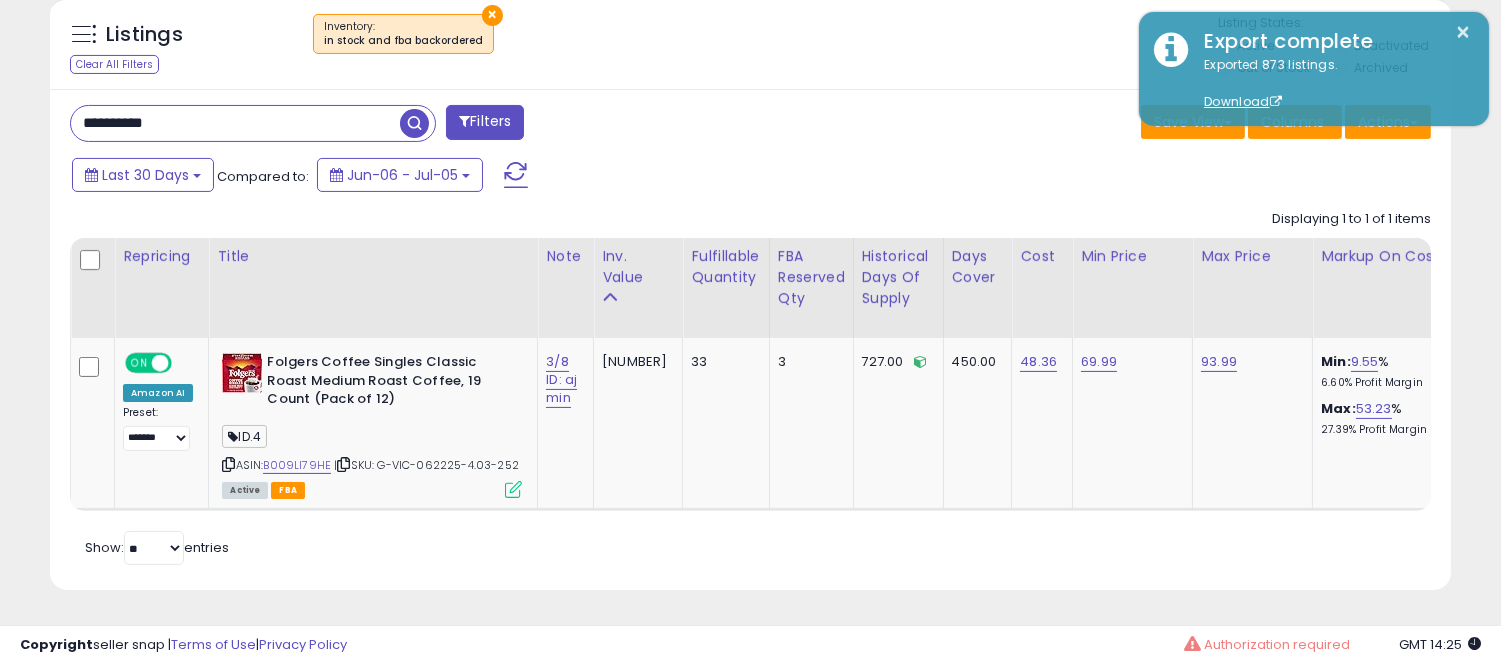 type on "**********" 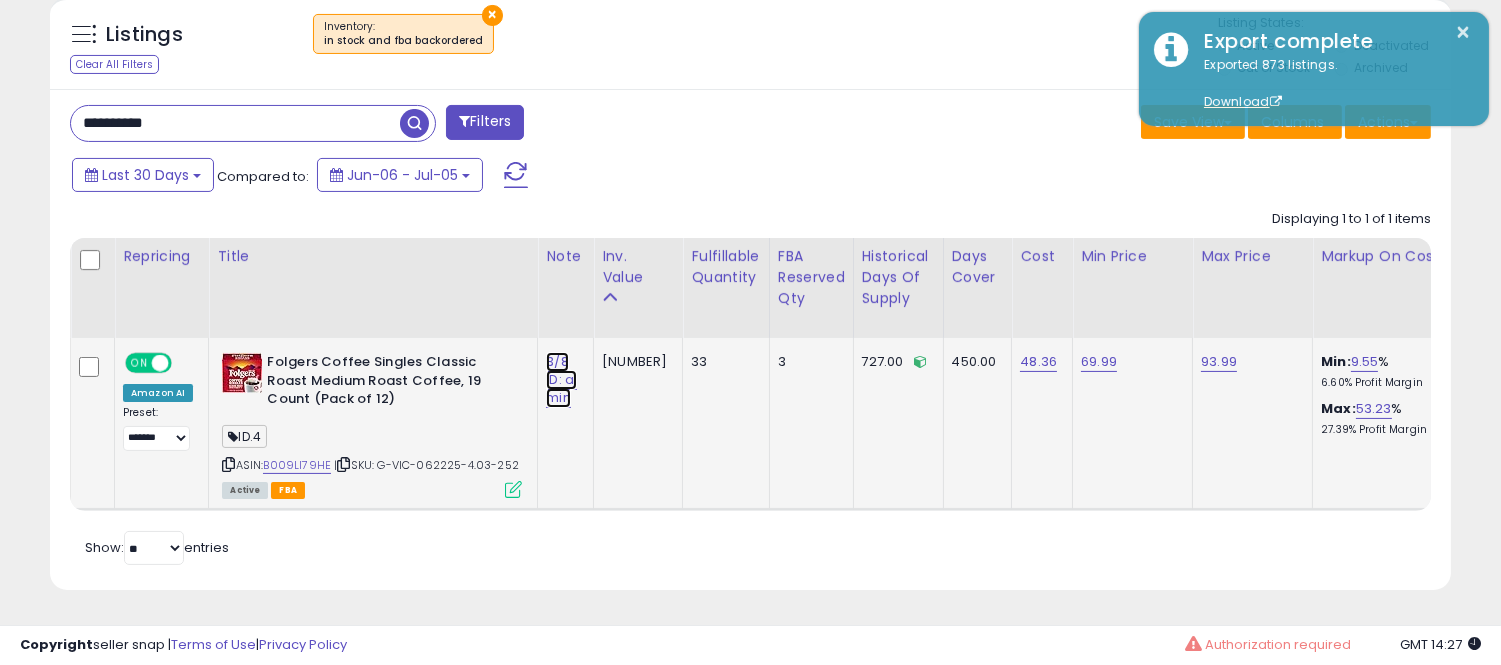 click on "3/8 ID: aj min" at bounding box center [561, 380] 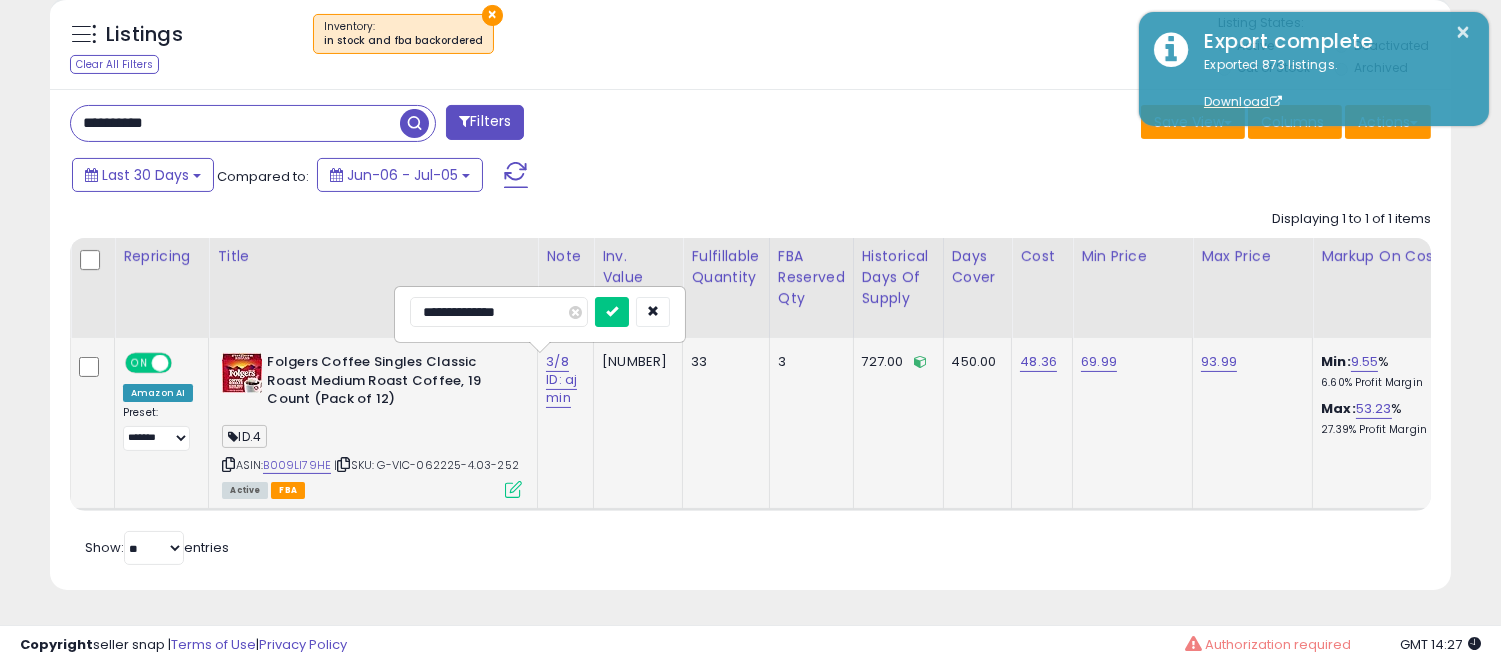 click on "**********" at bounding box center (499, 312) 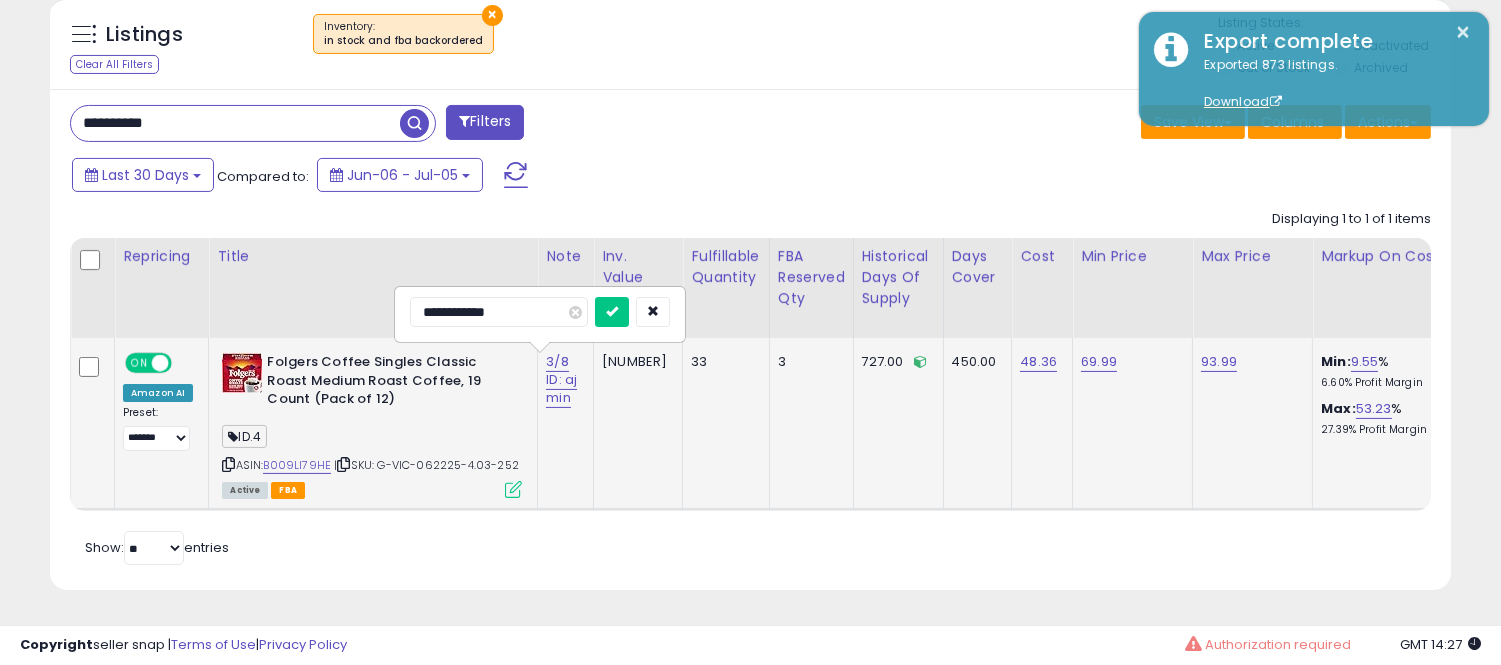 type on "**********" 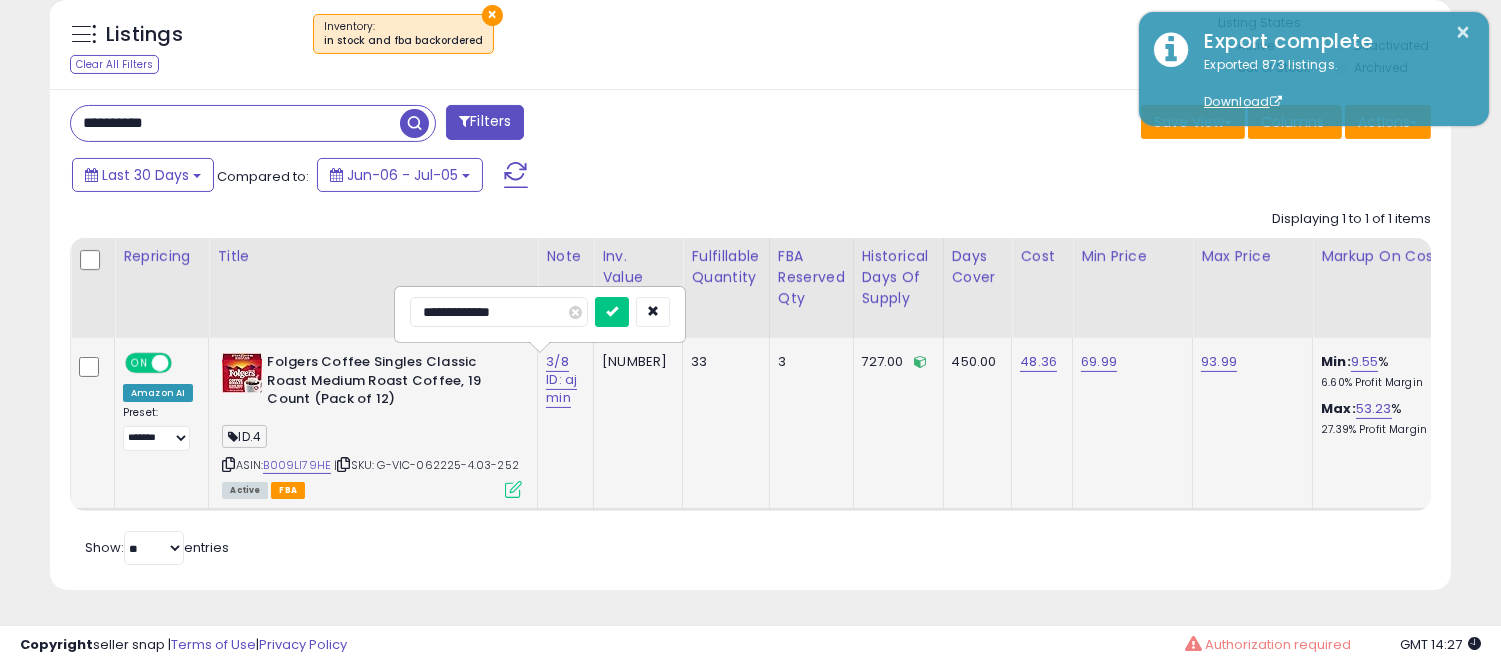 click at bounding box center (612, 312) 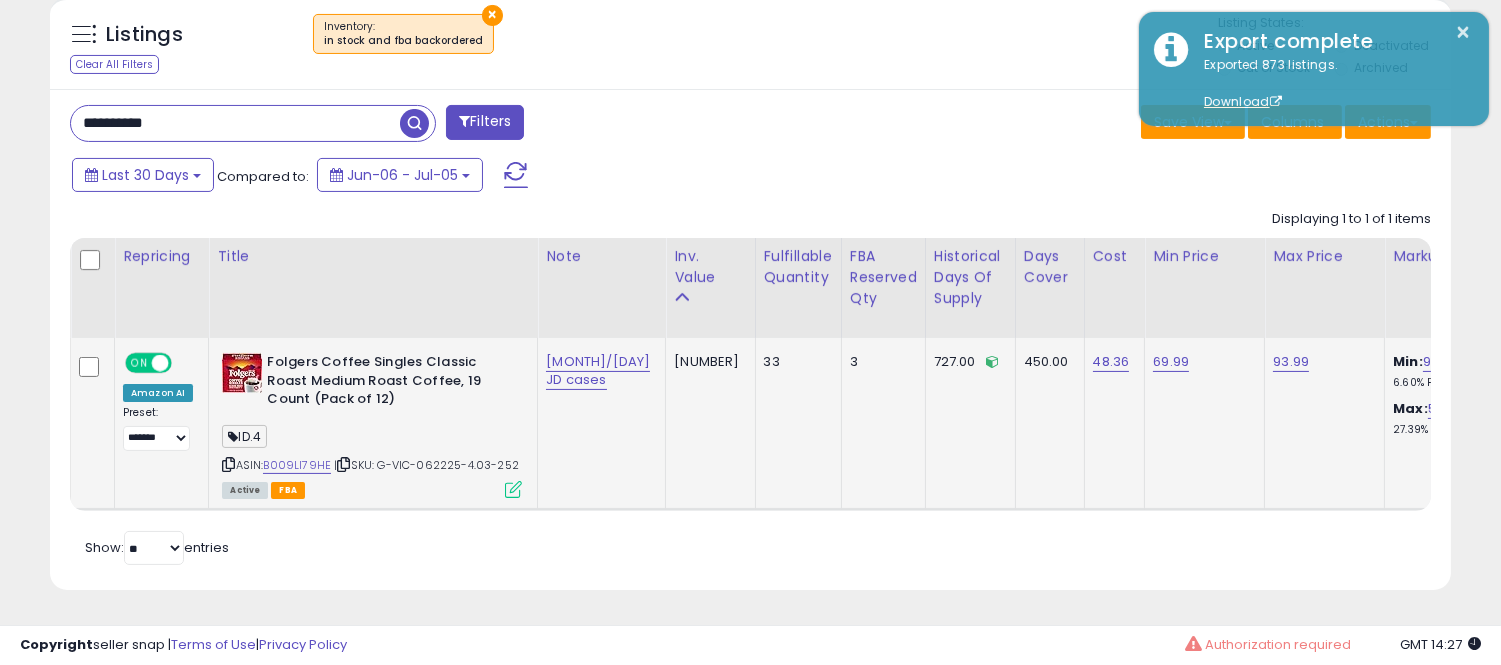 click on "**********" at bounding box center [235, 123] 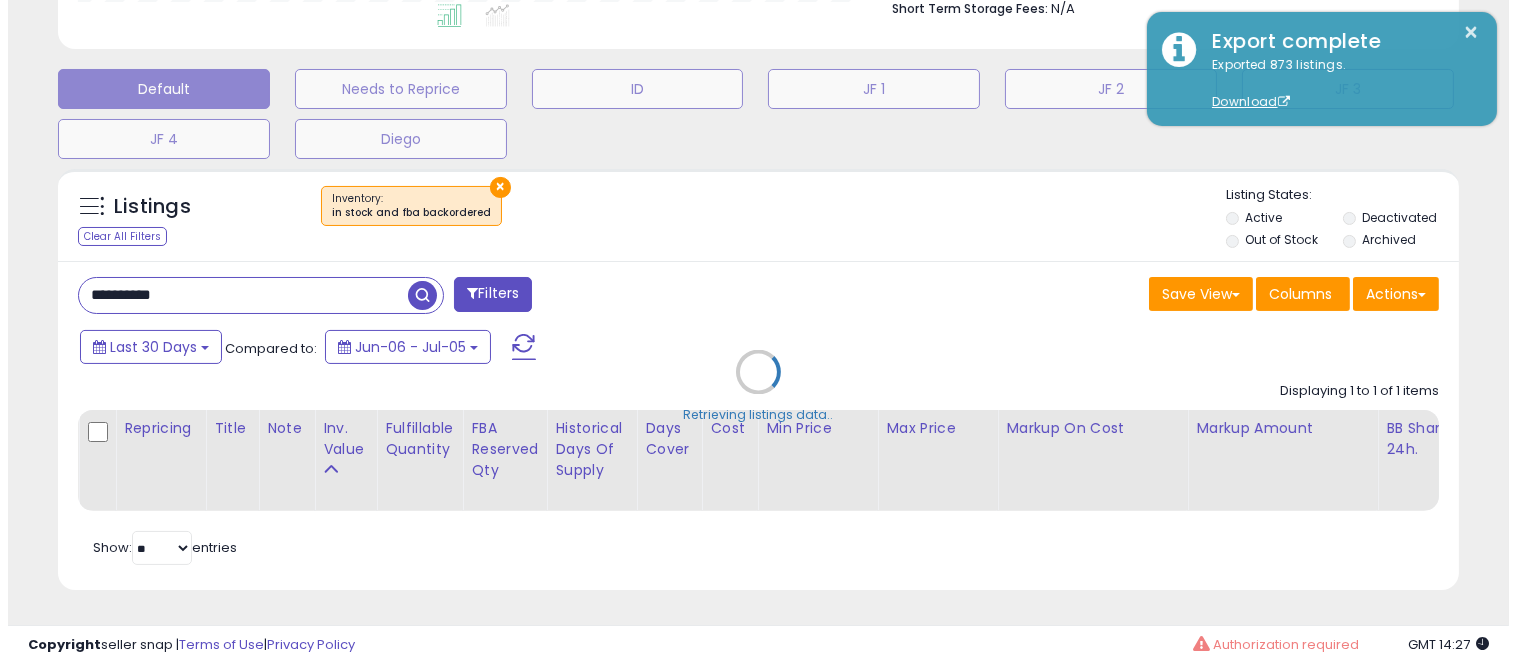 scroll, scrollTop: 578, scrollLeft: 0, axis: vertical 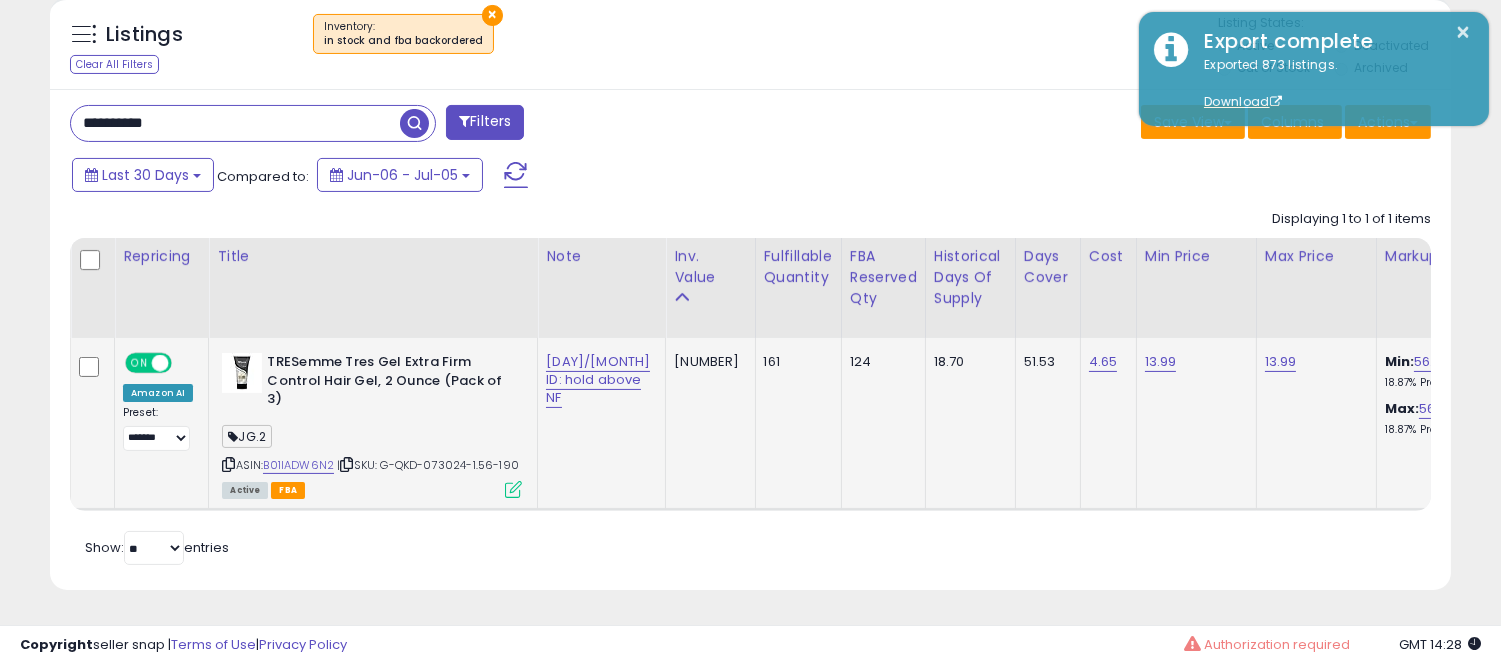 click on "[DAY]/[MONTH] ID: hold above NF" 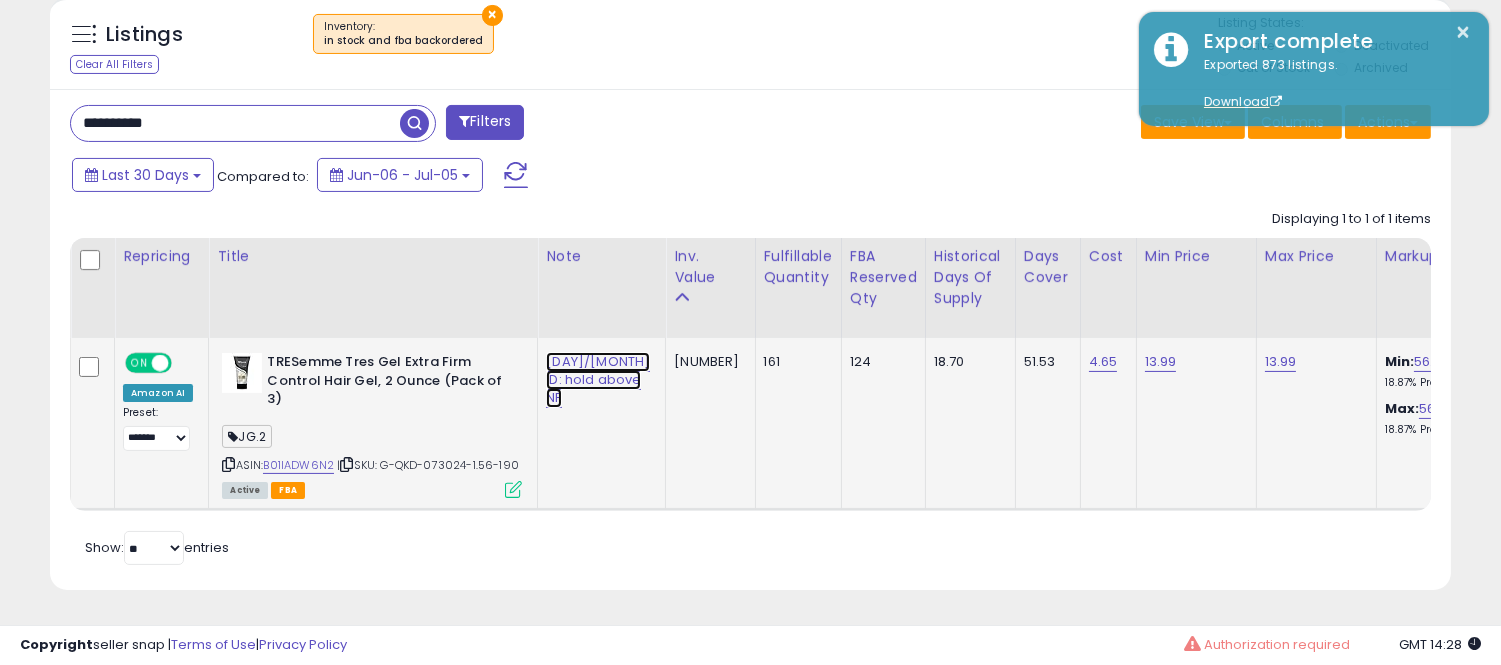 click on "[DAY]/[MONTH] ID: hold above NF" at bounding box center [598, 380] 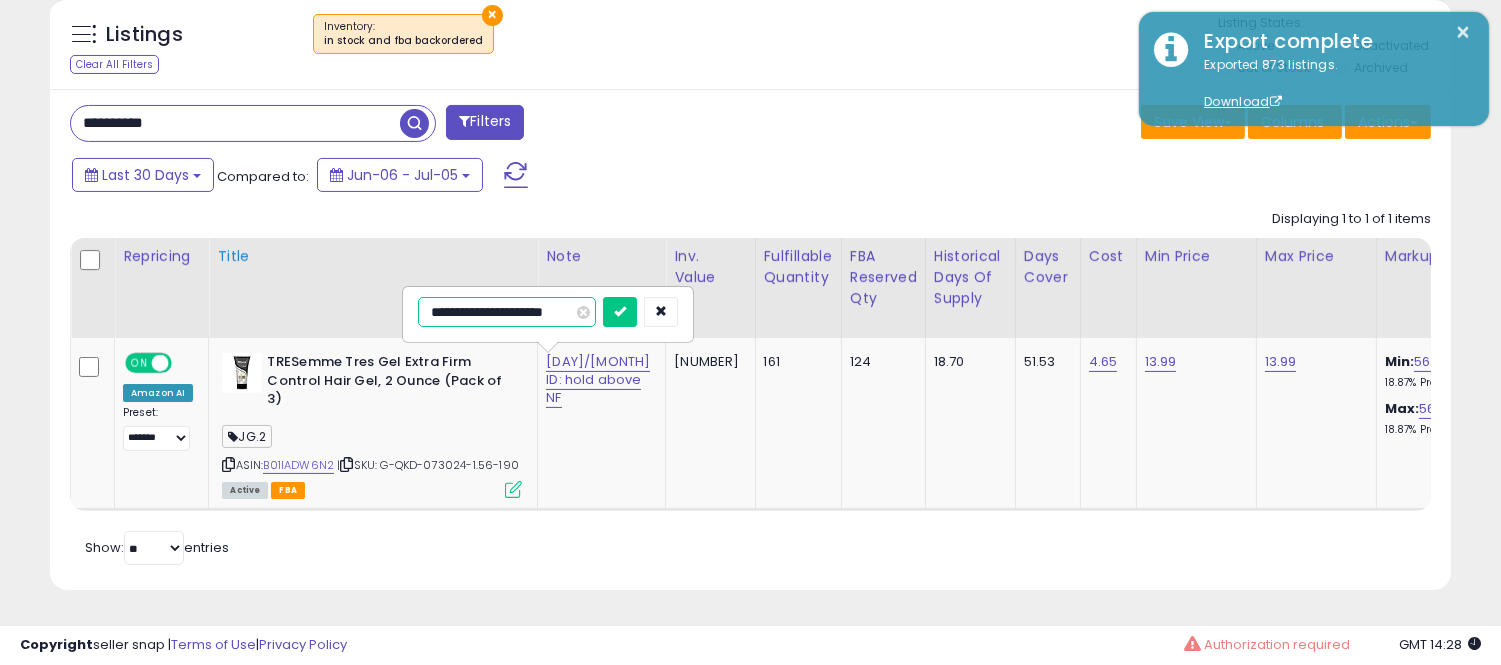 drag, startPoint x: 475, startPoint y: 293, endPoint x: 372, endPoint y: 286, distance: 103.23759 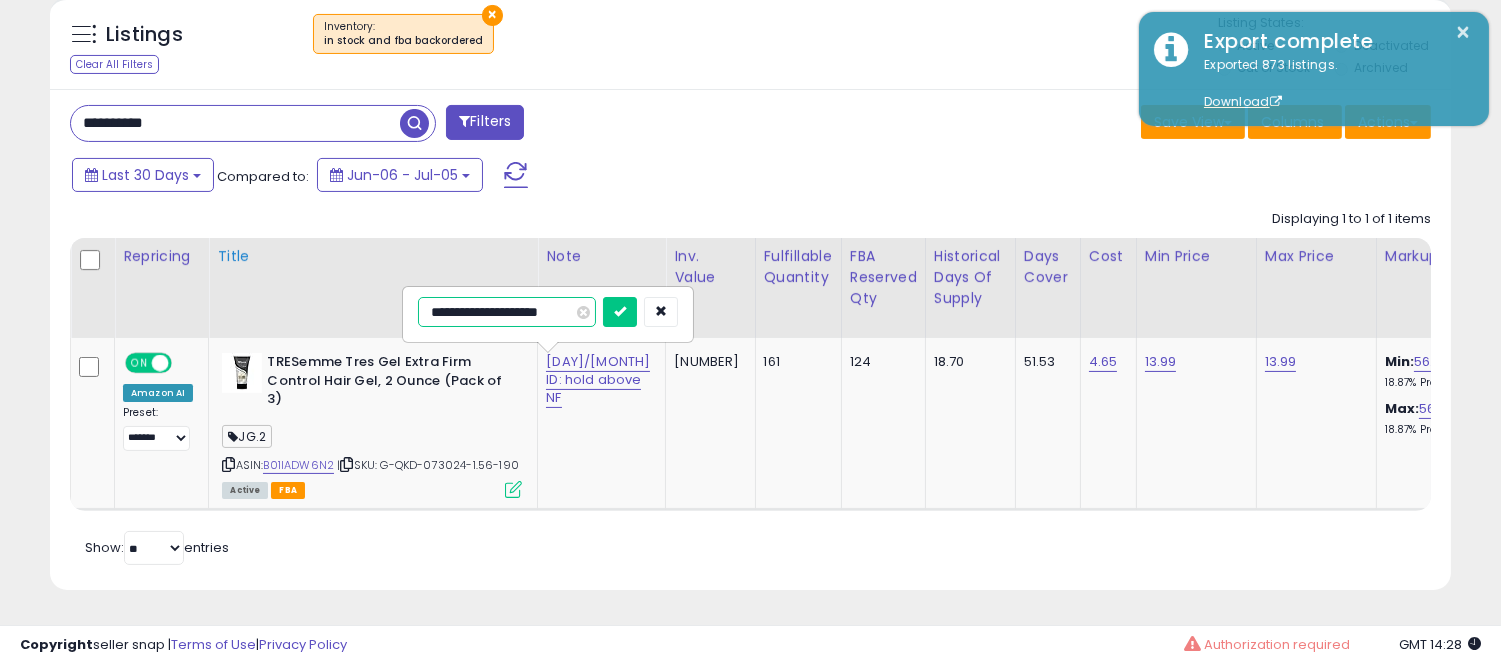 type on "**********" 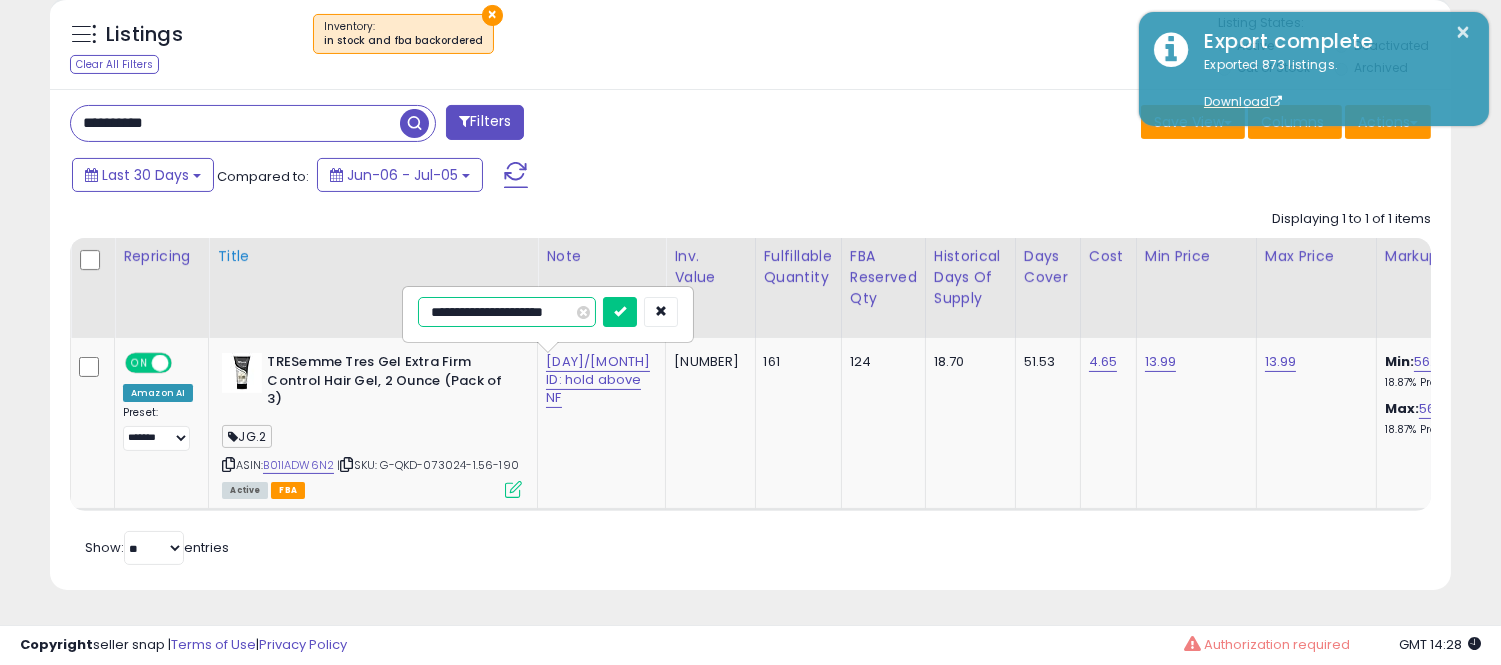 click at bounding box center [620, 312] 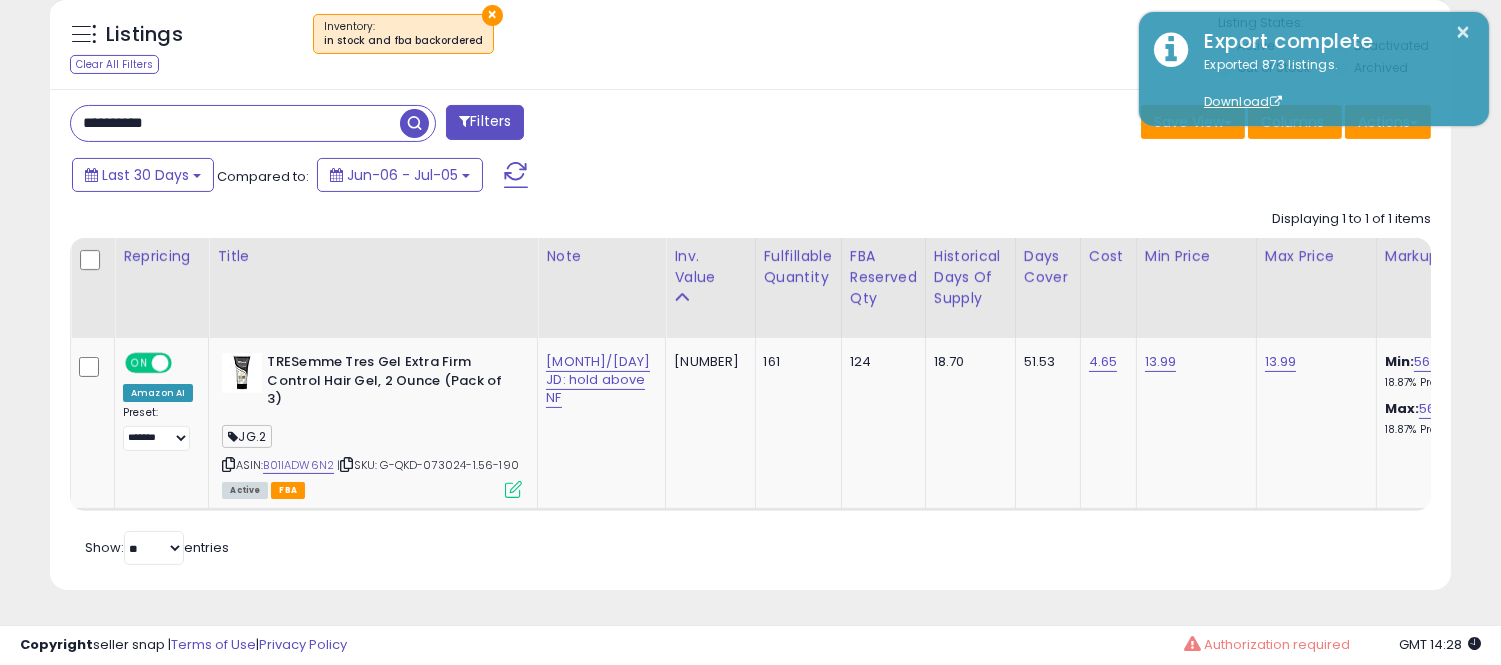 click on "**********" at bounding box center [235, 123] 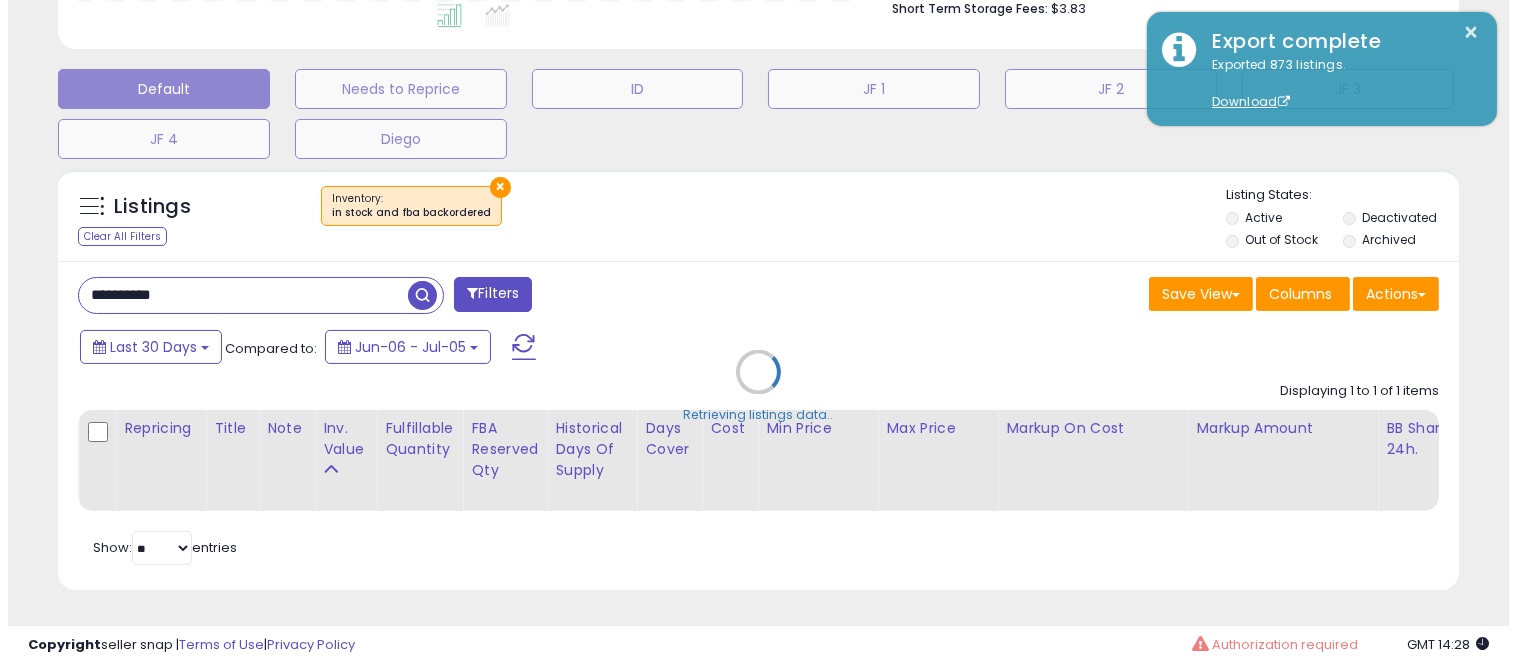 scroll, scrollTop: 578, scrollLeft: 0, axis: vertical 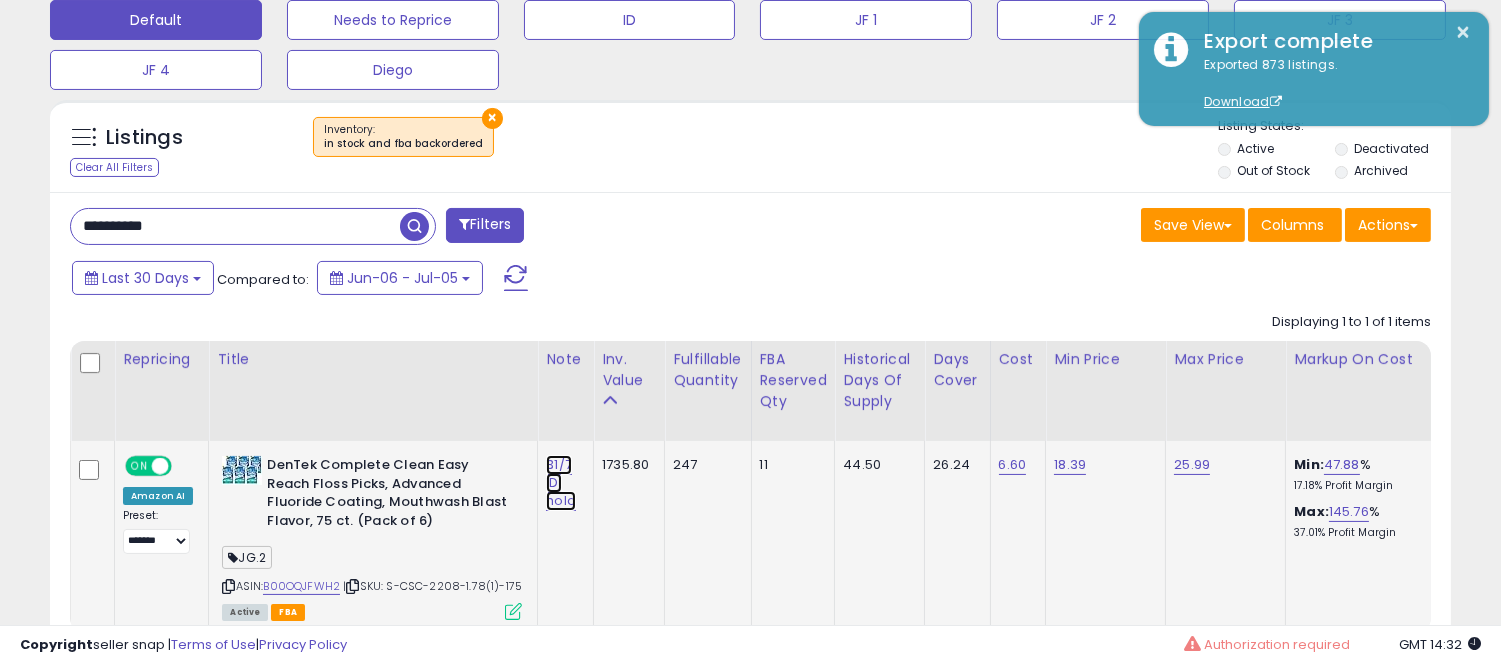 click on "31/7 ID: hold" at bounding box center [561, 483] 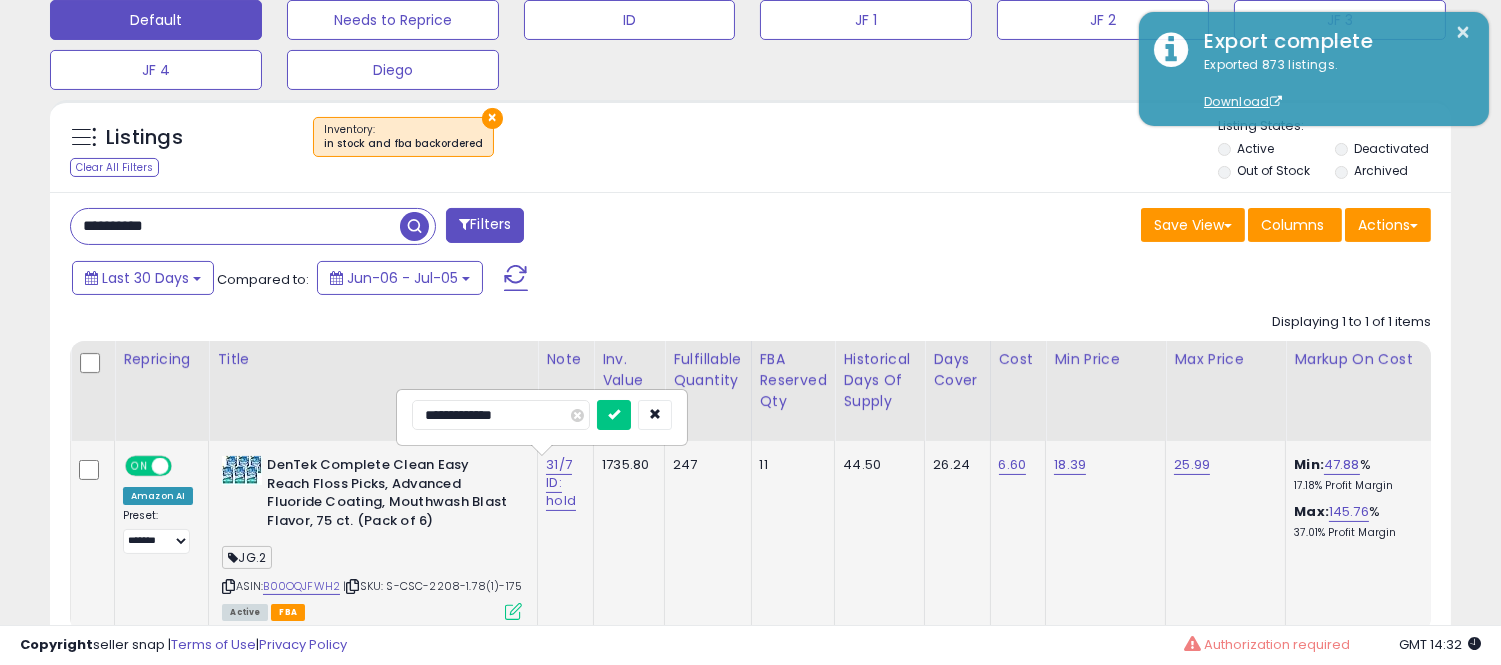 drag, startPoint x: 471, startPoint y: 418, endPoint x: 434, endPoint y: 423, distance: 37.336308 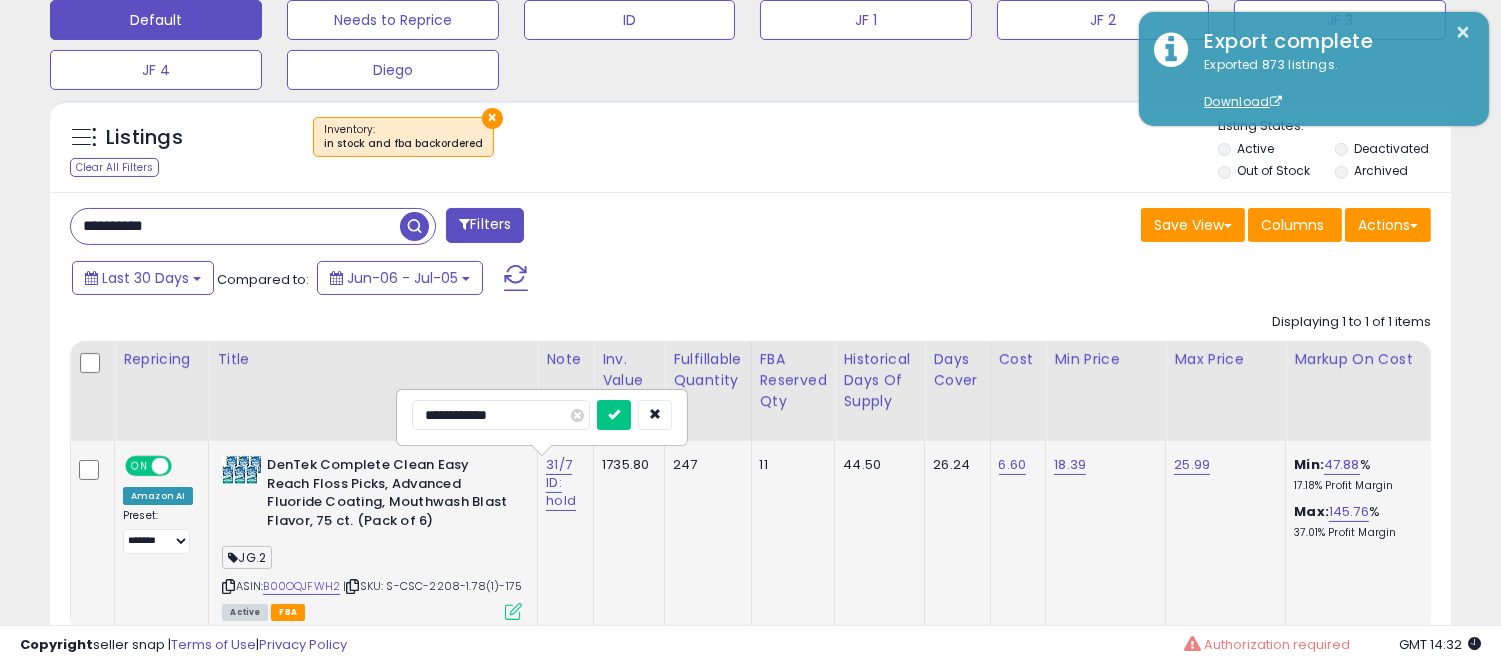 type on "**********" 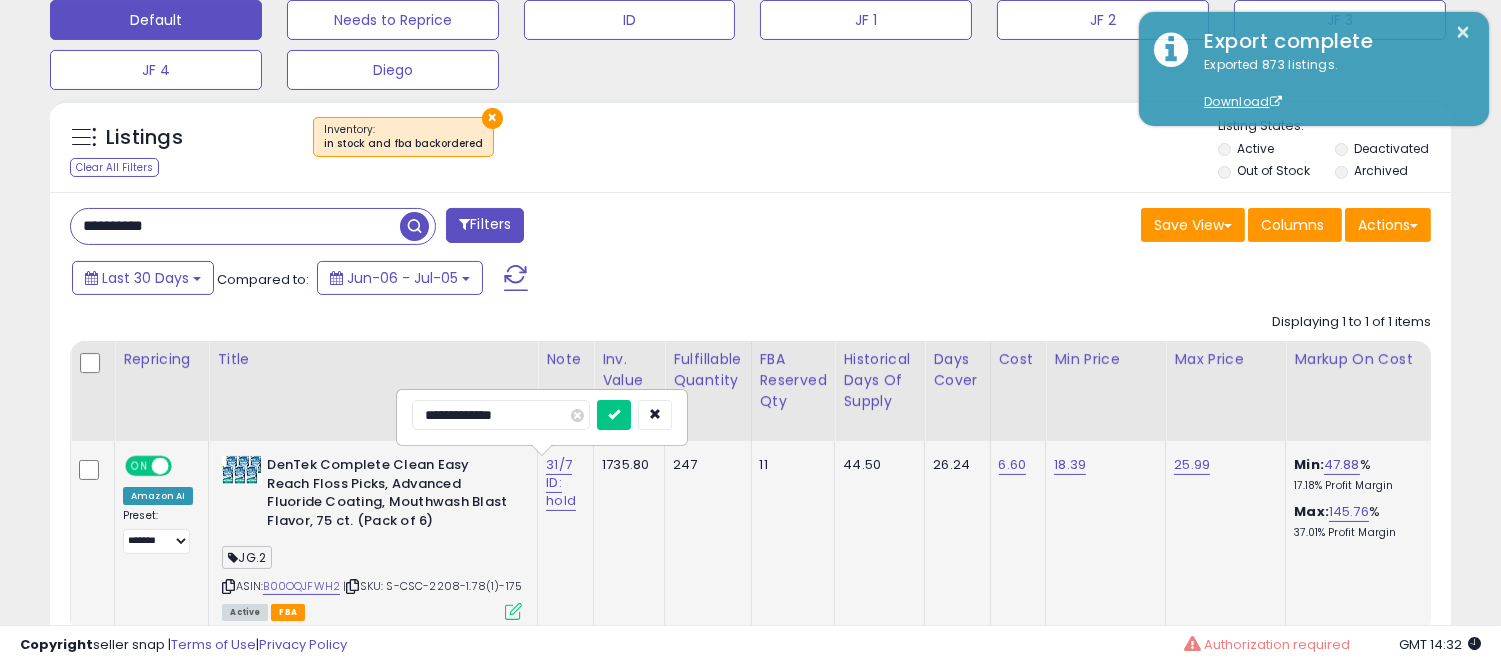click at bounding box center (614, 415) 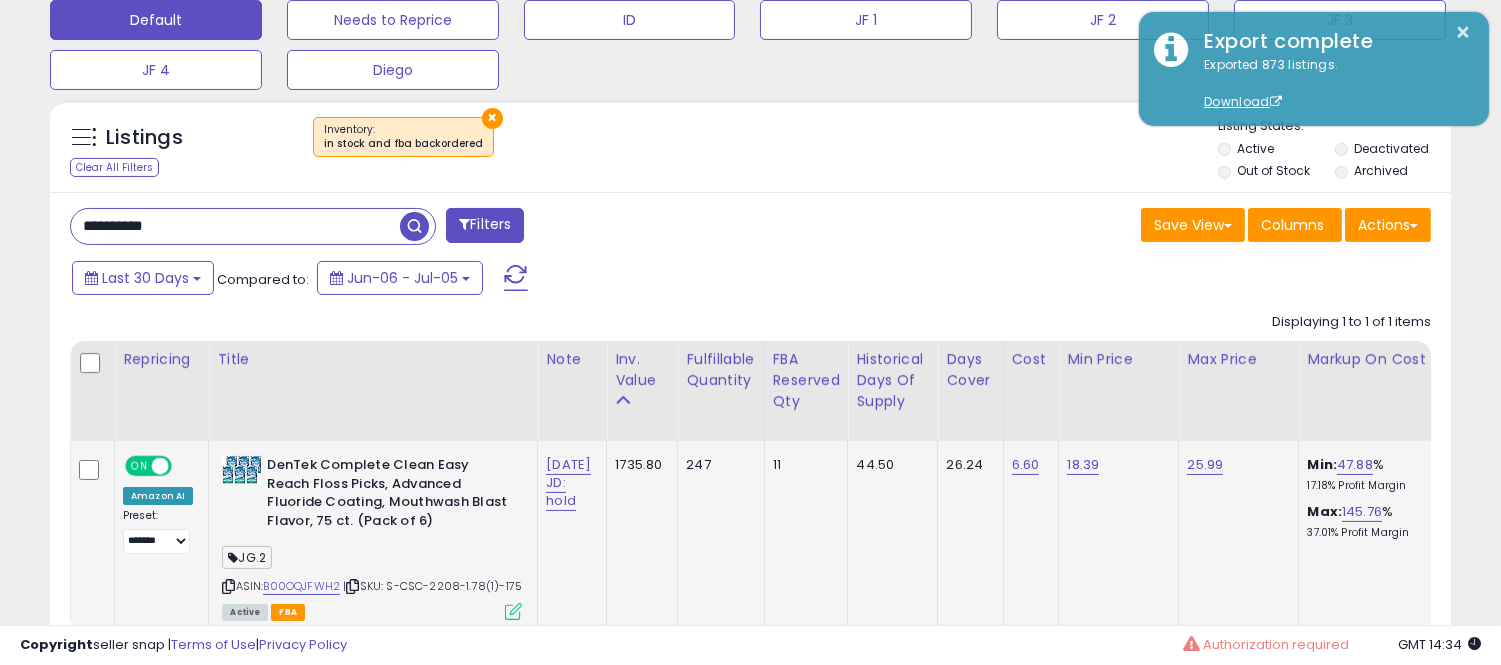 click on "**********" at bounding box center [235, 226] 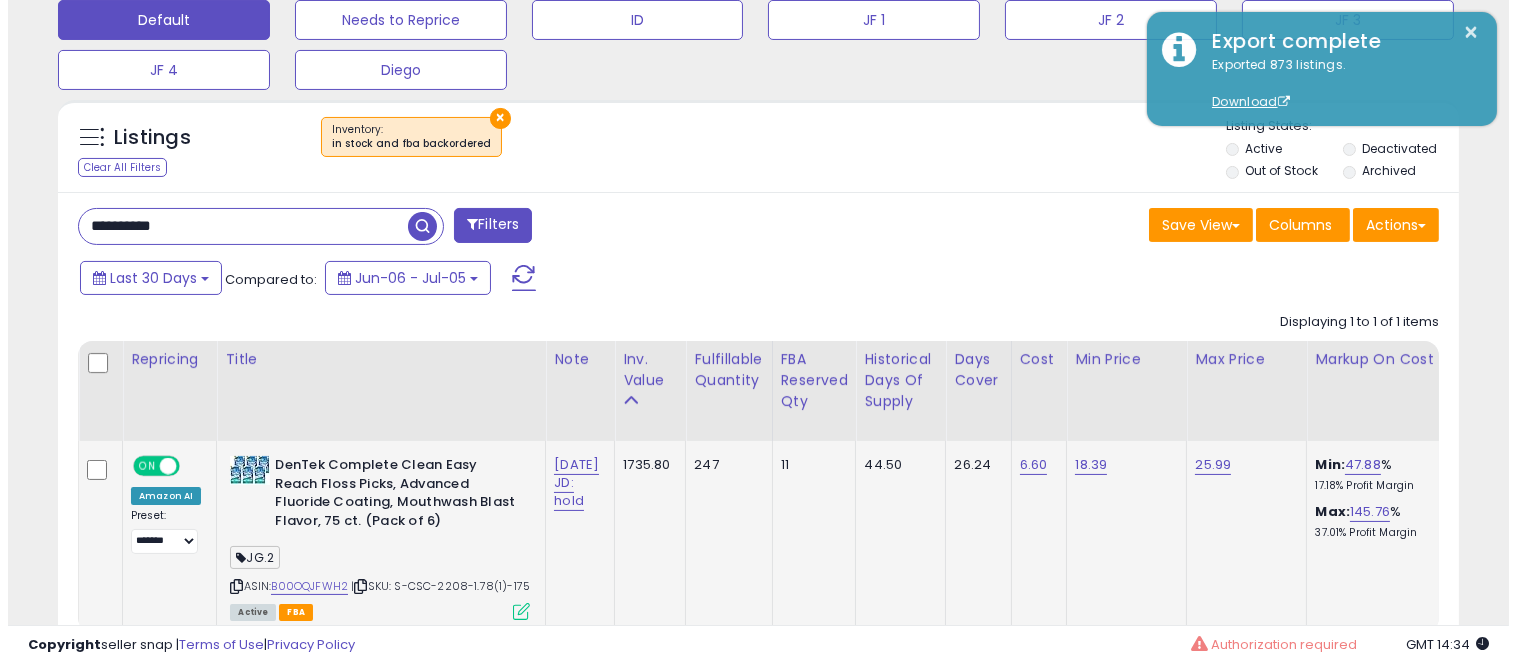 scroll, scrollTop: 578, scrollLeft: 0, axis: vertical 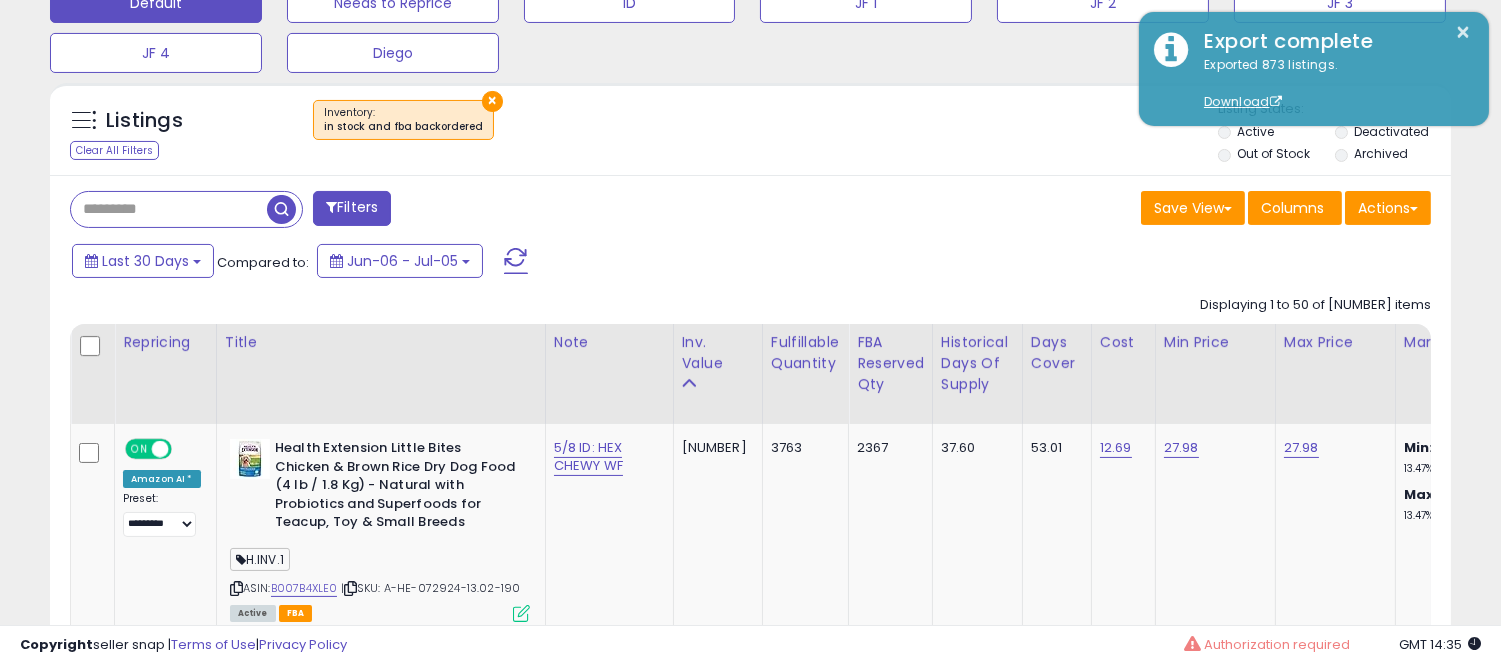 click at bounding box center [169, 209] 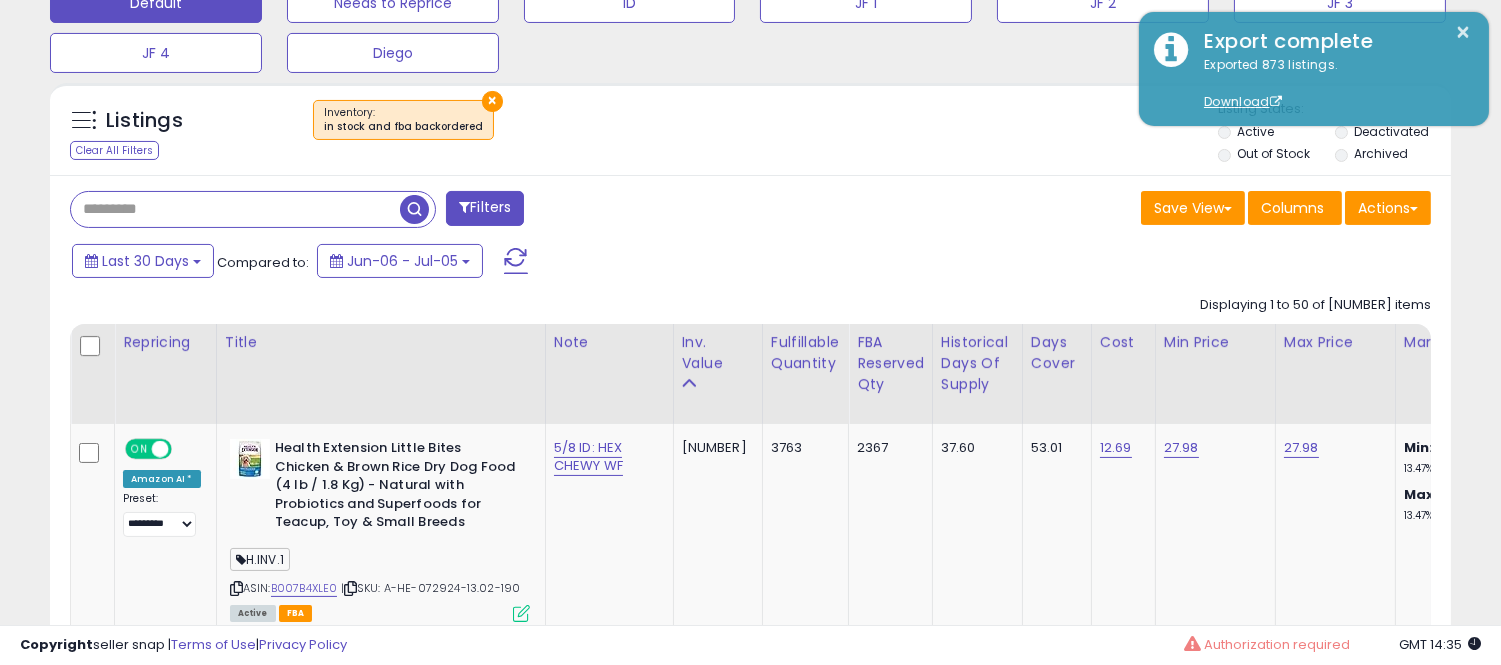 paste on "**********" 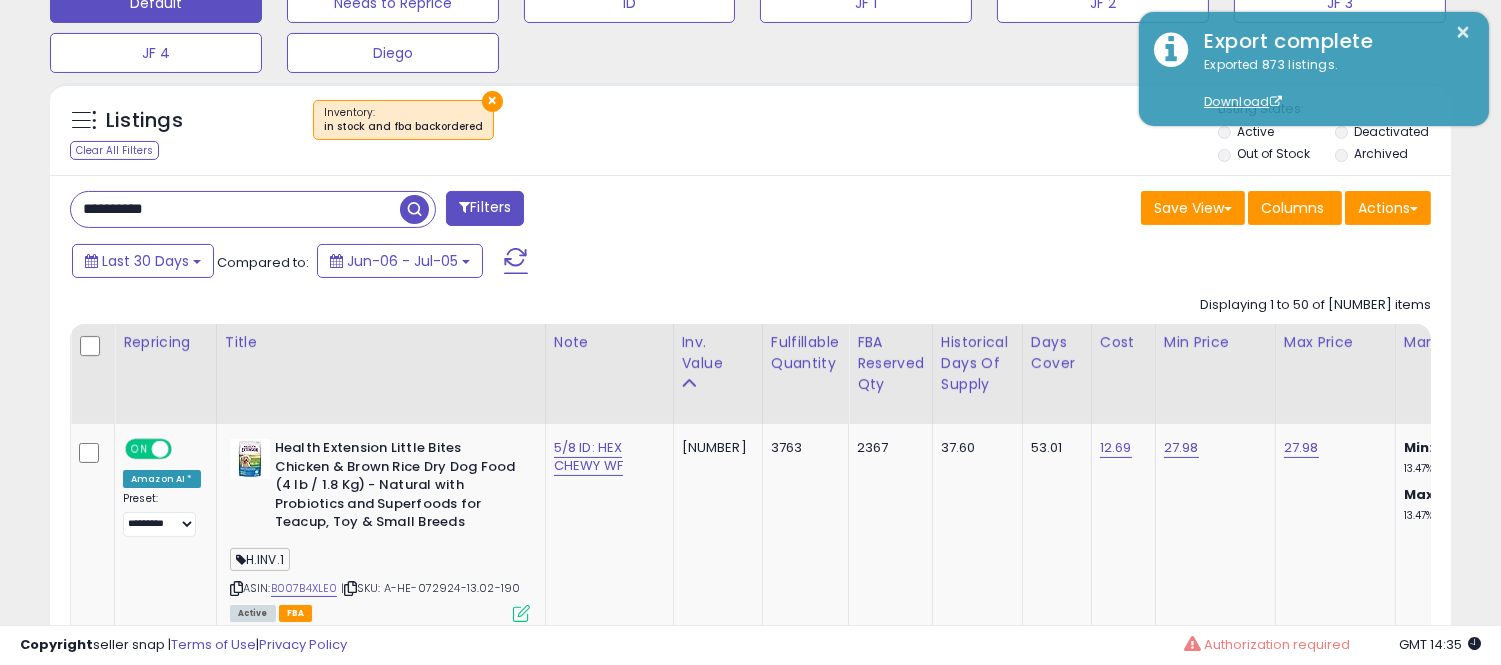 type on "**********" 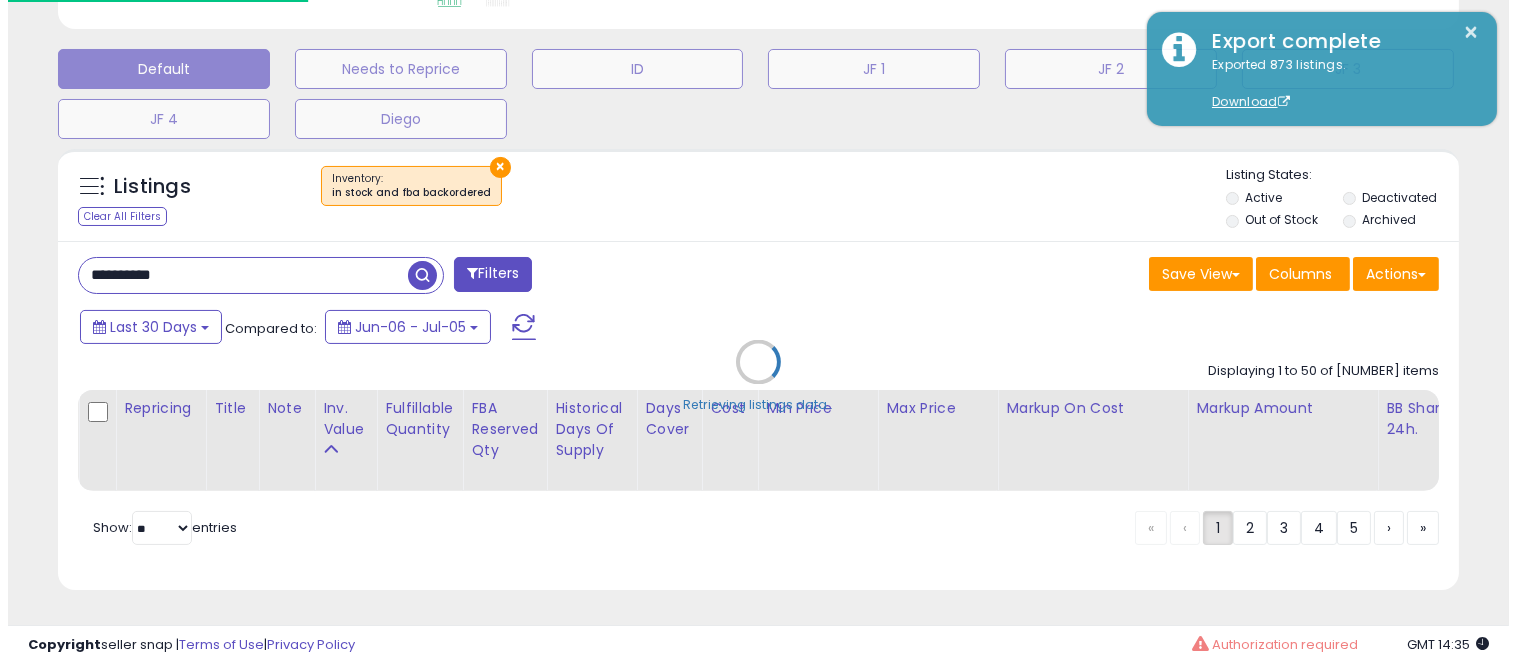 scroll, scrollTop: 598, scrollLeft: 0, axis: vertical 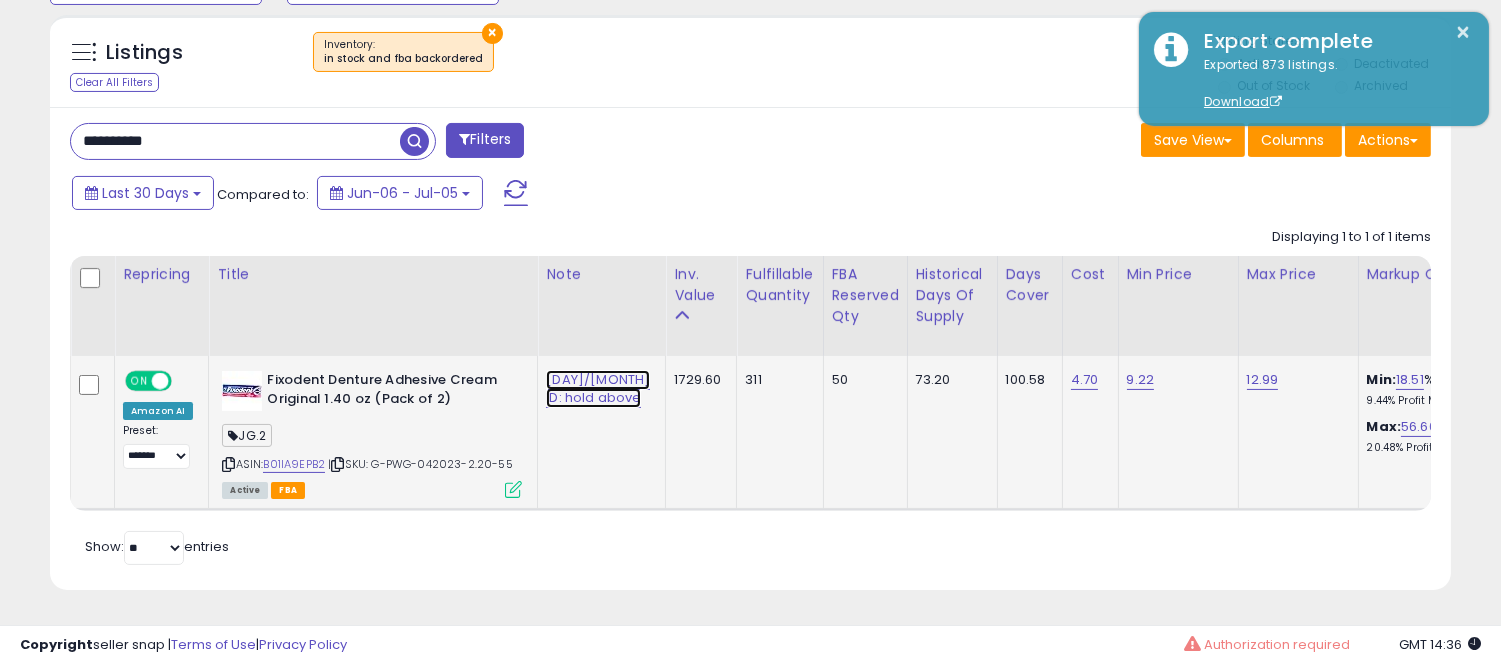 click on "[DAY]/[MONTH] ID: hold above" at bounding box center (598, 389) 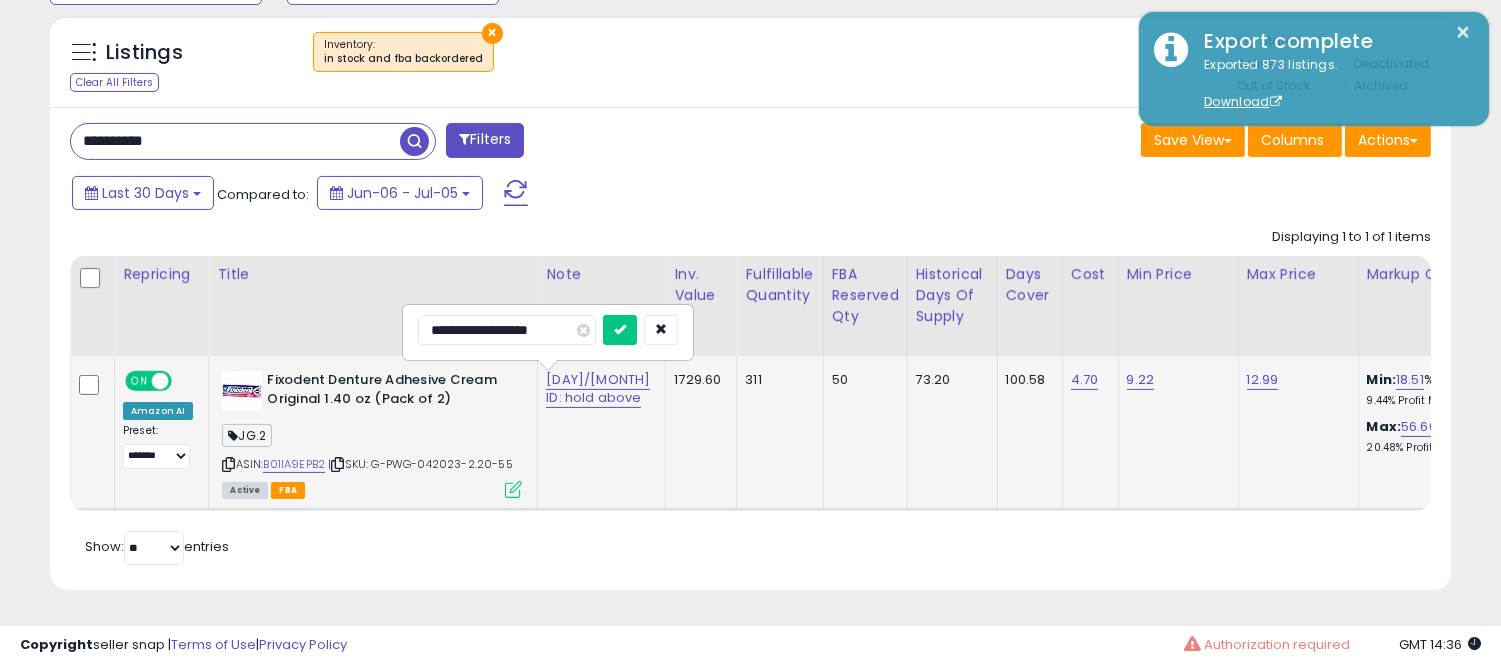 drag, startPoint x: 472, startPoint y: 314, endPoint x: 408, endPoint y: 307, distance: 64.381676 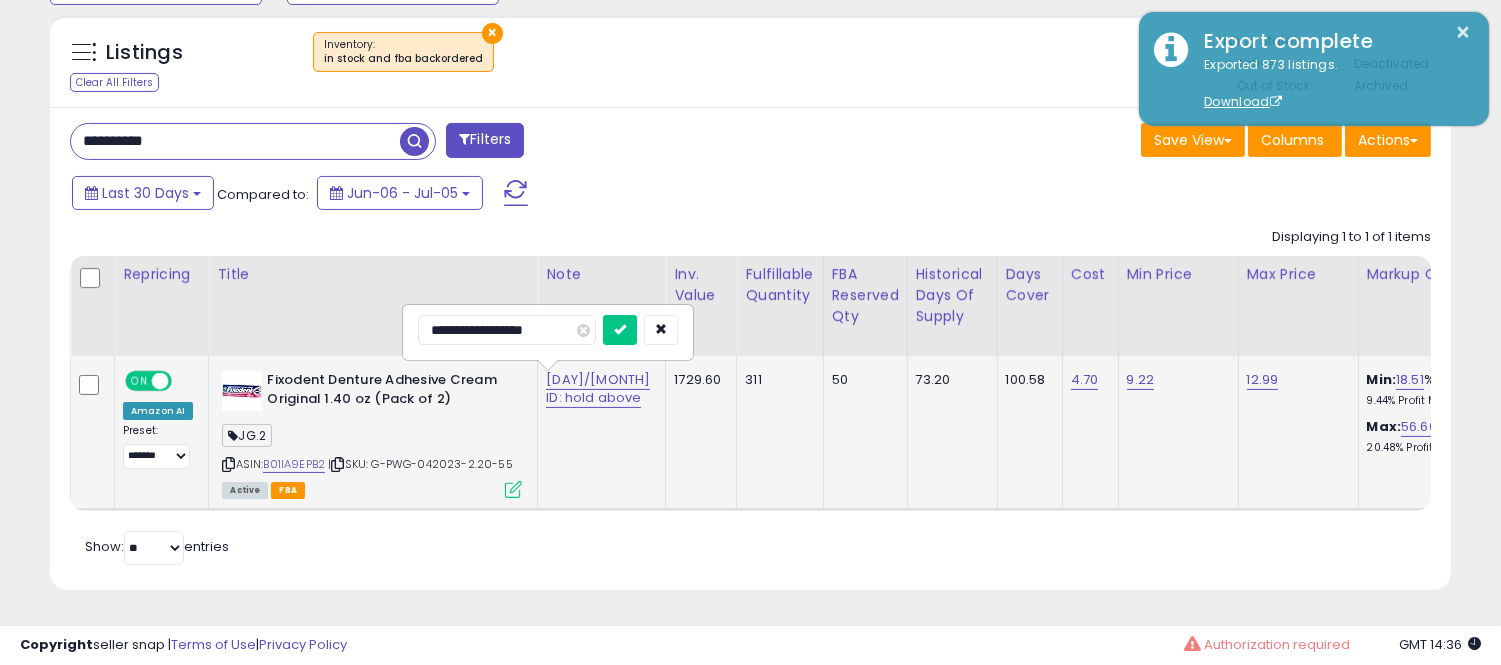 type on "**********" 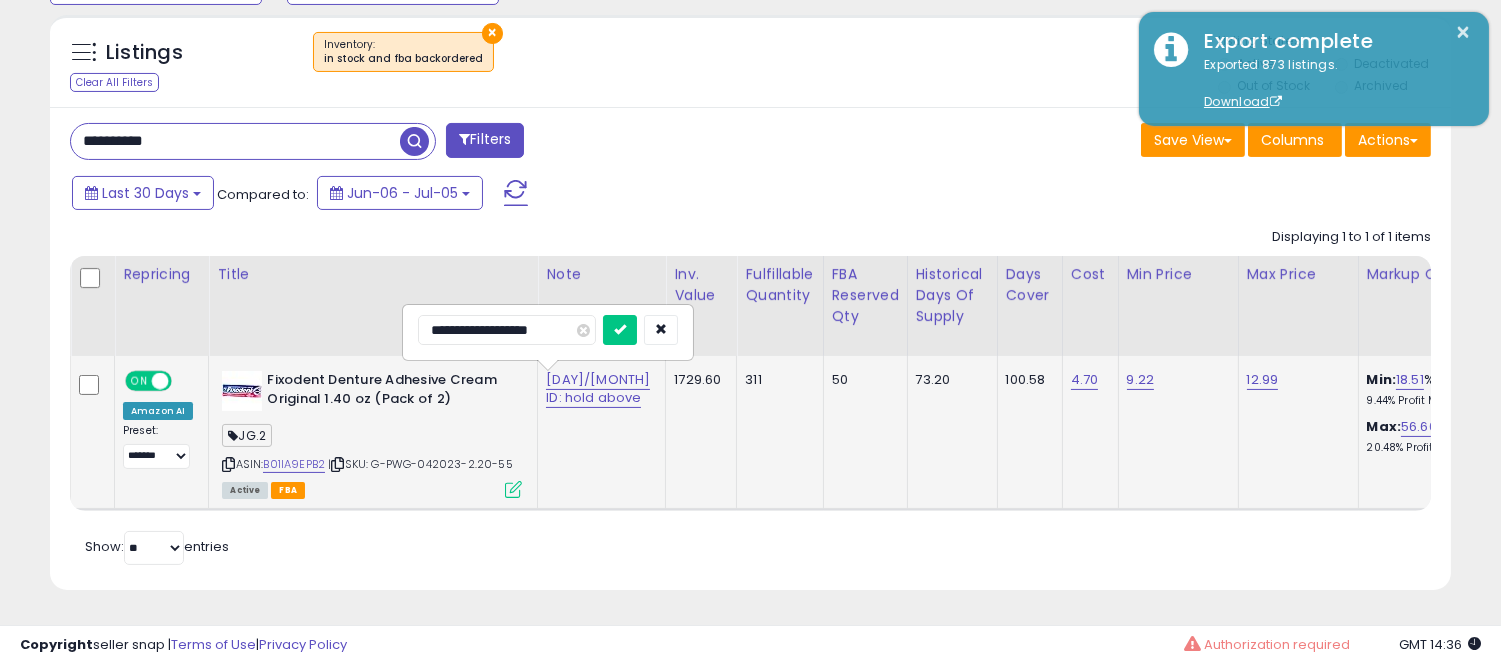 click at bounding box center [620, 330] 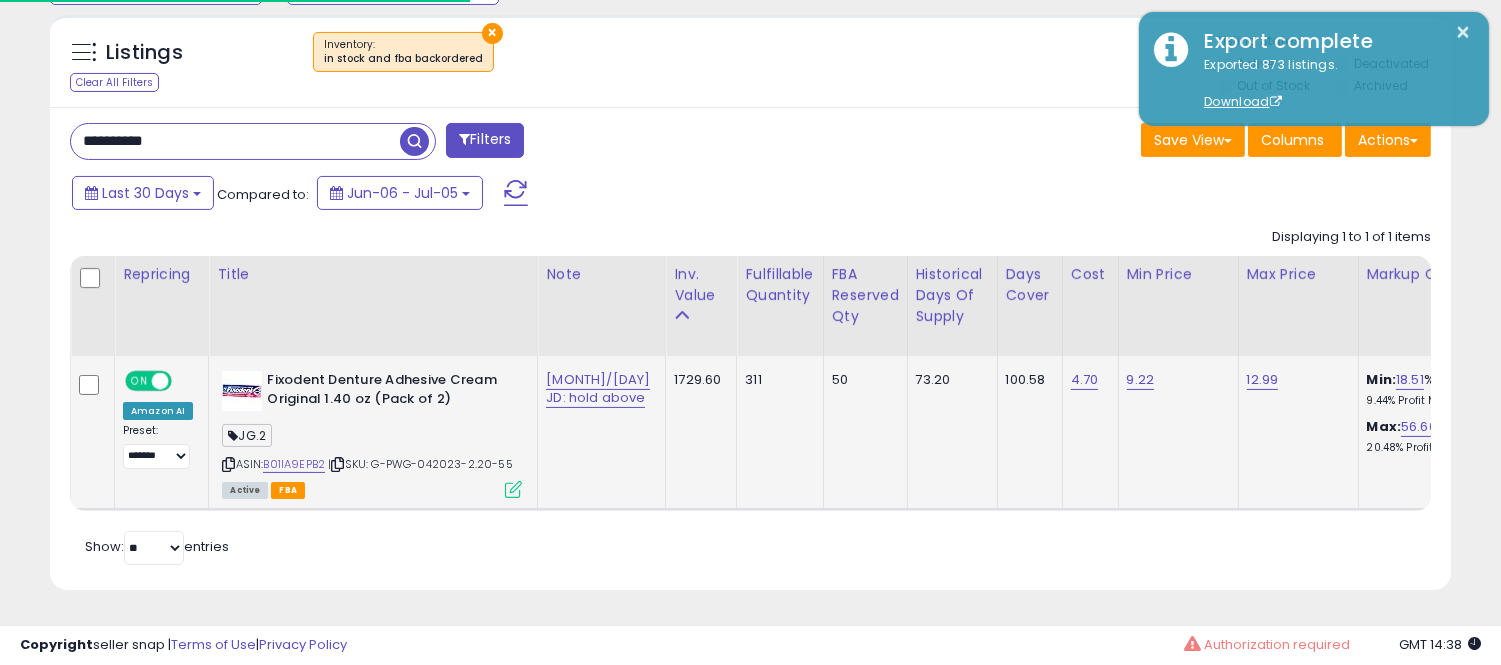 click on "**********" at bounding box center (235, 141) 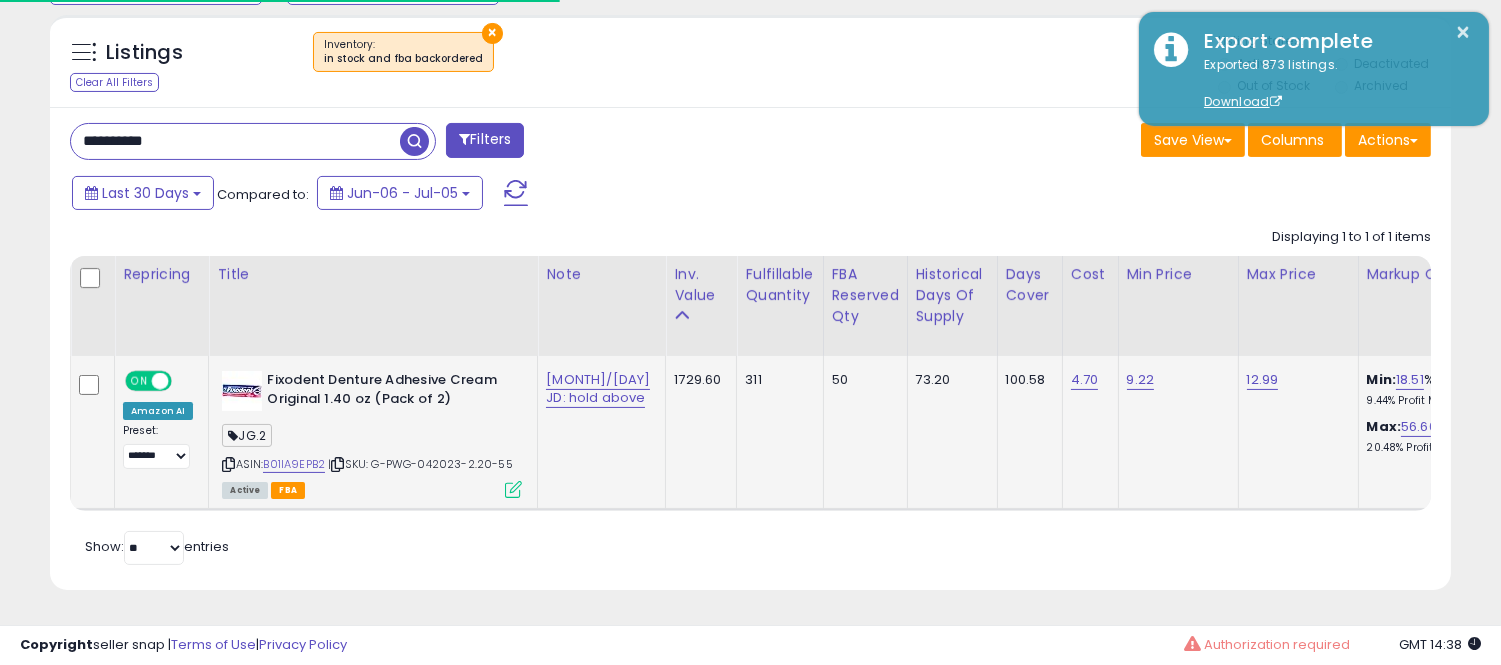 paste 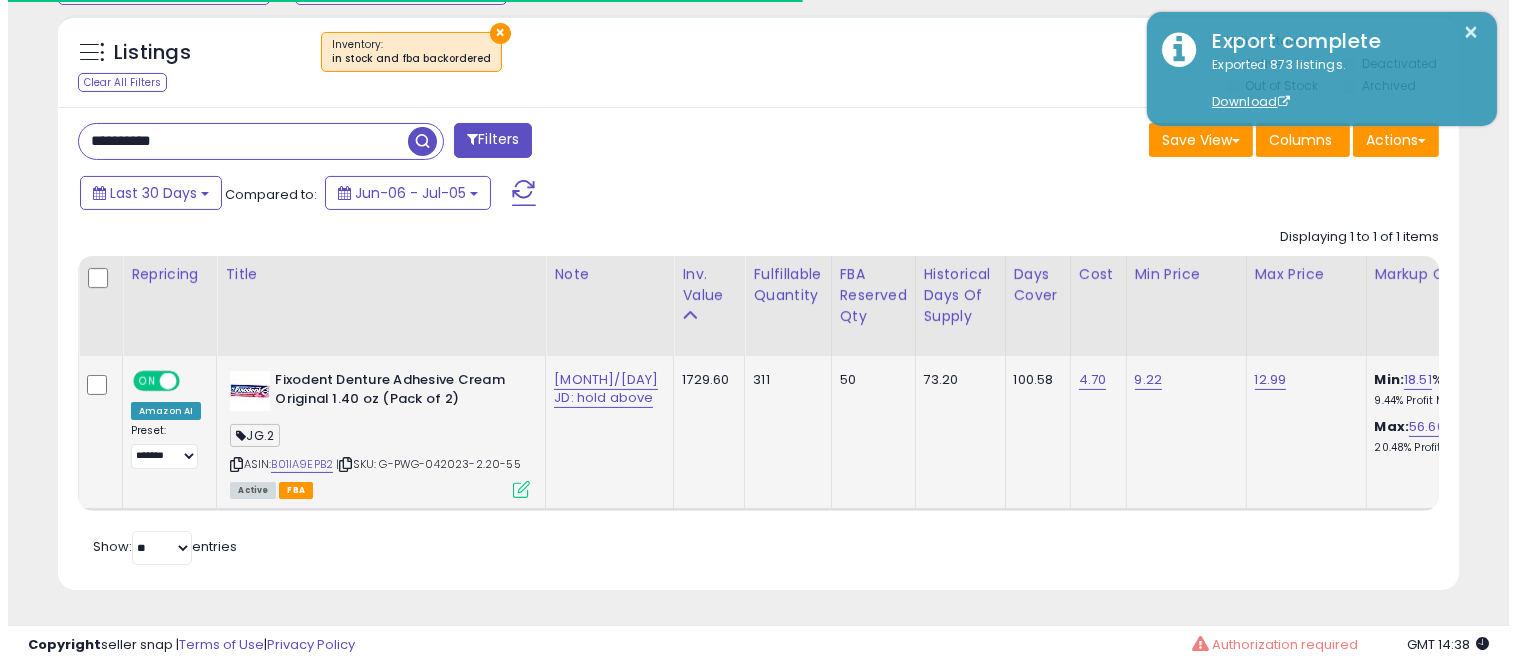 scroll, scrollTop: 578, scrollLeft: 0, axis: vertical 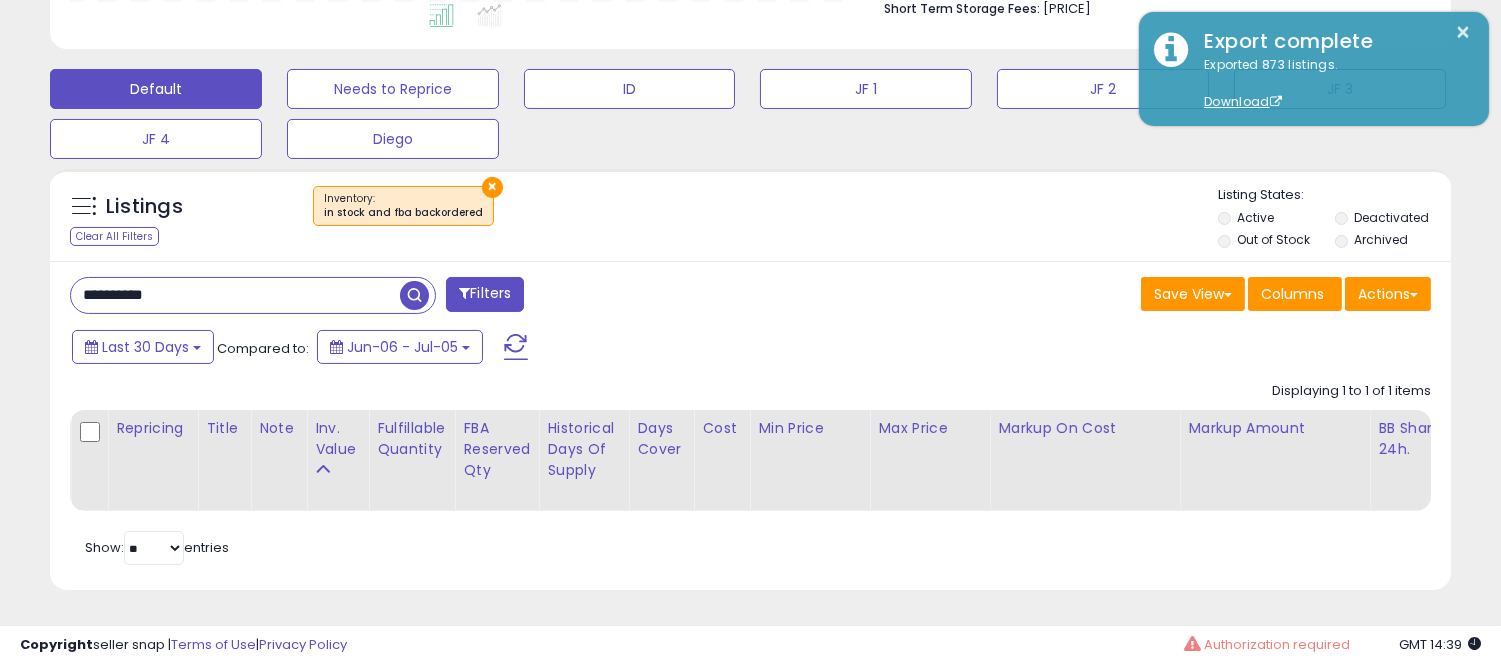 click at bounding box center (414, 295) 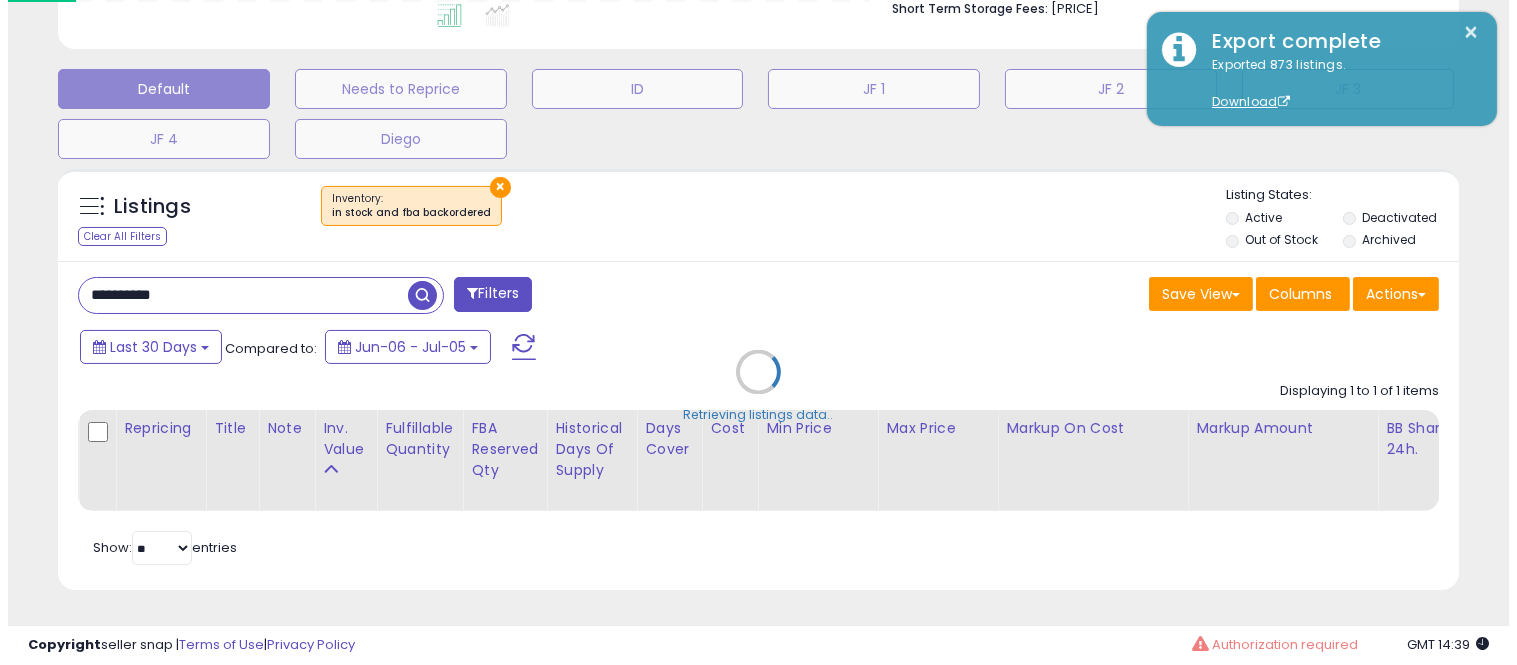 scroll, scrollTop: 999590, scrollLeft: 999178, axis: both 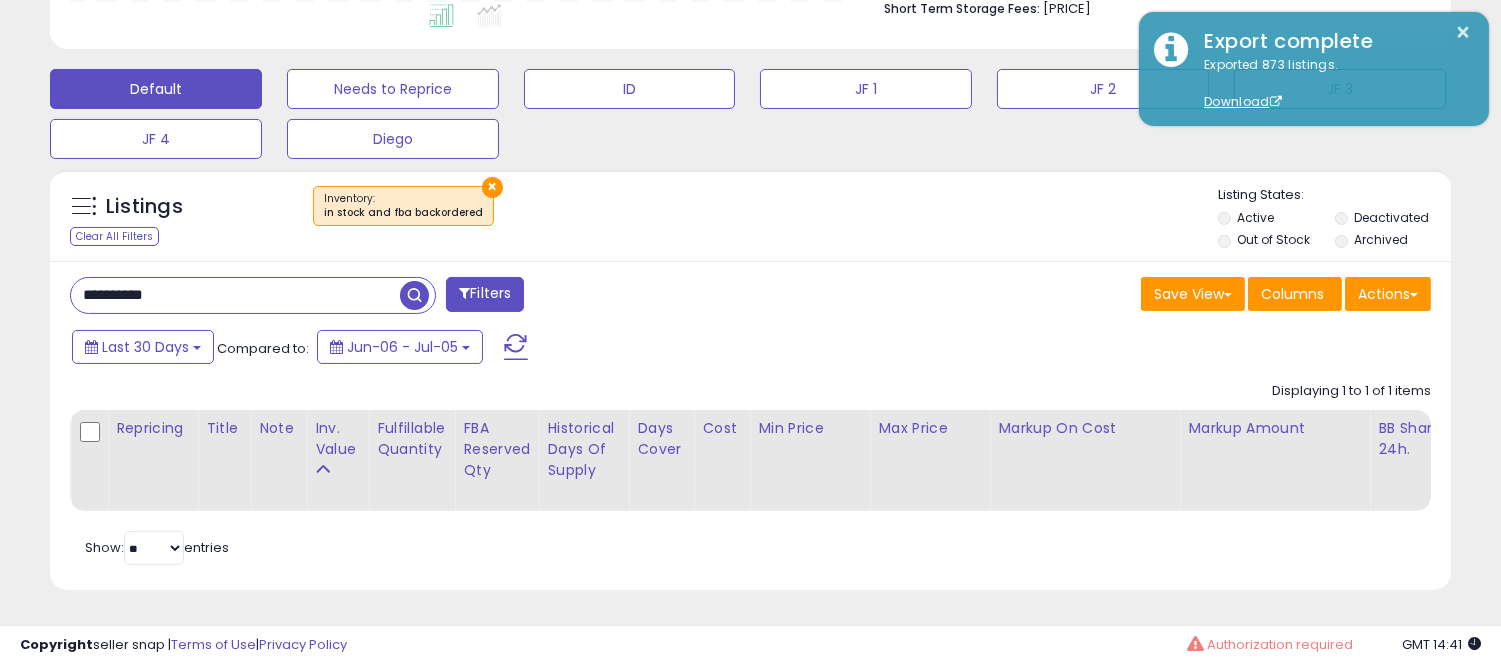 click on "**********" at bounding box center [235, 295] 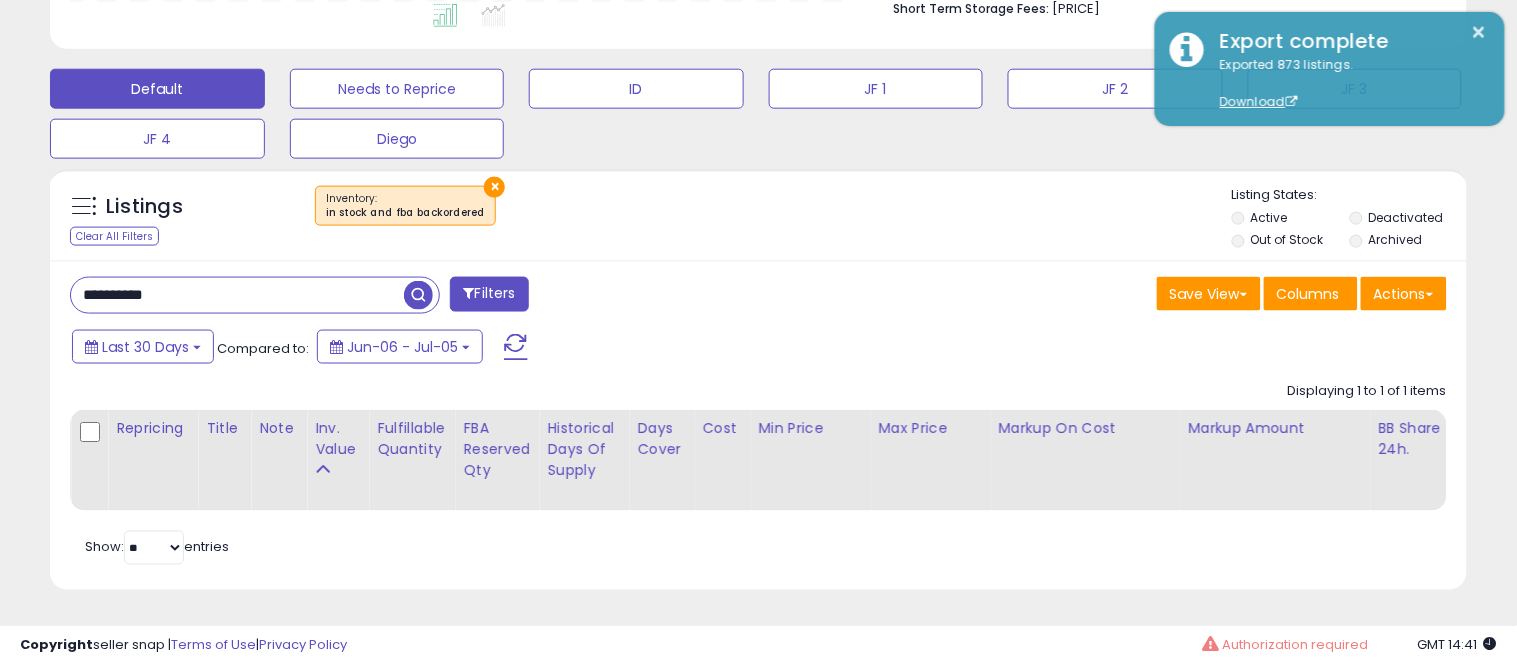 scroll, scrollTop: 999590, scrollLeft: 999178, axis: both 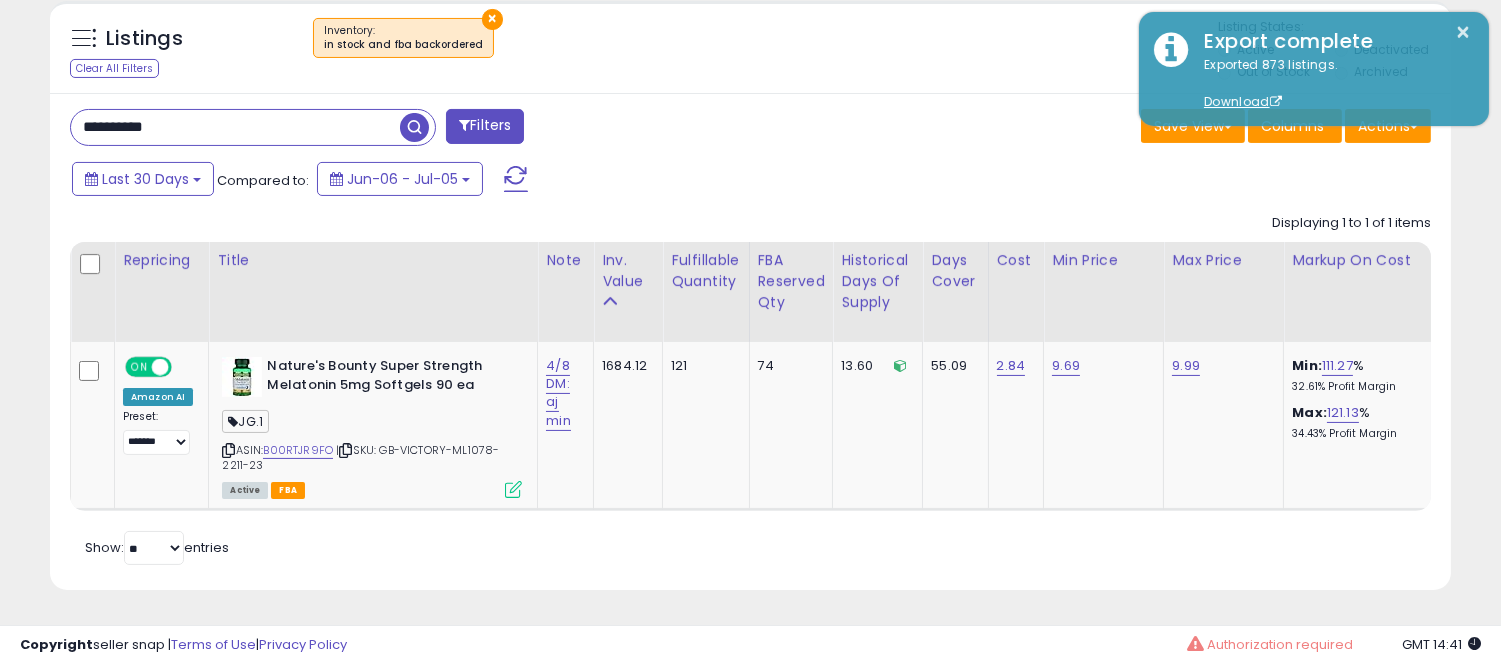 click on "**********" at bounding box center (235, 127) 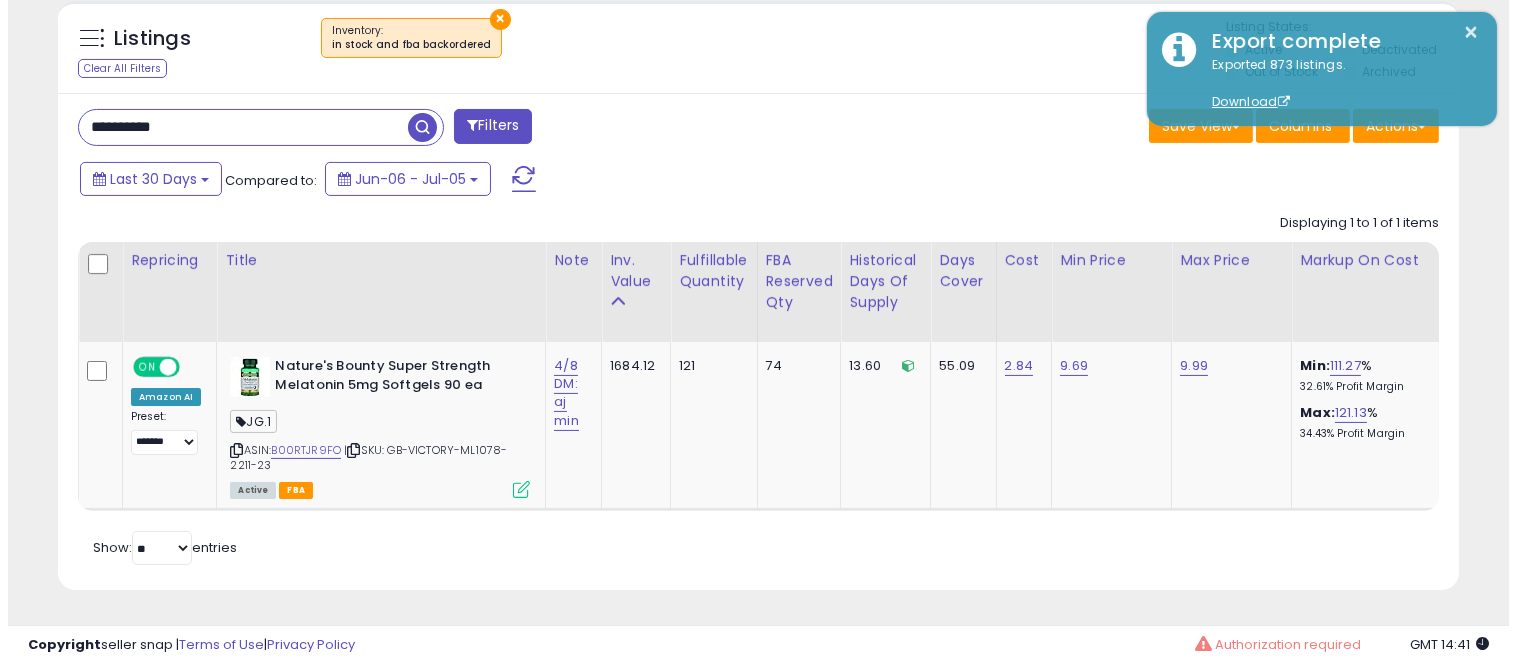 scroll, scrollTop: 578, scrollLeft: 0, axis: vertical 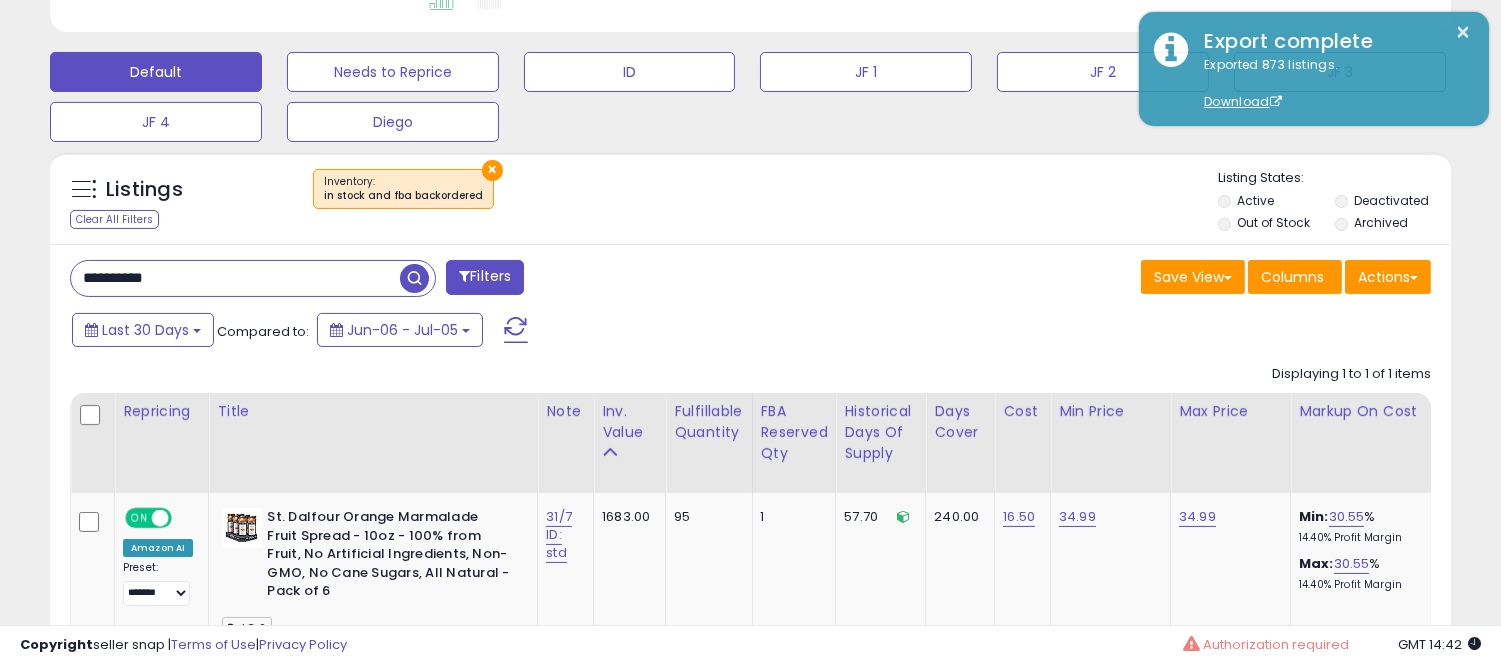 click on "**********" at bounding box center (235, 278) 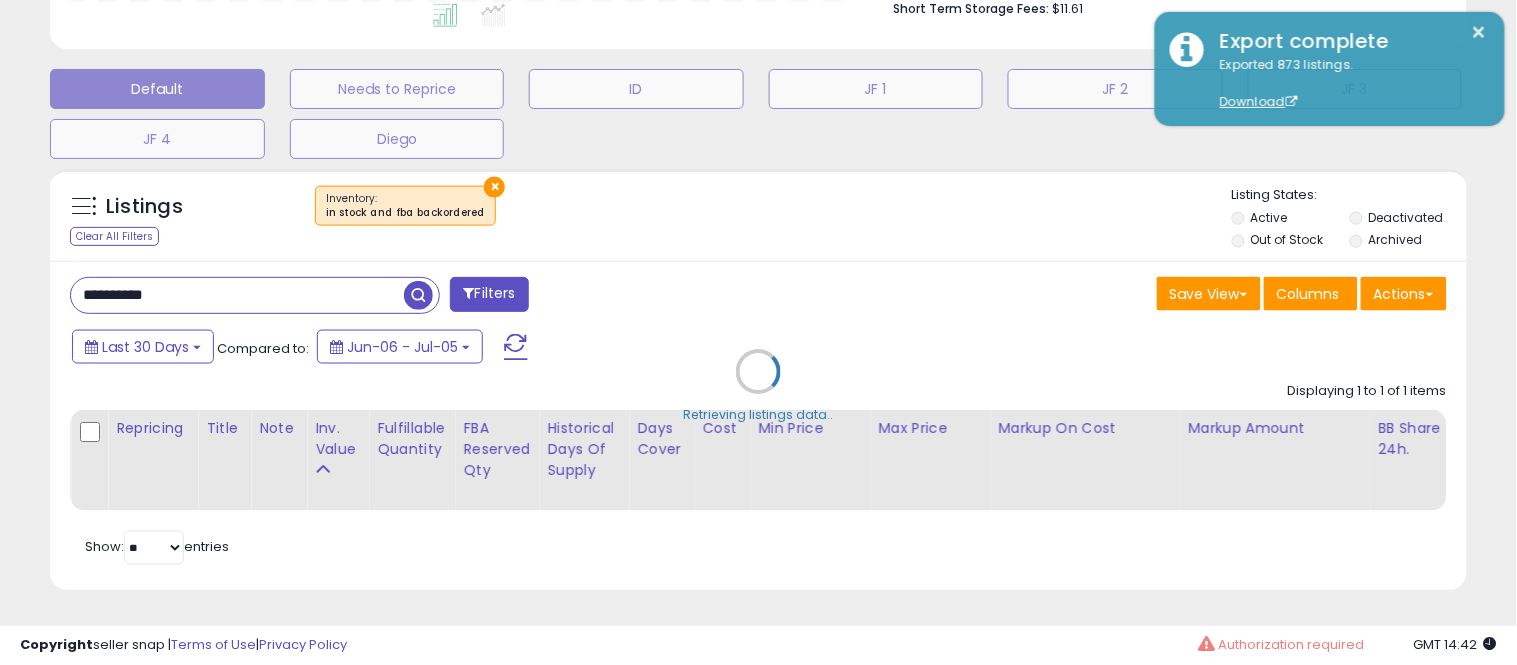 scroll, scrollTop: 999590, scrollLeft: 999178, axis: both 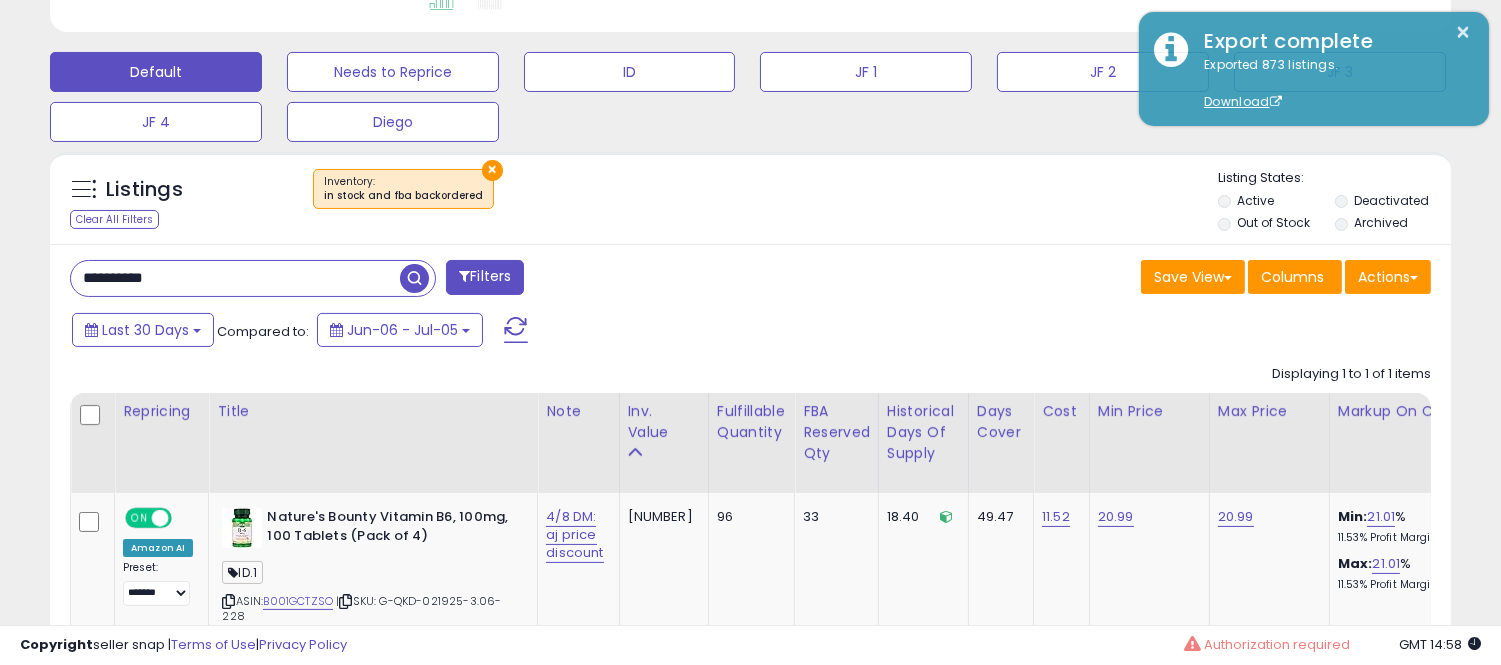 click on "**********" at bounding box center (235, 278) 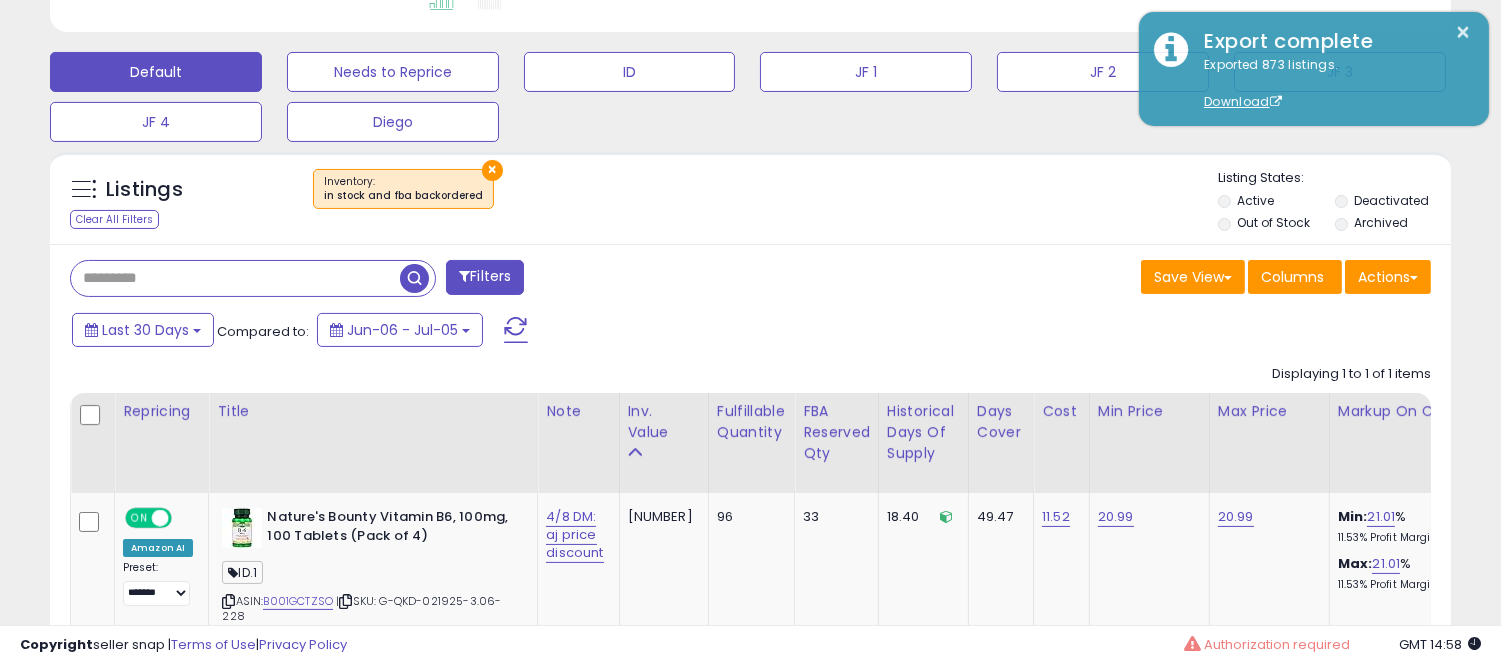 paste on "**********" 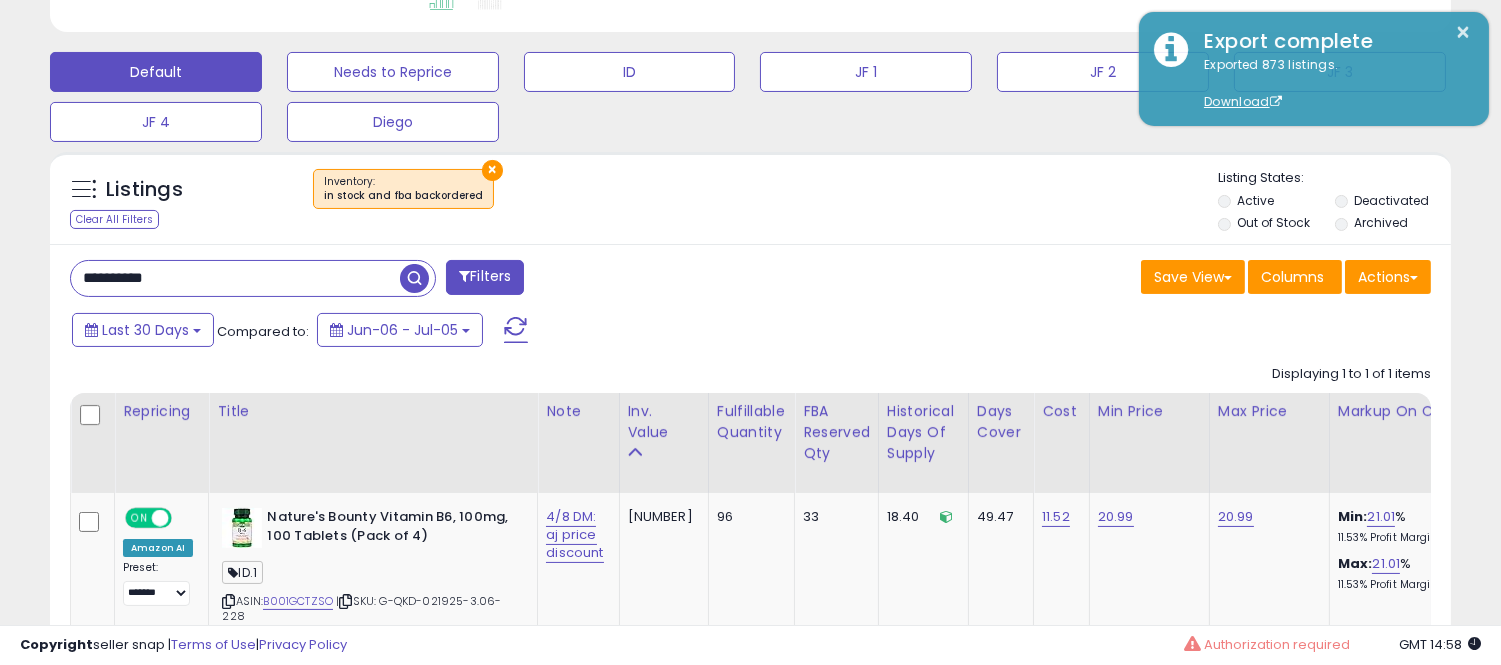 type on "**********" 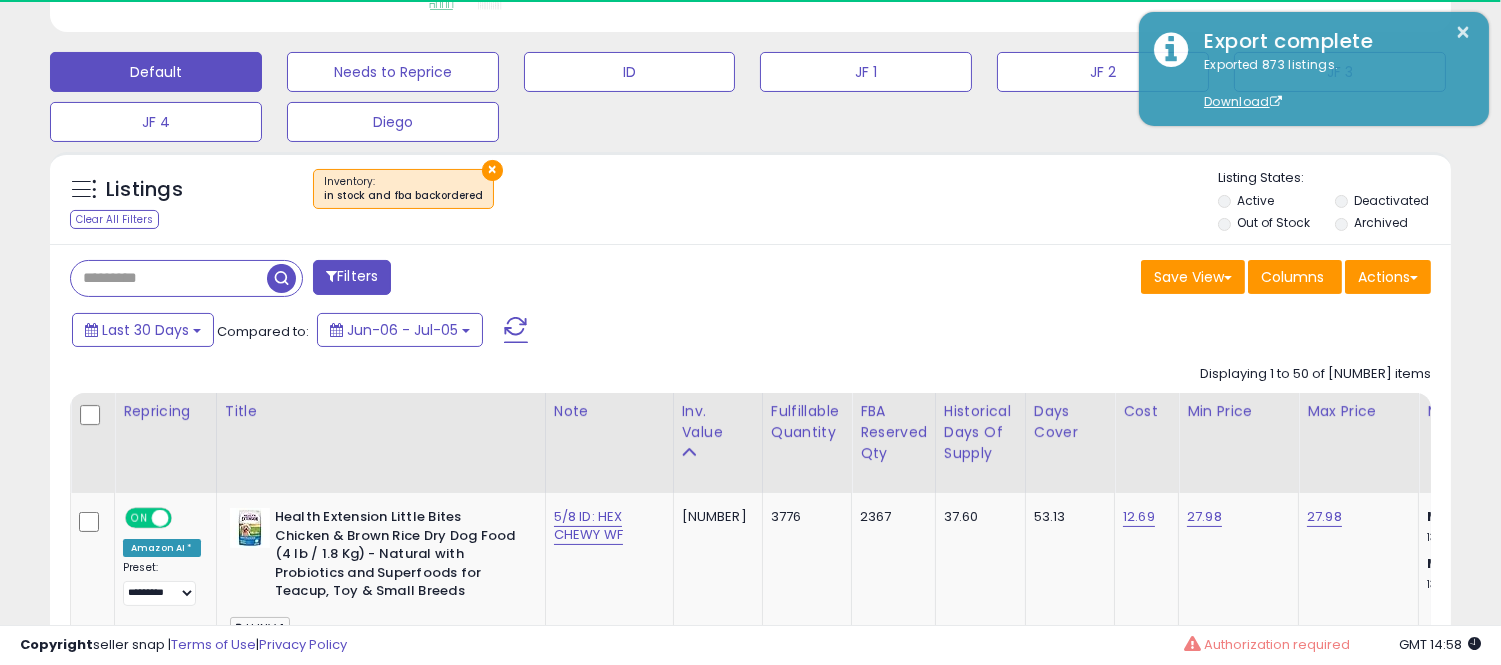 scroll, scrollTop: 410, scrollLeft: 812, axis: both 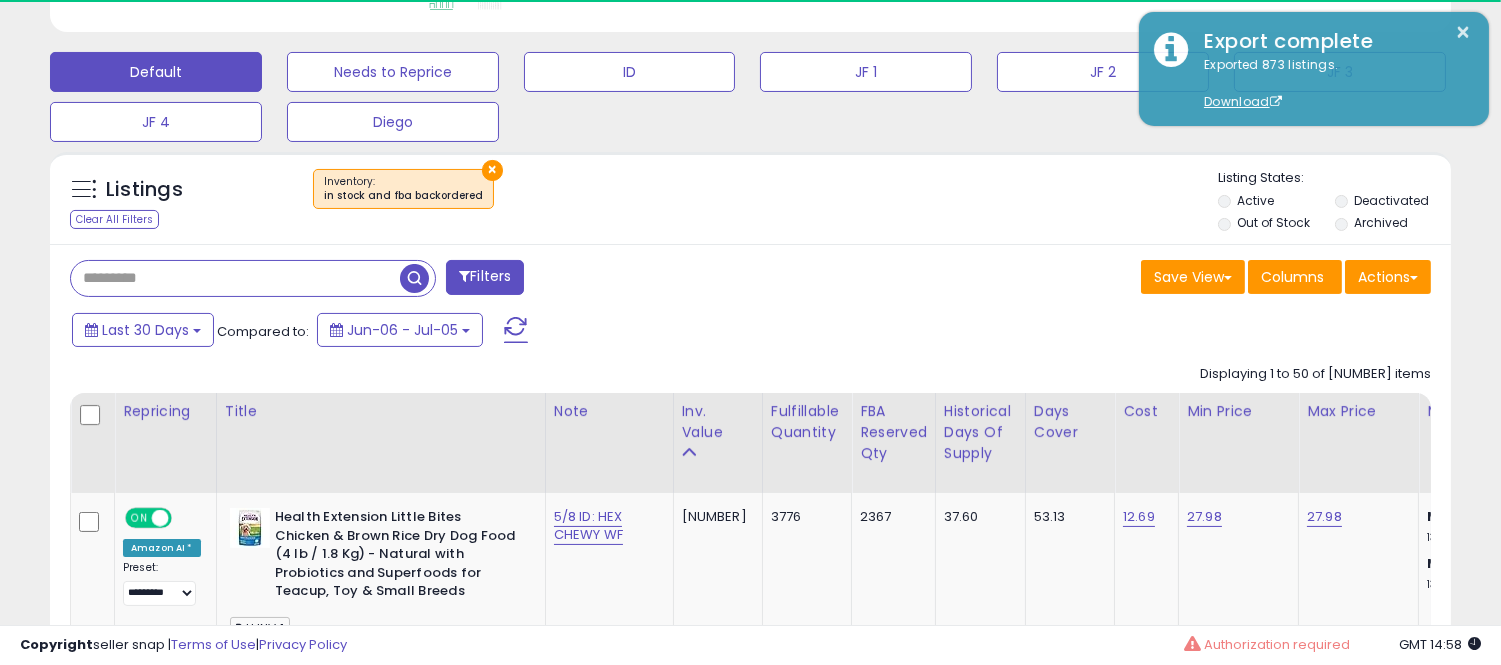 click at bounding box center (235, 278) 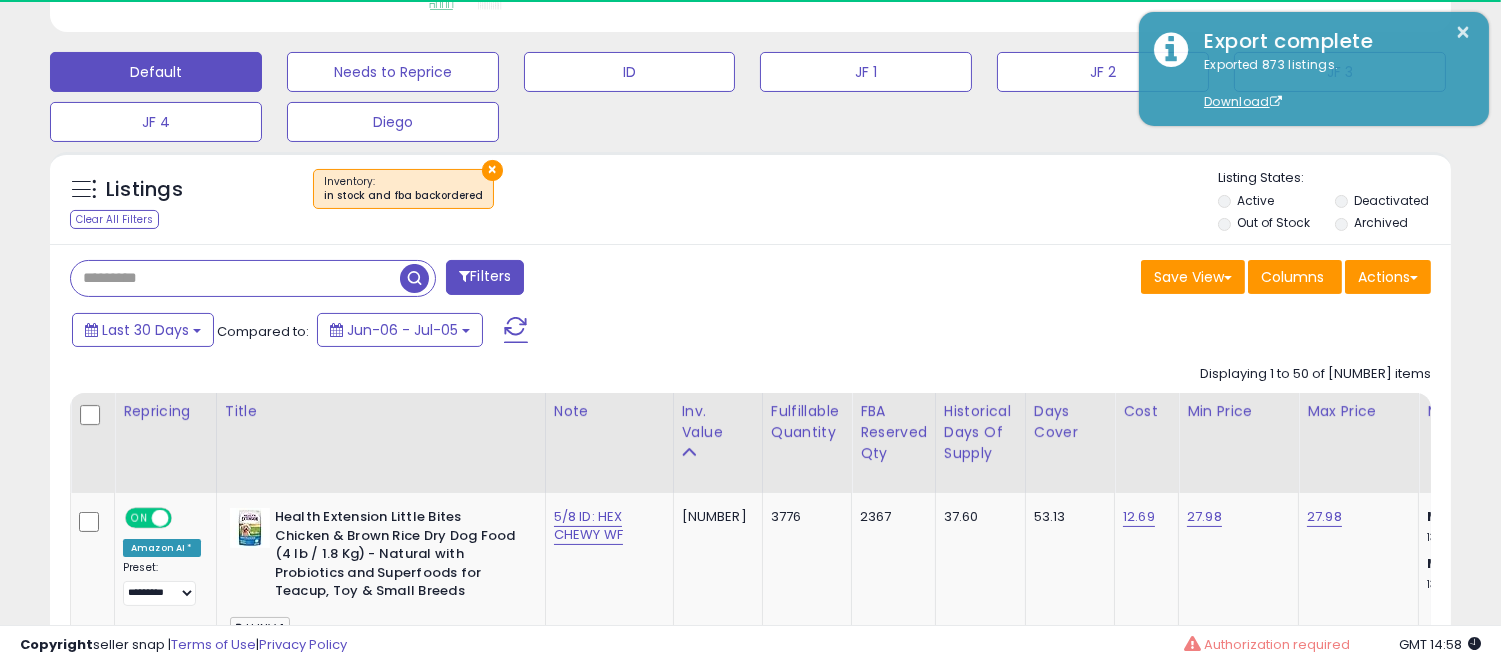 paste on "**********" 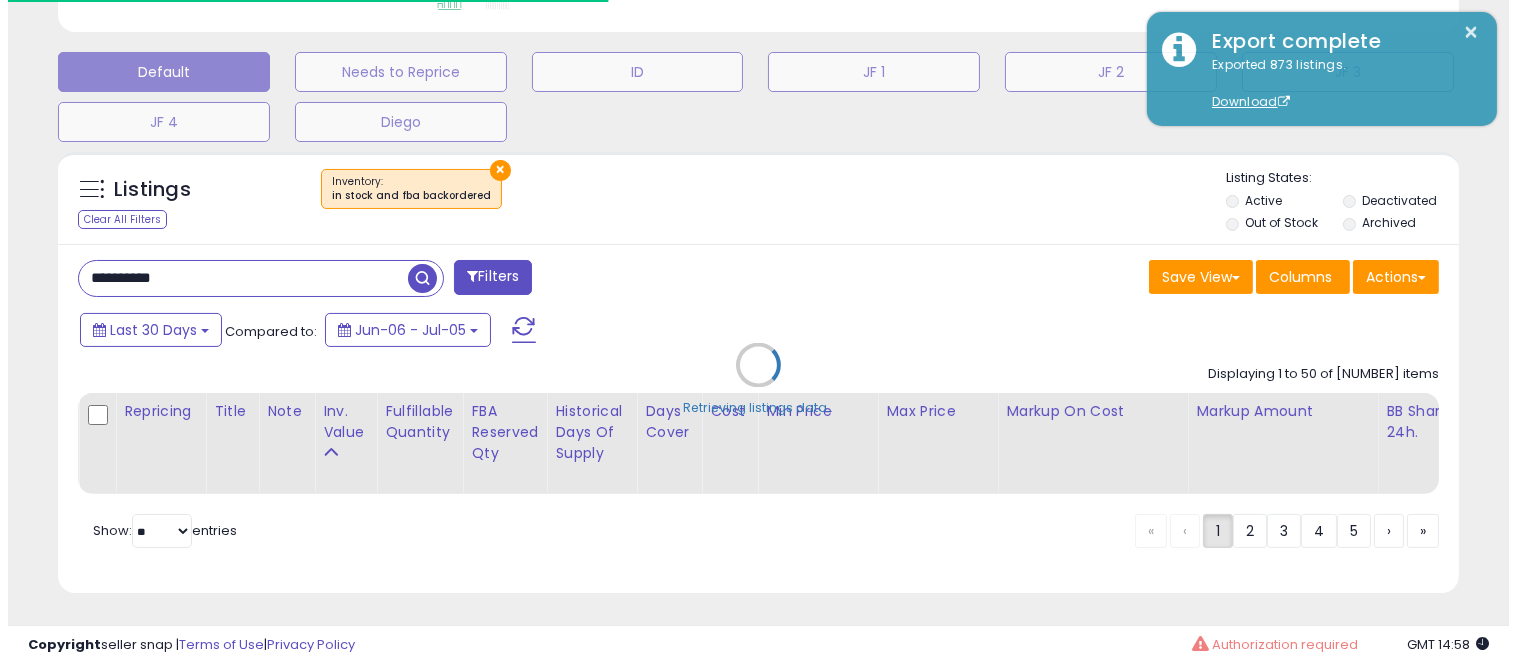 scroll, scrollTop: 999590, scrollLeft: 999178, axis: both 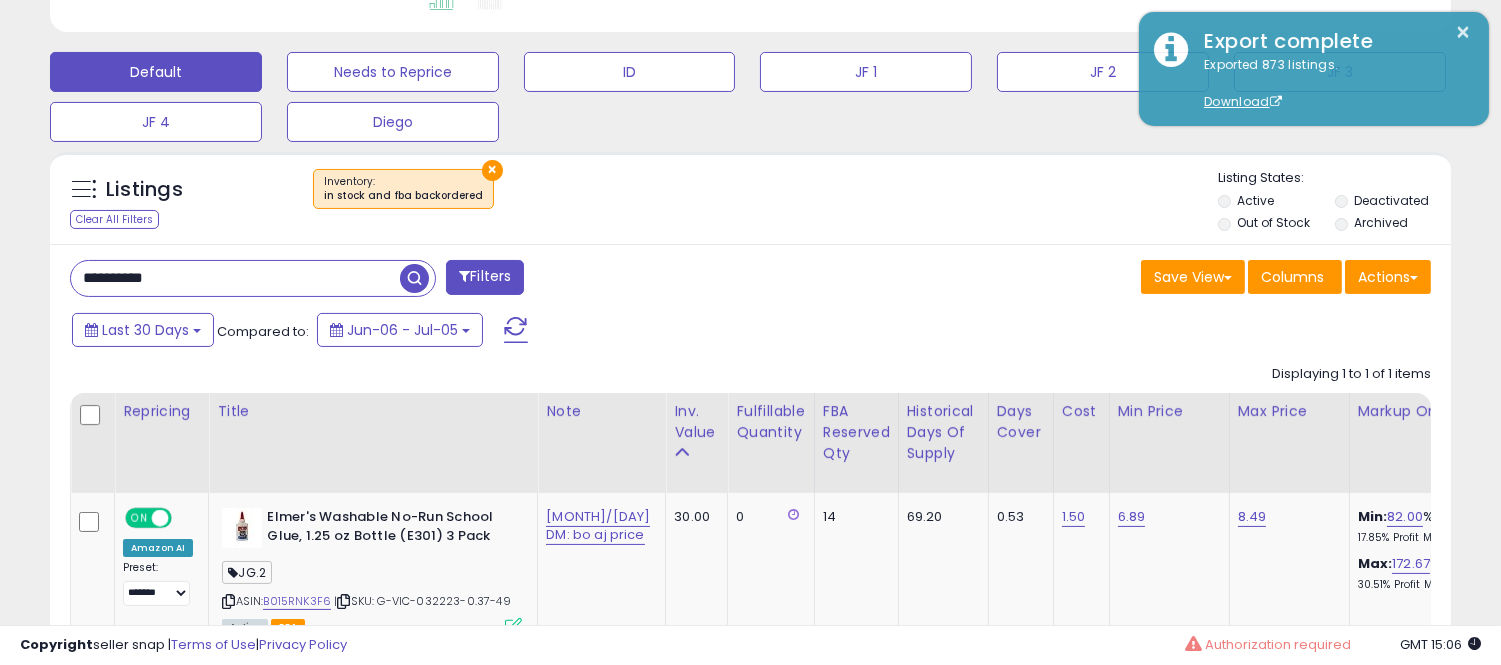 click on "**********" at bounding box center [235, 278] 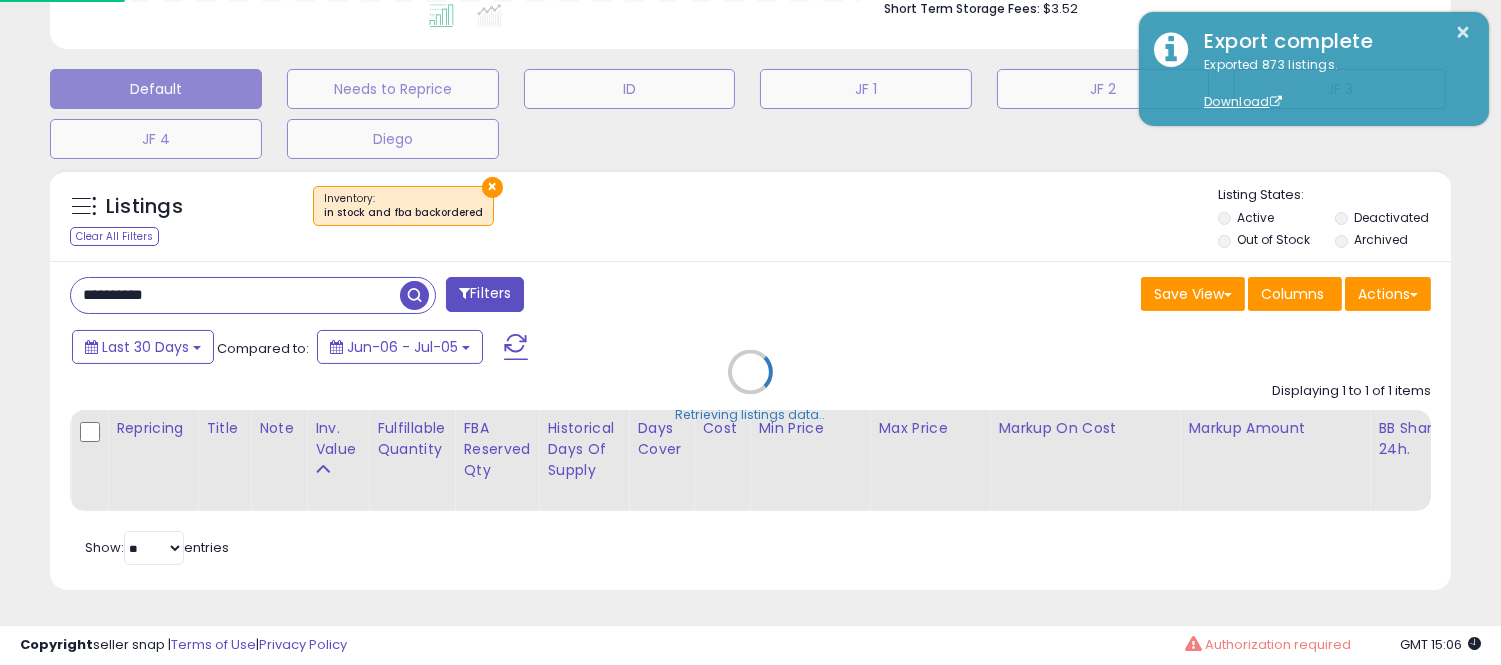 scroll, scrollTop: 999590, scrollLeft: 999178, axis: both 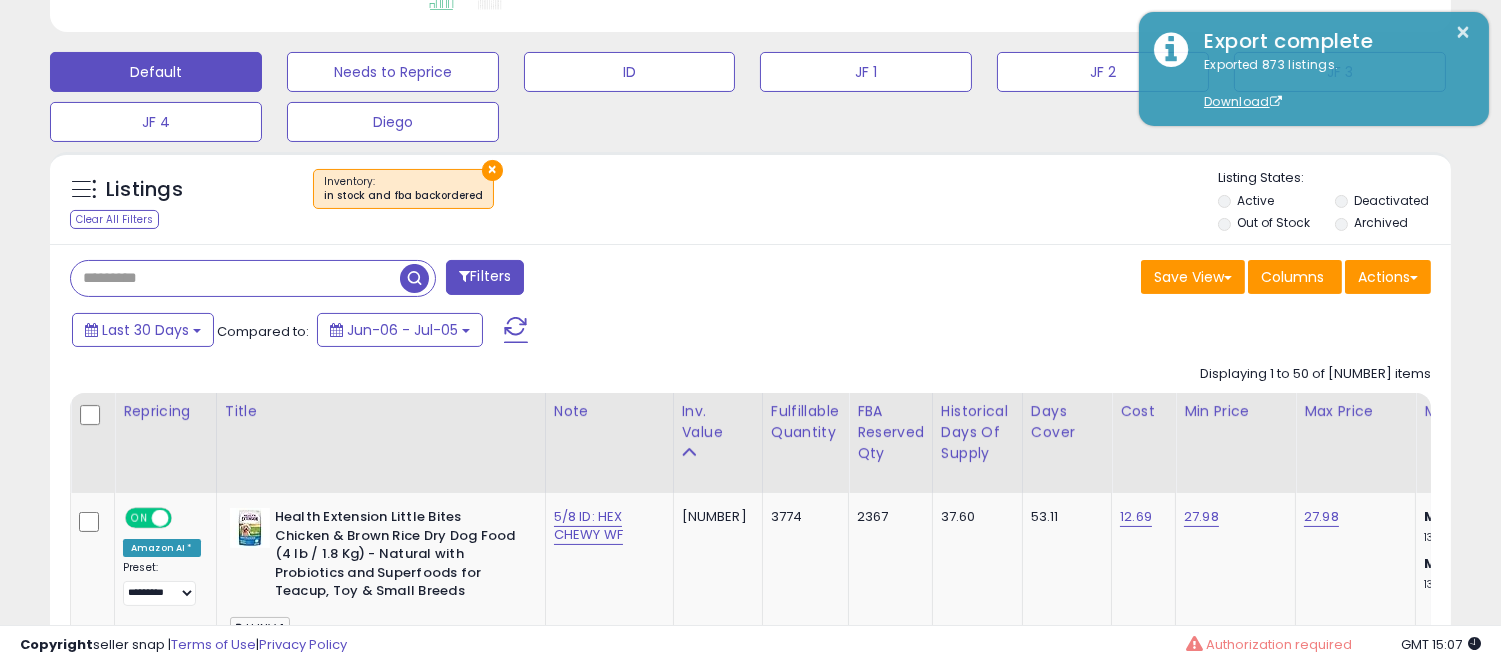 paste on "**********" 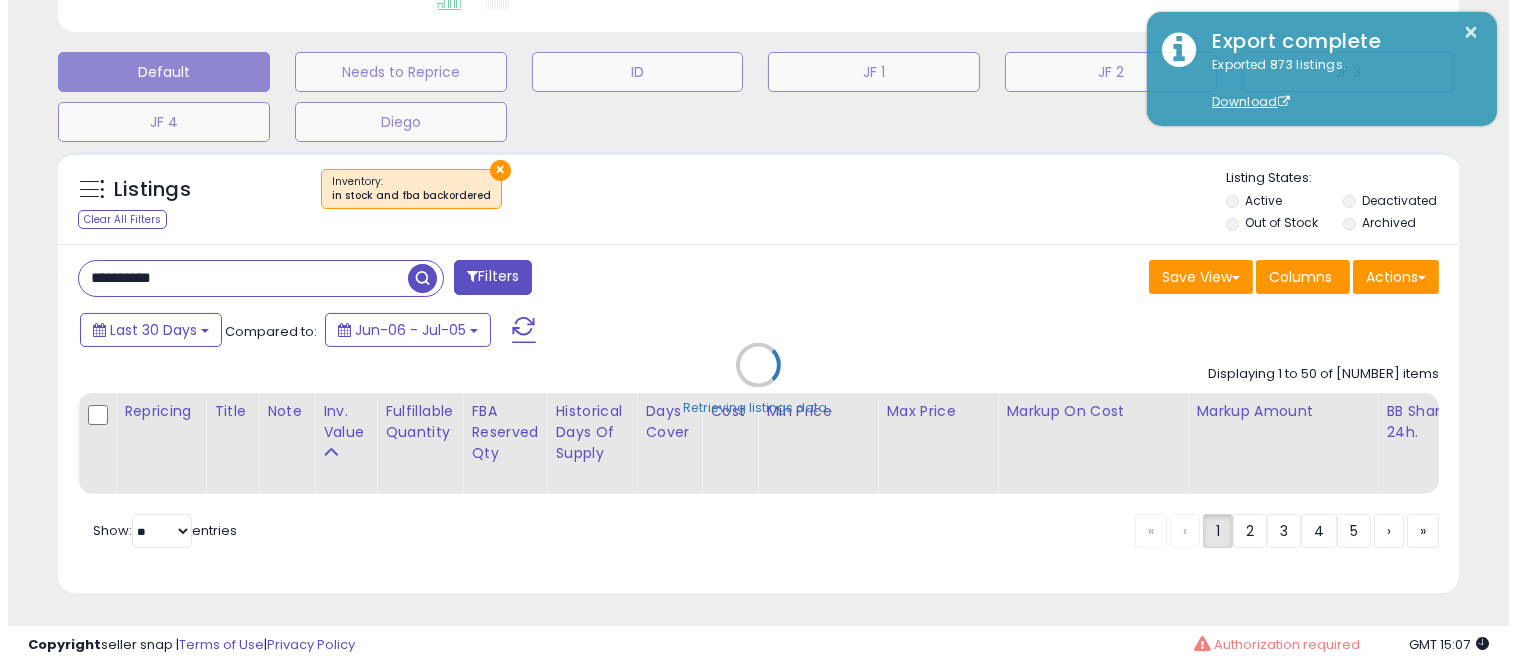 scroll, scrollTop: 999590, scrollLeft: 999178, axis: both 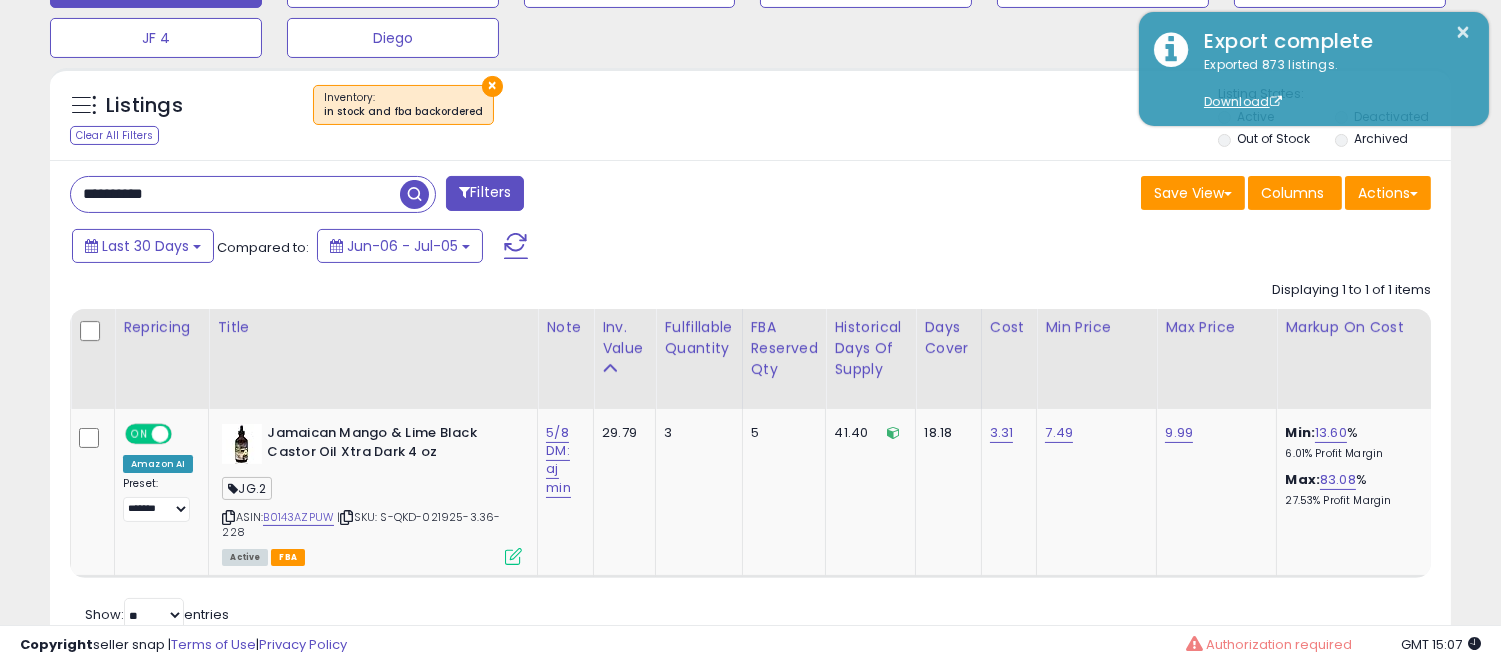 click on "**********" at bounding box center (235, 194) 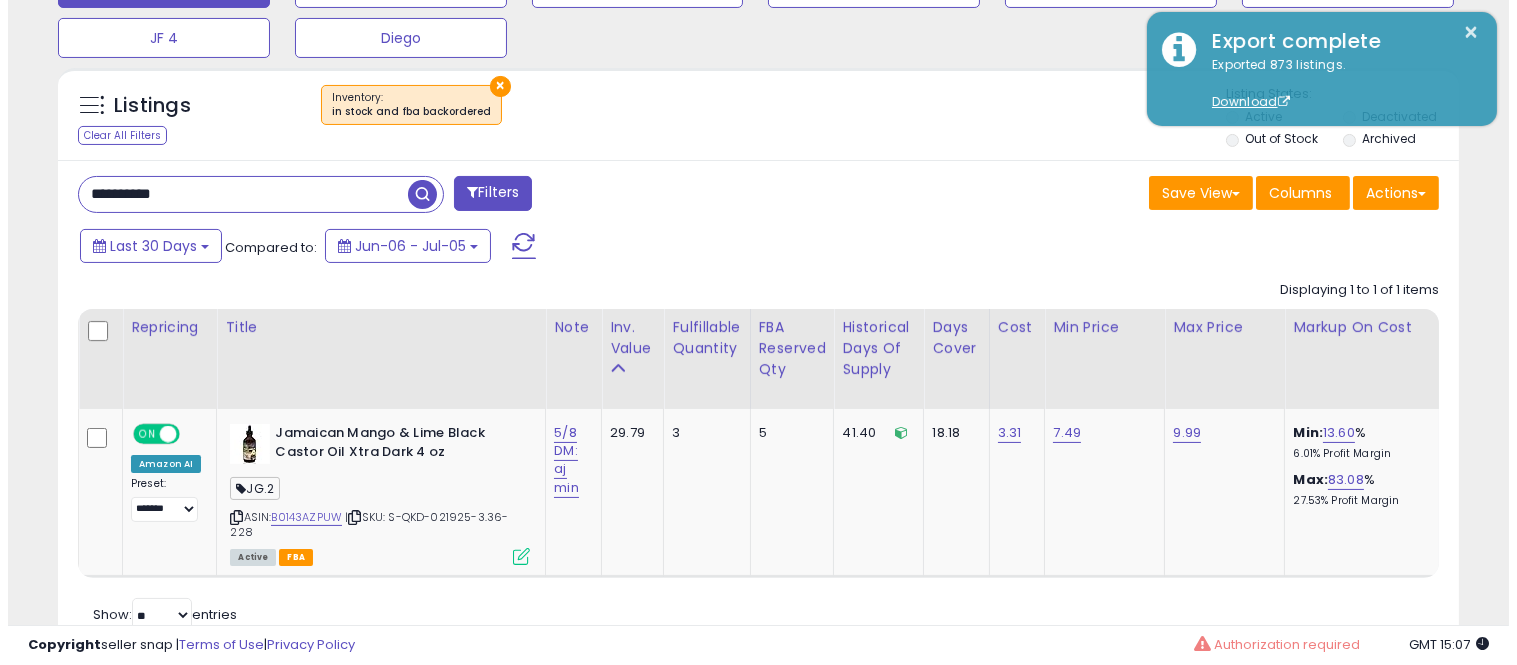 scroll, scrollTop: 578, scrollLeft: 0, axis: vertical 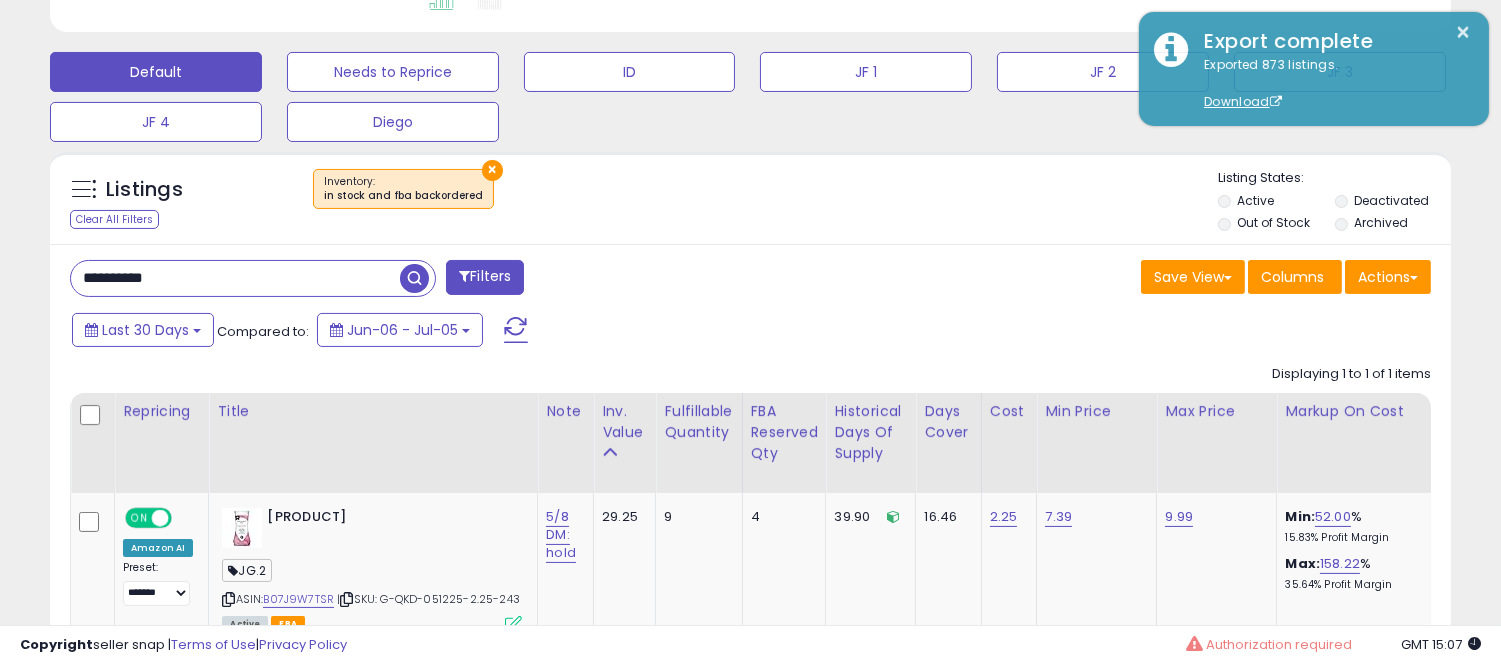click on "**********" at bounding box center (235, 278) 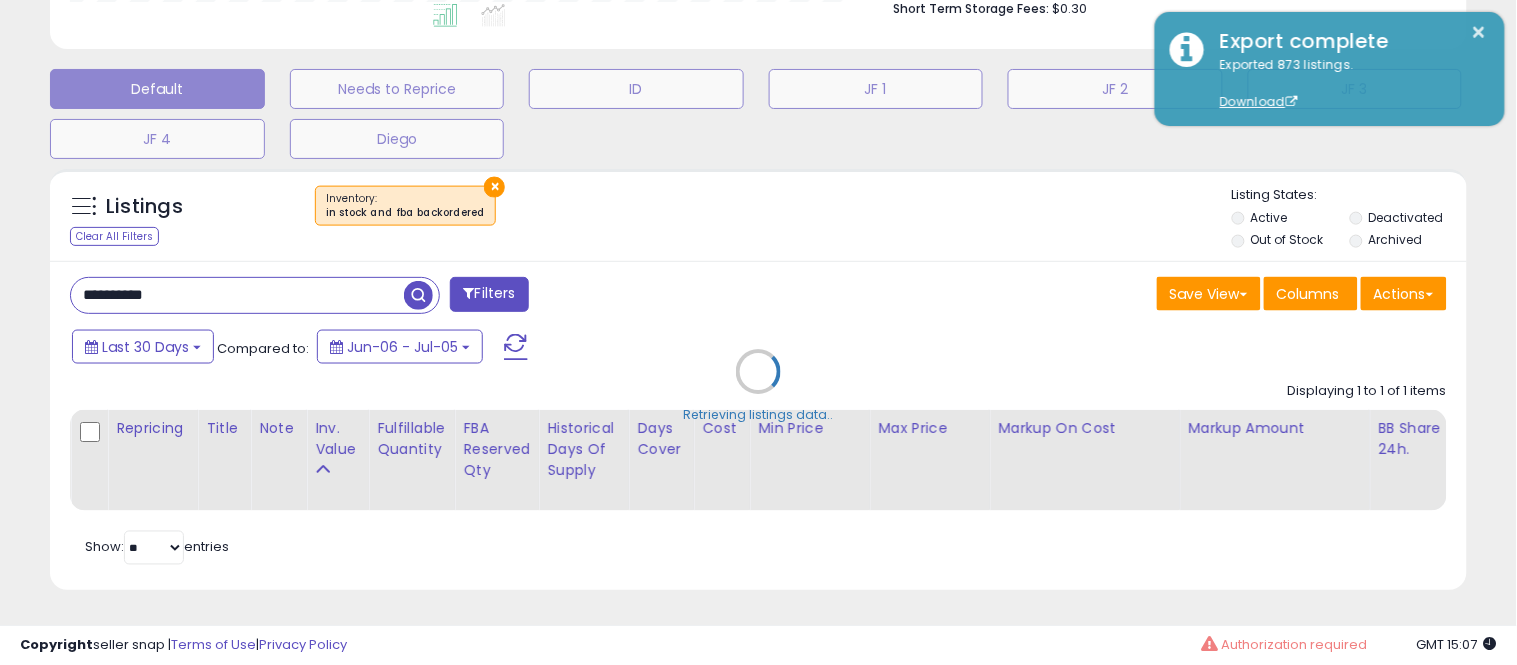 scroll, scrollTop: 999590, scrollLeft: 999178, axis: both 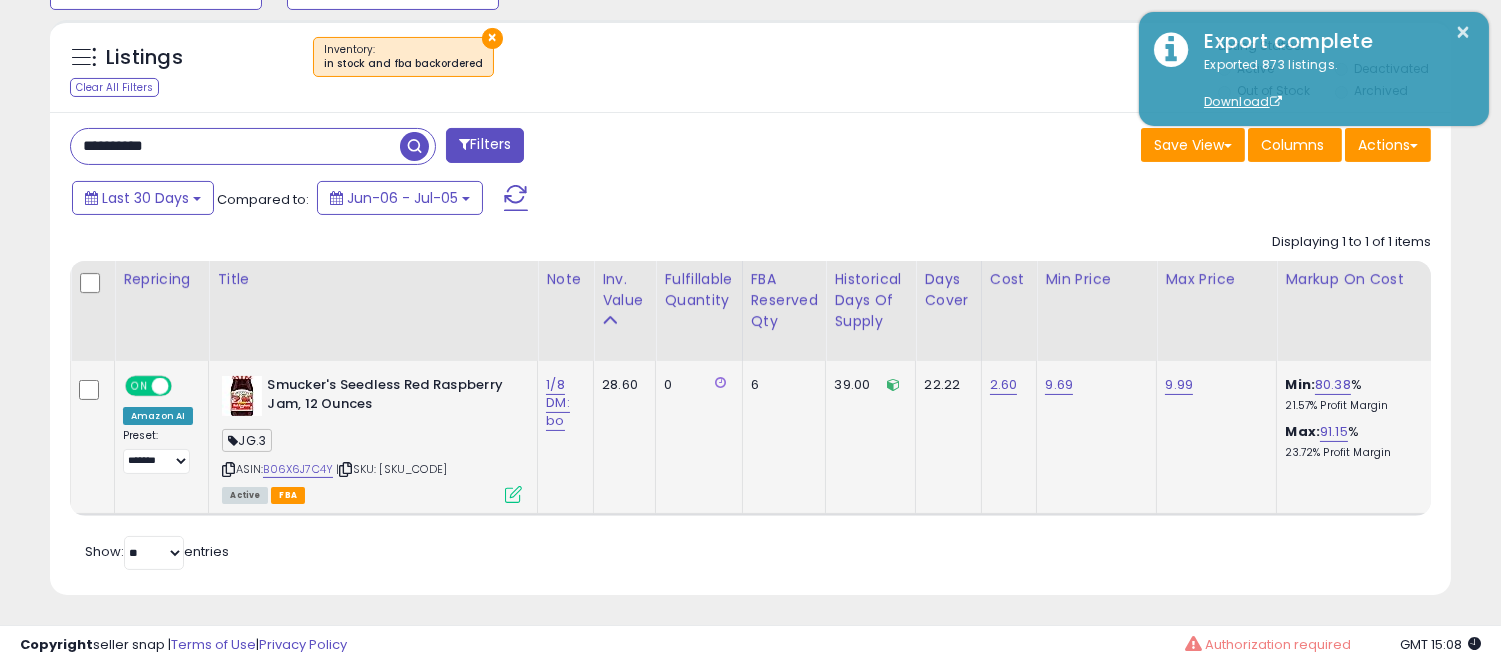 click on "1/8 DM: bo" at bounding box center [562, 403] 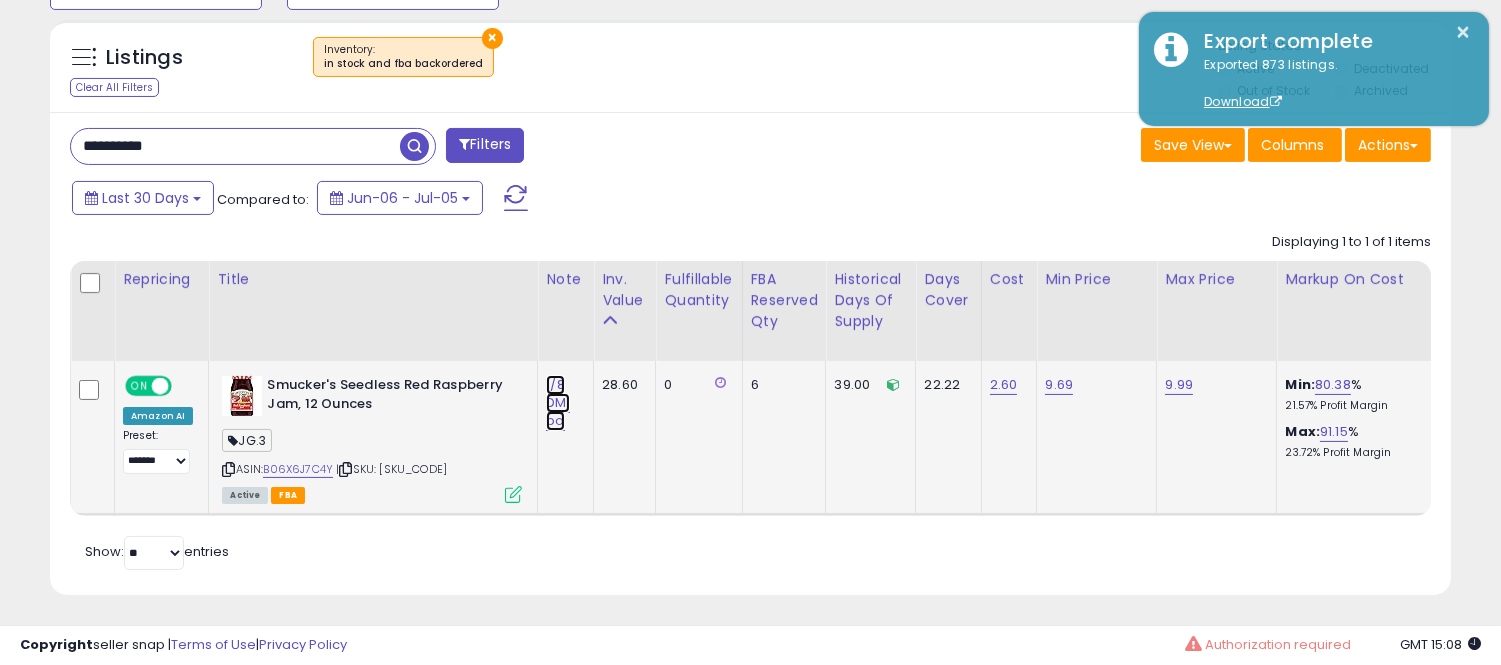 click on "1/8 DM: bo" at bounding box center (557, 403) 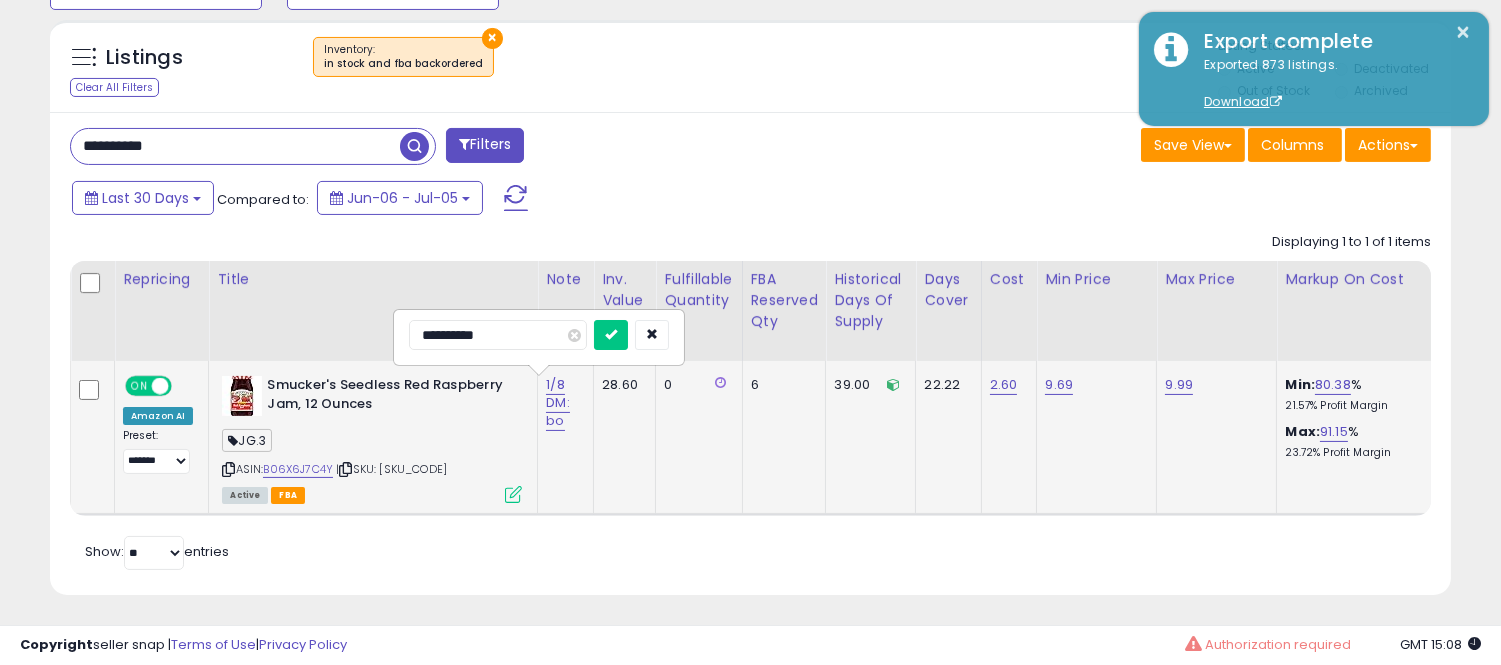 drag, startPoint x: 468, startPoint y: 340, endPoint x: 331, endPoint y: 363, distance: 138.91724 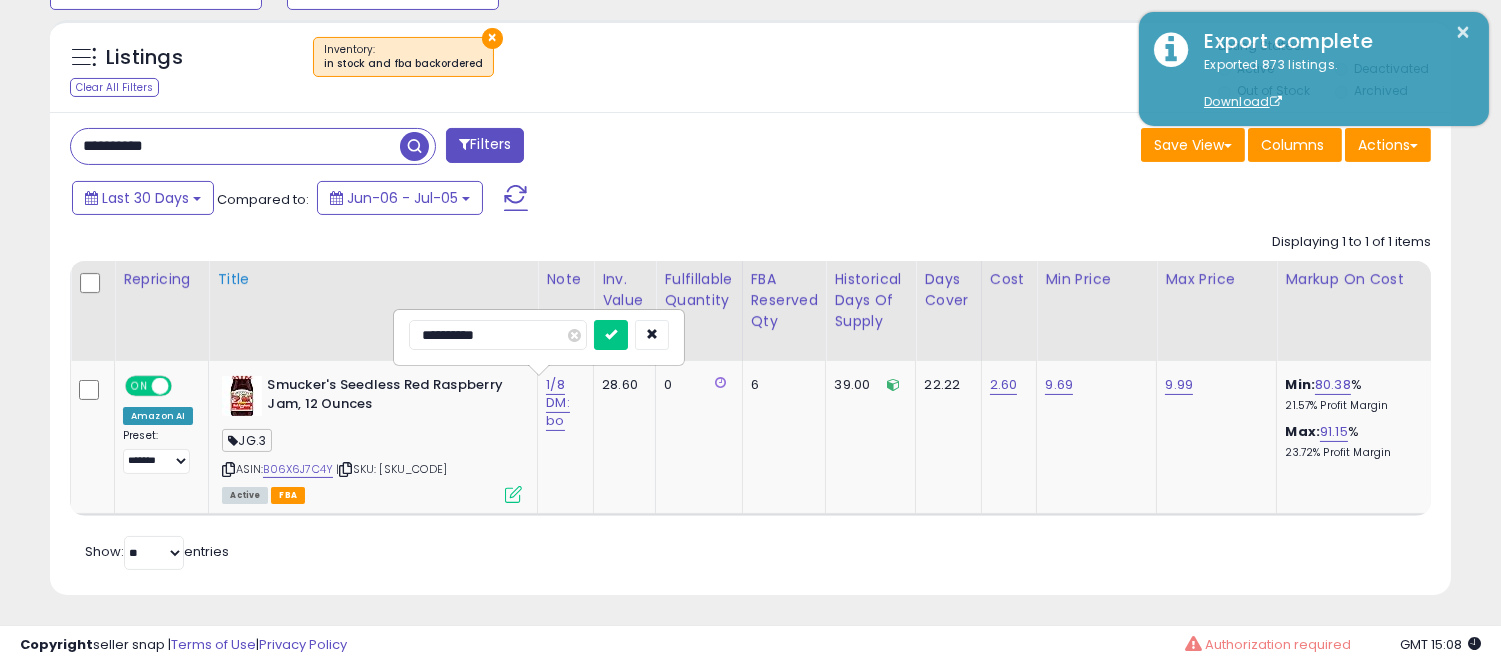 type on "**********" 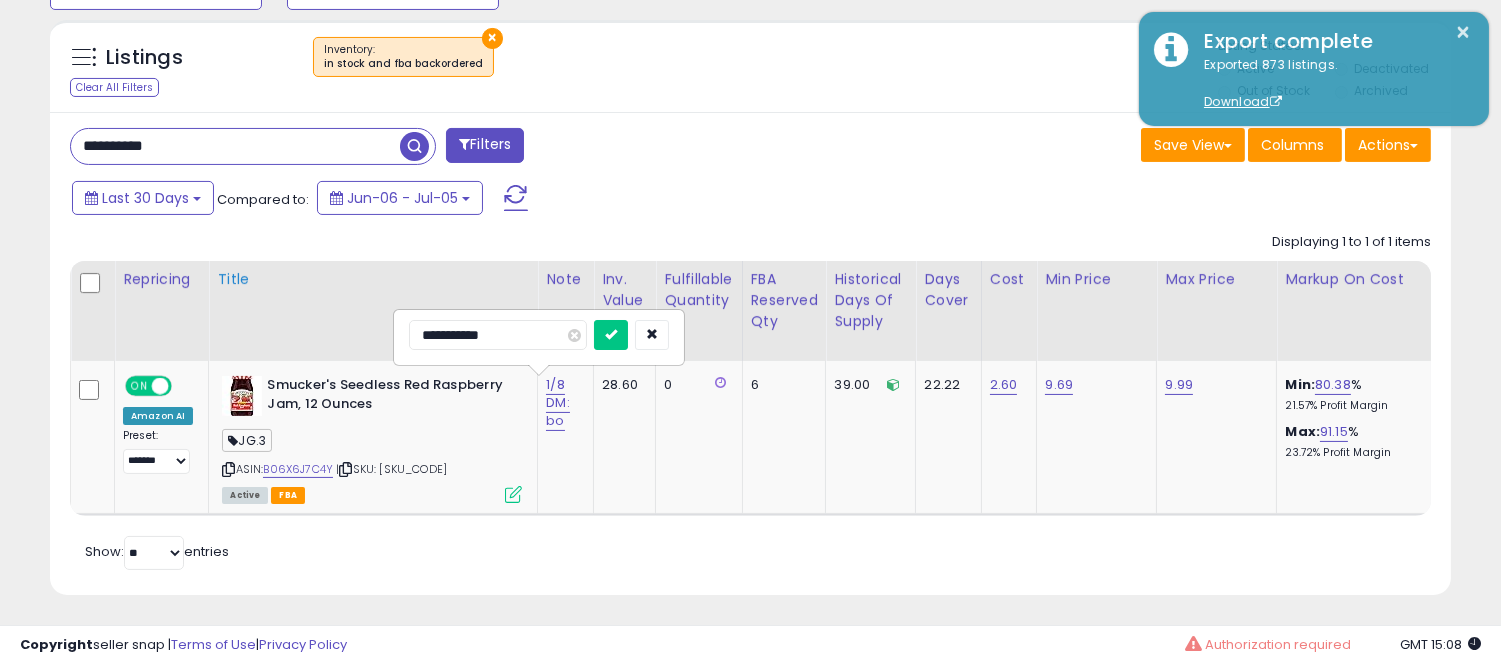 click at bounding box center (611, 335) 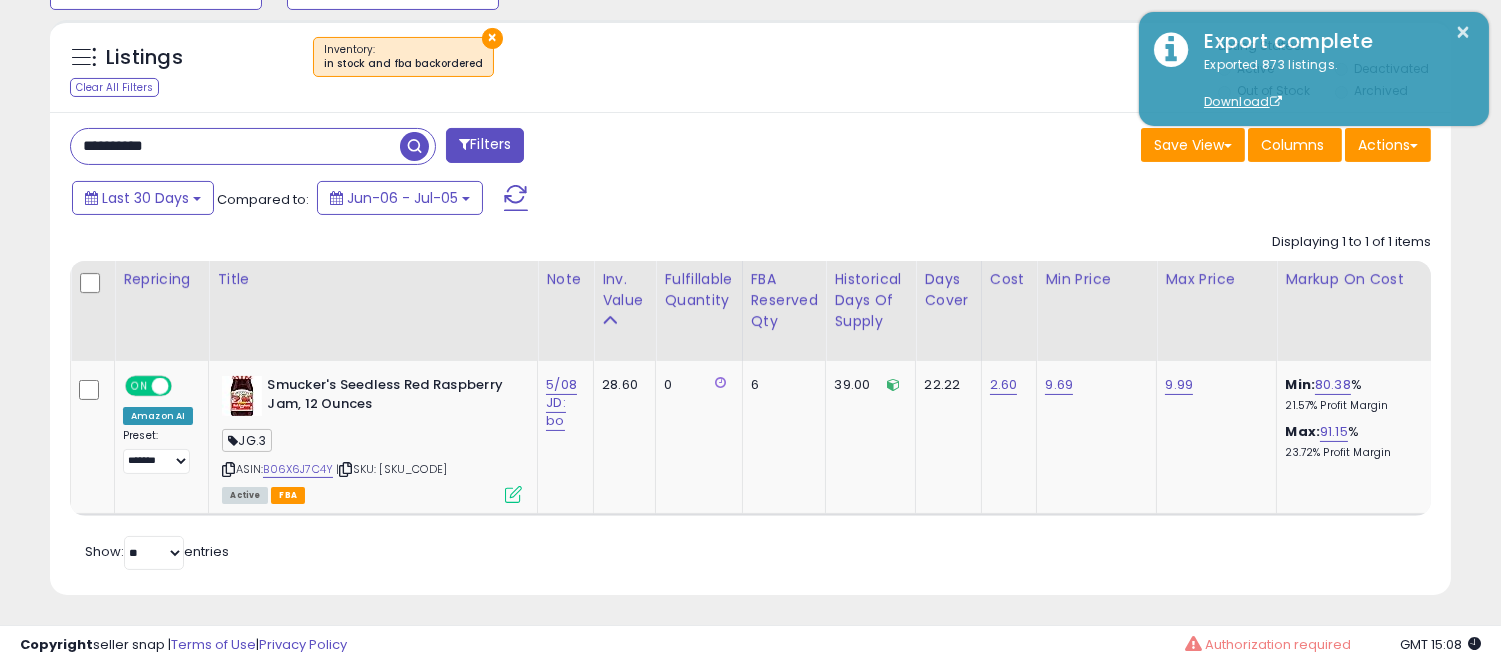 click on "**********" at bounding box center (750, 353) 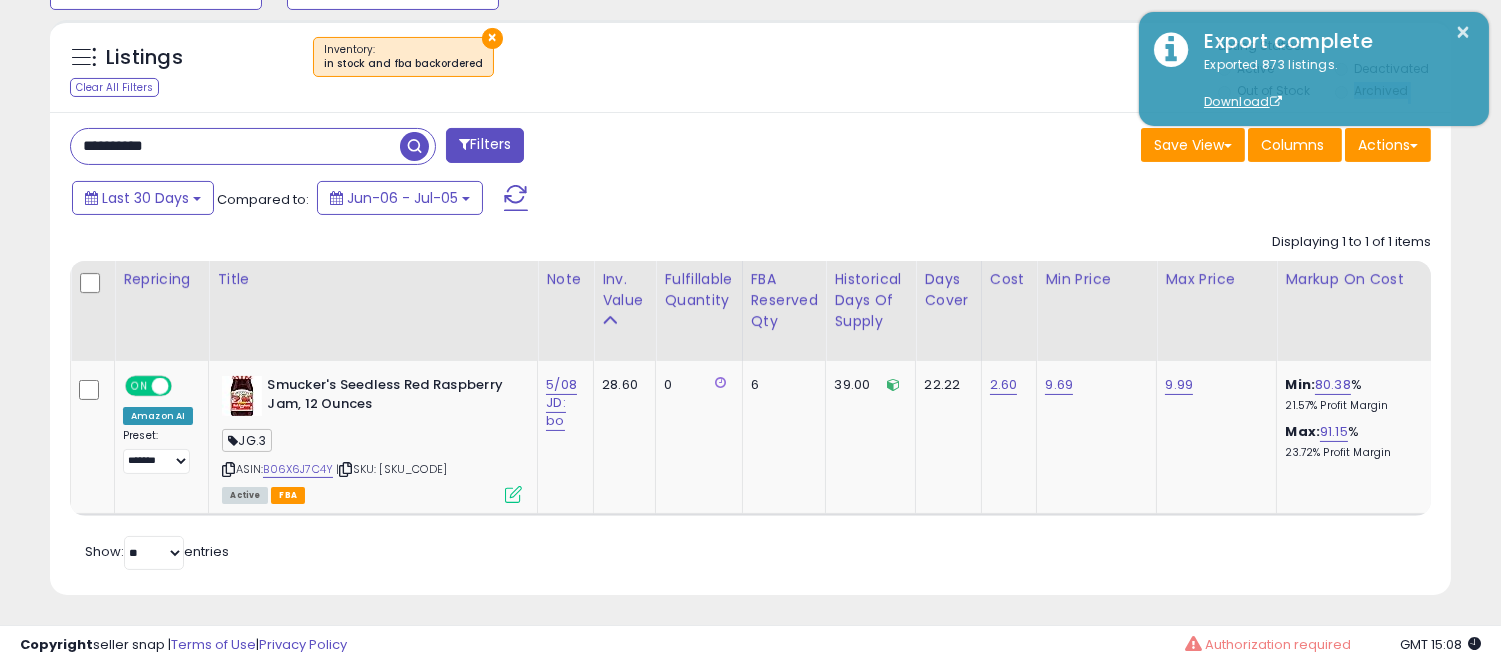 click on "**********" at bounding box center (750, 353) 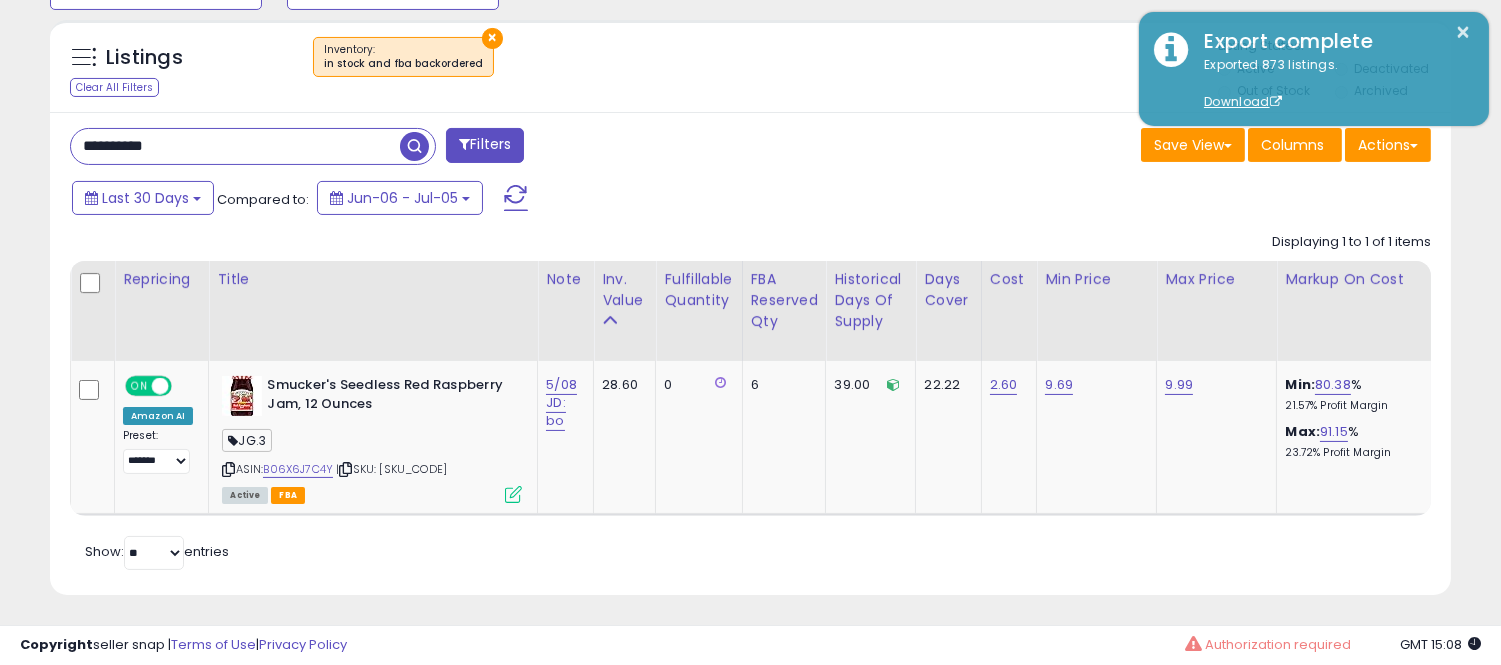click on "**********" at bounding box center (235, 146) 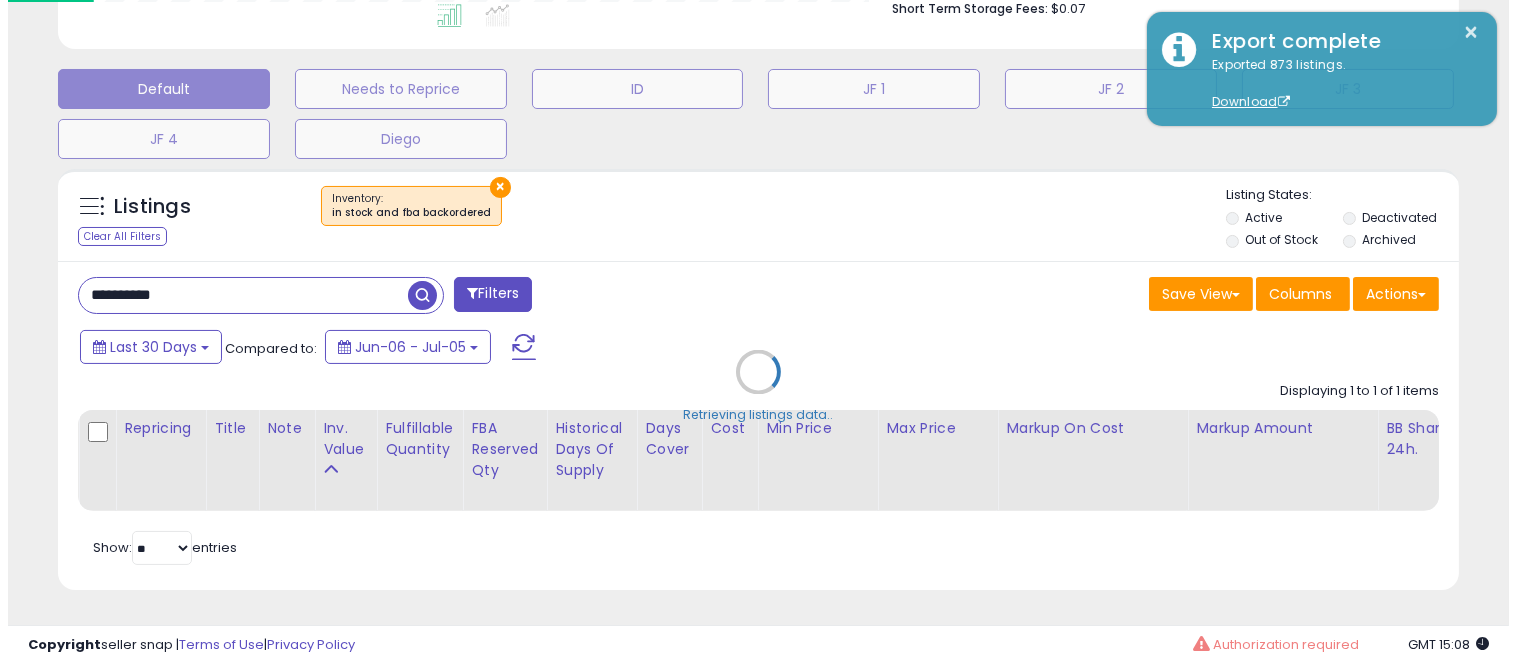 scroll, scrollTop: 578, scrollLeft: 0, axis: vertical 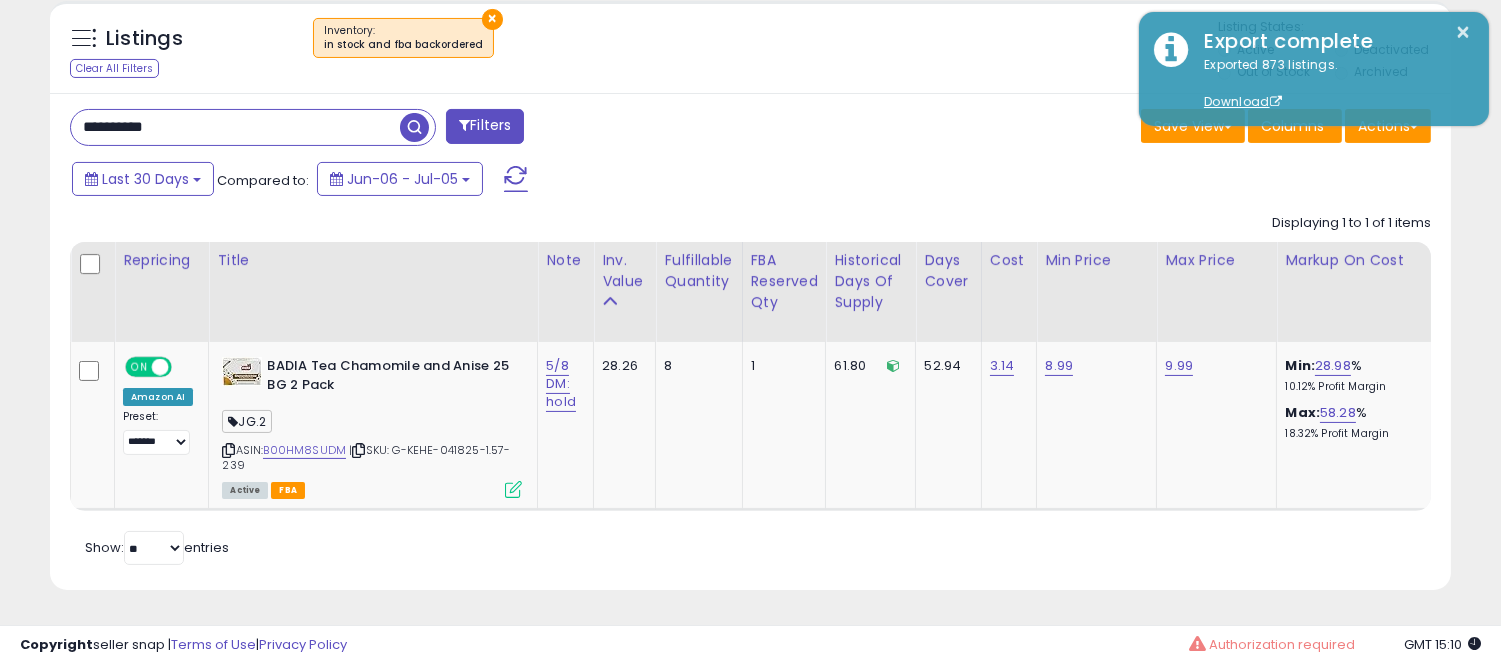 click on "**********" at bounding box center [235, 127] 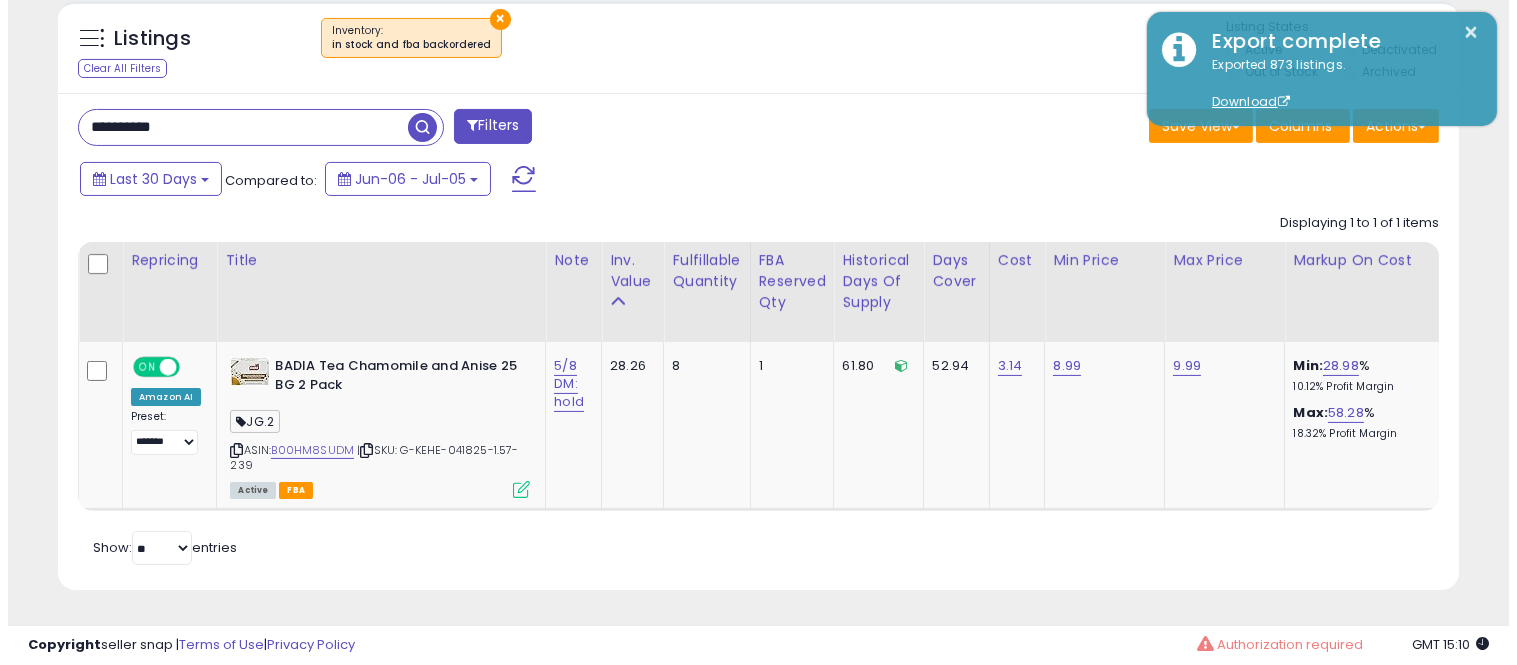 scroll, scrollTop: 578, scrollLeft: 0, axis: vertical 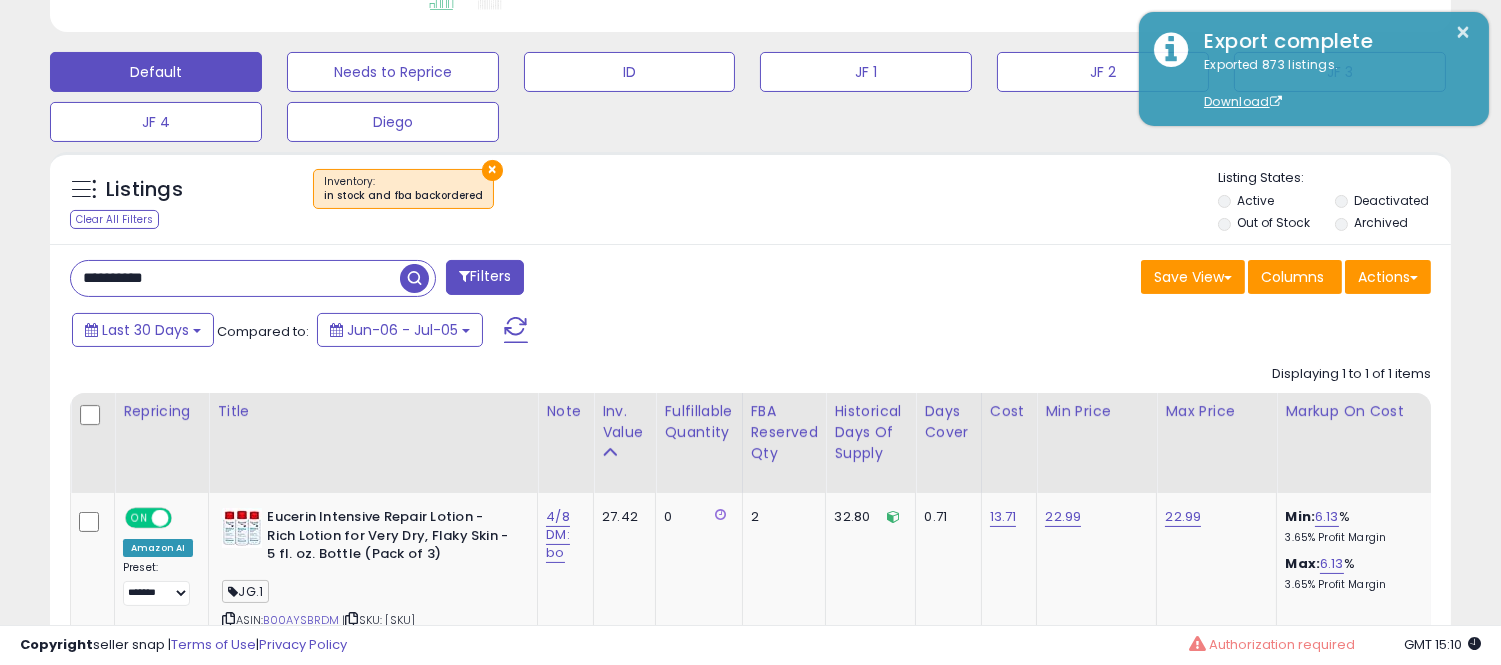 click on "**********" at bounding box center [235, 278] 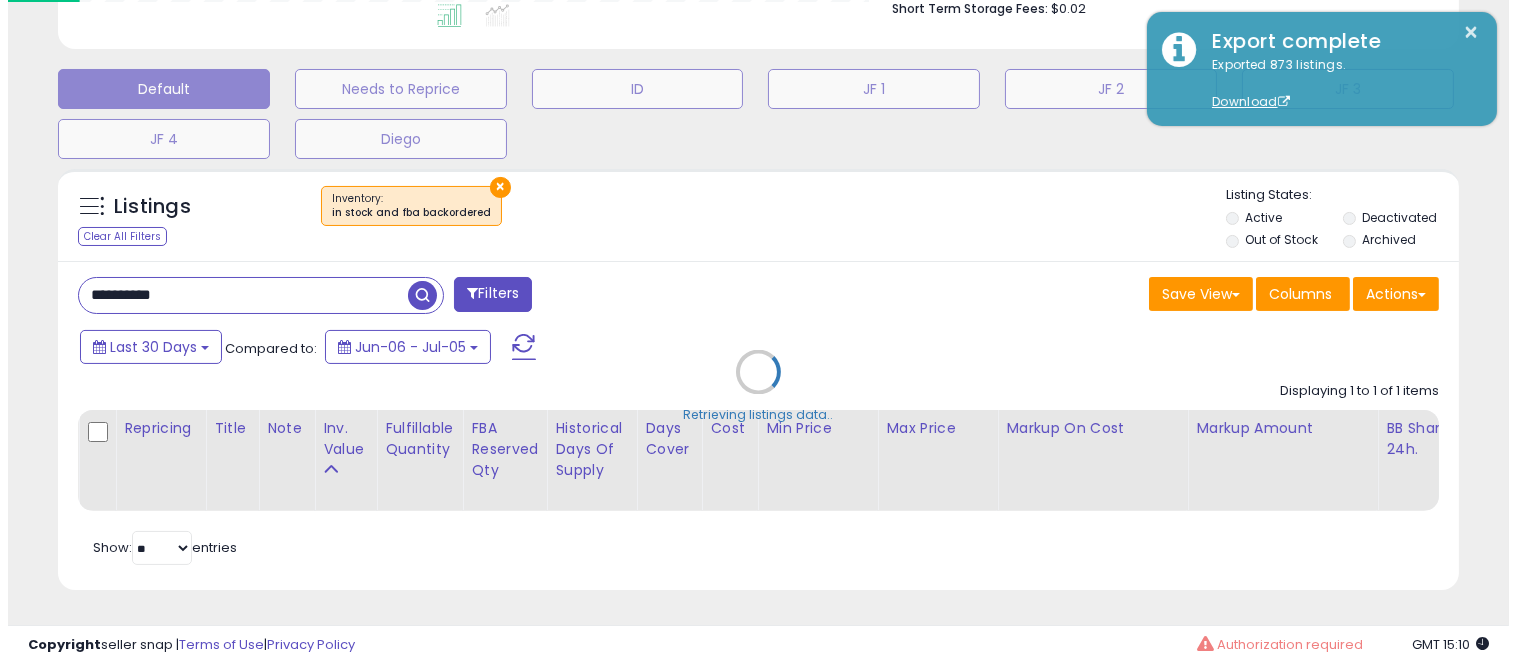 scroll, scrollTop: 999590, scrollLeft: 999178, axis: both 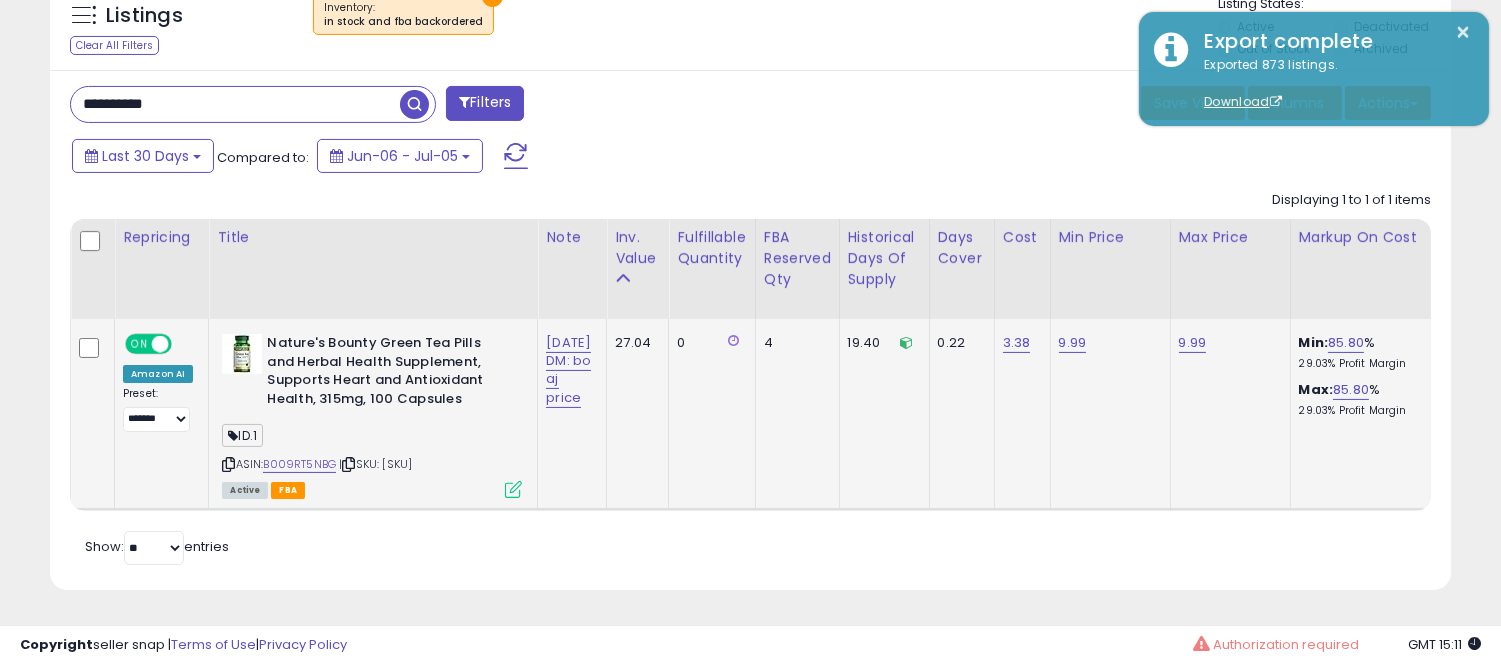 click at bounding box center (513, 489) 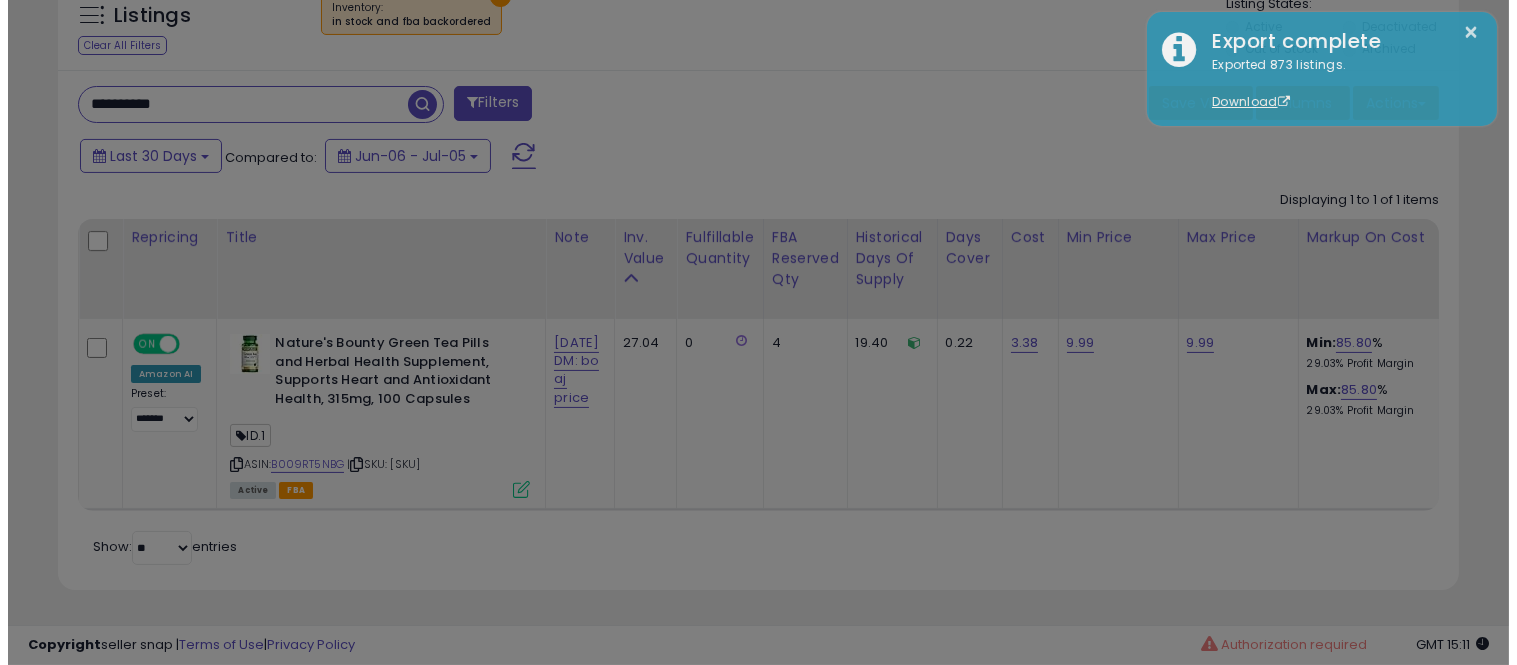 scroll, scrollTop: 999590, scrollLeft: 999178, axis: both 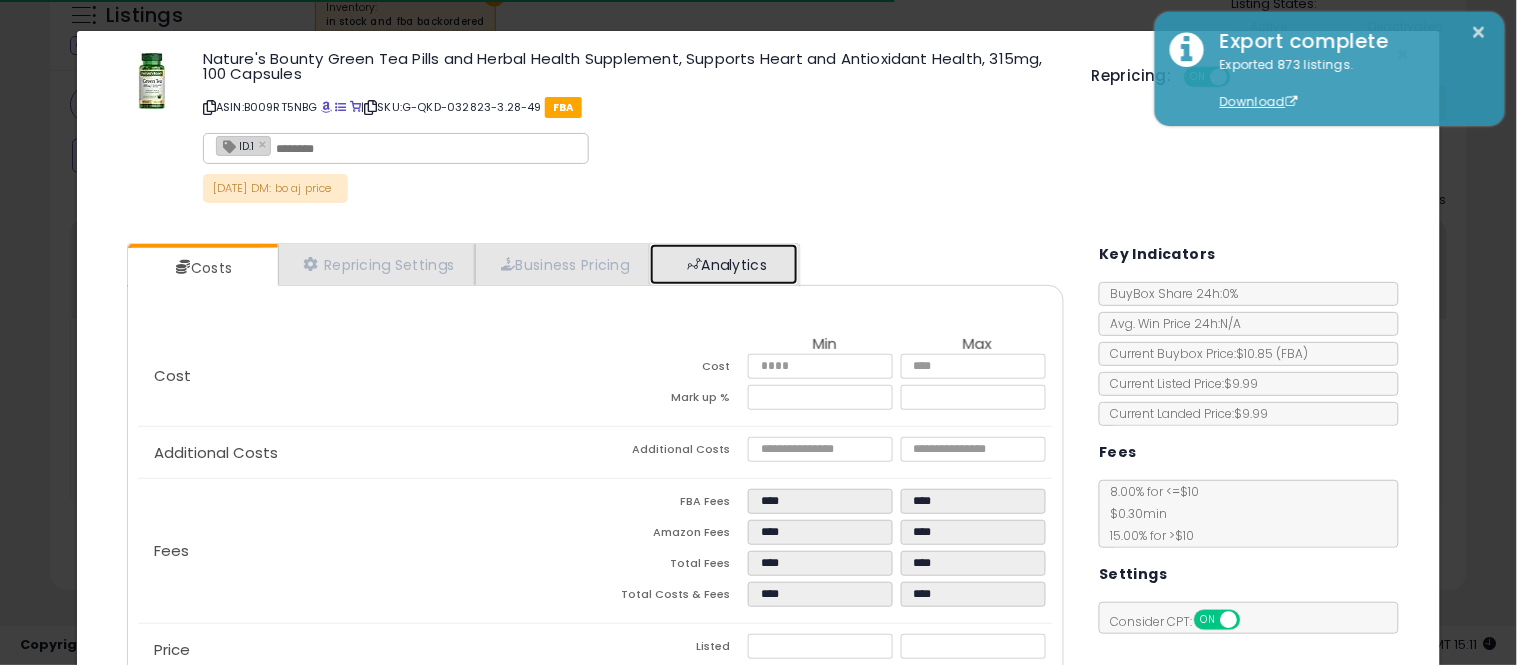 click on "Analytics" at bounding box center (724, 264) 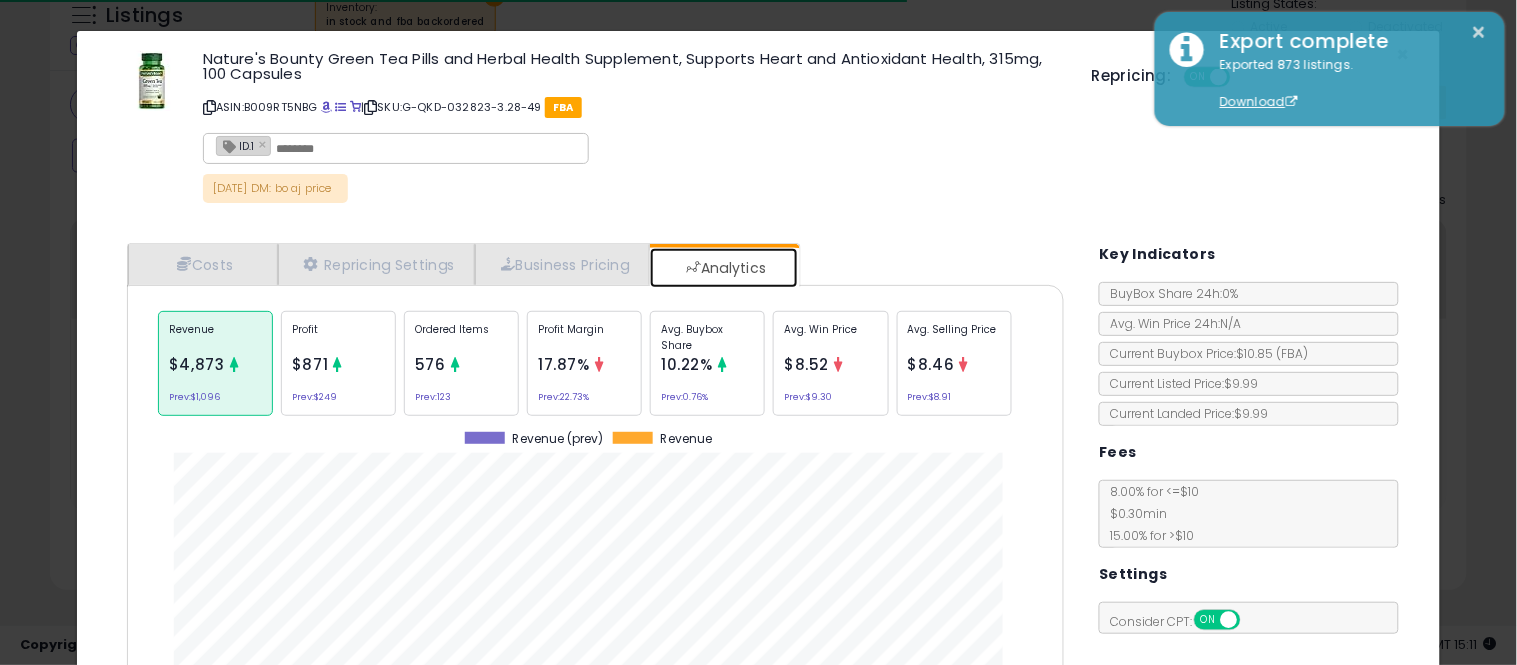 scroll, scrollTop: 999384, scrollLeft: 999033, axis: both 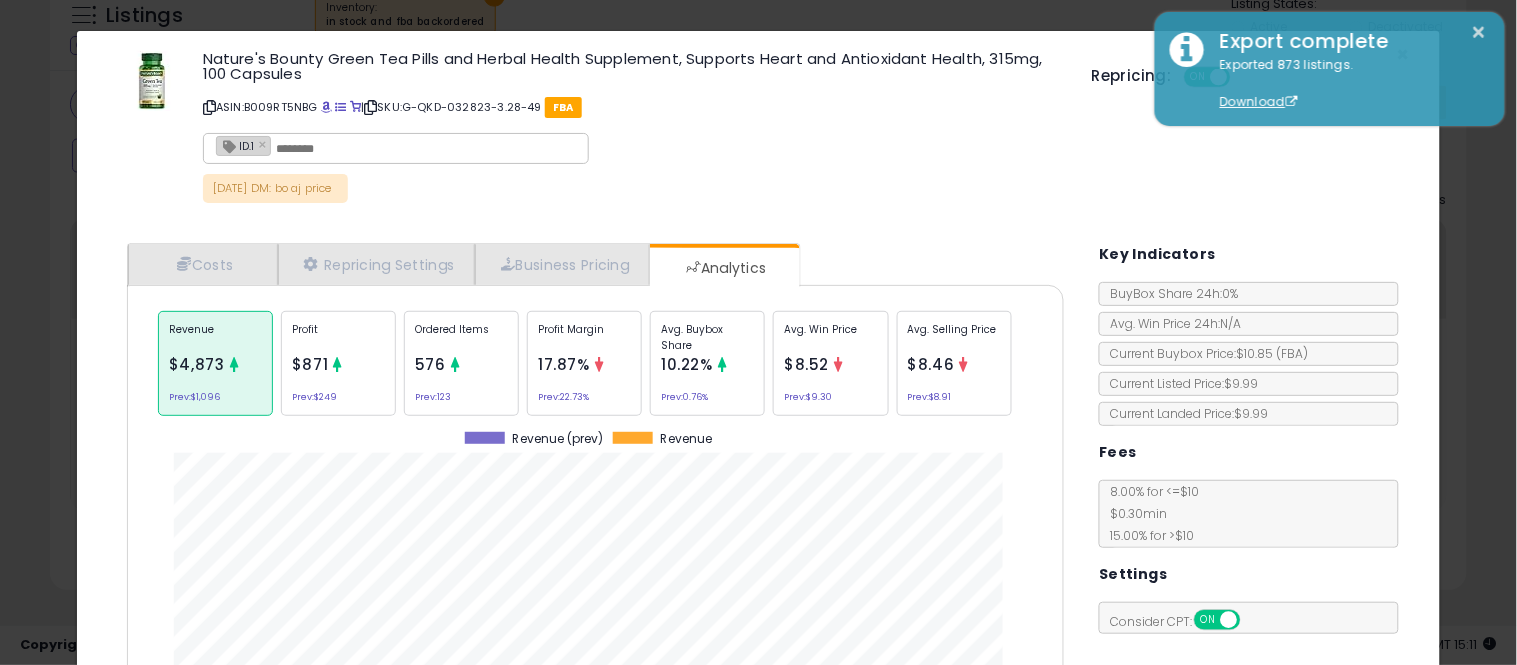 click on "Avg. Buybox Share
10.22%
Prev:  0.76%" 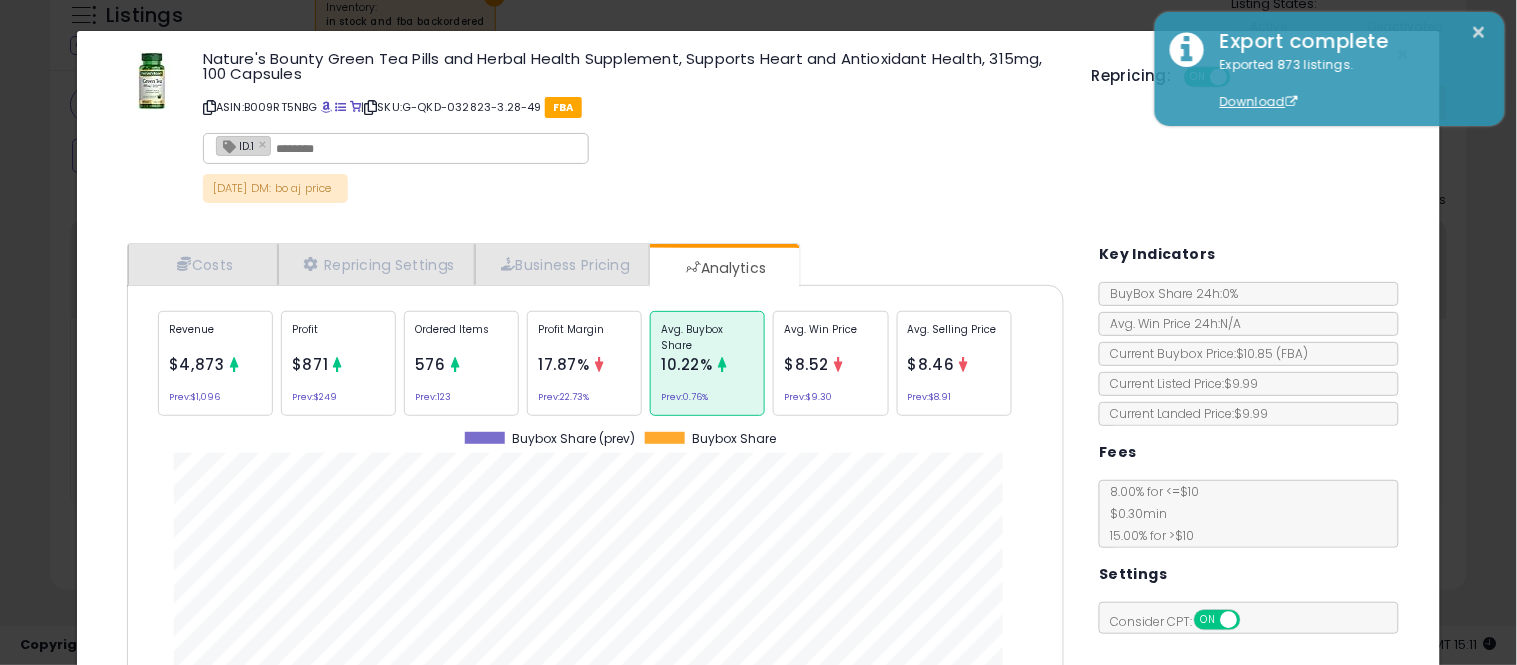 scroll, scrollTop: 999384, scrollLeft: 999033, axis: both 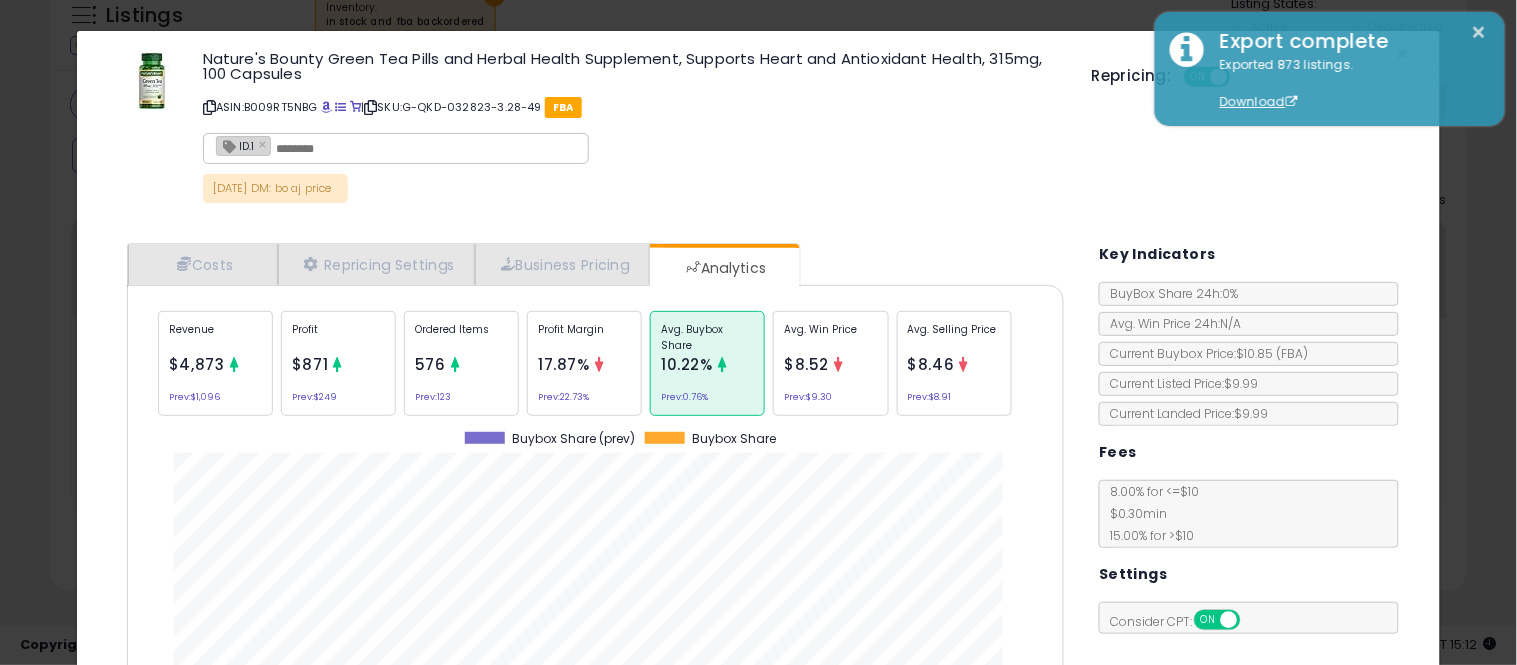 click on "[DATE] [TIME] × Close
[PRODUCT]
ASIN:  [ASIN]
|
SKU:  [SKU]
FBA
ID.1 ×
4/8 DM: bo aj price
Repricing:
ON   OFF" 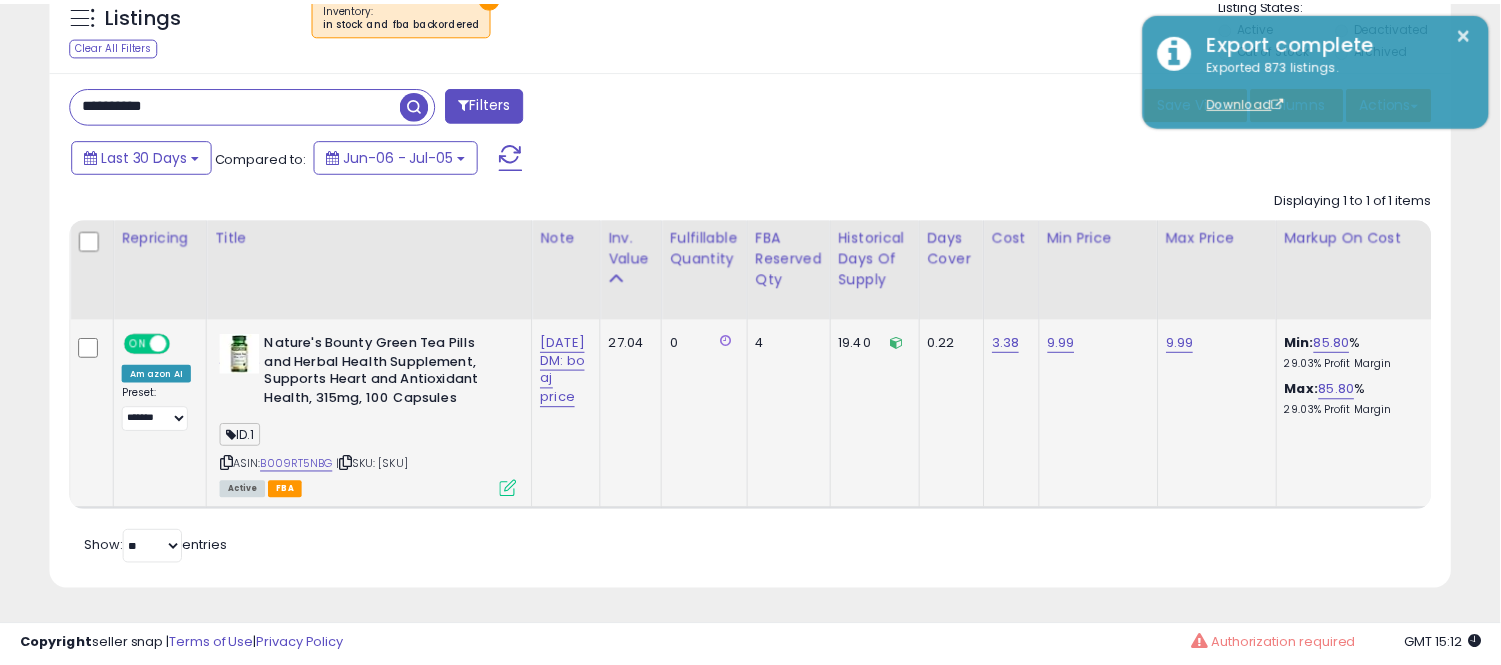 scroll, scrollTop: 410, scrollLeft: 812, axis: both 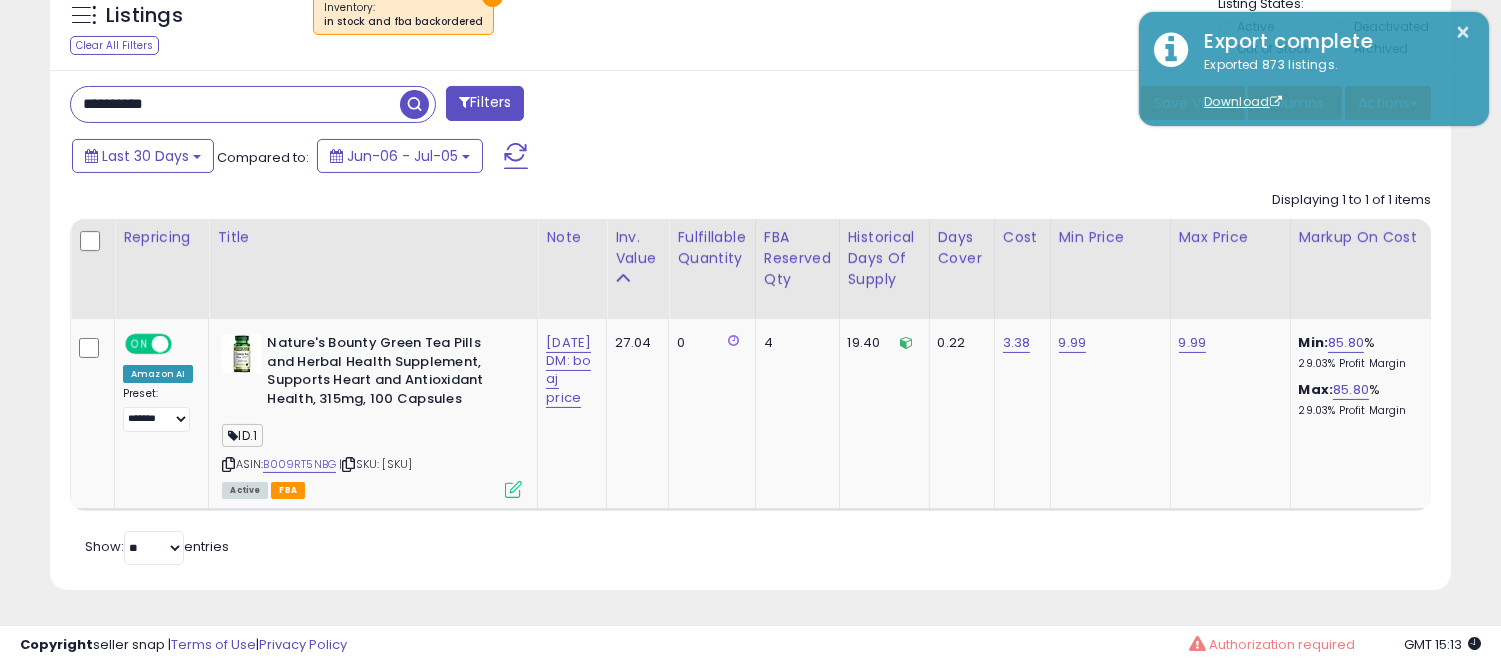 click on "**********" at bounding box center [750, 330] 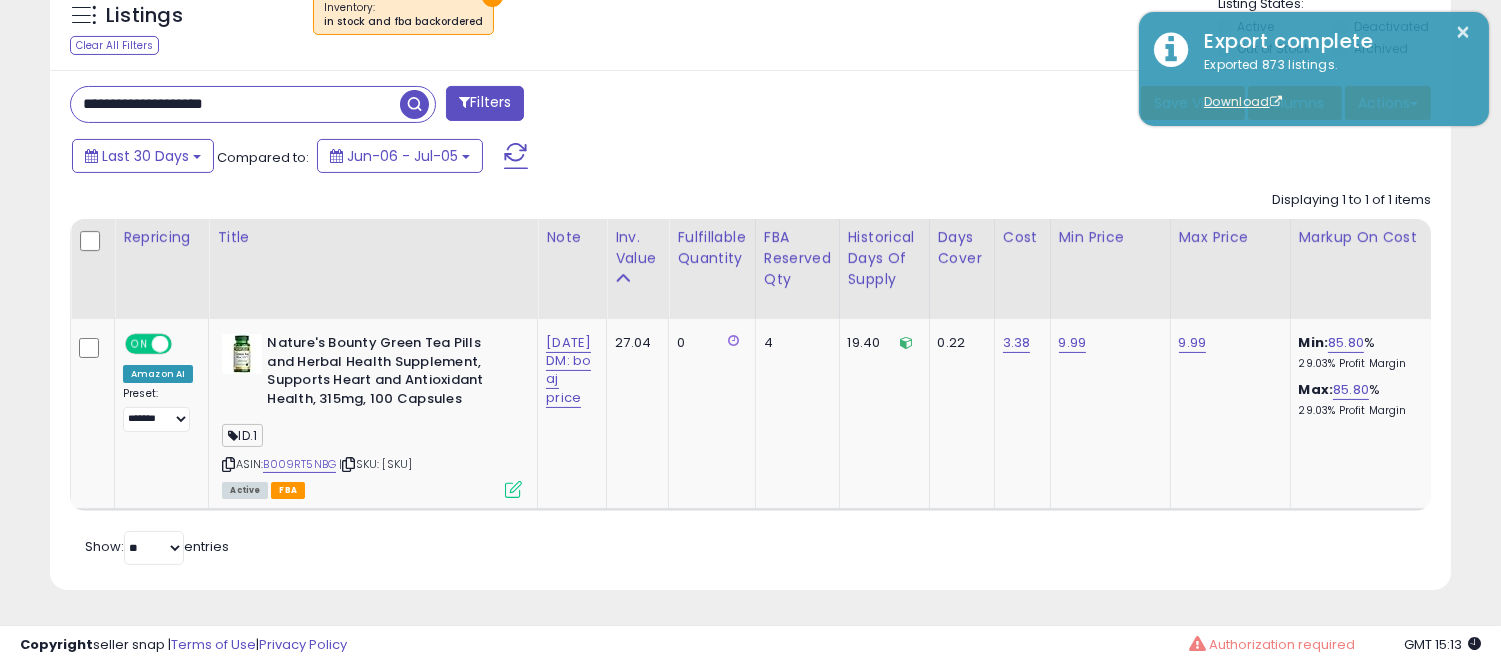 click on "**********" at bounding box center (235, 104) 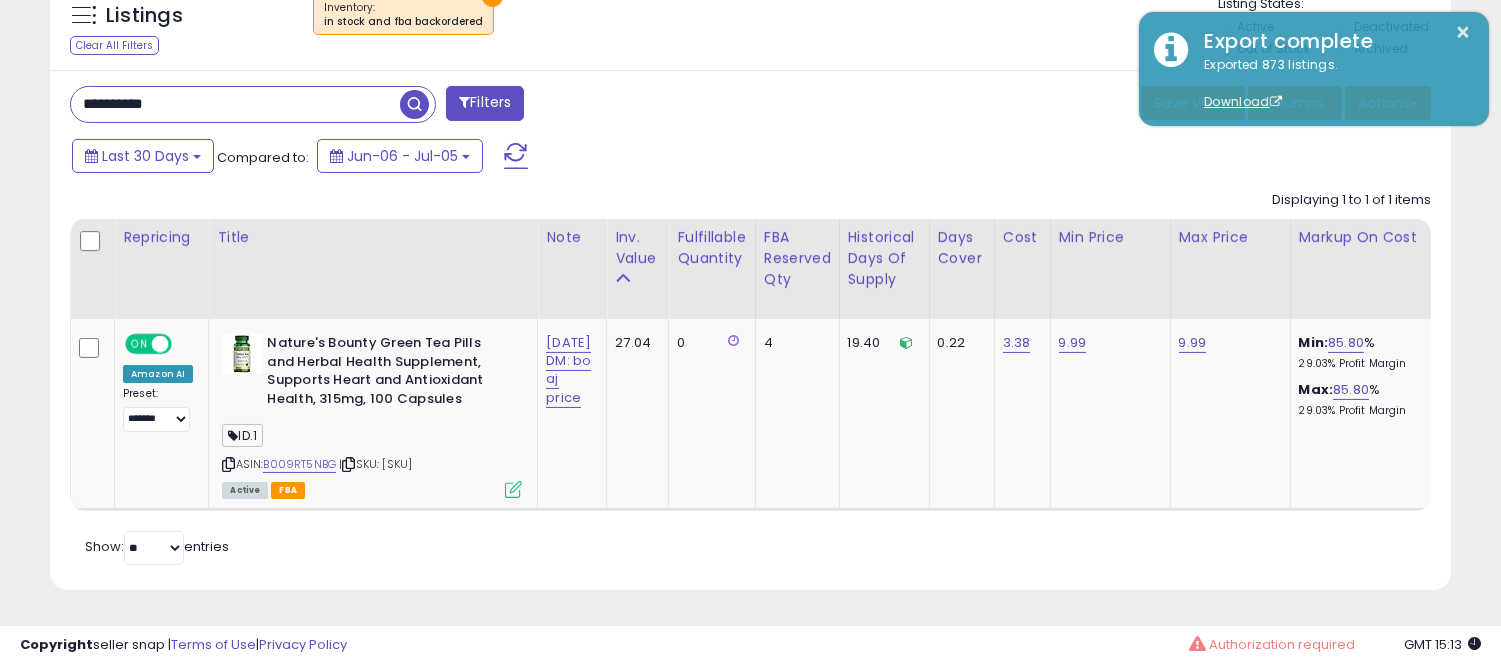 type on "**********" 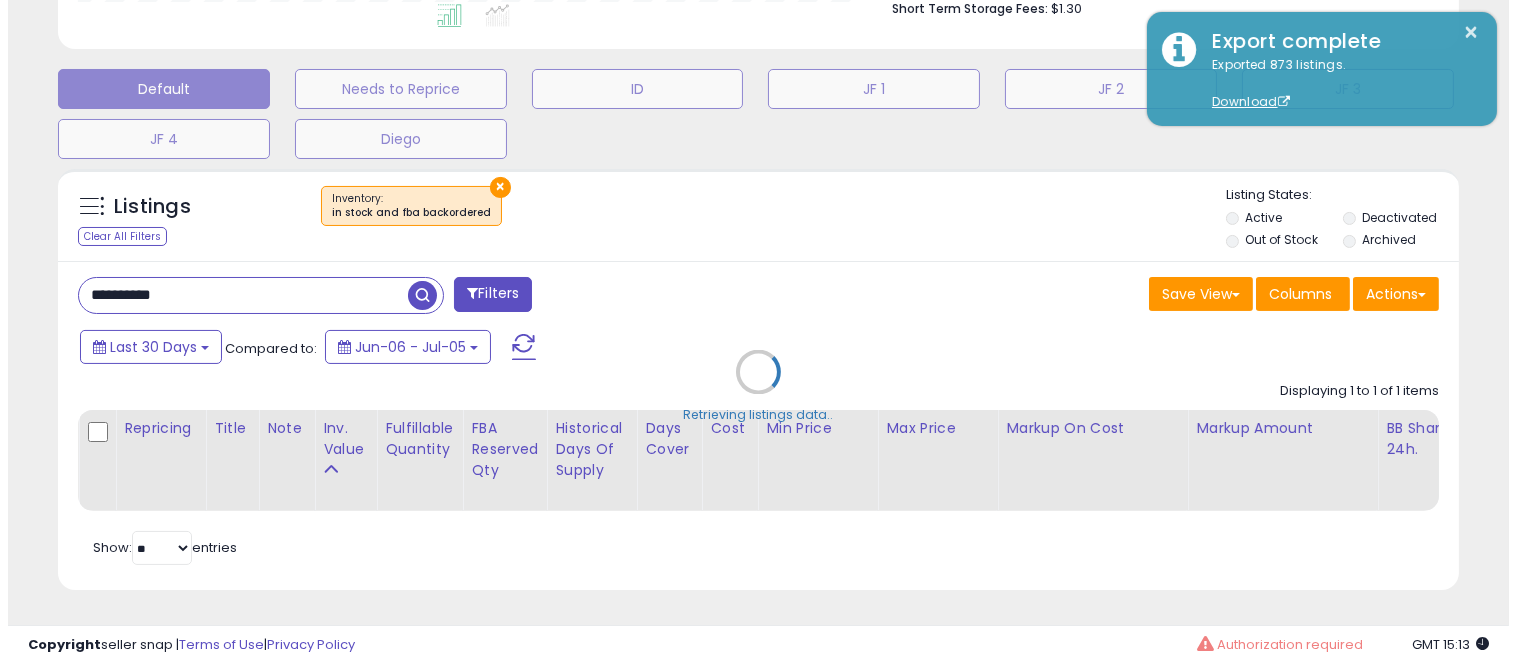 scroll, scrollTop: 578, scrollLeft: 0, axis: vertical 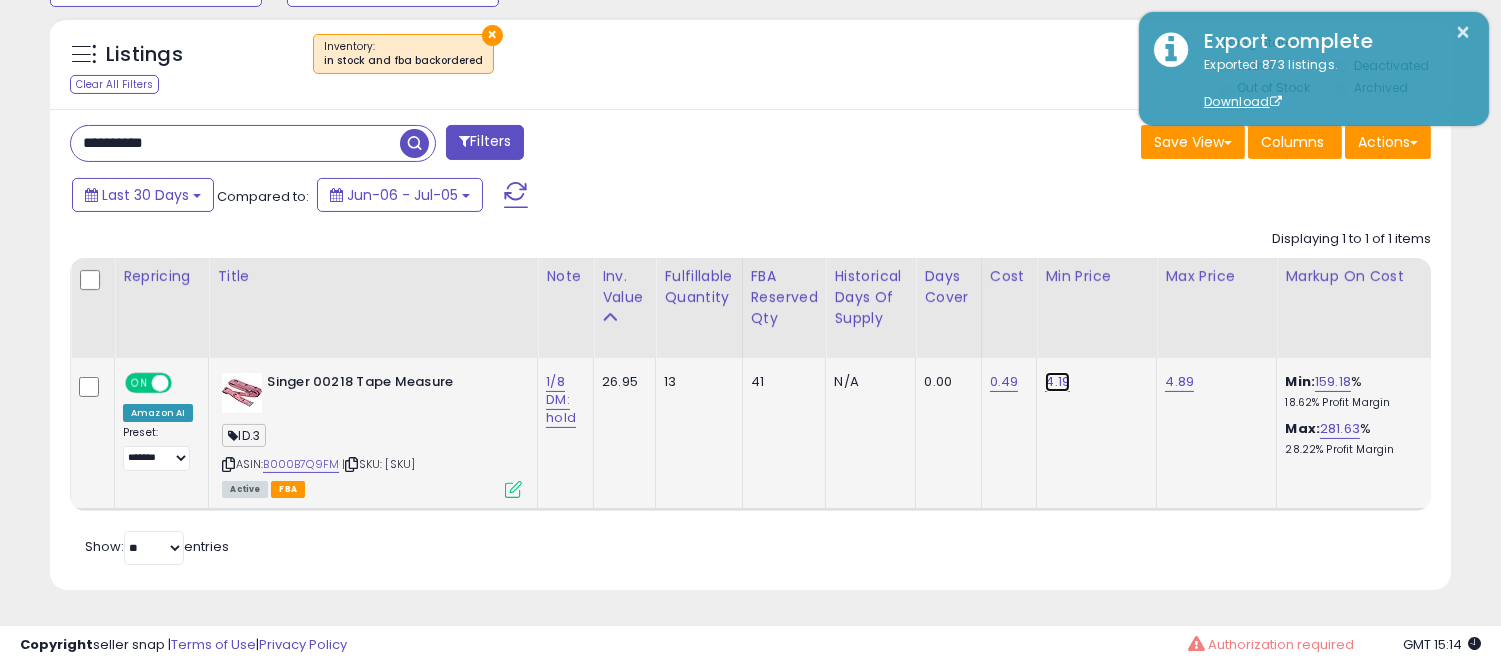 click on "4.19" at bounding box center [1057, 382] 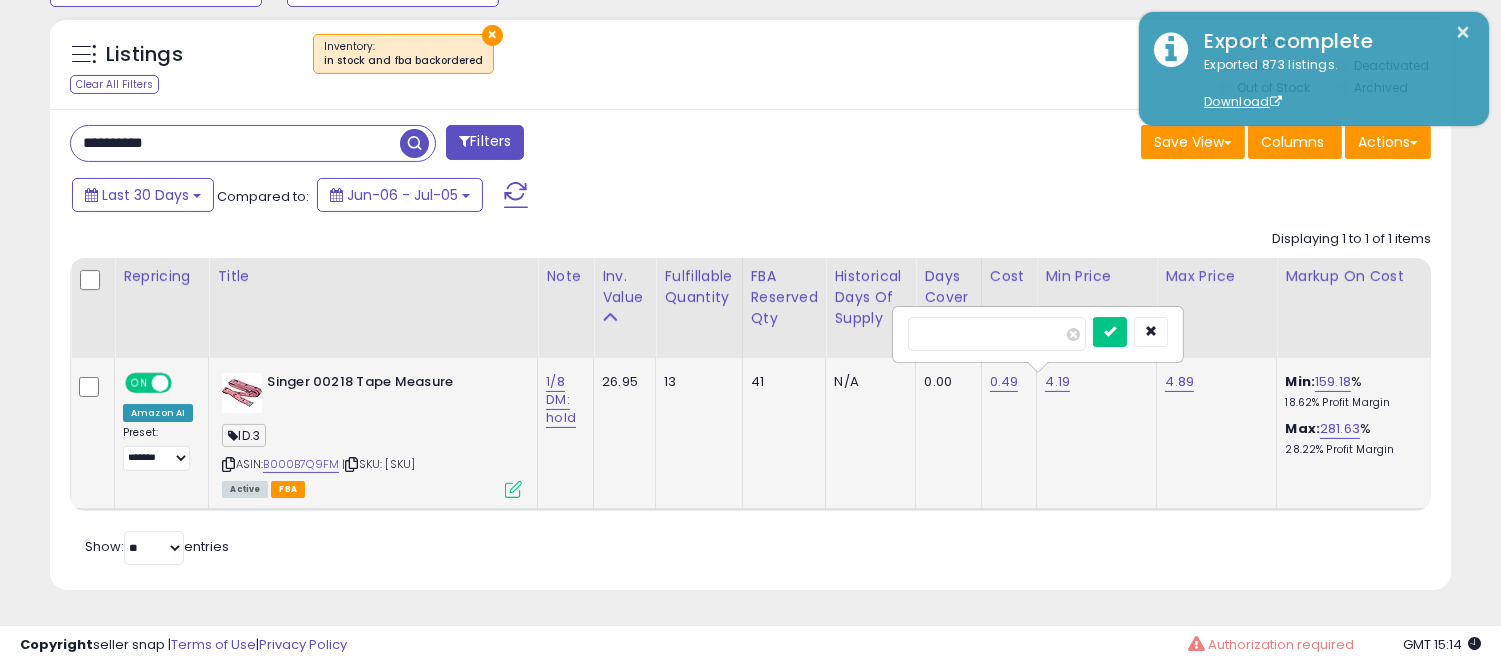 click on "****" at bounding box center (997, 334) 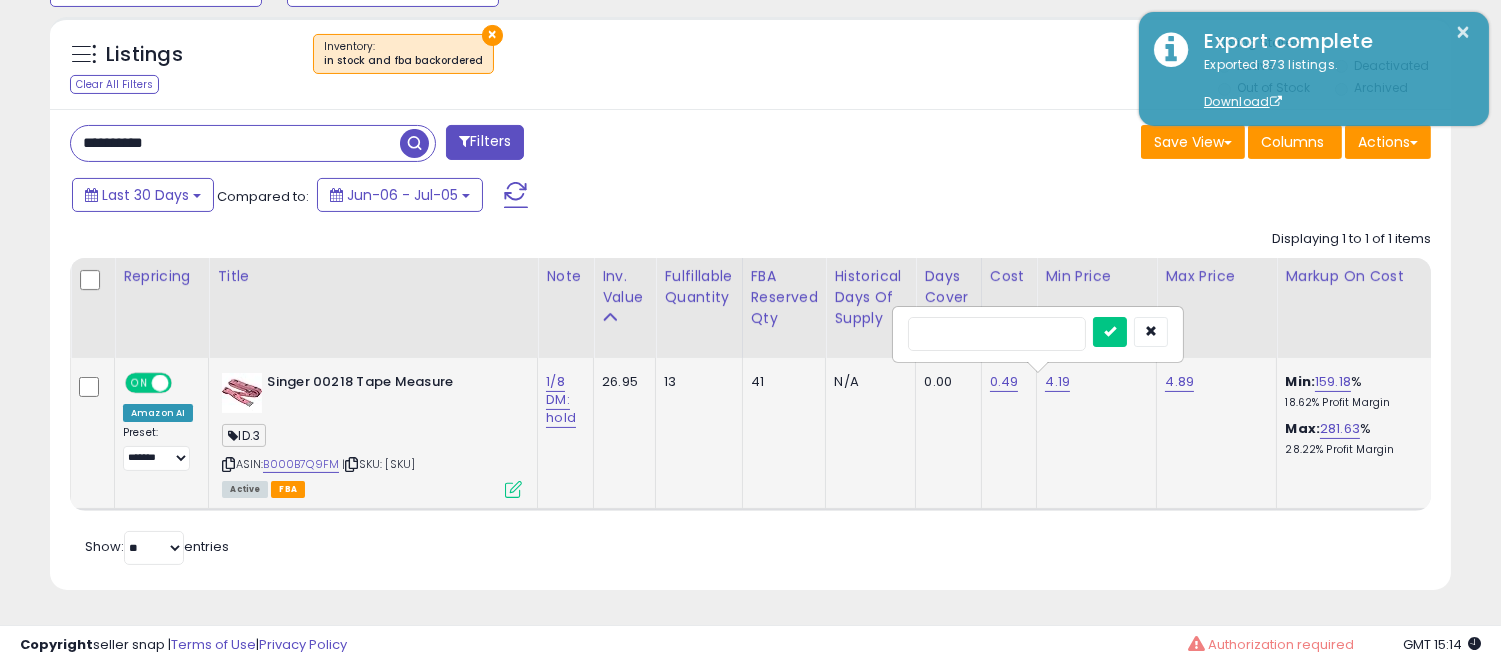 type on "****" 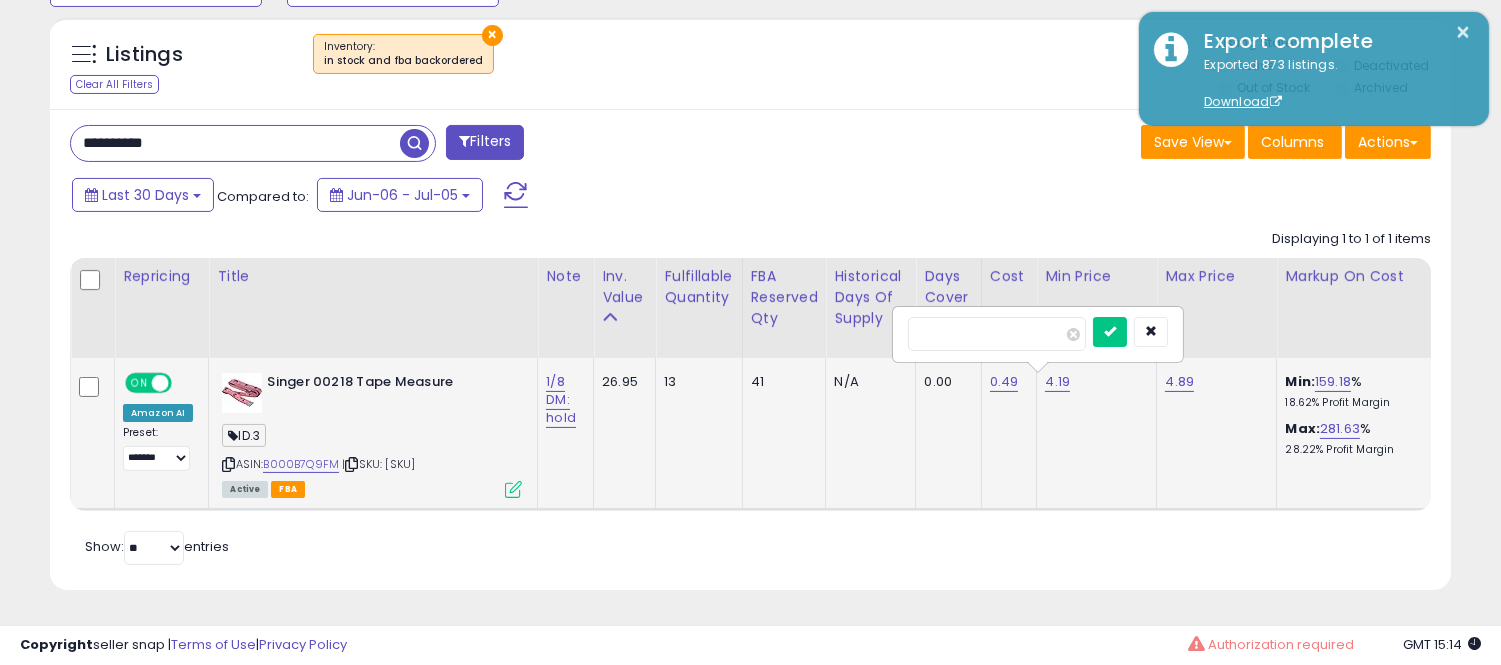 click at bounding box center (1110, 332) 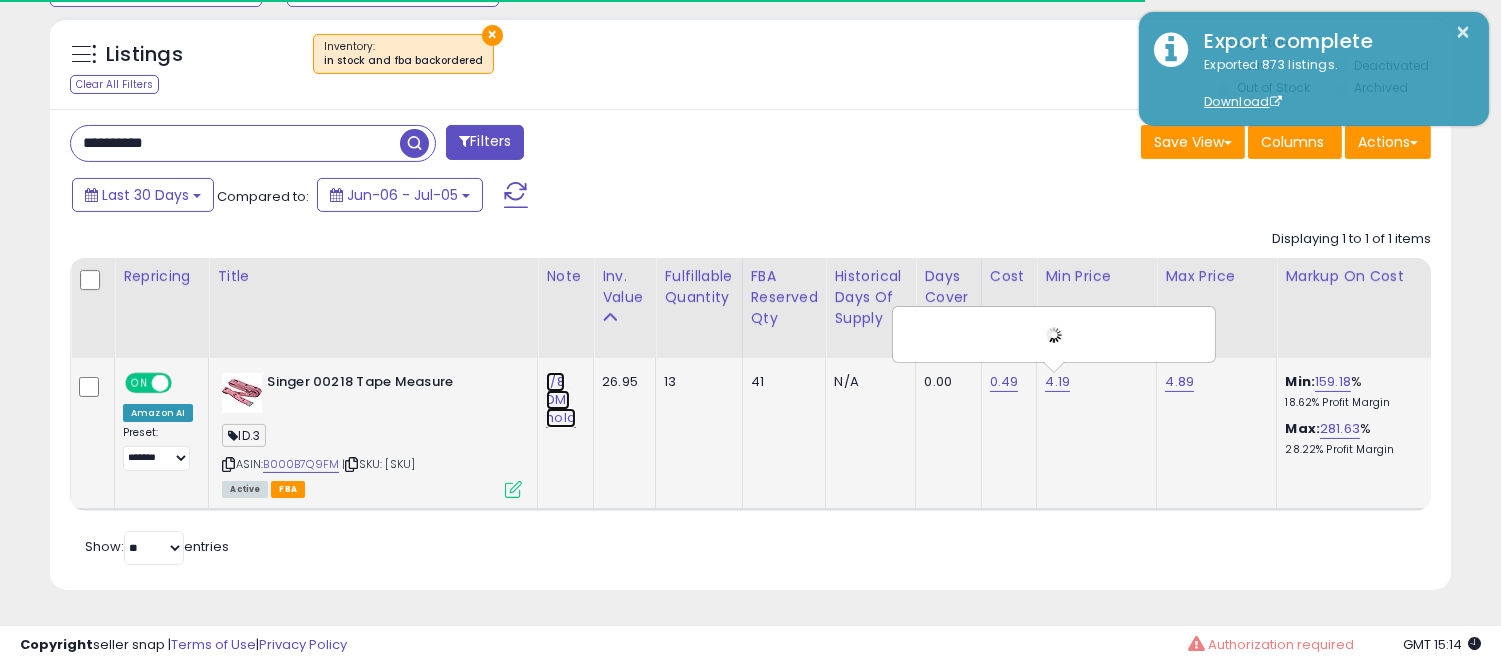 click on "1/8 DM: hold" at bounding box center [561, 400] 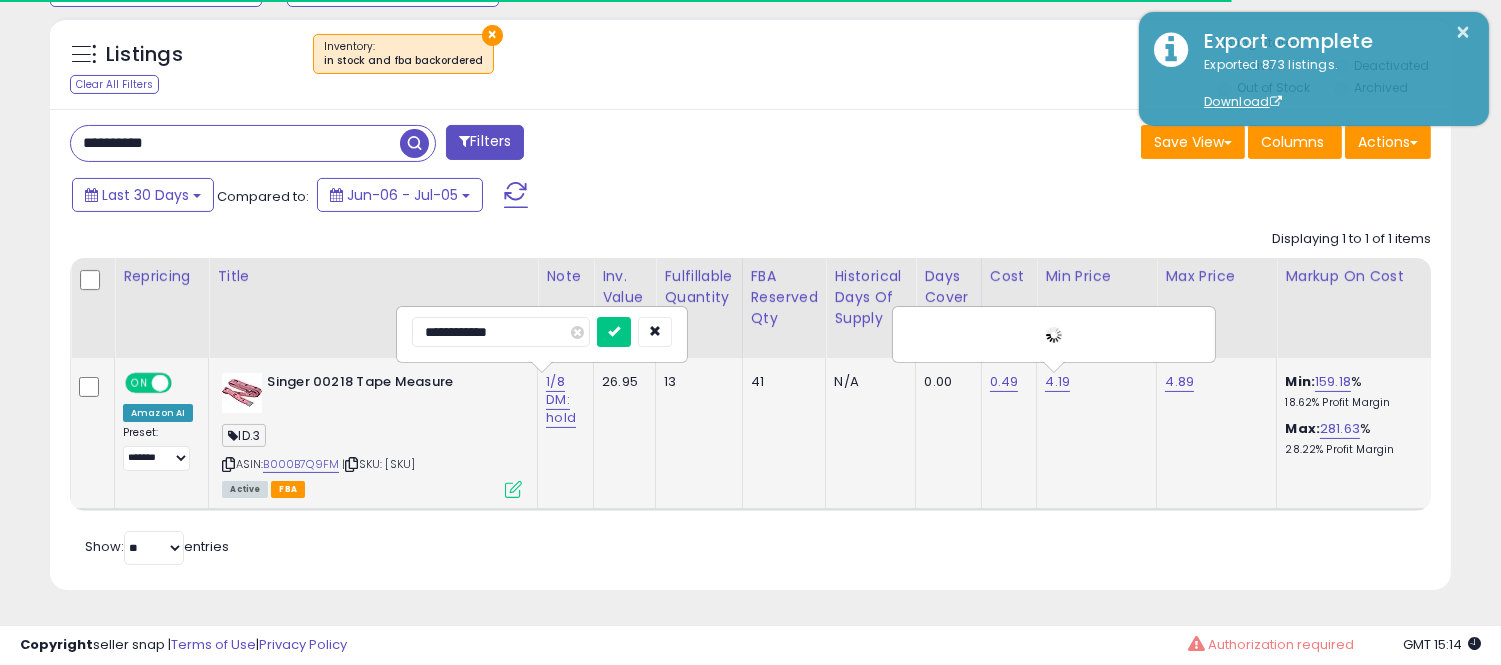 click on "**********" at bounding box center [501, 332] 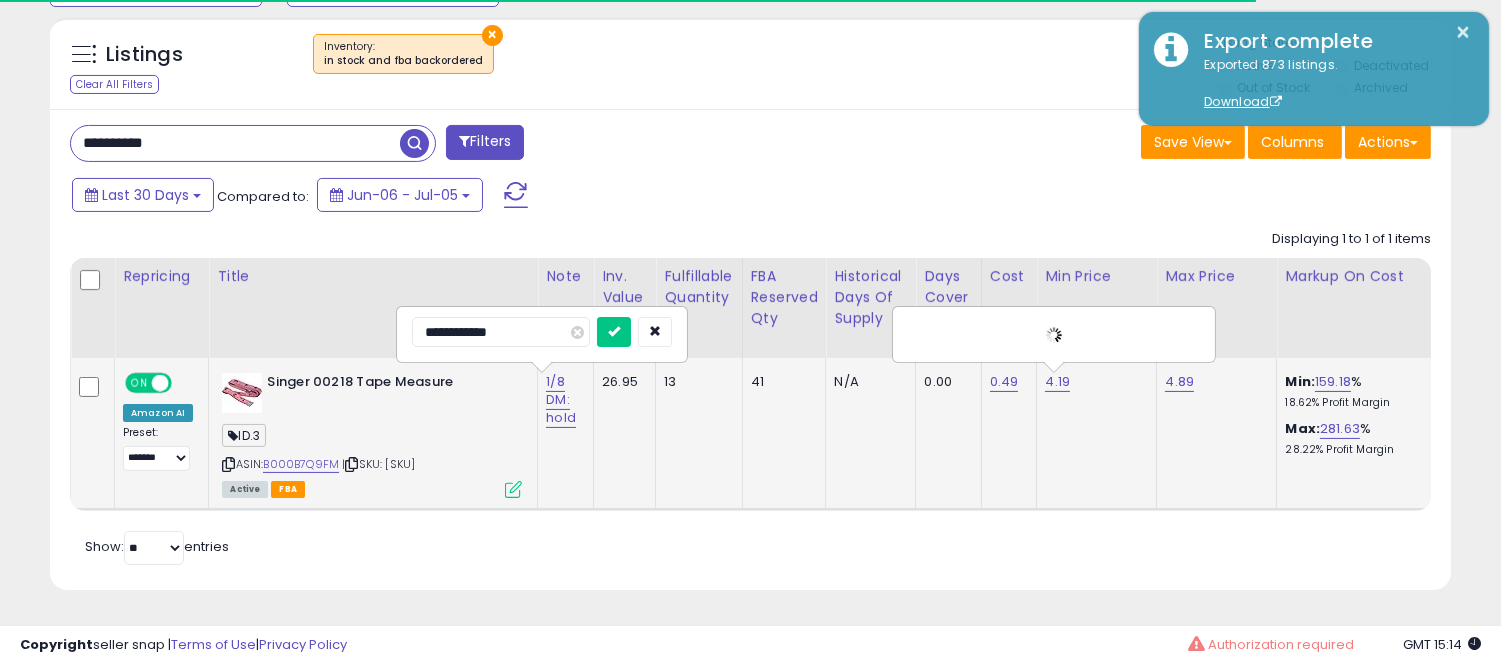 click on "**********" at bounding box center (501, 332) 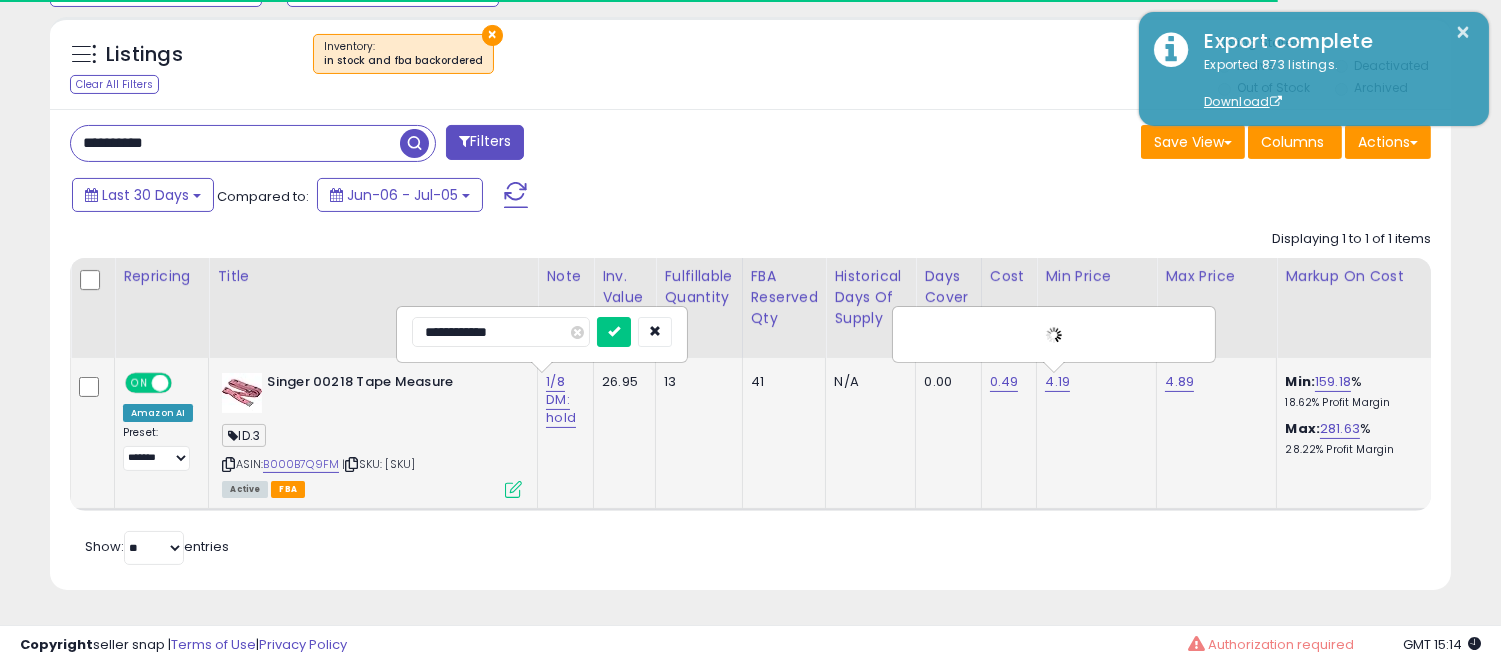 click on "**********" at bounding box center [501, 332] 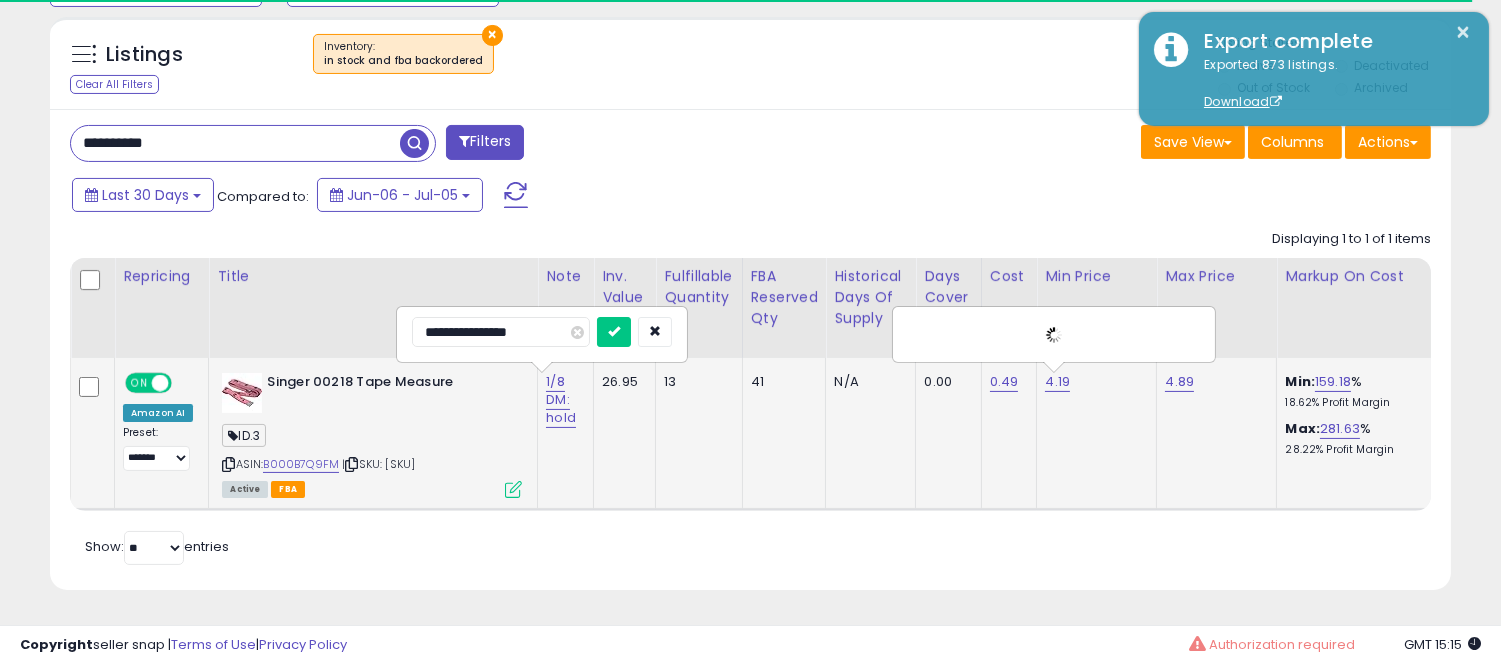type on "**********" 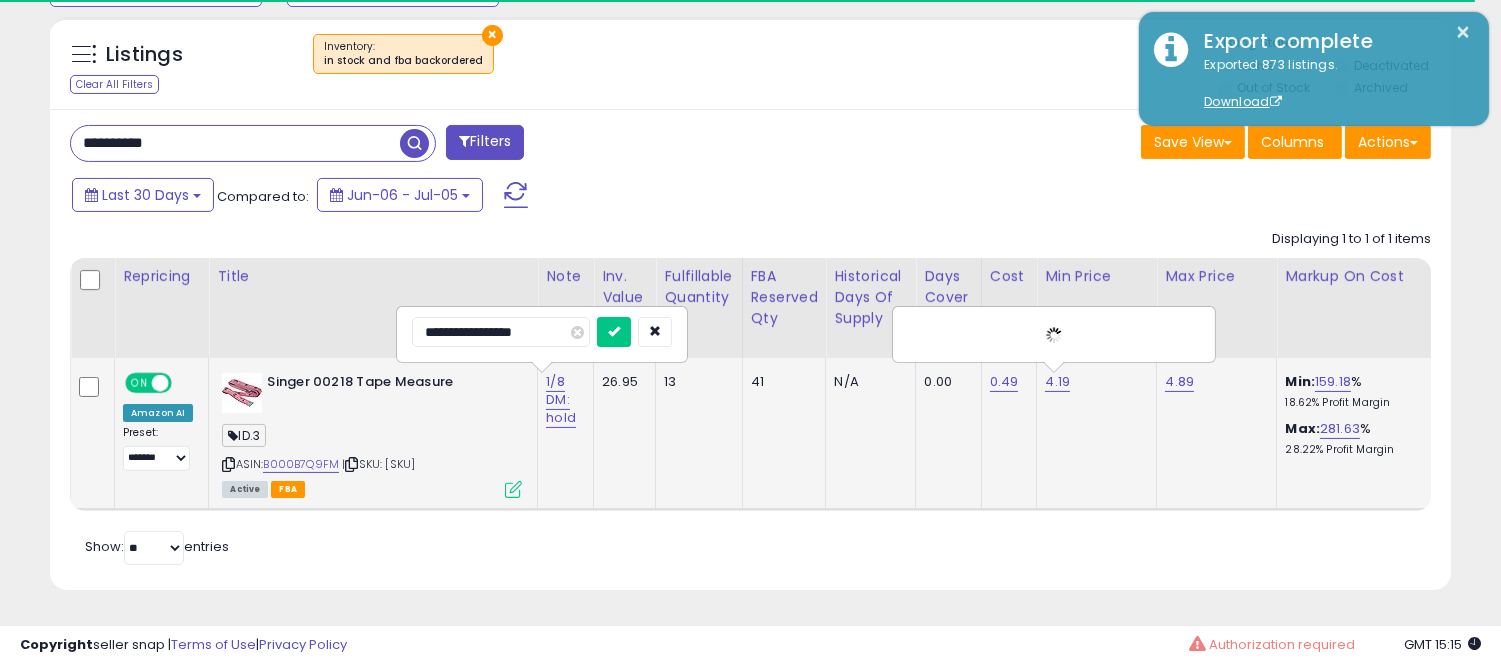 click at bounding box center (614, 332) 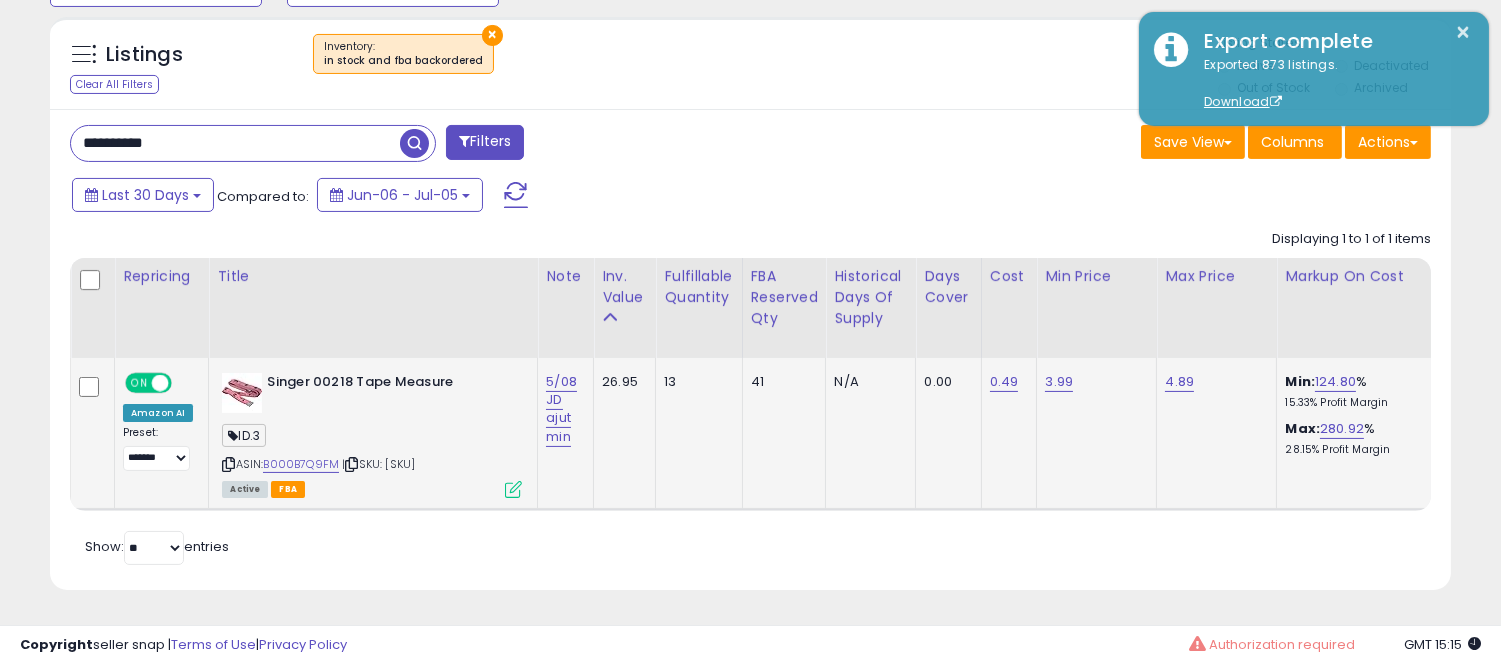 click on "**********" at bounding box center [235, 143] 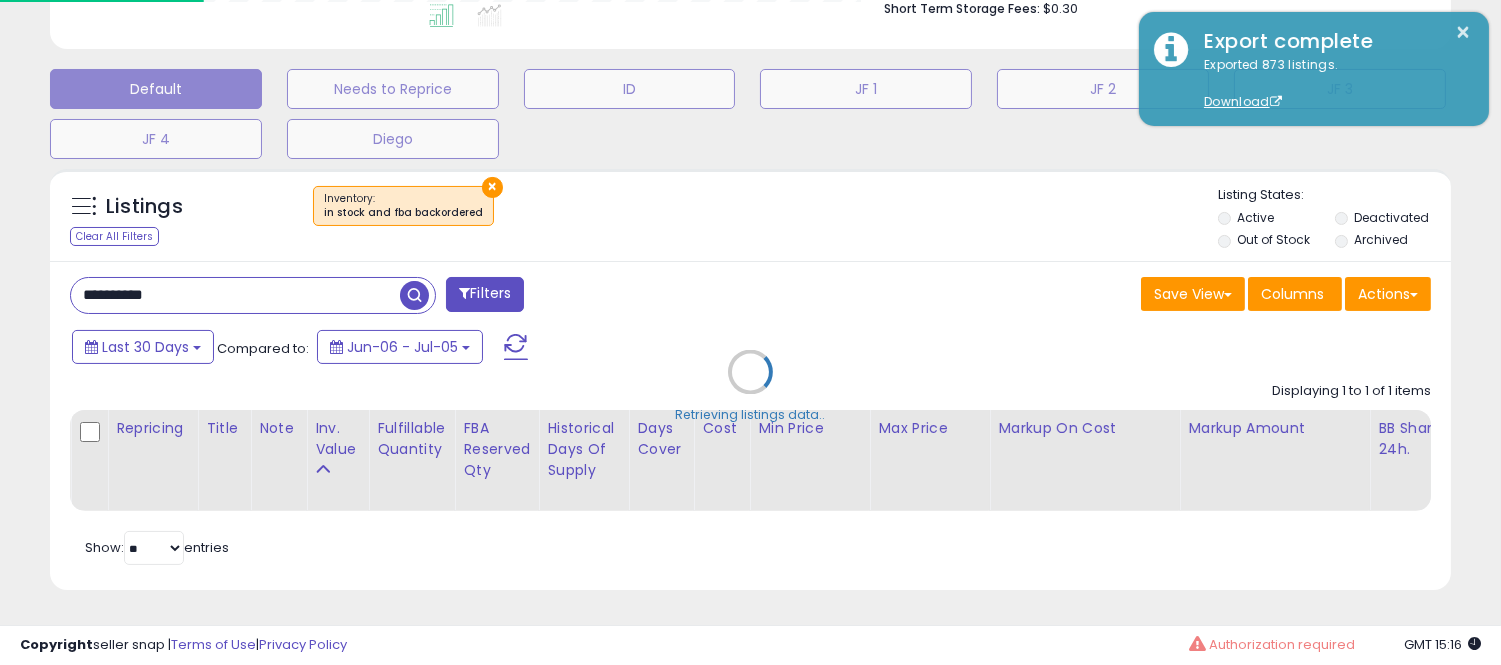 scroll, scrollTop: 999590, scrollLeft: 999178, axis: both 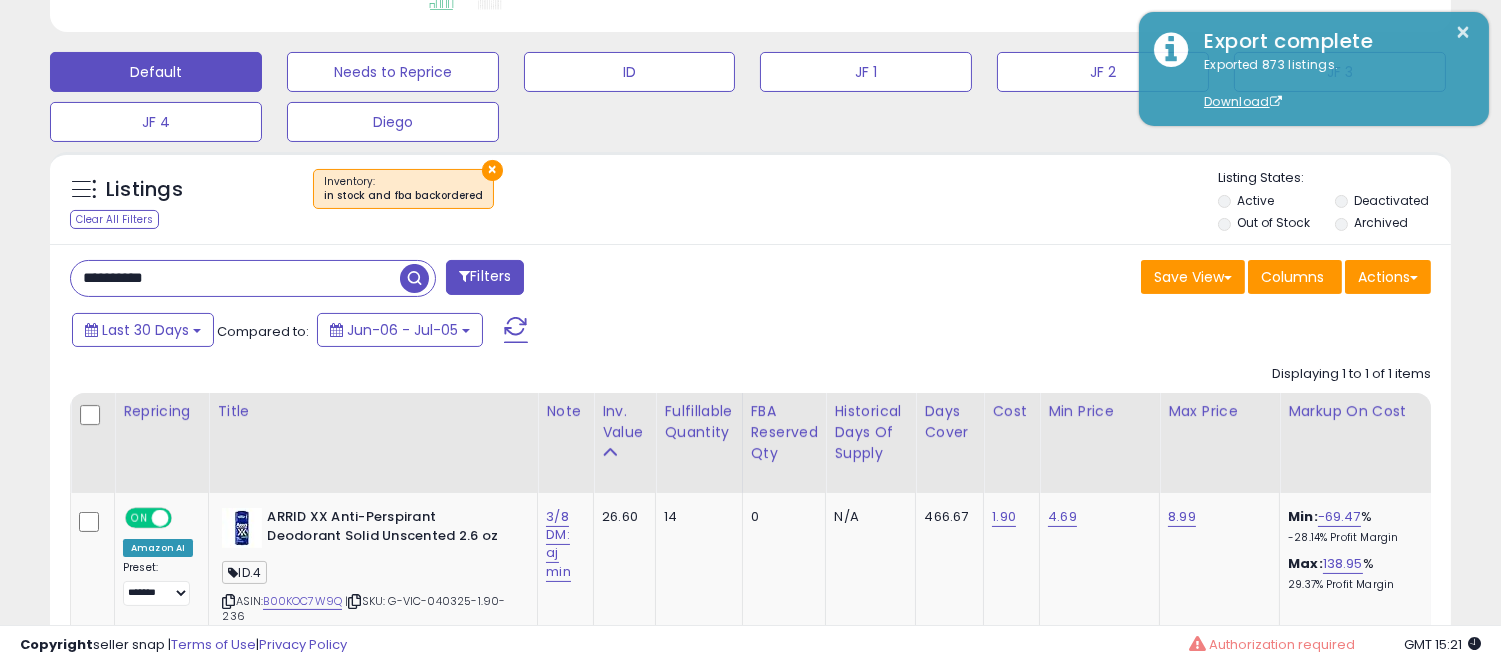 click on "**********" at bounding box center (235, 278) 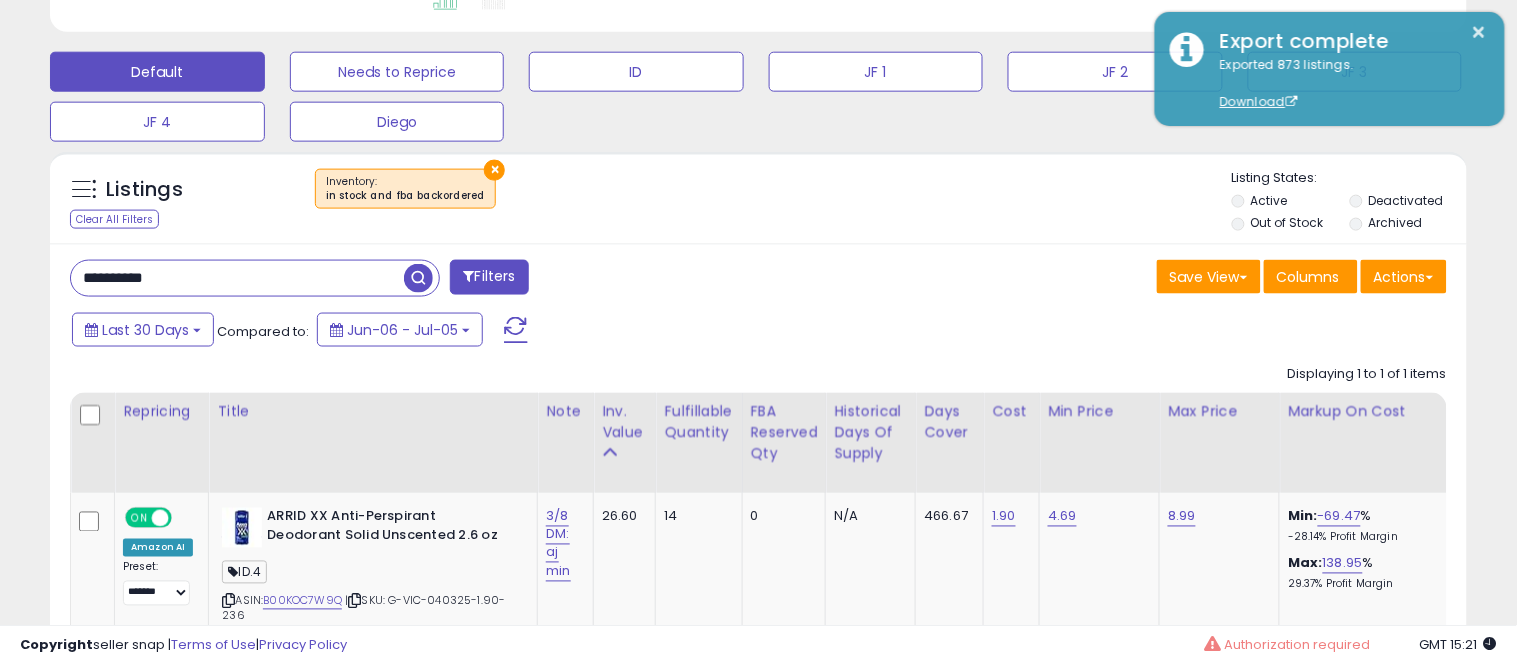 scroll, scrollTop: 999590, scrollLeft: 999178, axis: both 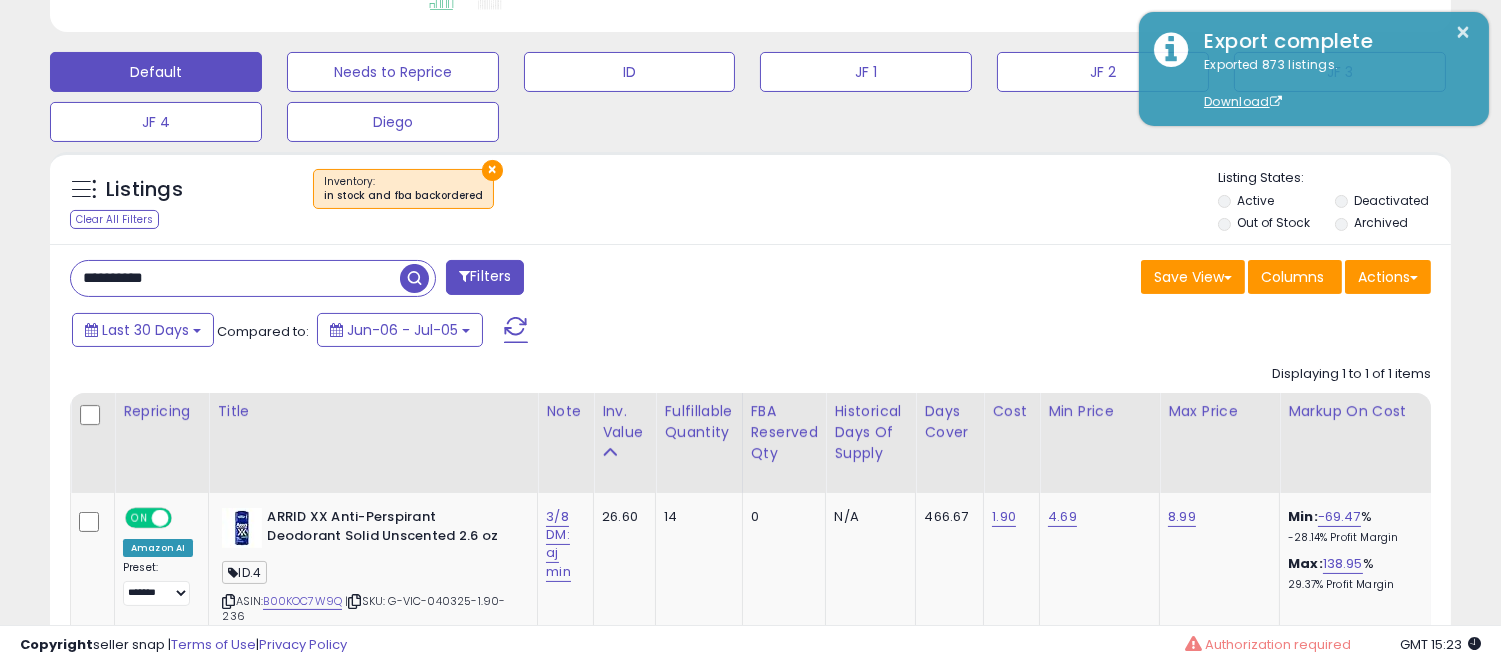 click on "**********" at bounding box center [235, 278] 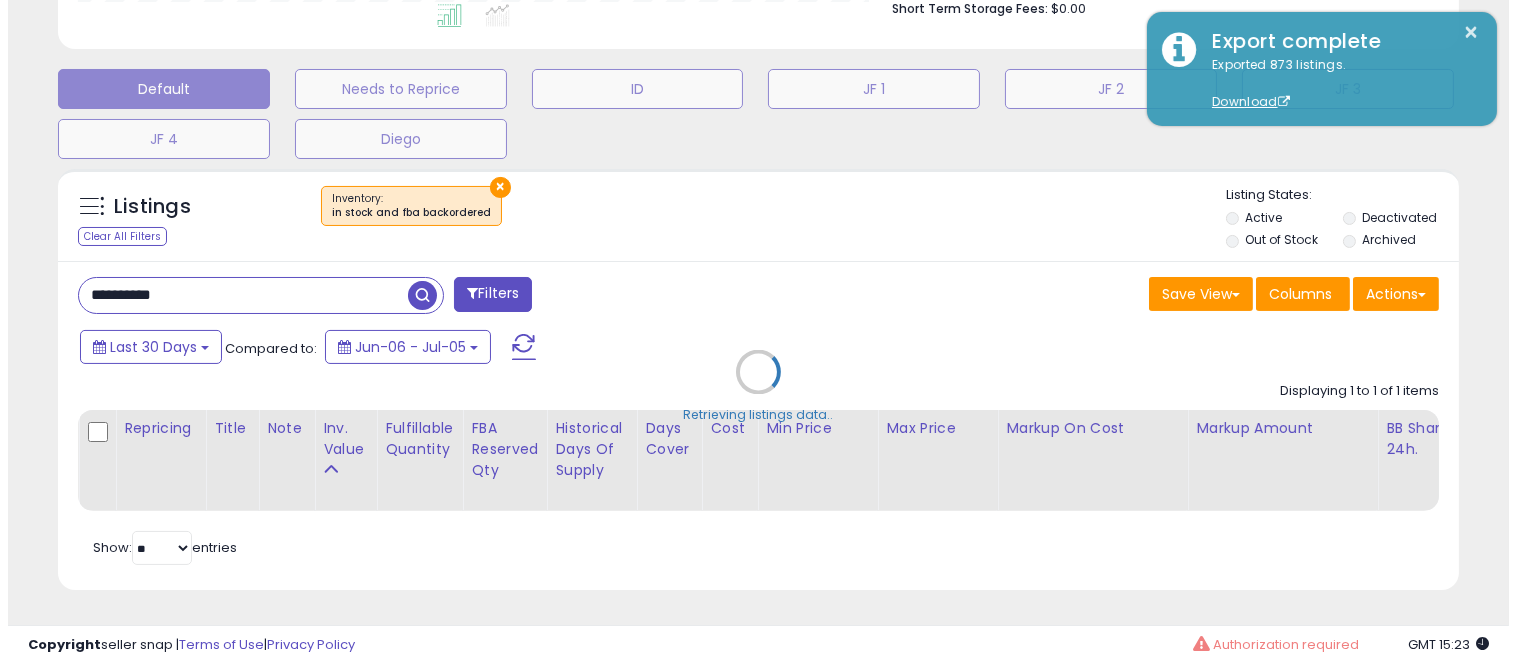 scroll, scrollTop: 999590, scrollLeft: 999178, axis: both 